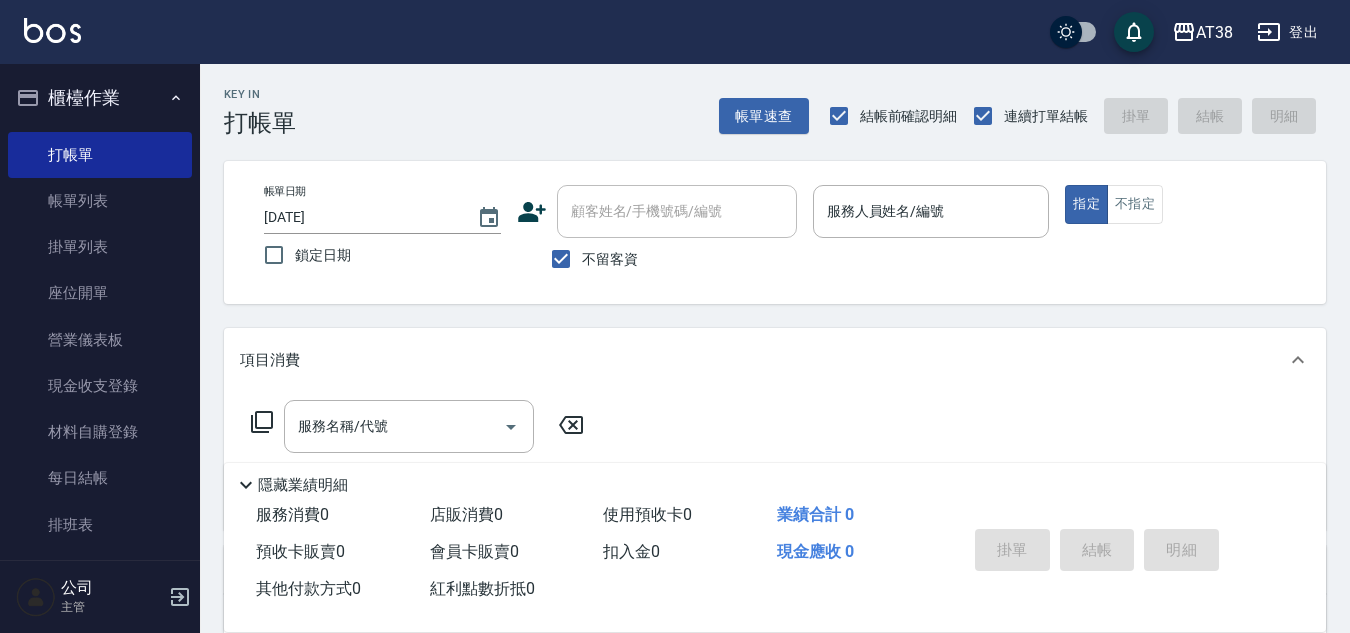 scroll, scrollTop: 0, scrollLeft: 0, axis: both 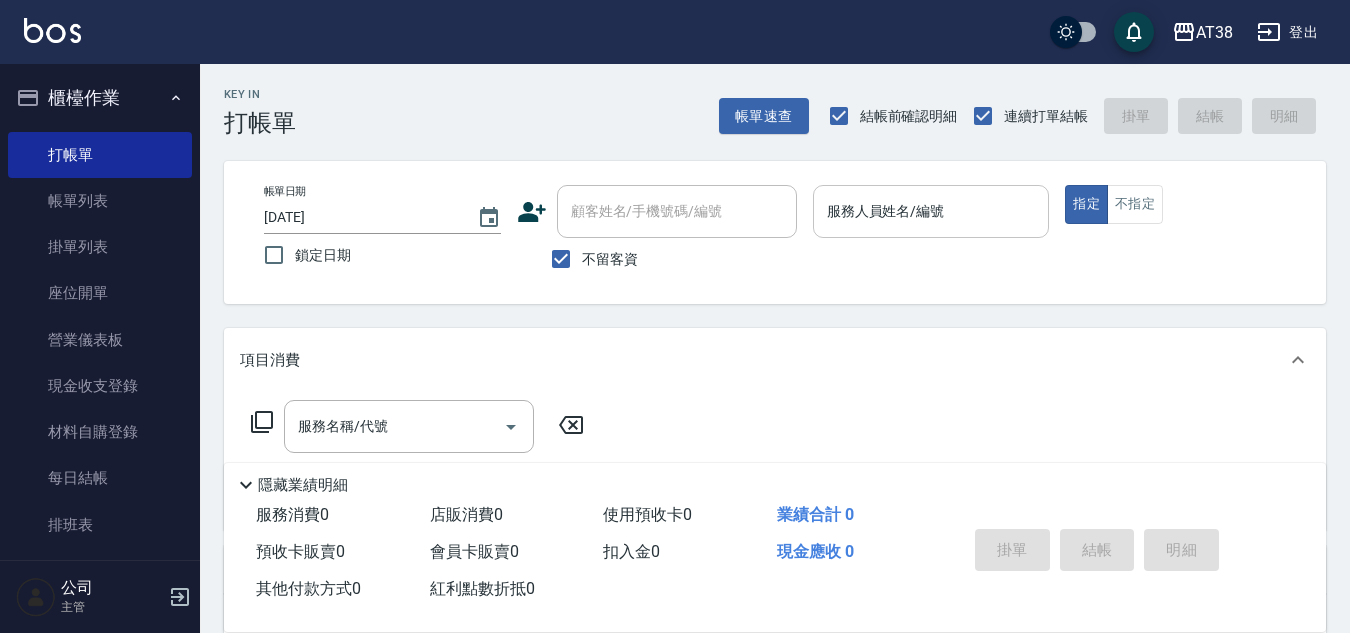 click on "服務人員姓名/編號" at bounding box center (931, 211) 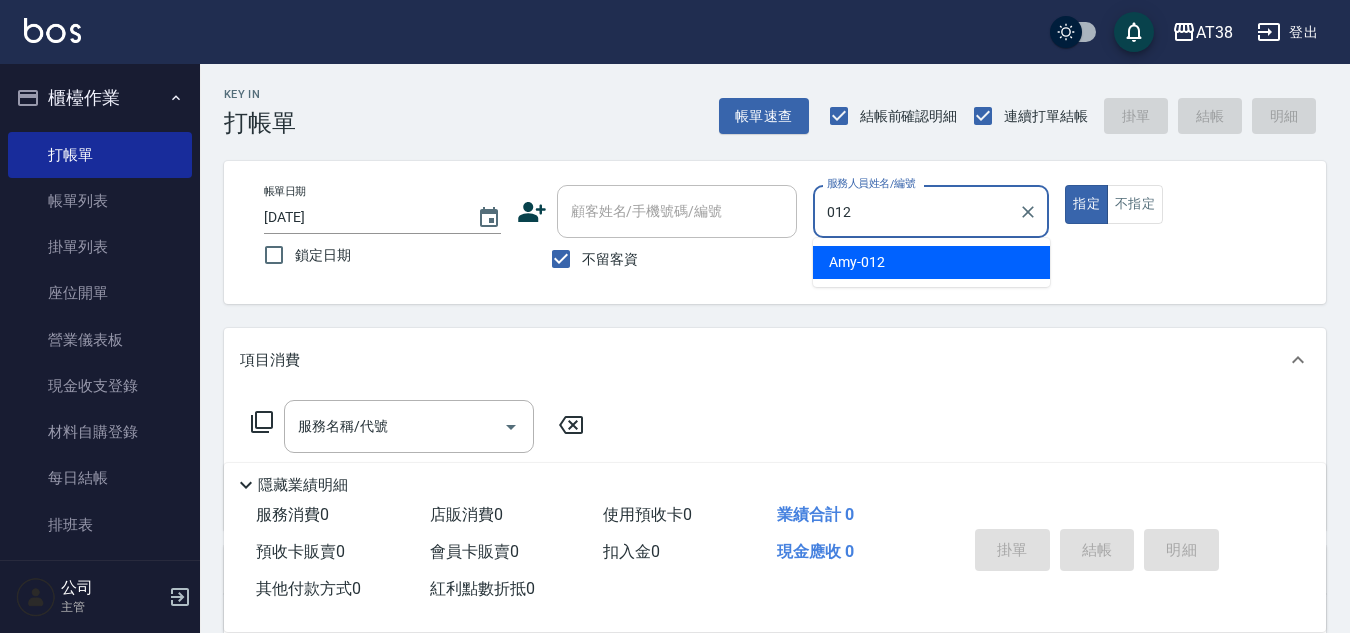 type on "[NAME]-[CODE]" 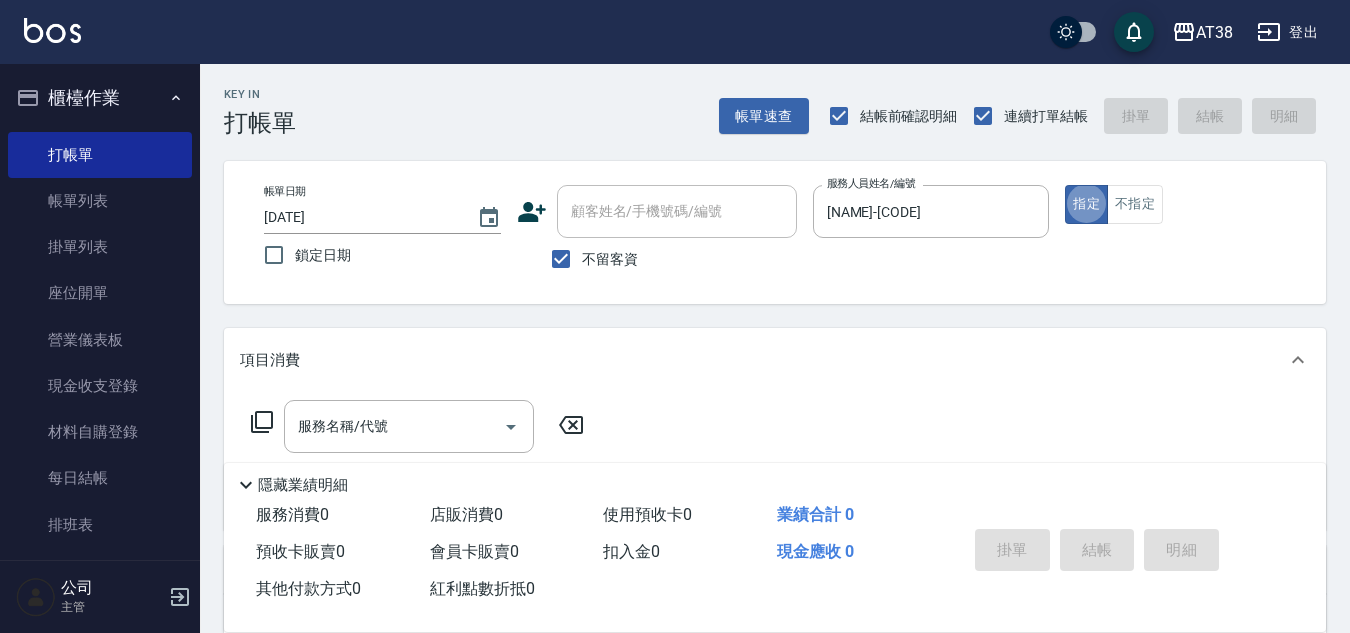 type on "true" 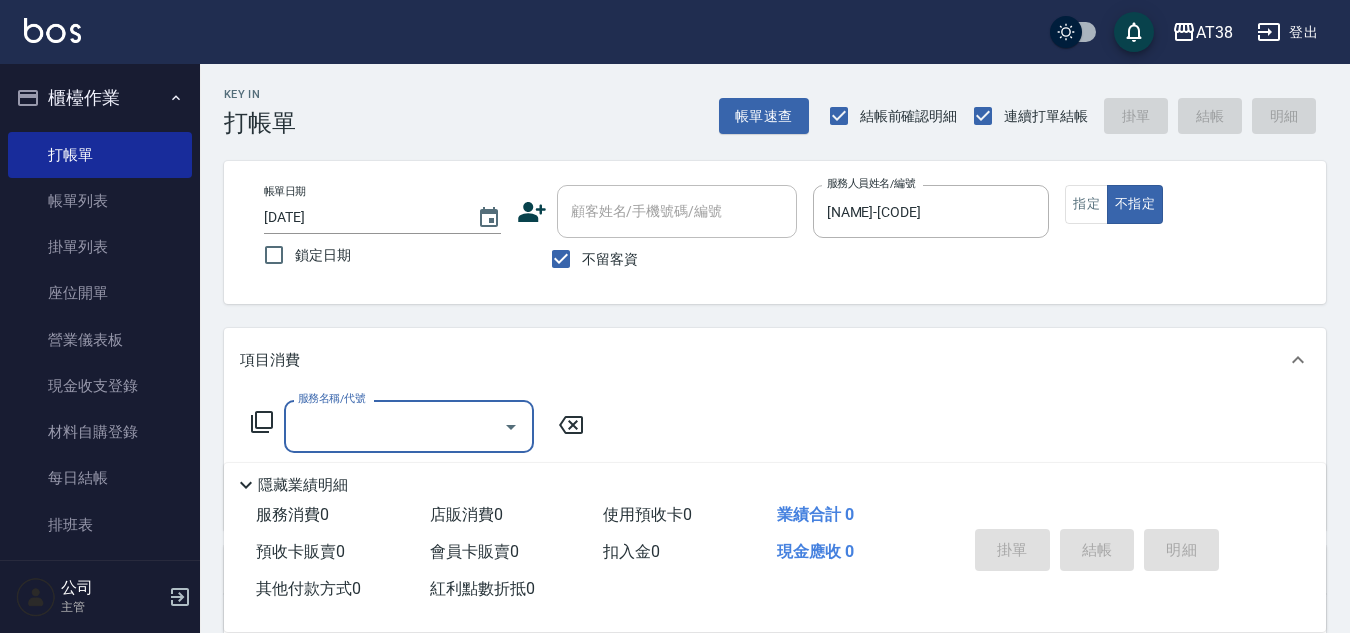 click 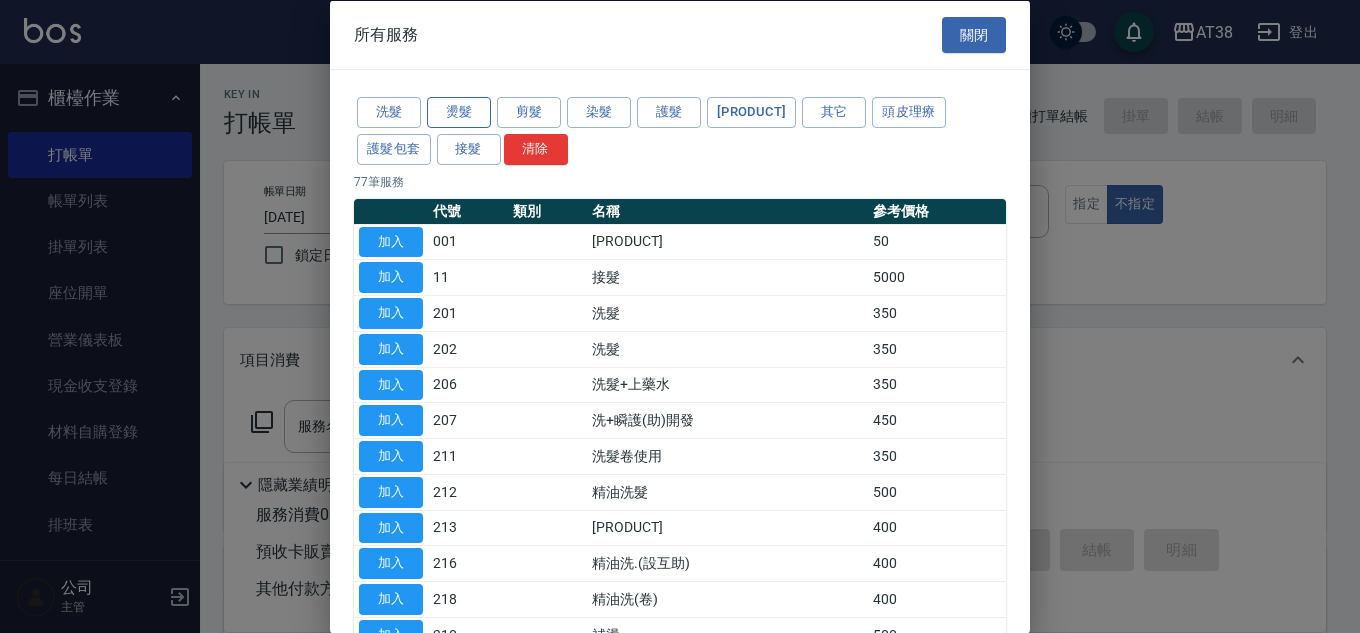 click on "燙髮" at bounding box center (459, 112) 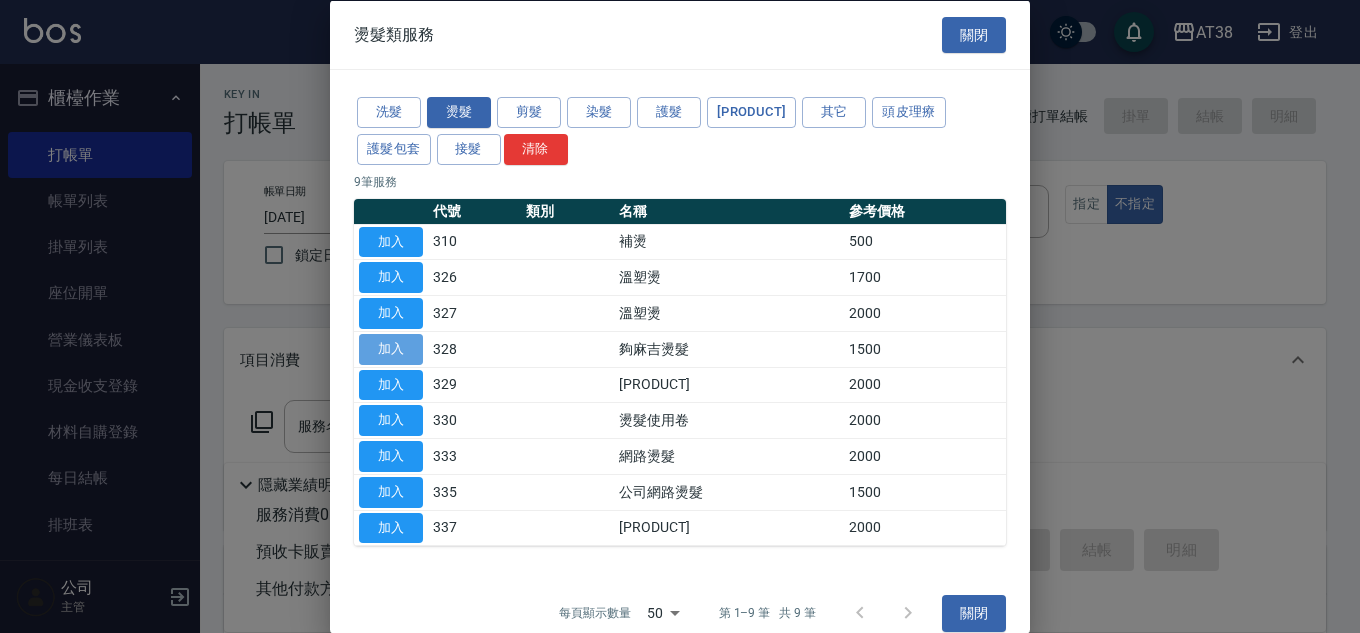 click on "加入" at bounding box center (391, 348) 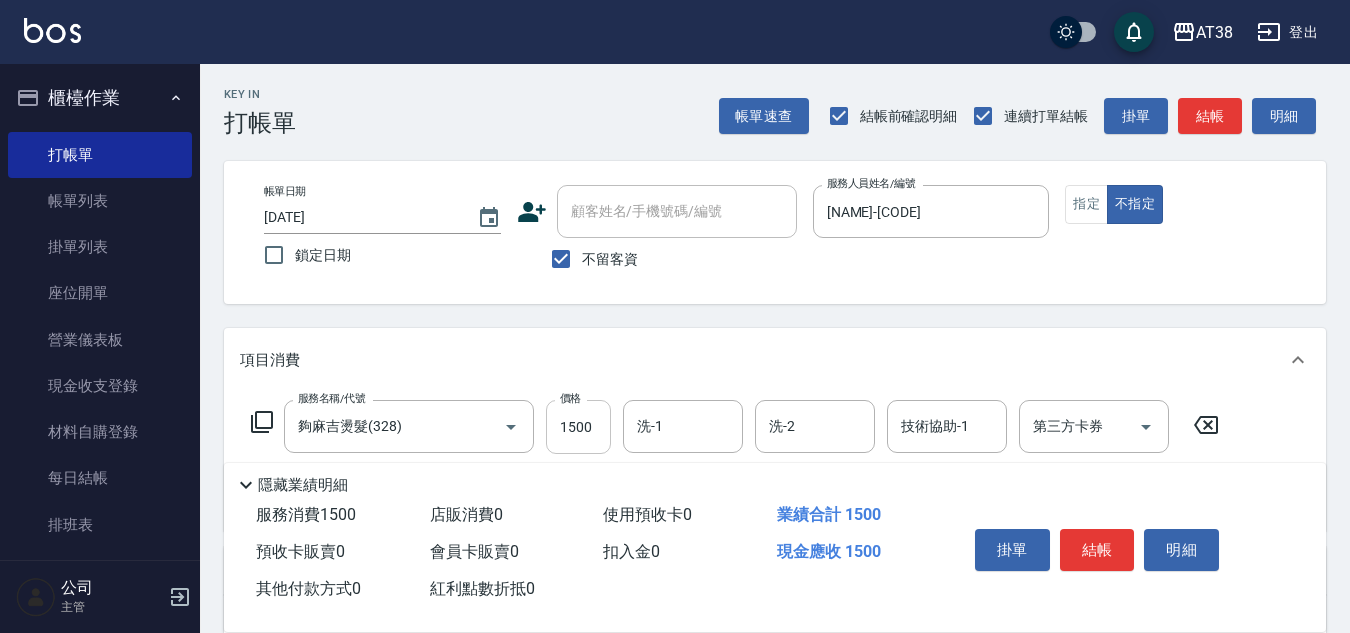 click on "1500" at bounding box center (578, 427) 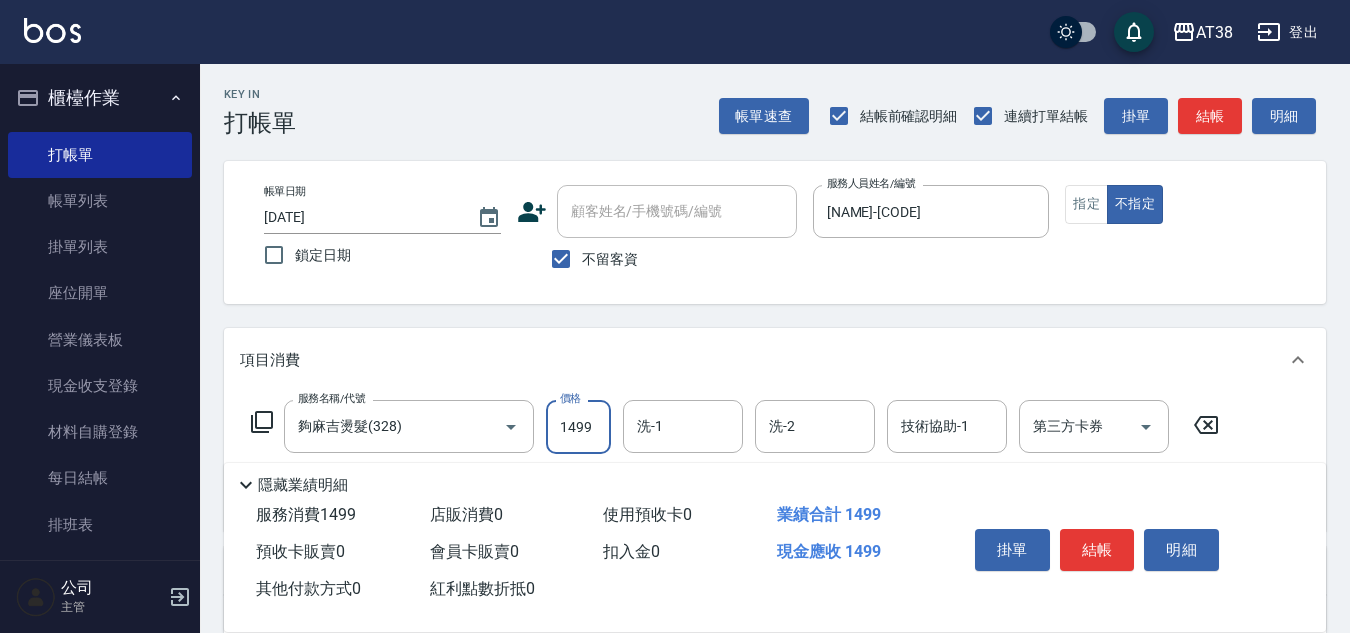 scroll, scrollTop: 100, scrollLeft: 0, axis: vertical 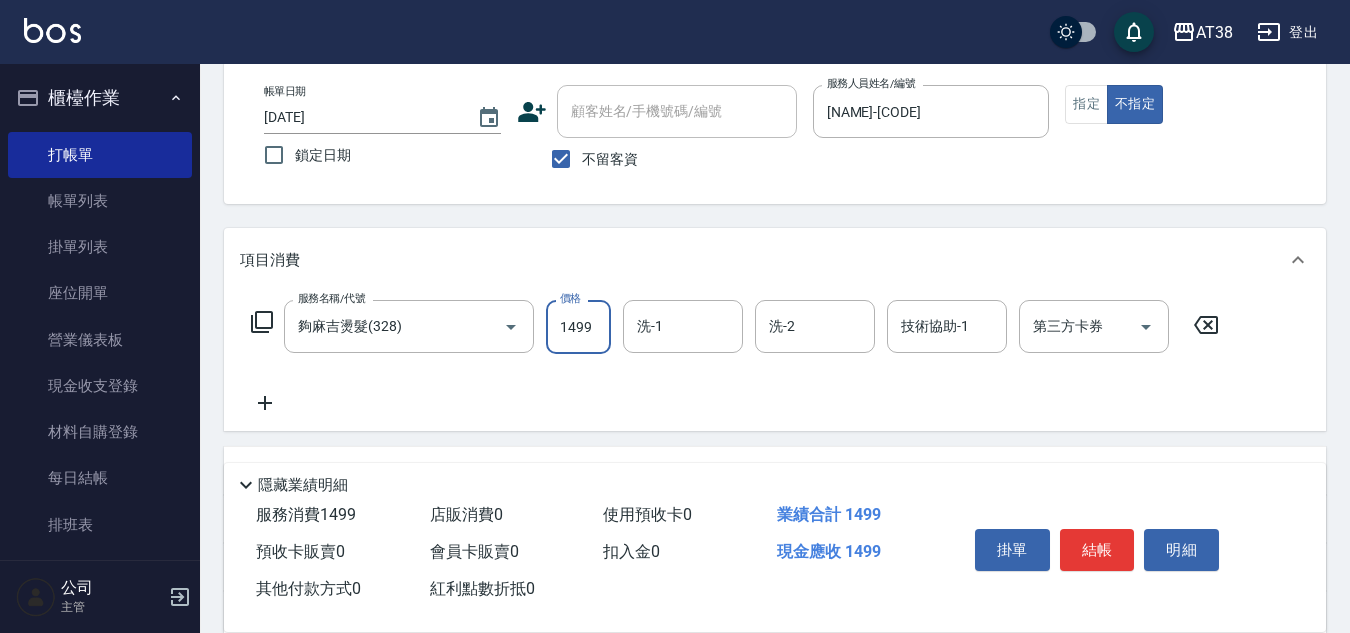 type on "1499" 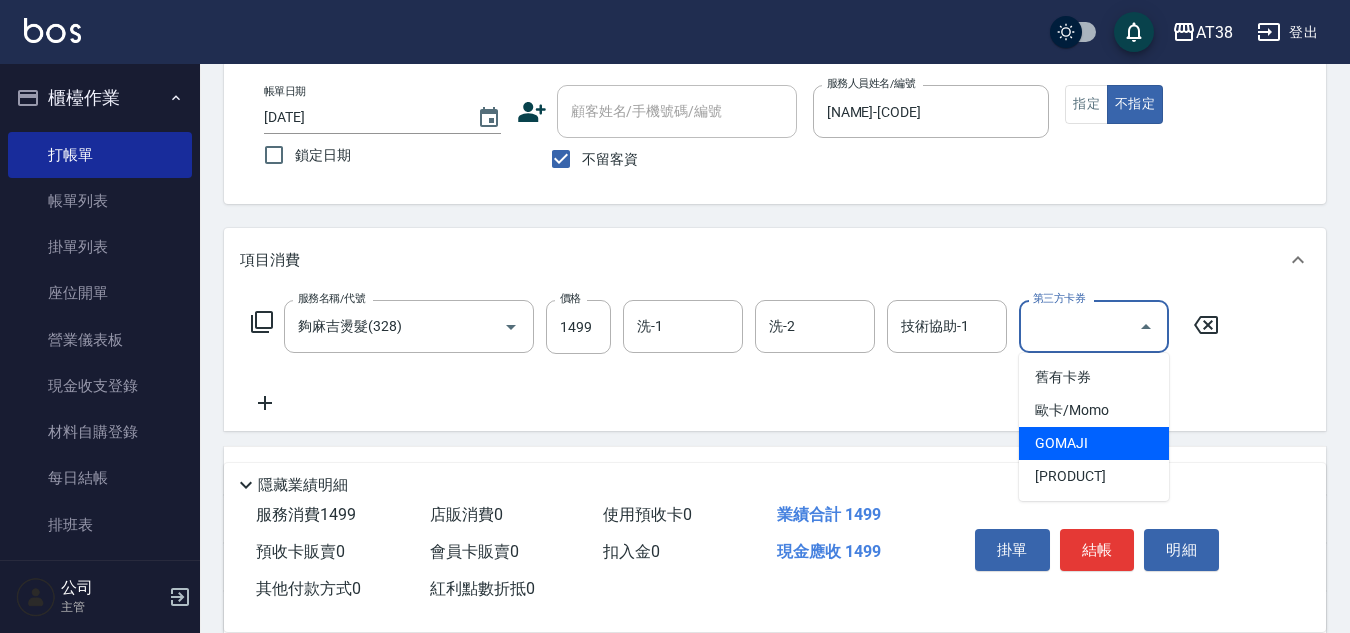 click on "GOMAJI" at bounding box center [1094, 443] 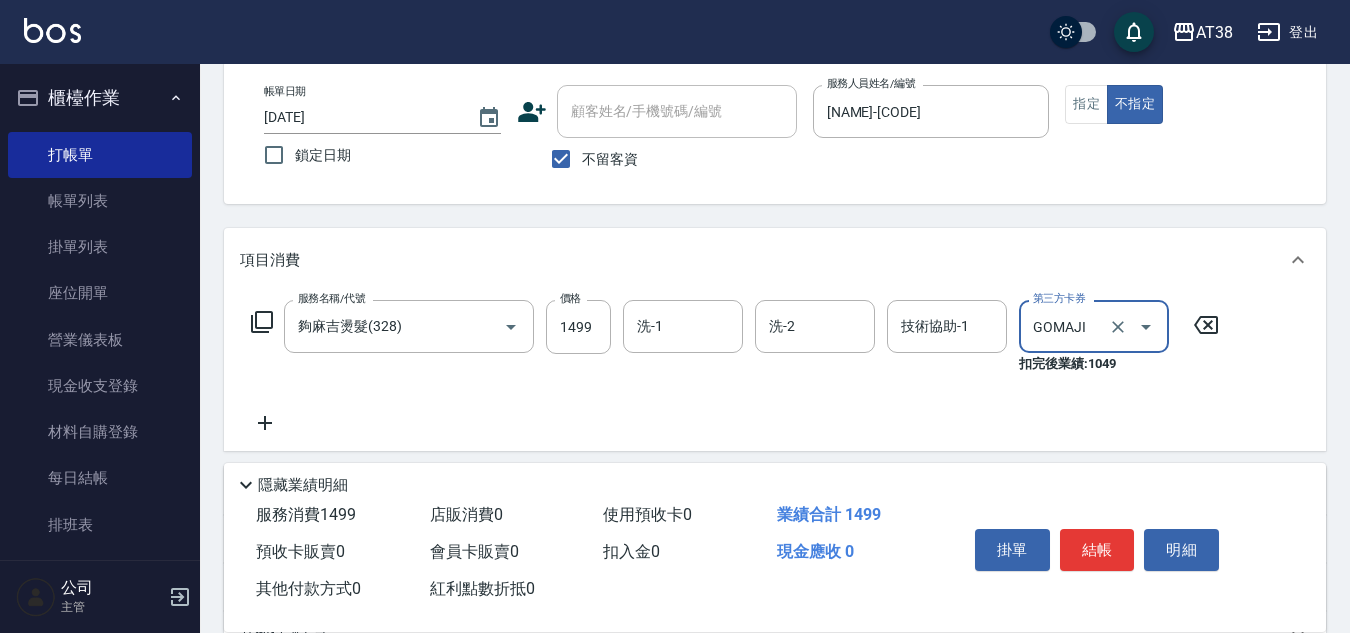 click on "GOMAJI" at bounding box center (1066, 326) 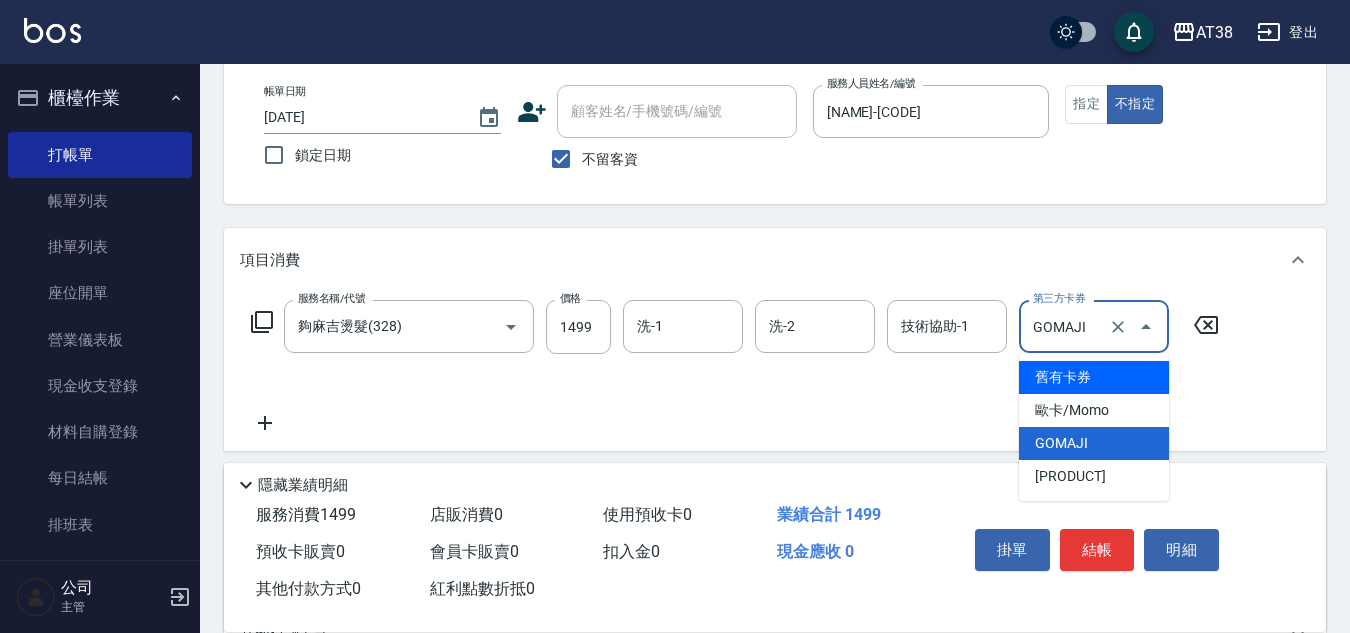 click on "服務名稱/代號 夠麻吉燙髮([NUMBER]) 服務名稱/代號 價格 1499 價格 洗-1 洗-1 洗-2 洗-2 技術協助-1 技術協助-1 第三方卡券 GOMAJI 第三方卡券 扣完後業績: 1049" at bounding box center (735, 367) 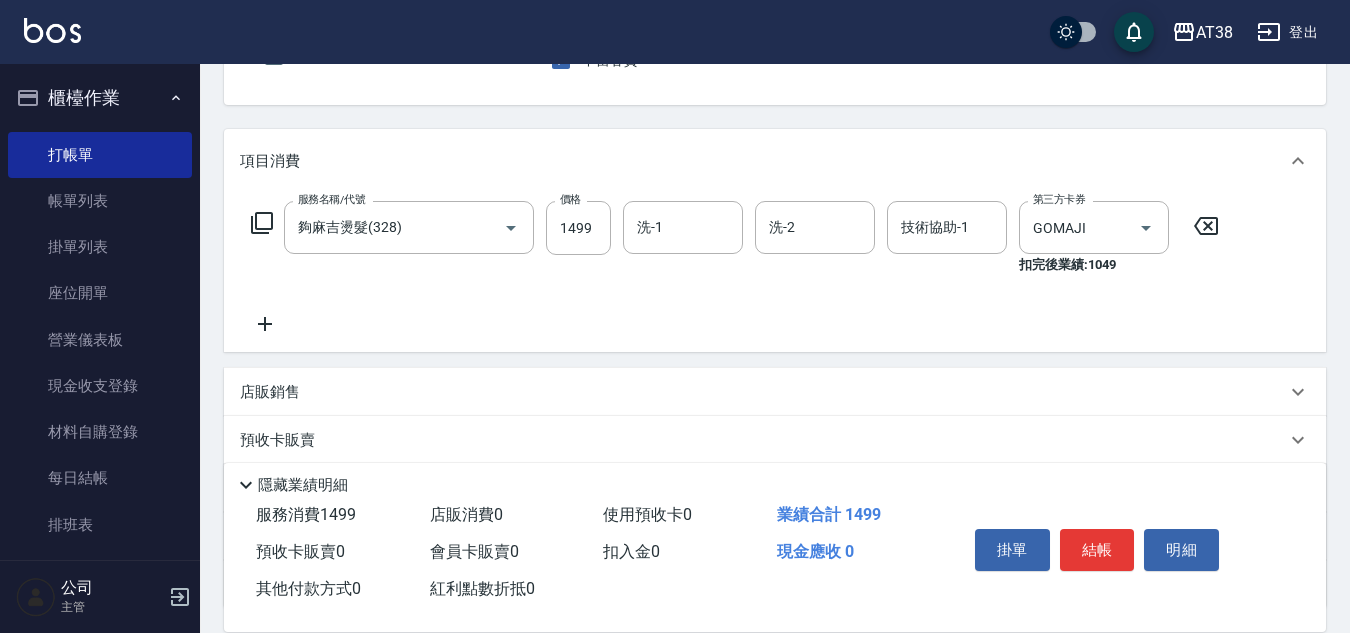 scroll, scrollTop: 200, scrollLeft: 0, axis: vertical 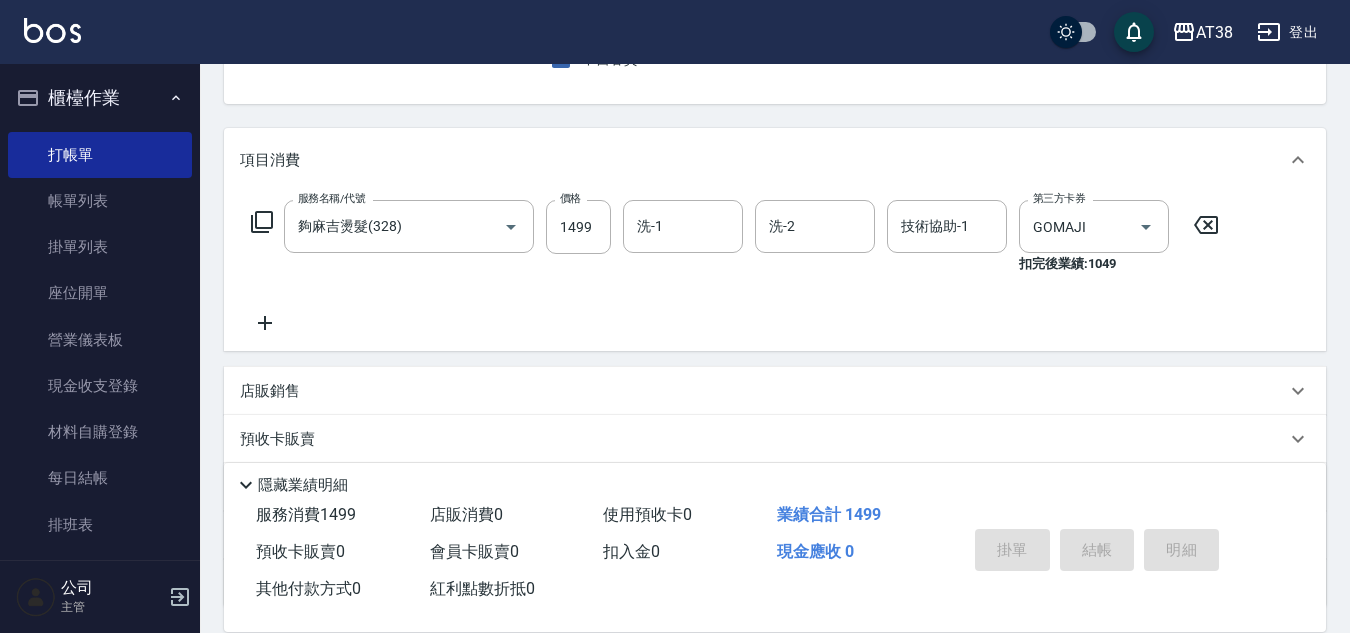 type on "2025/08/02 19:30" 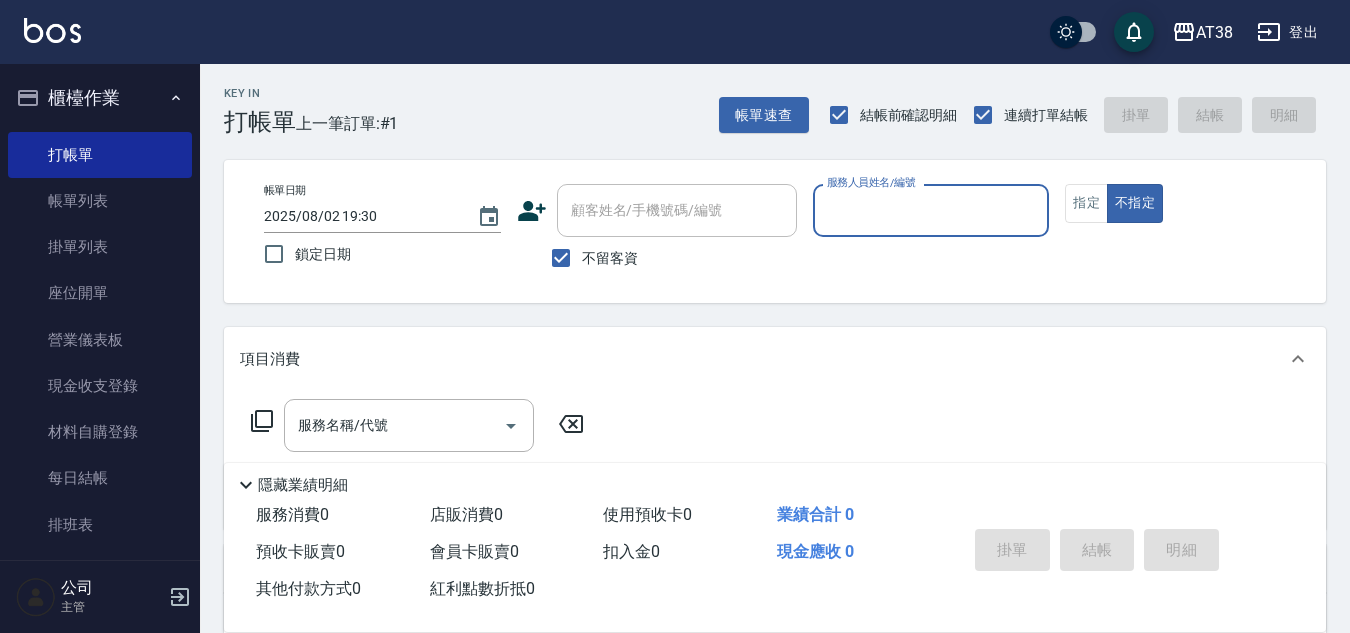 scroll, scrollTop: 0, scrollLeft: 0, axis: both 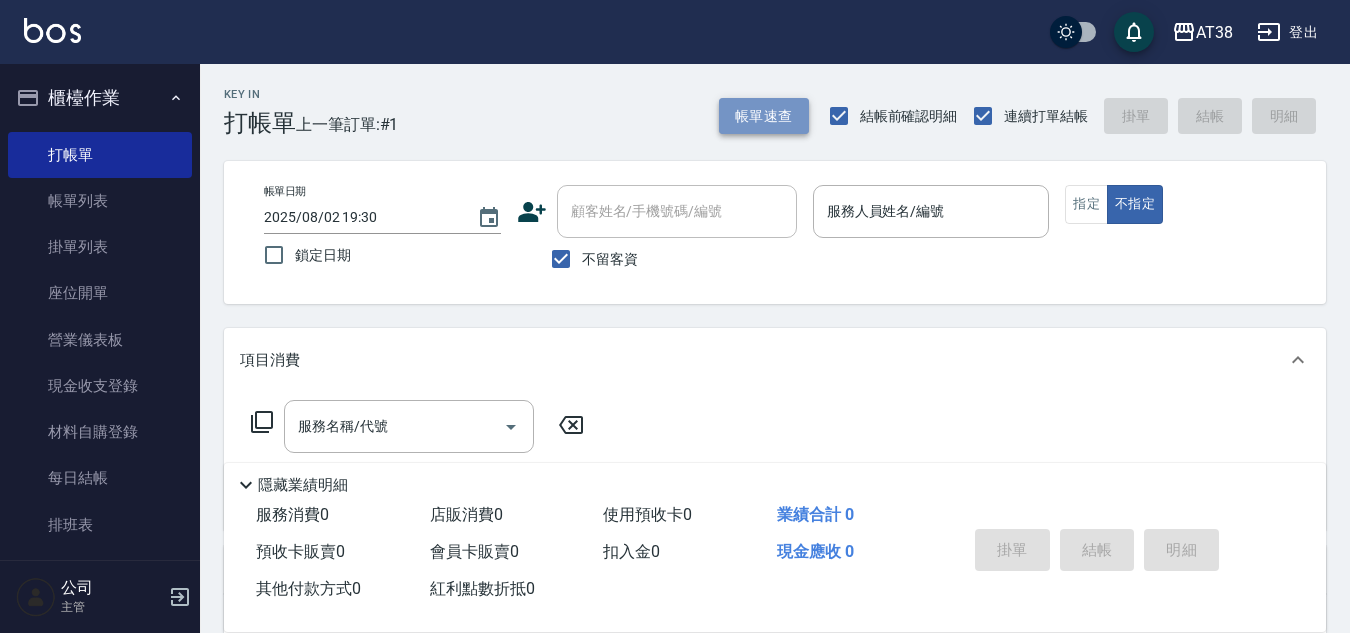 click on "帳單速查" at bounding box center (764, 116) 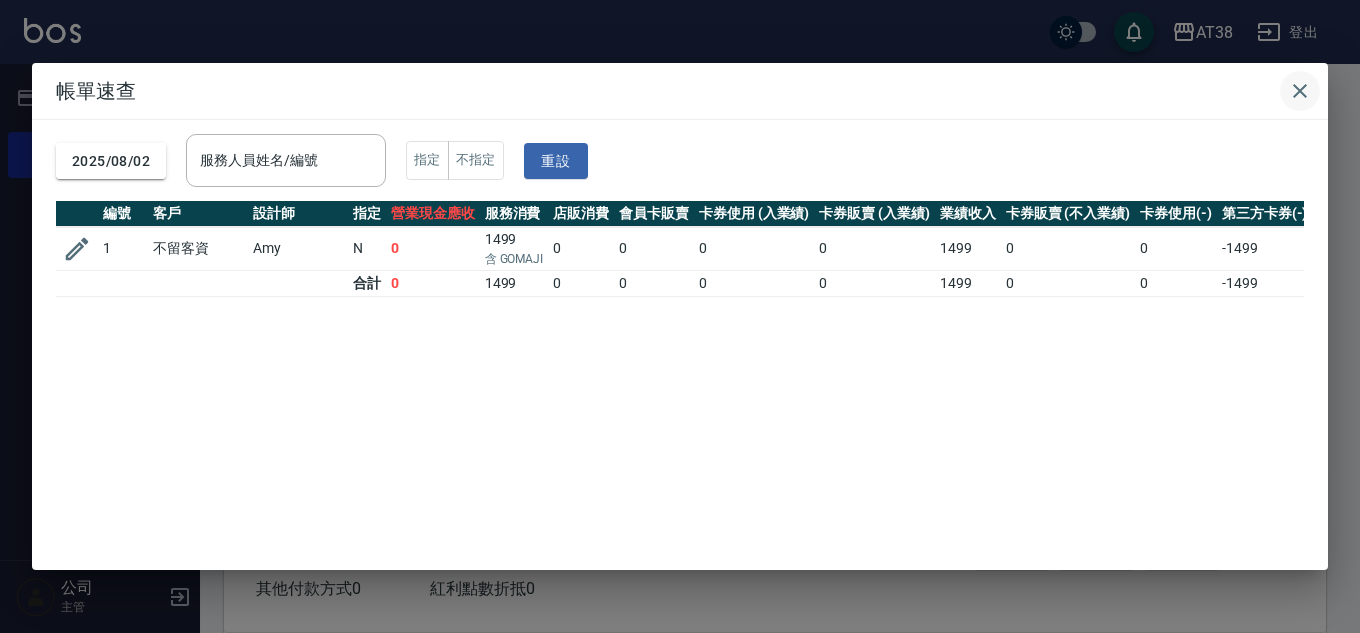 click 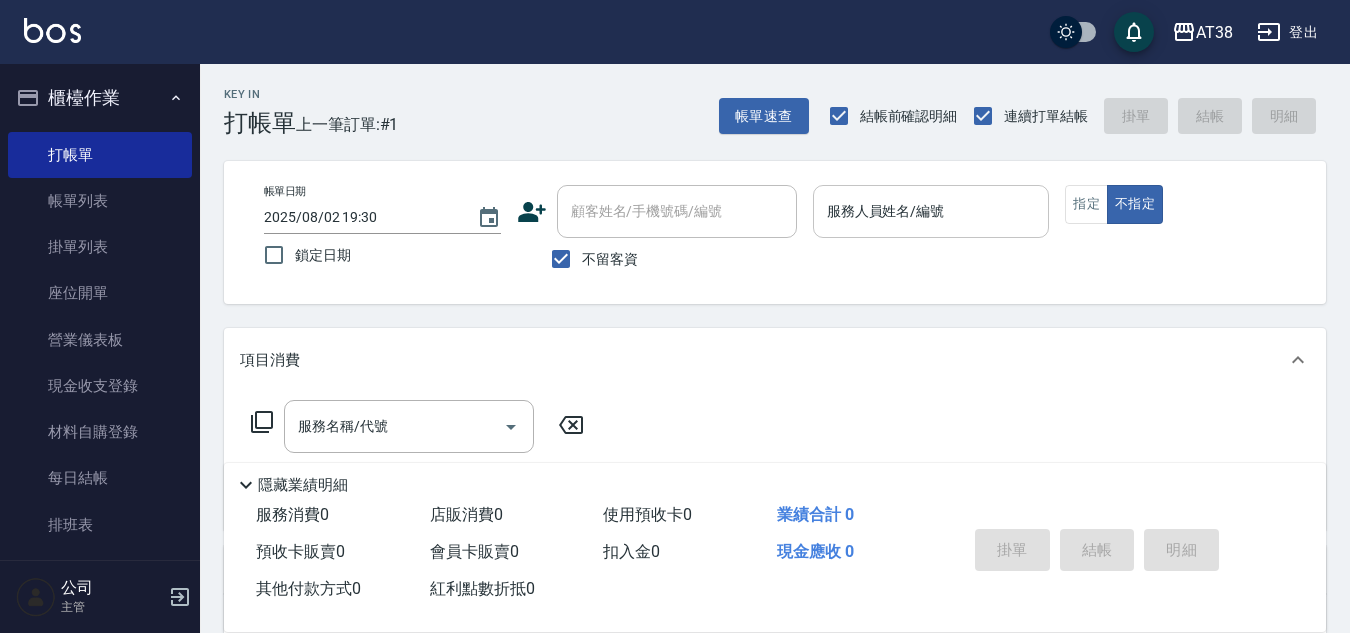click on "服務人員姓名/編號" at bounding box center (931, 211) 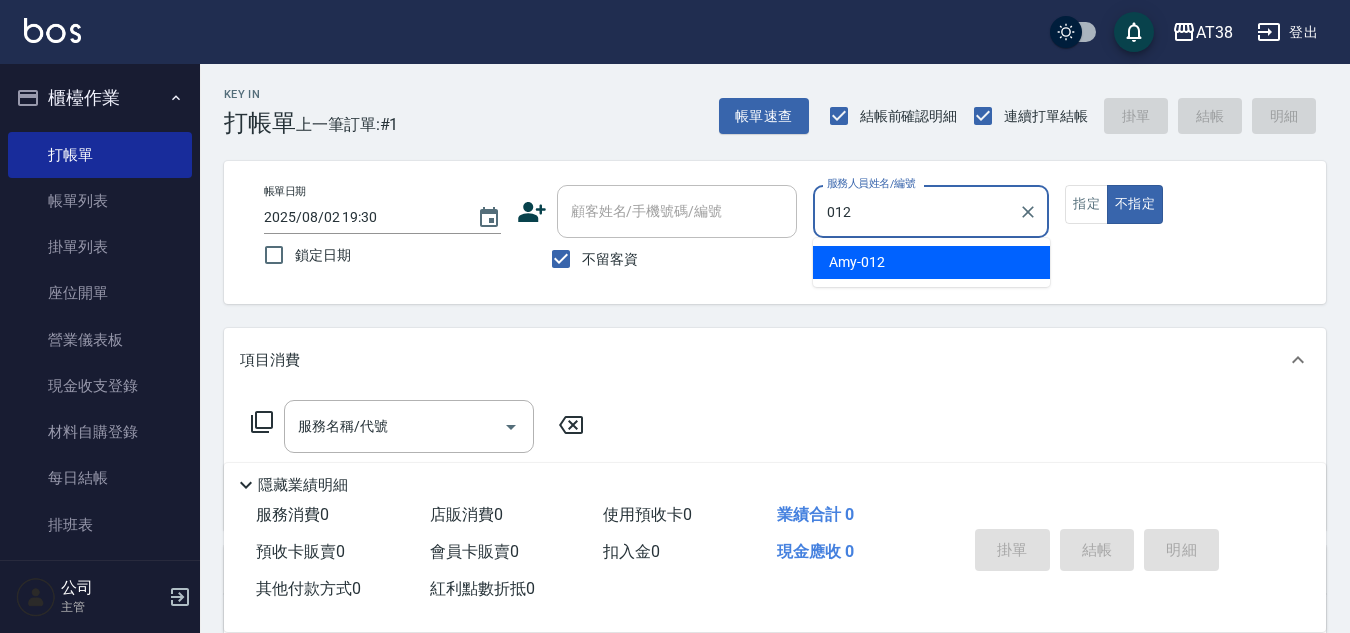 type on "[NAME]-[CODE]" 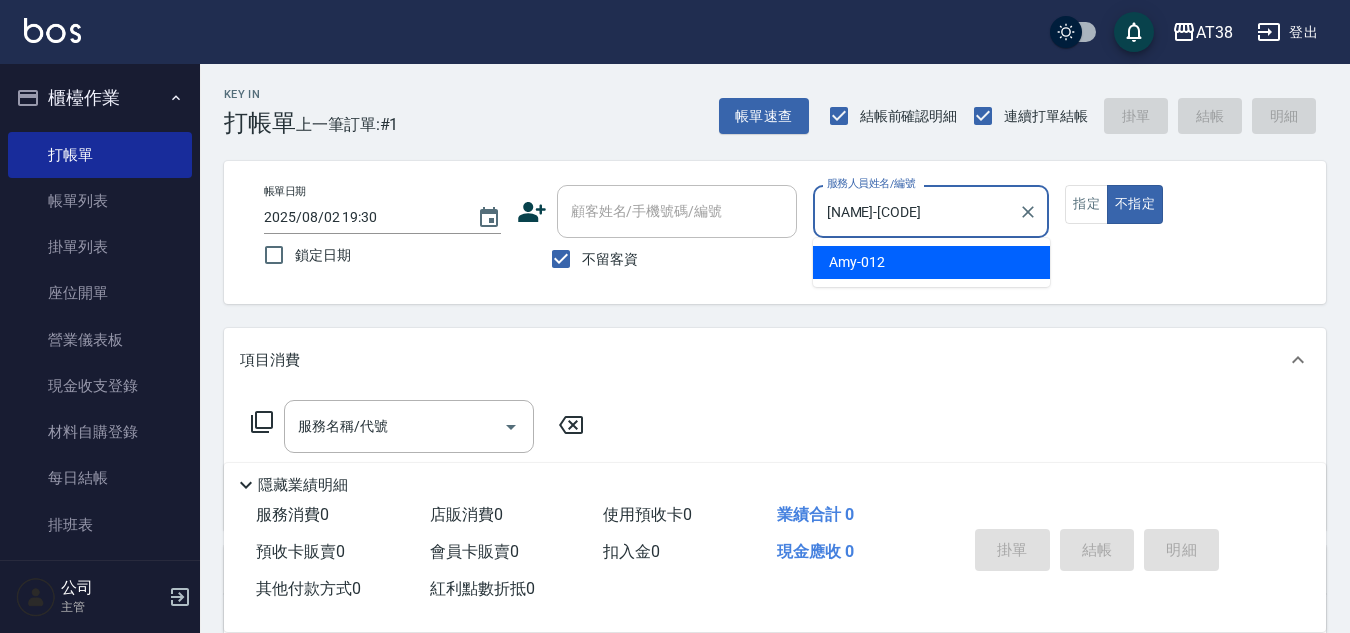 type on "false" 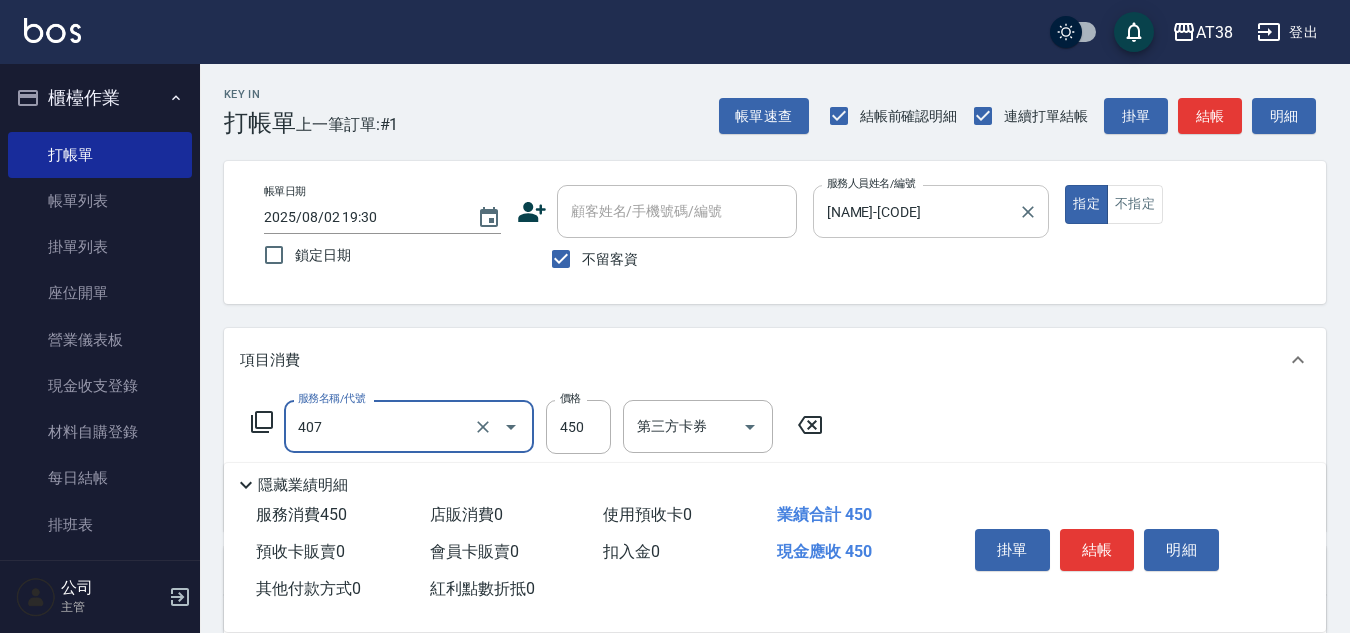 type on "剪髮([NUMBER])" 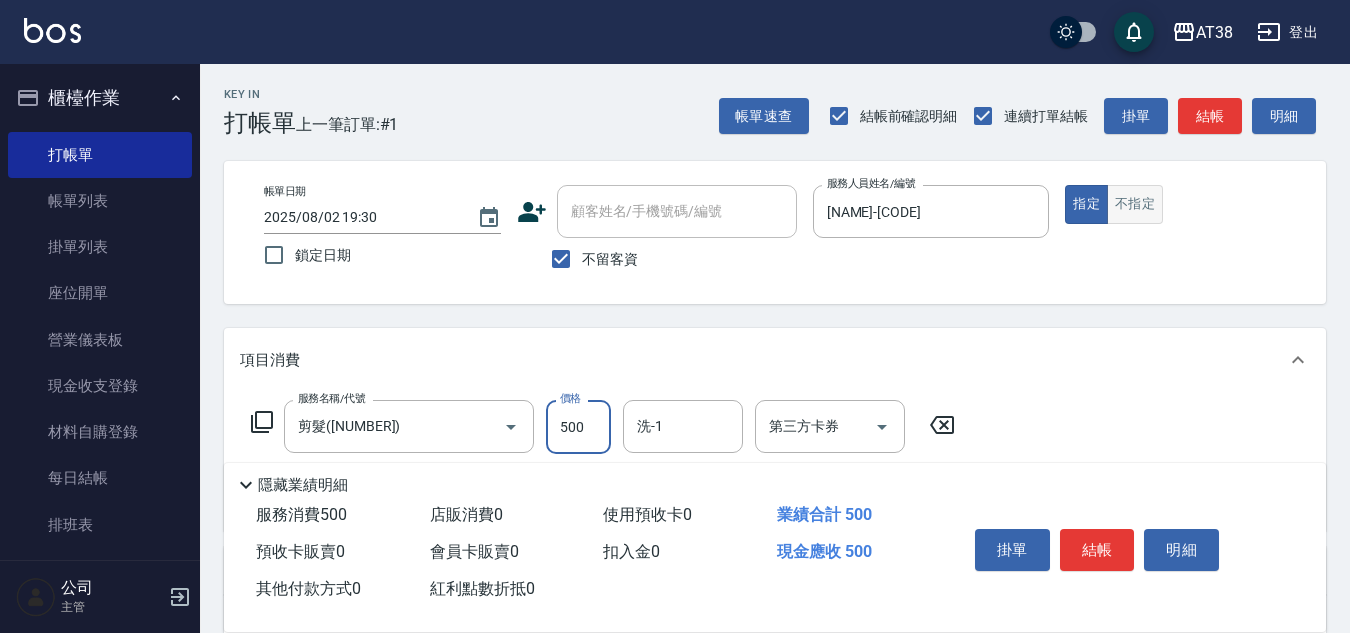 type on "500" 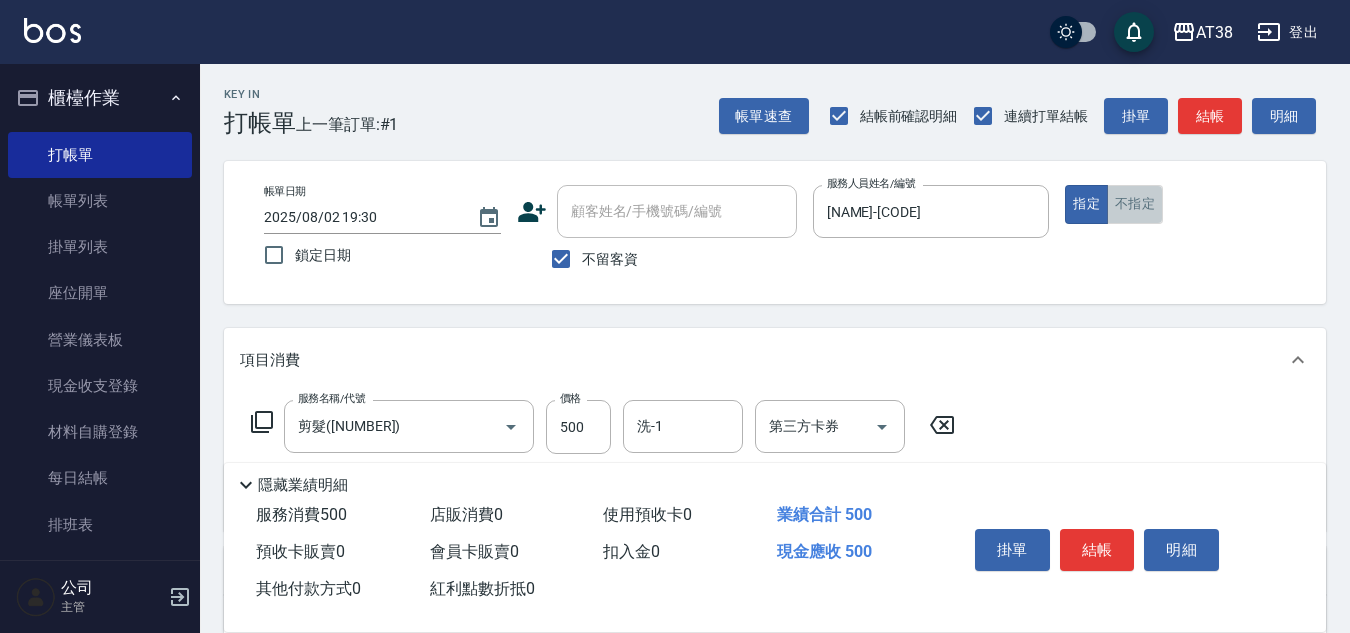 click on "不指定" at bounding box center (1135, 204) 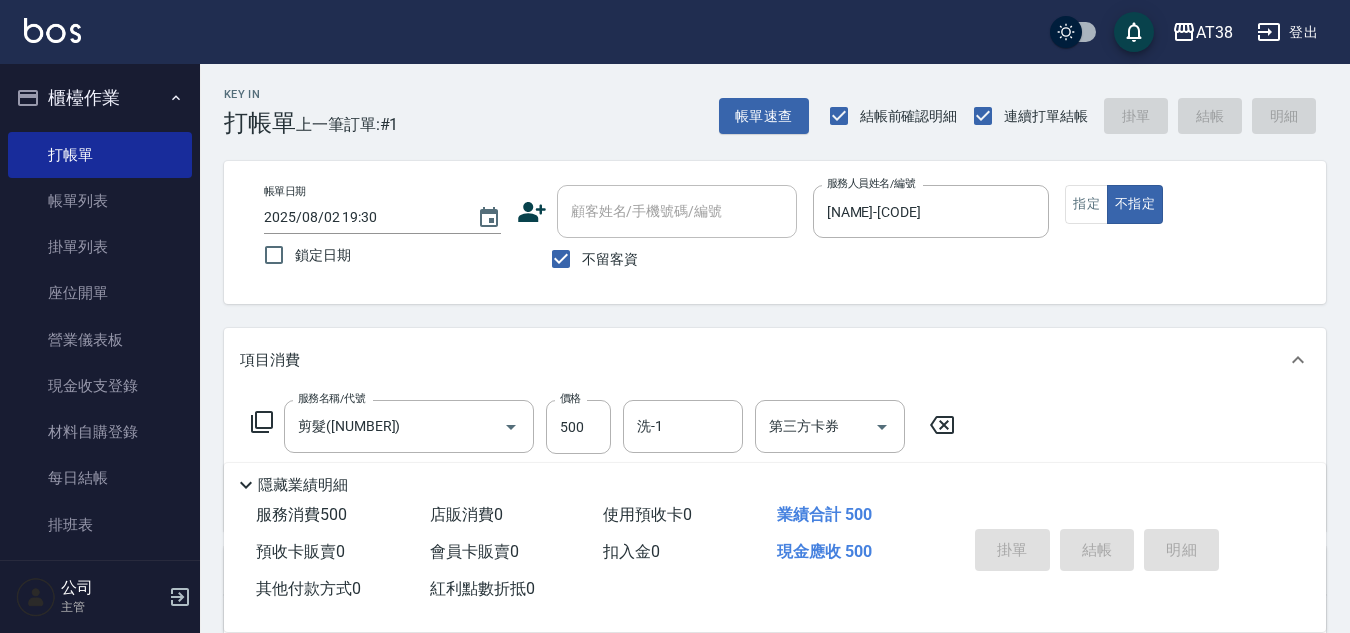 type on "2025/08/02 19:31" 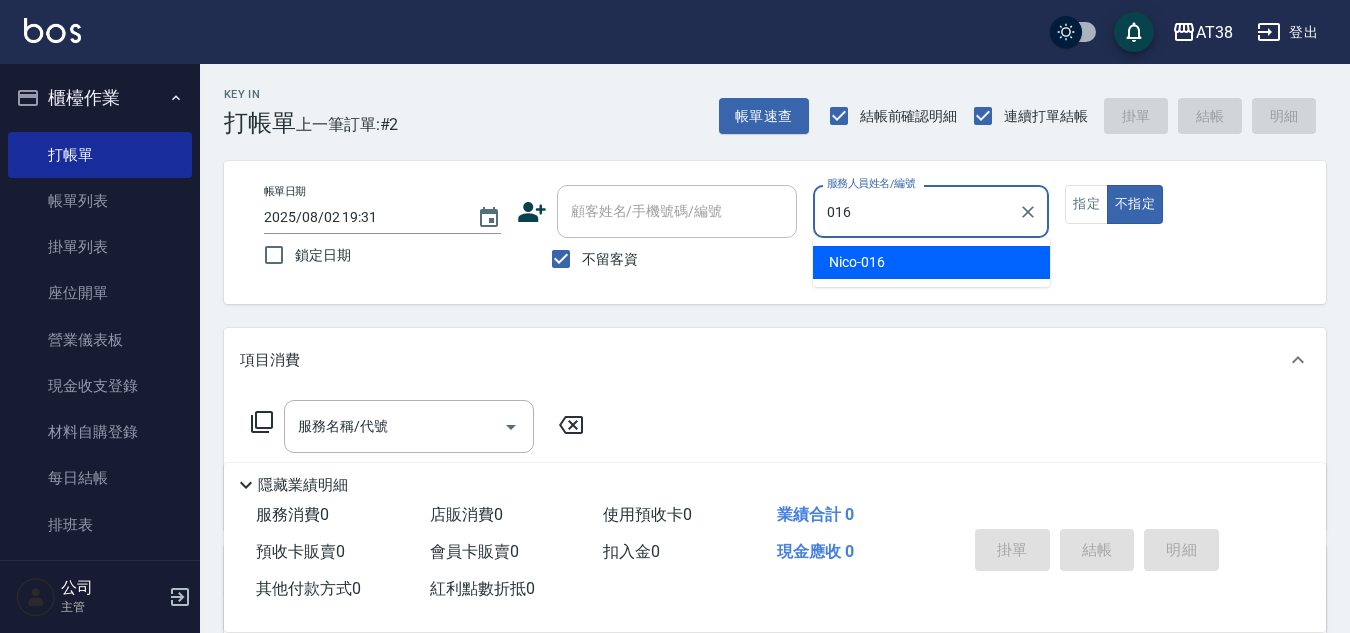 type on "[NAME]-[NUMBER]" 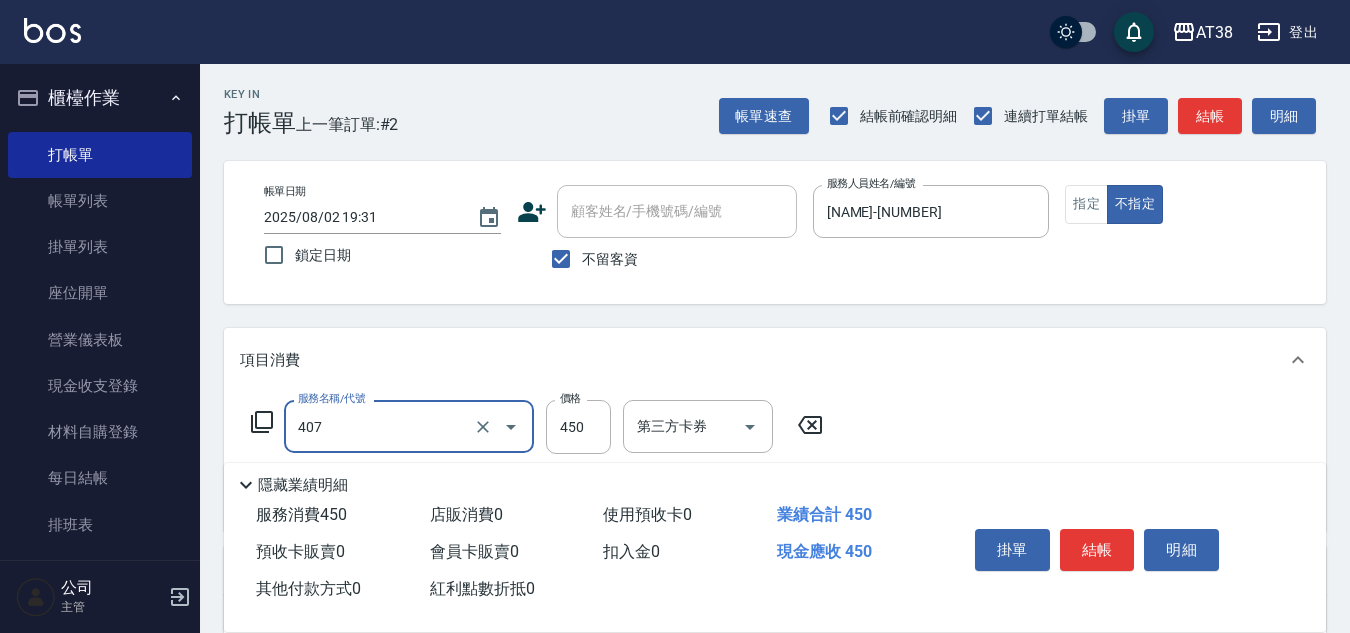 type on "剪髮([NUMBER])" 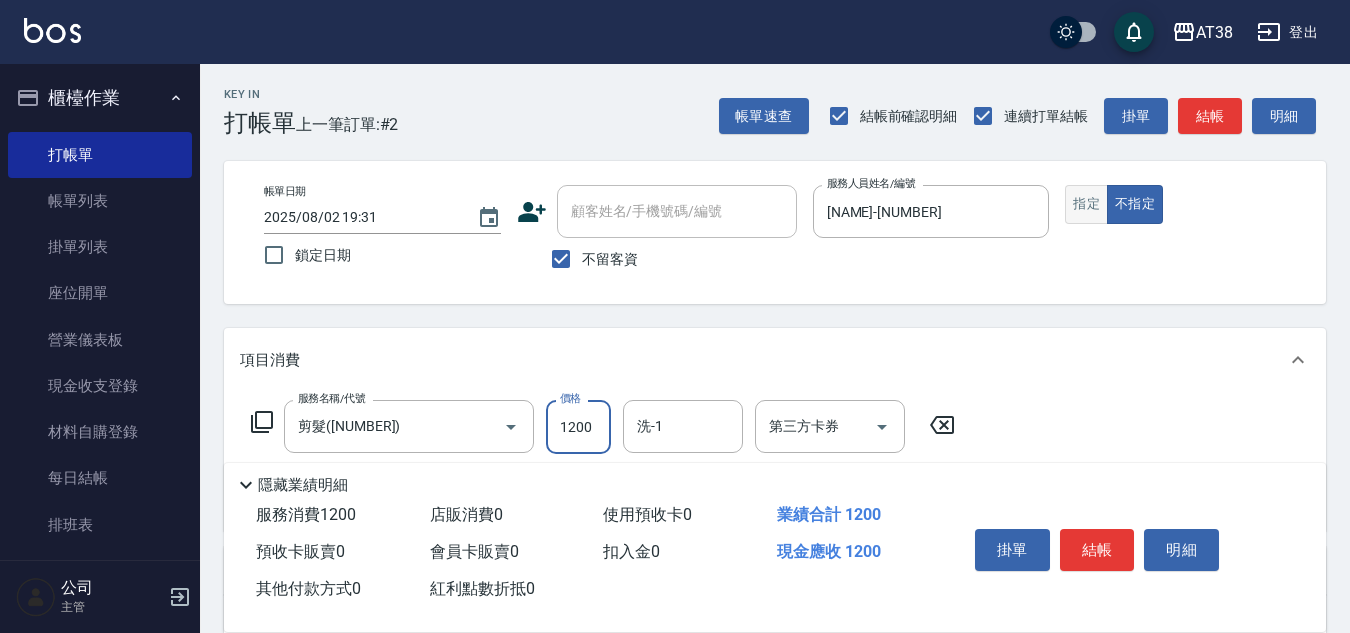 type on "1200" 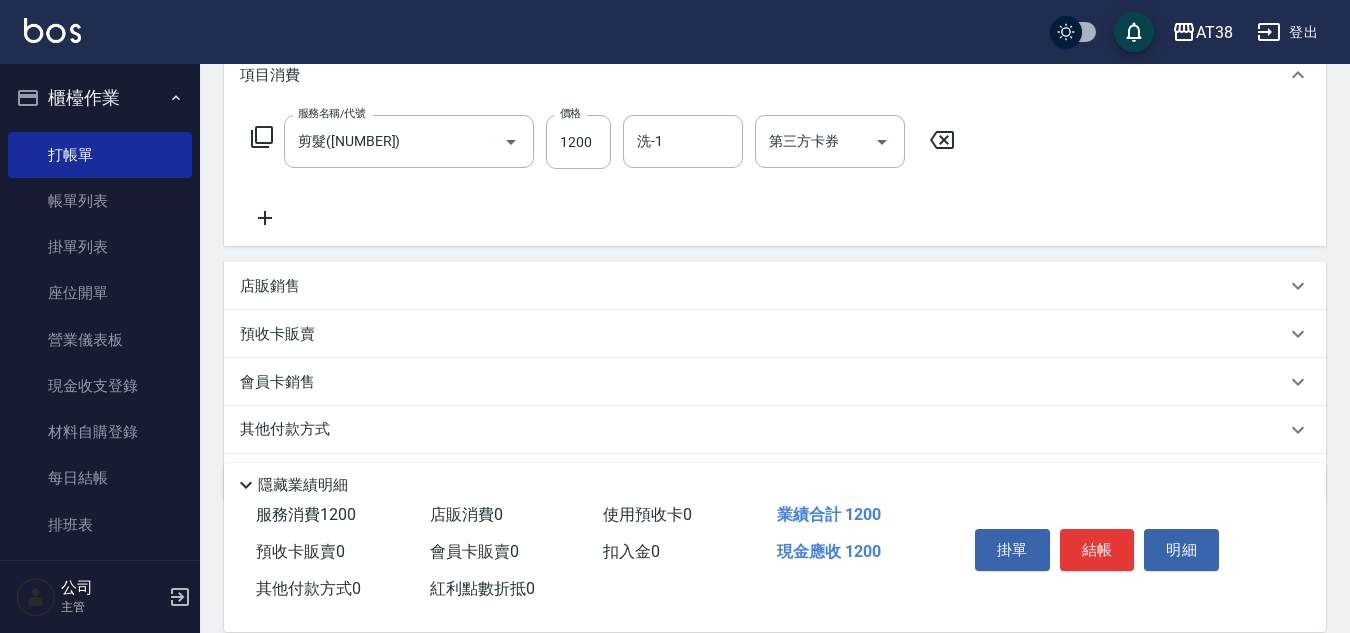 scroll, scrollTop: 300, scrollLeft: 0, axis: vertical 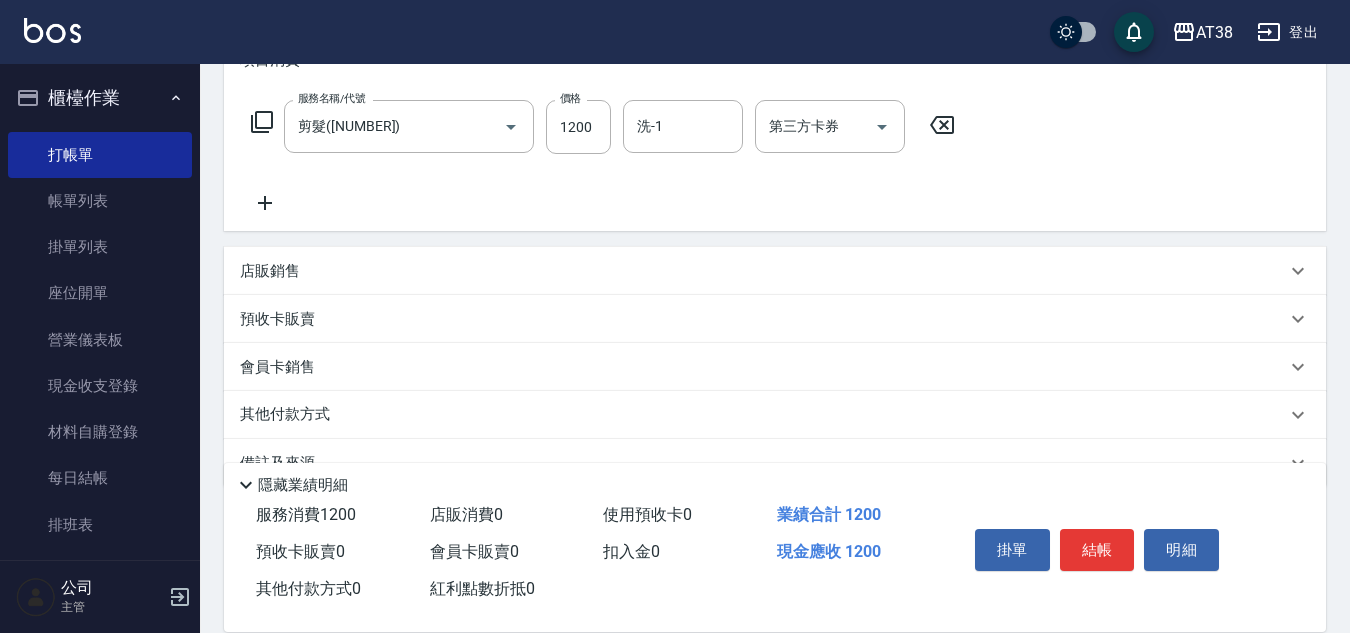 click on "店販銷售" at bounding box center [270, 271] 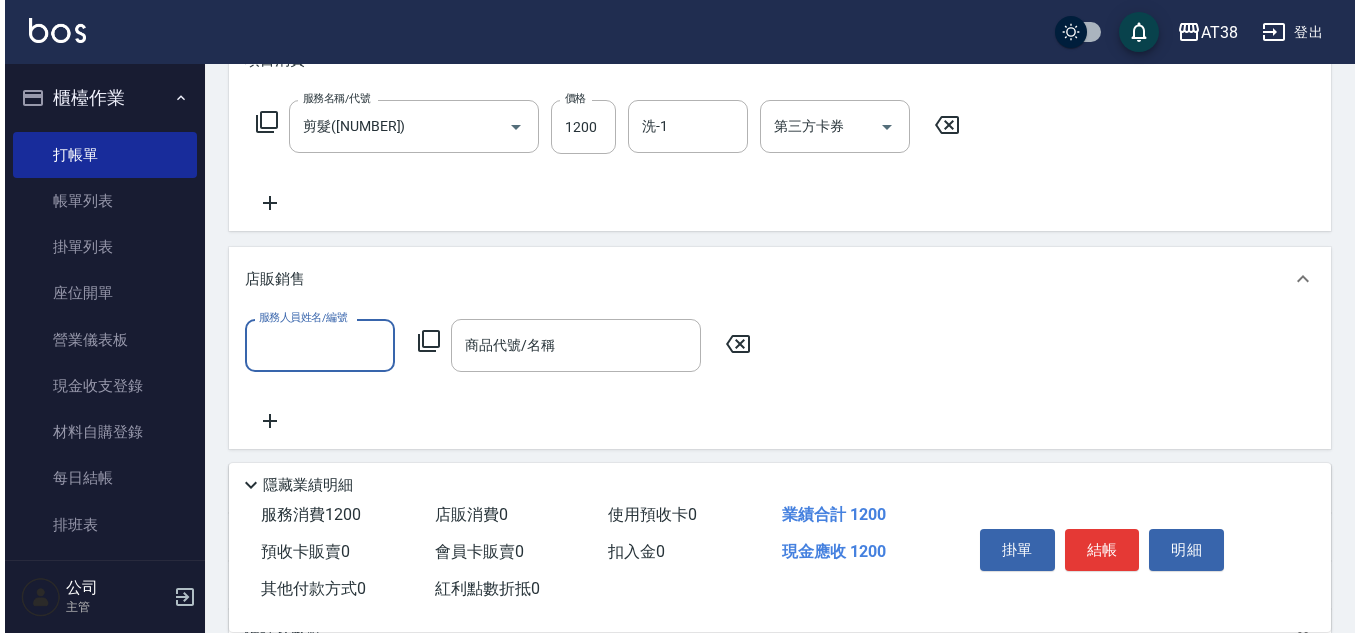 scroll, scrollTop: 0, scrollLeft: 0, axis: both 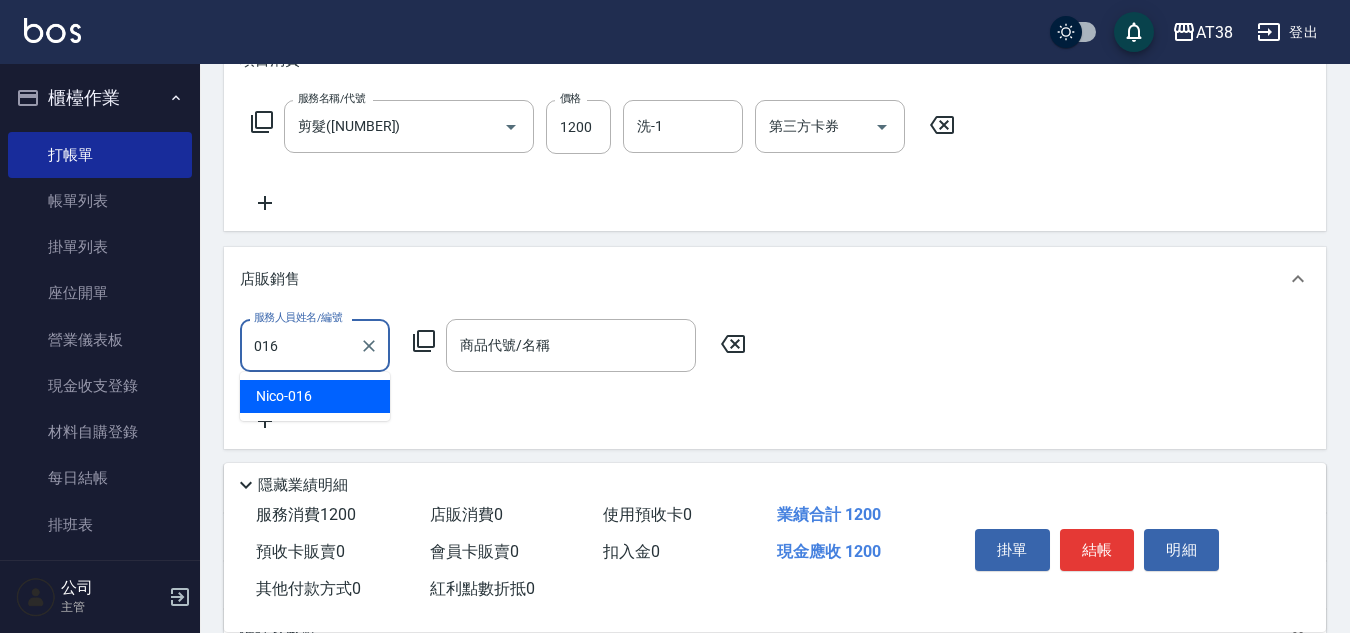 type on "[NAME]-[NUMBER]" 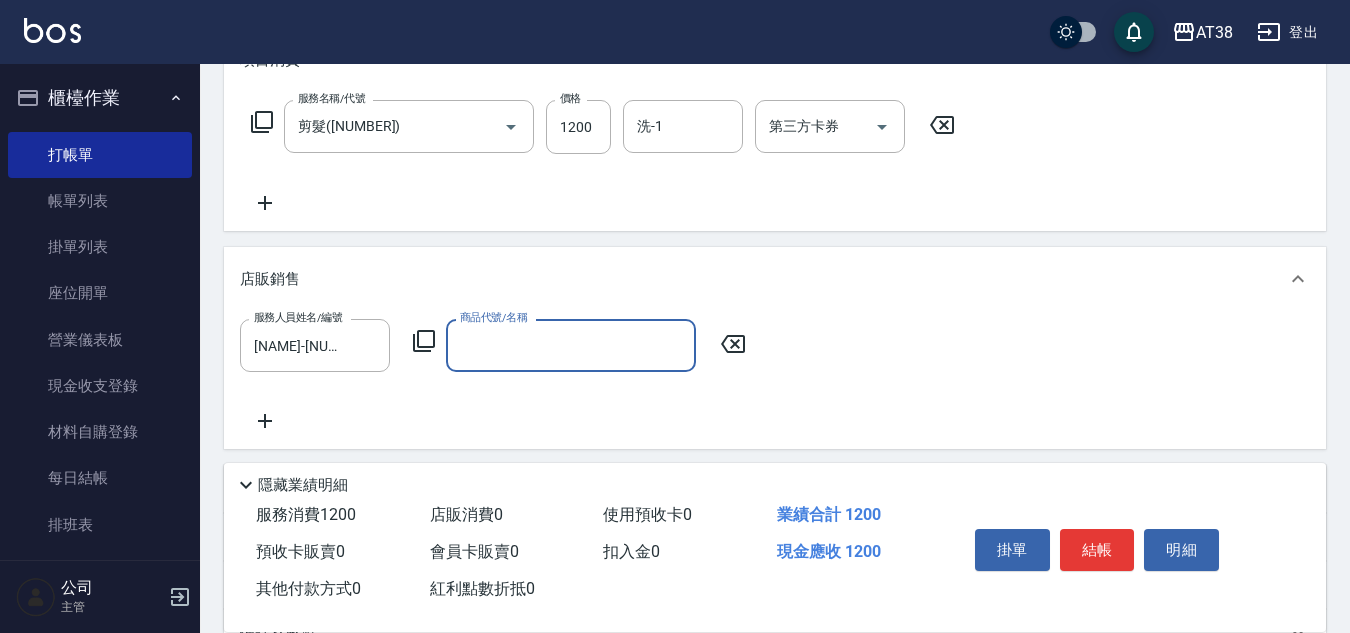 click 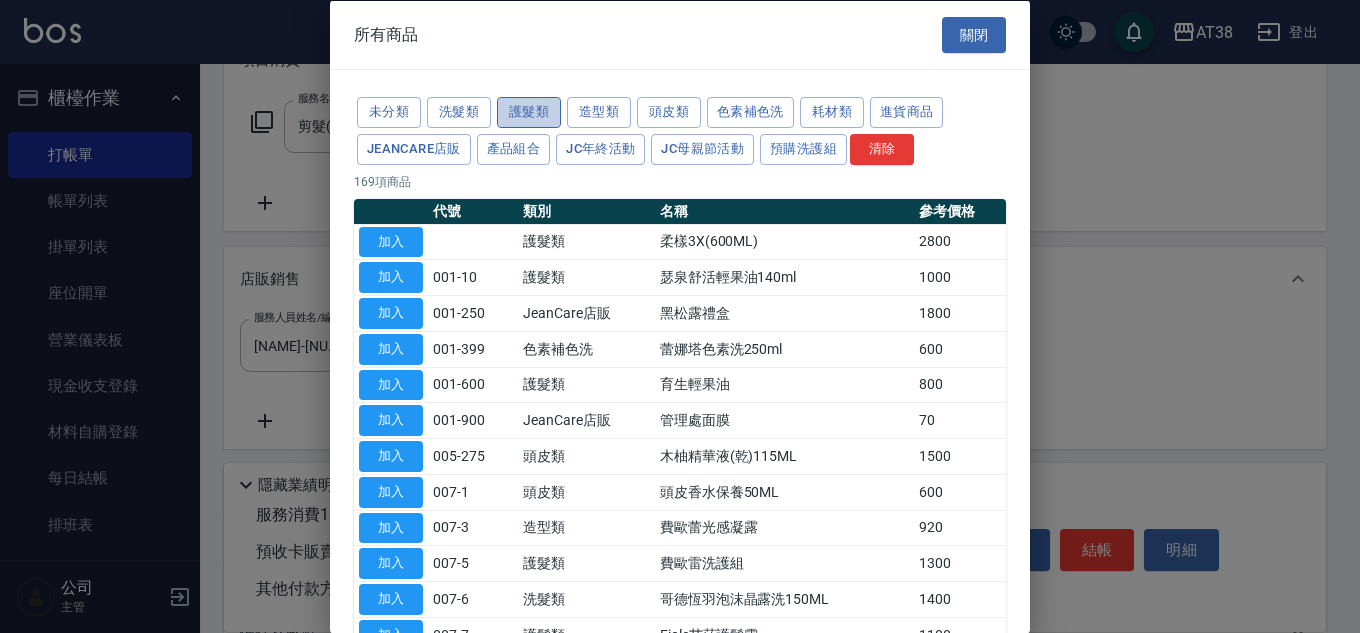 click on "護髮類" at bounding box center [529, 112] 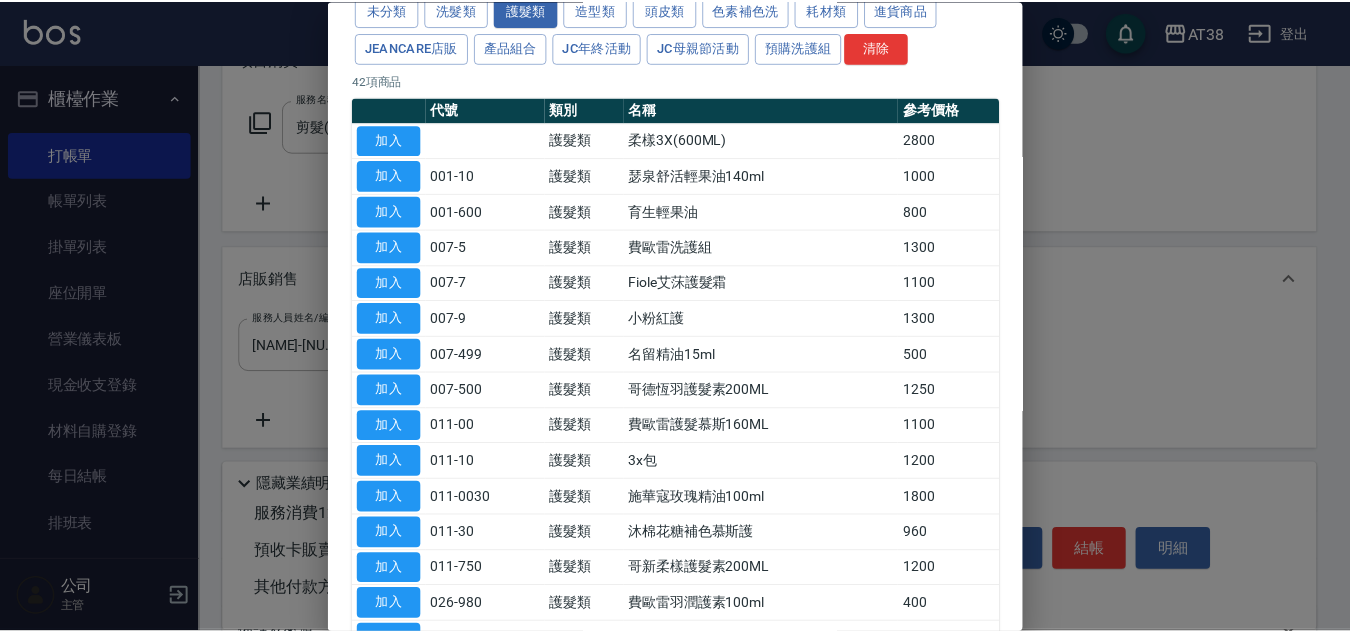 scroll, scrollTop: 100, scrollLeft: 0, axis: vertical 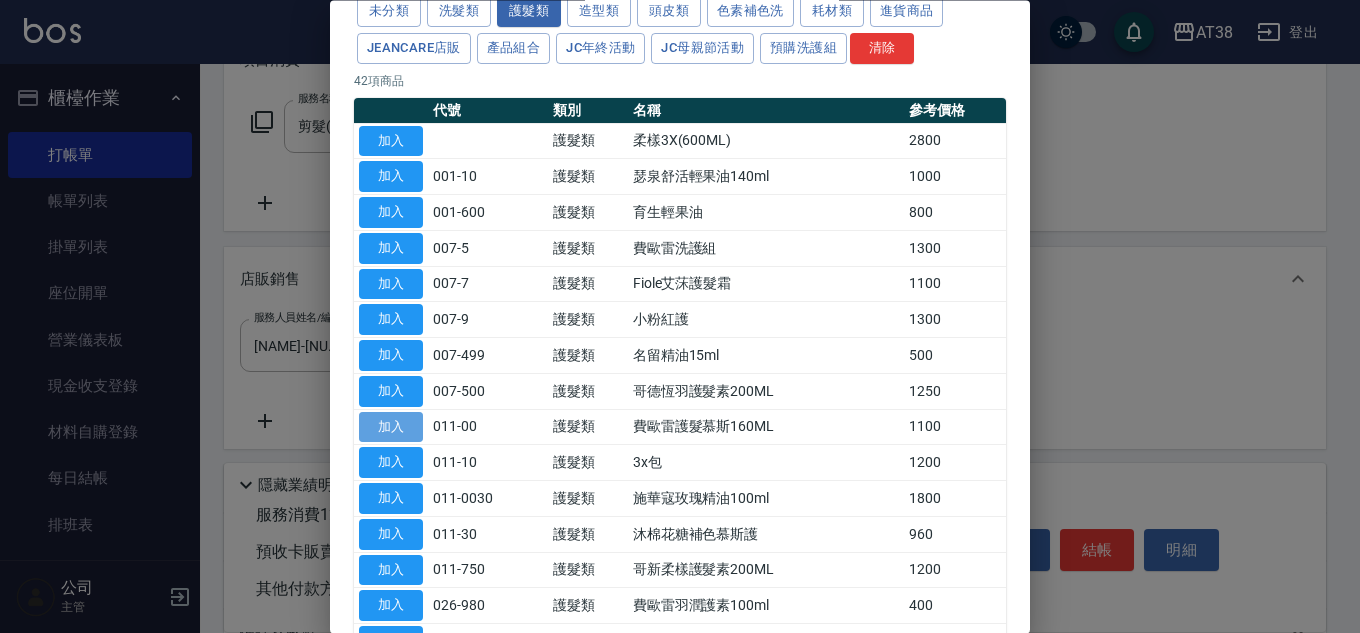 click on "加入" at bounding box center (391, 427) 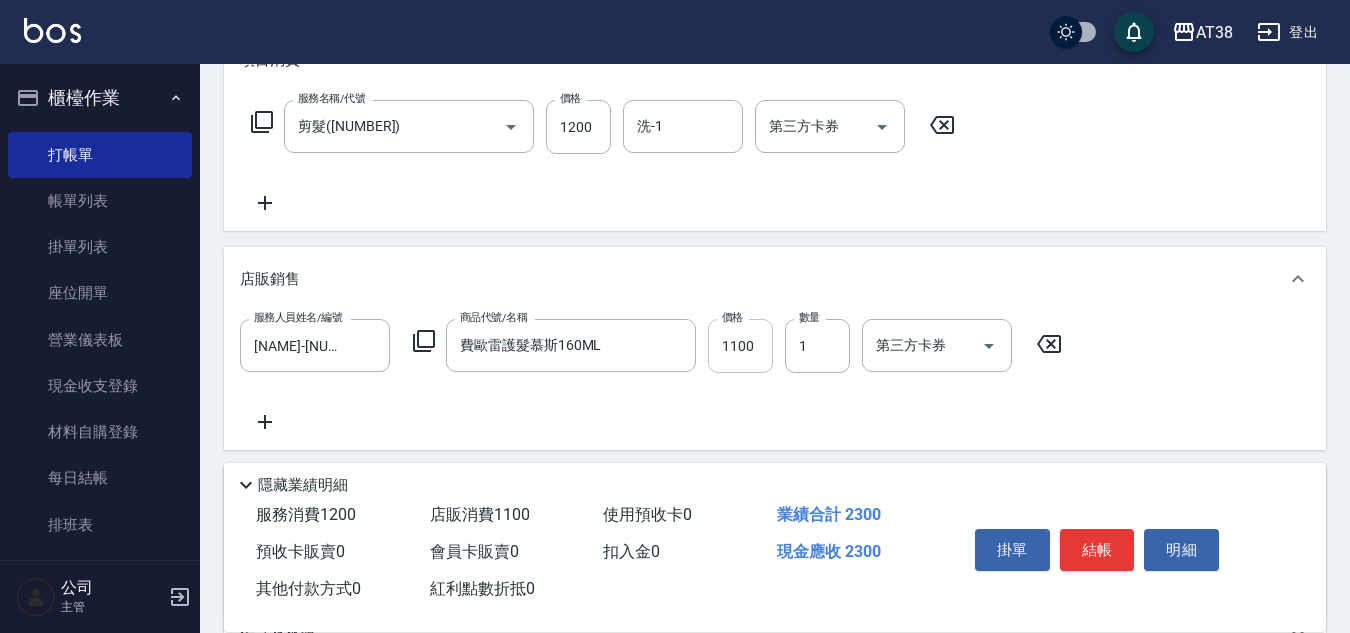 click on "1100" at bounding box center (740, 346) 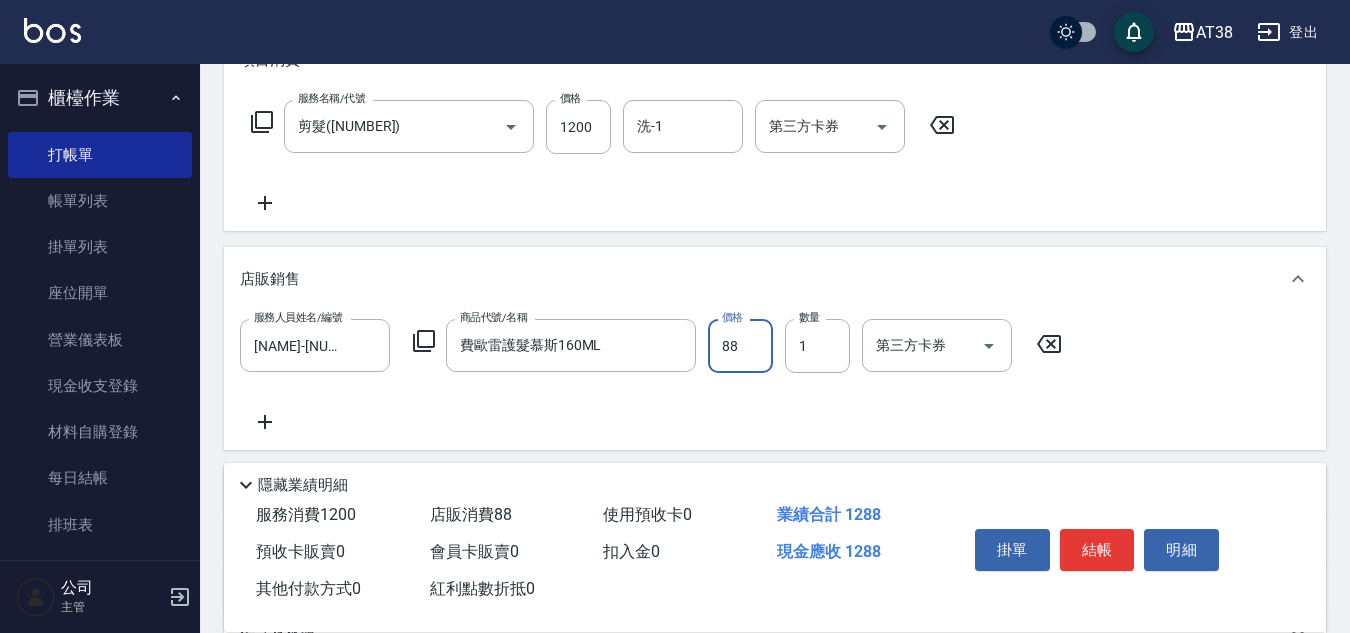 type on "880" 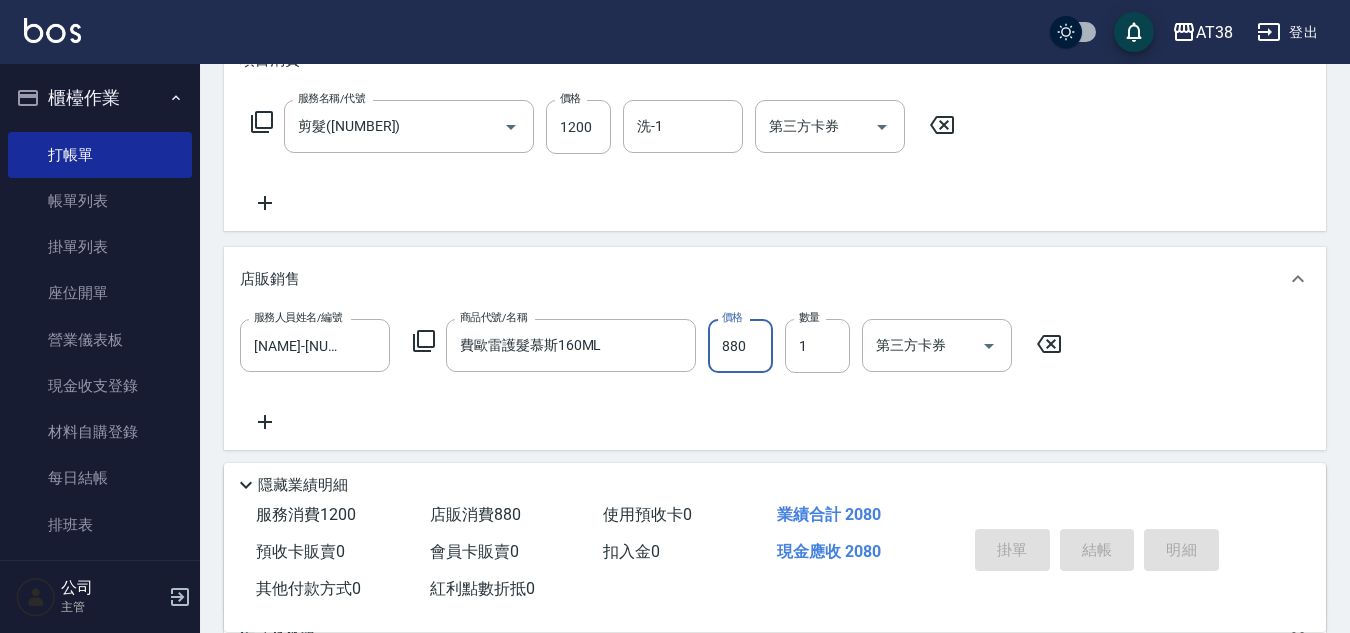 type on "[DATE]" 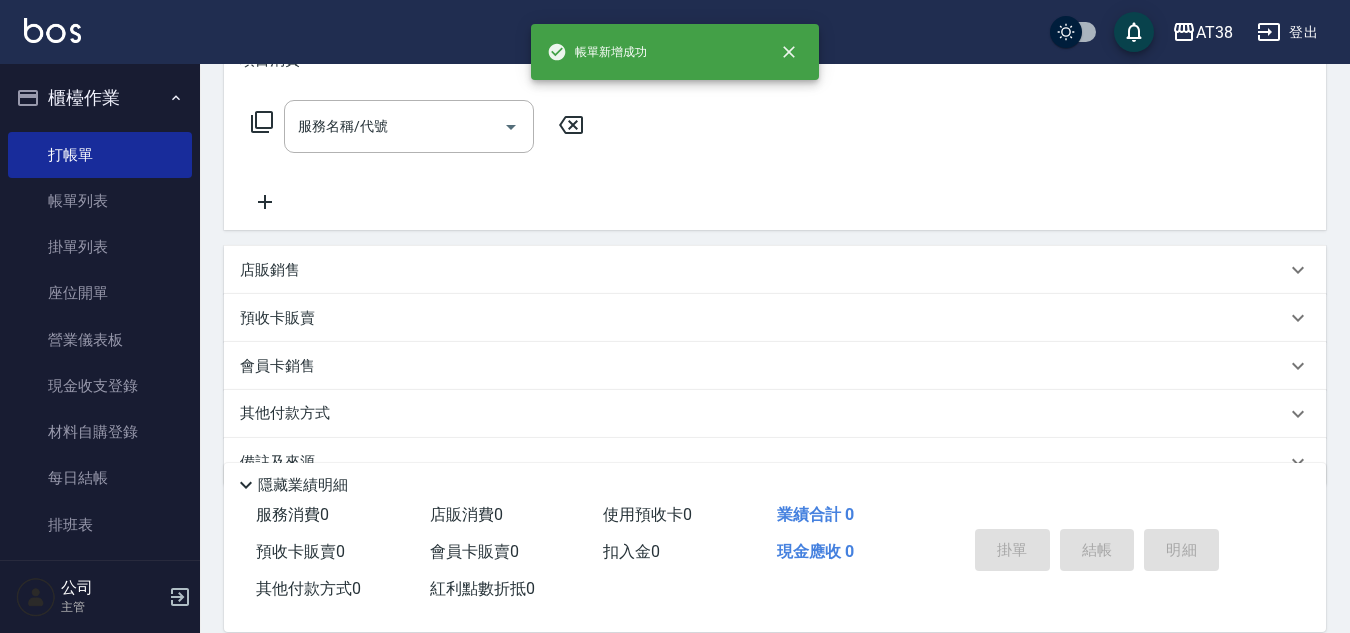scroll, scrollTop: 0, scrollLeft: 0, axis: both 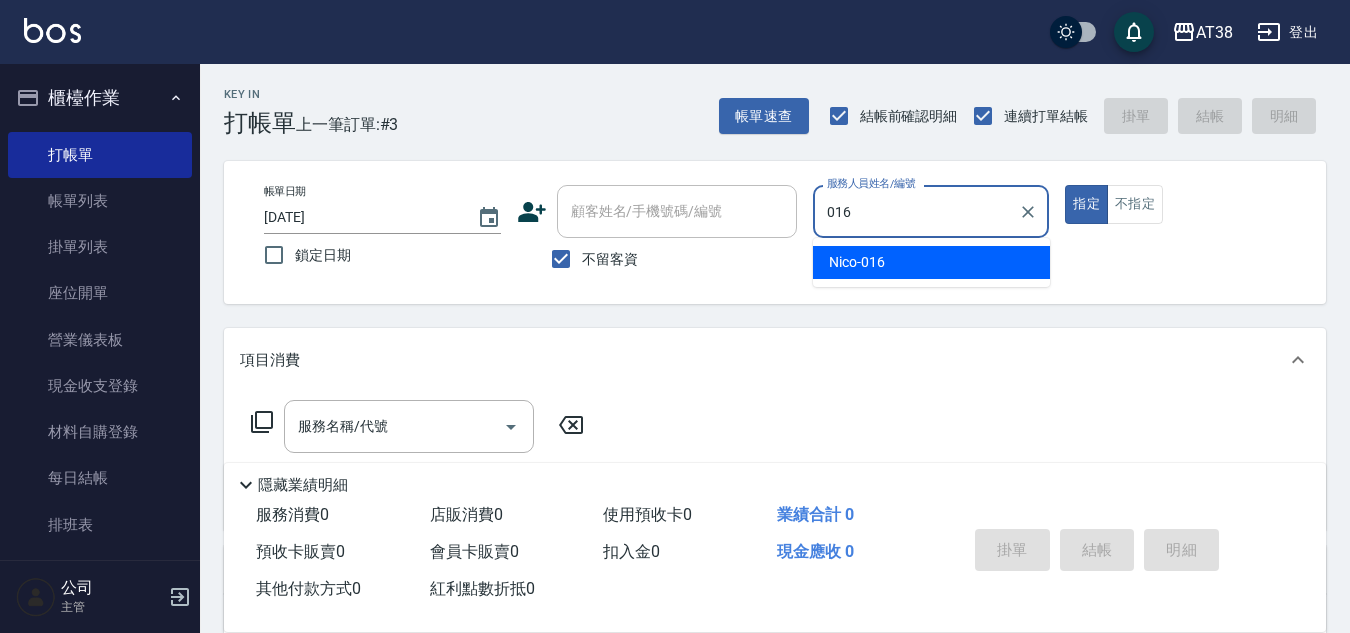 type on "[NAME]-[NUMBER]" 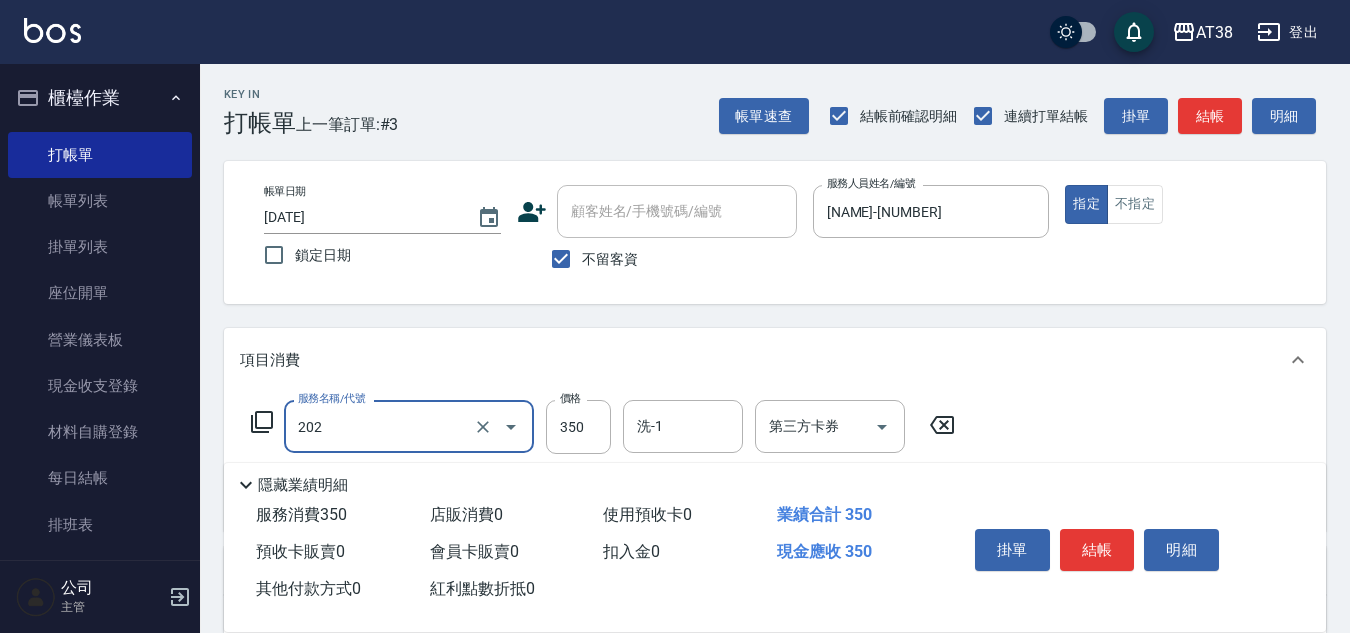type on "洗髮(202)" 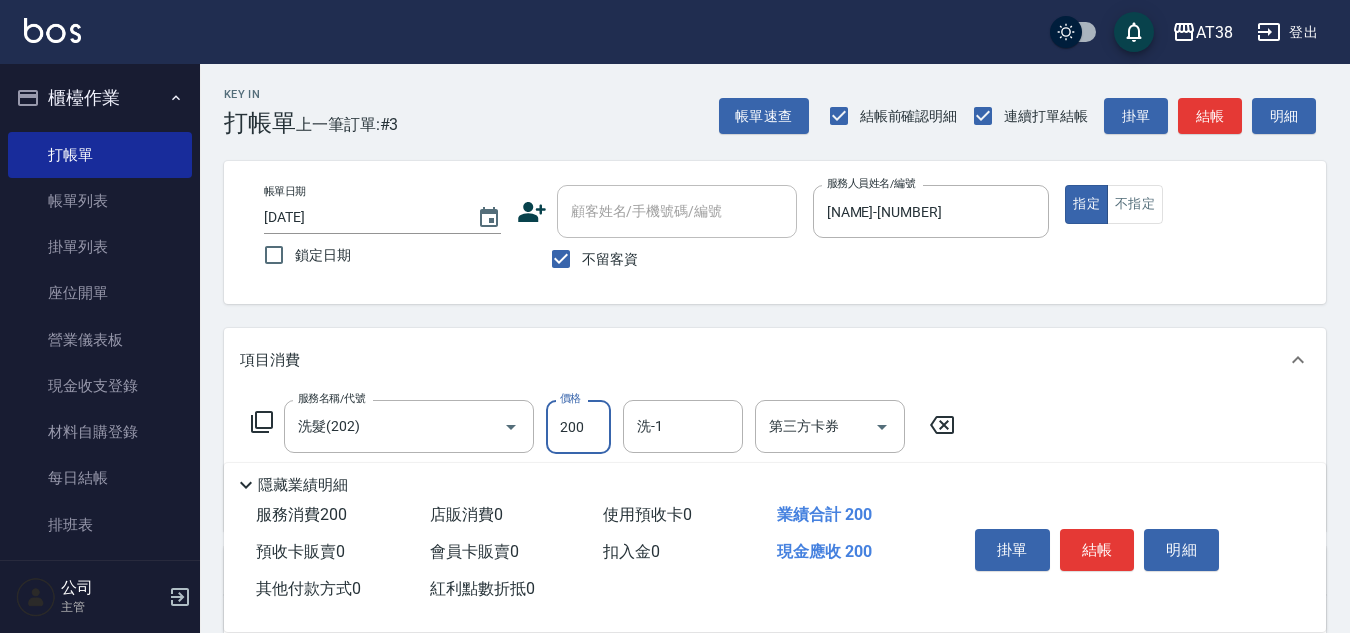 type on "200" 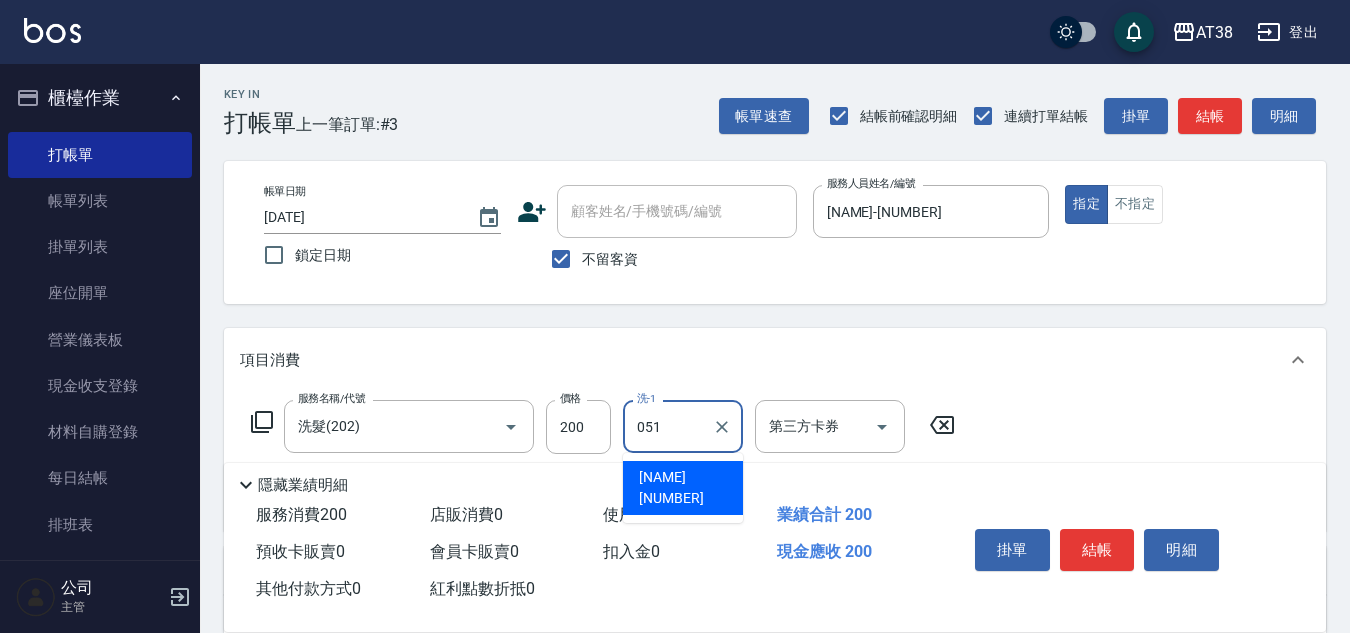 type on "[NAME]" 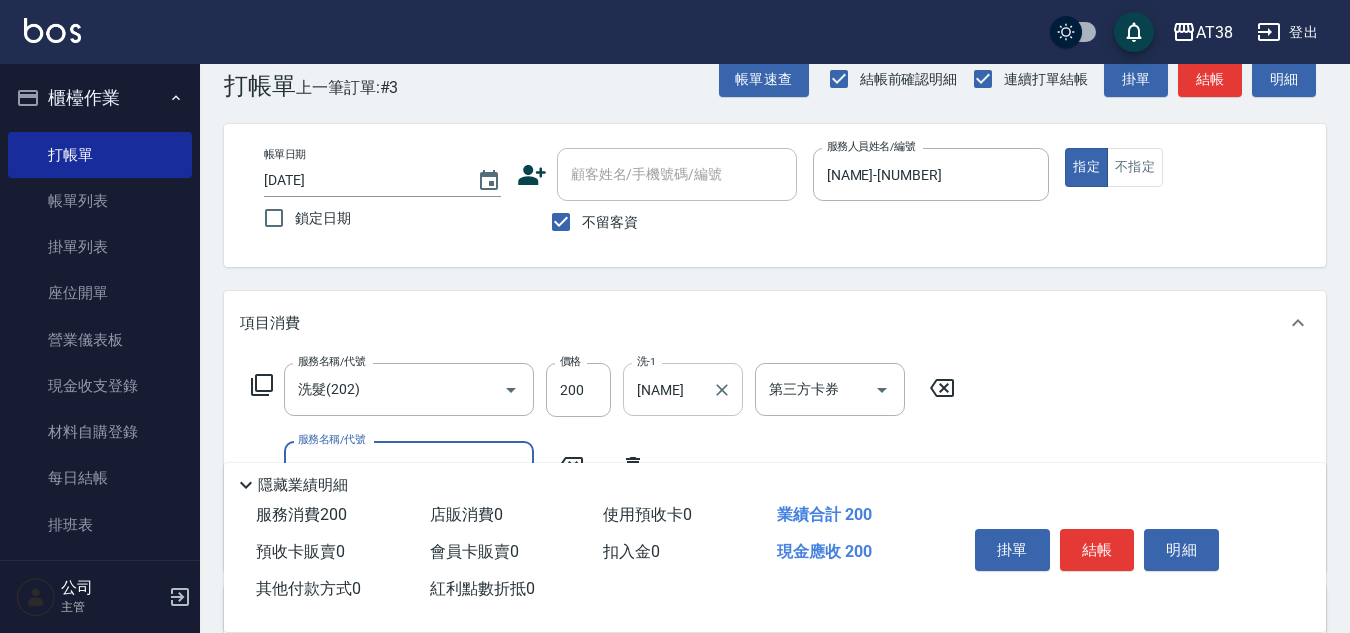 scroll, scrollTop: 100, scrollLeft: 0, axis: vertical 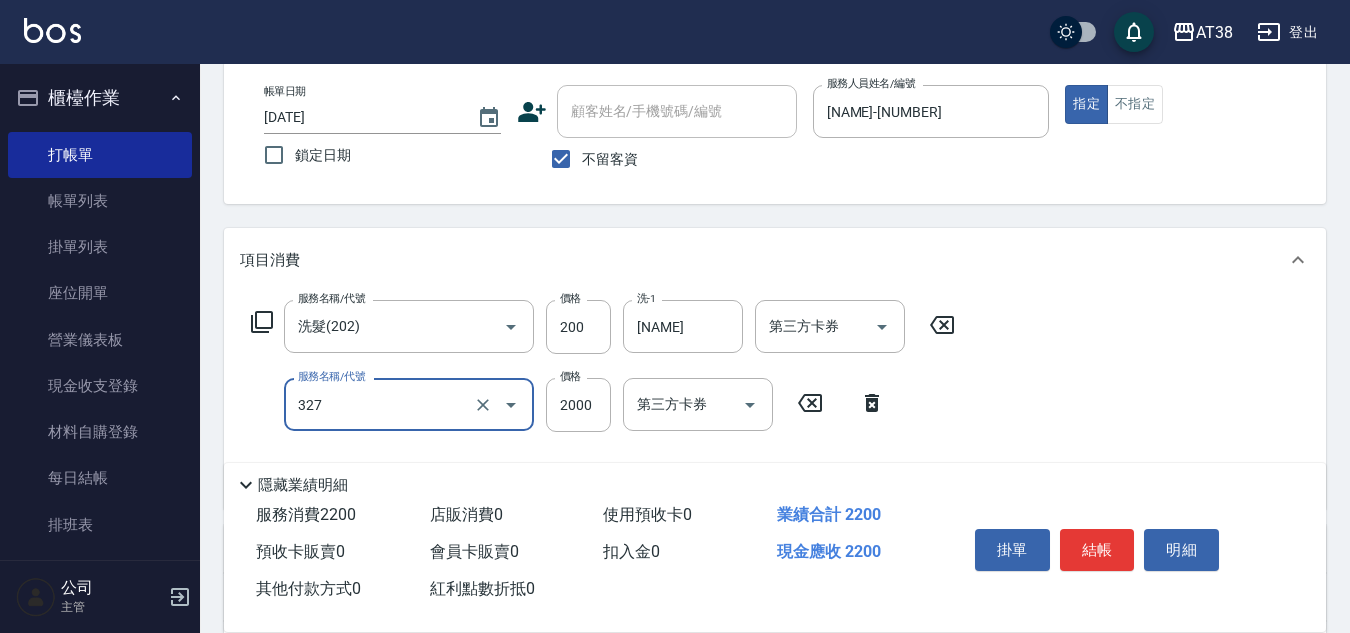 type on "[PRODUCT]" 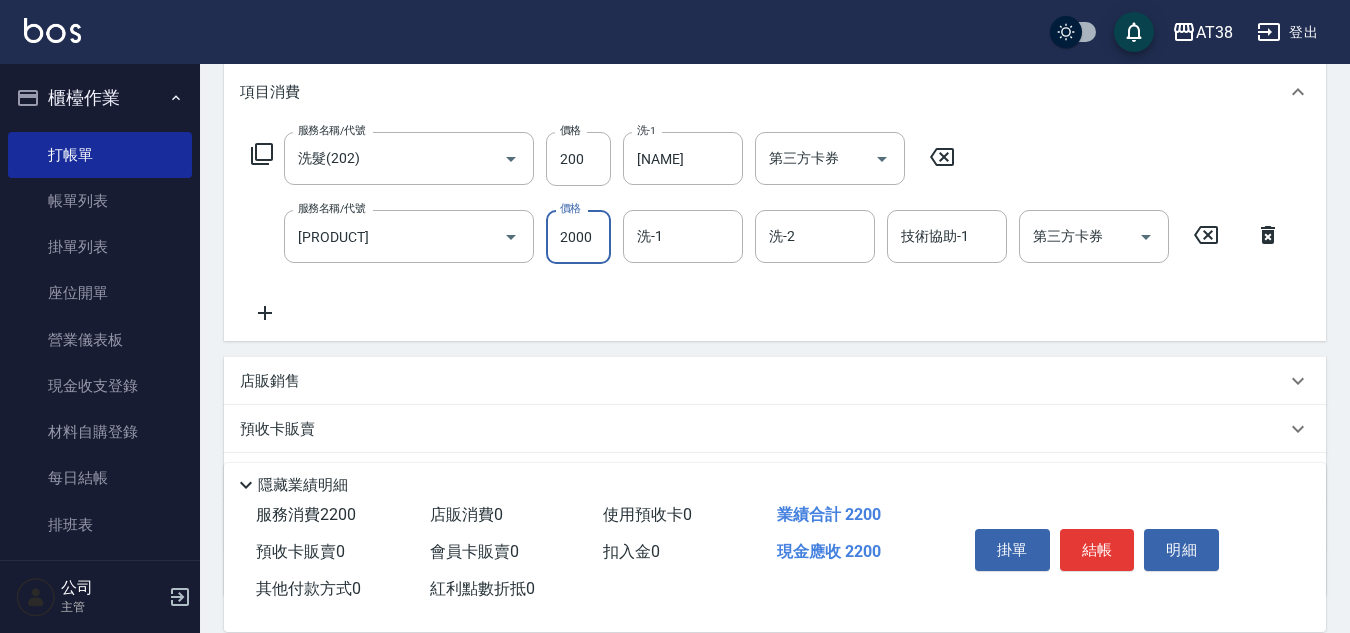 scroll, scrollTop: 300, scrollLeft: 0, axis: vertical 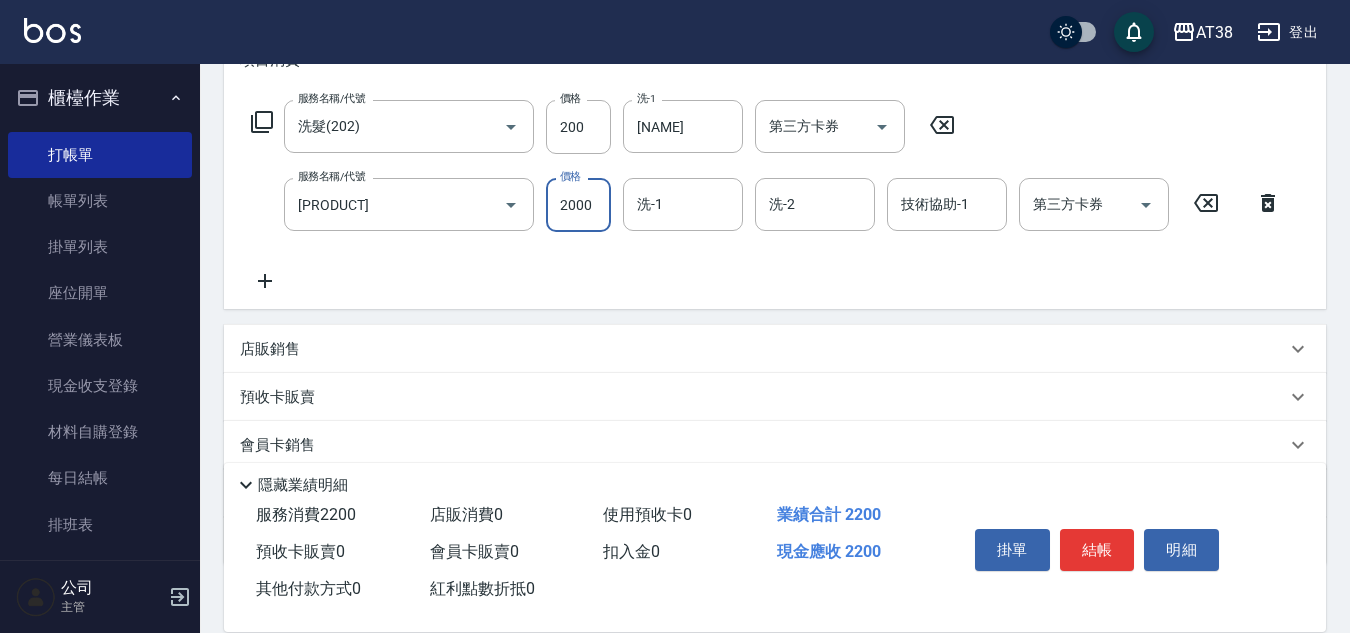 click on "店販銷售" at bounding box center [270, 349] 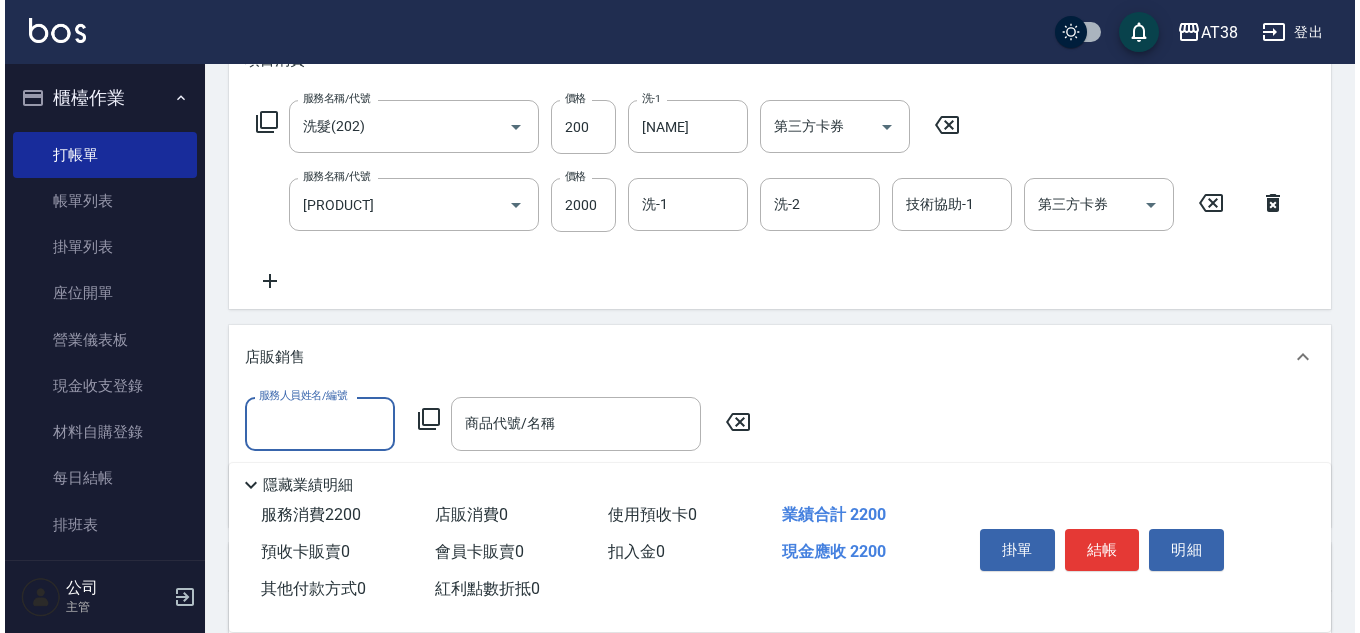 scroll, scrollTop: 0, scrollLeft: 0, axis: both 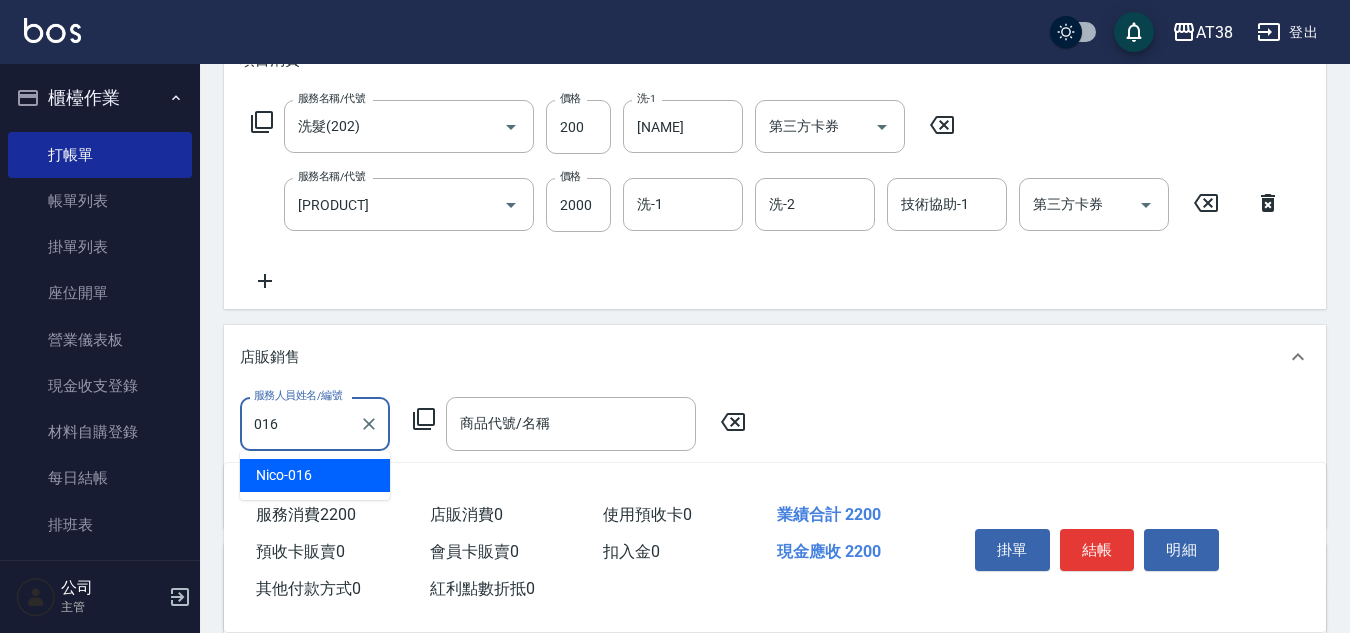 type on "[NAME]-[NUMBER]" 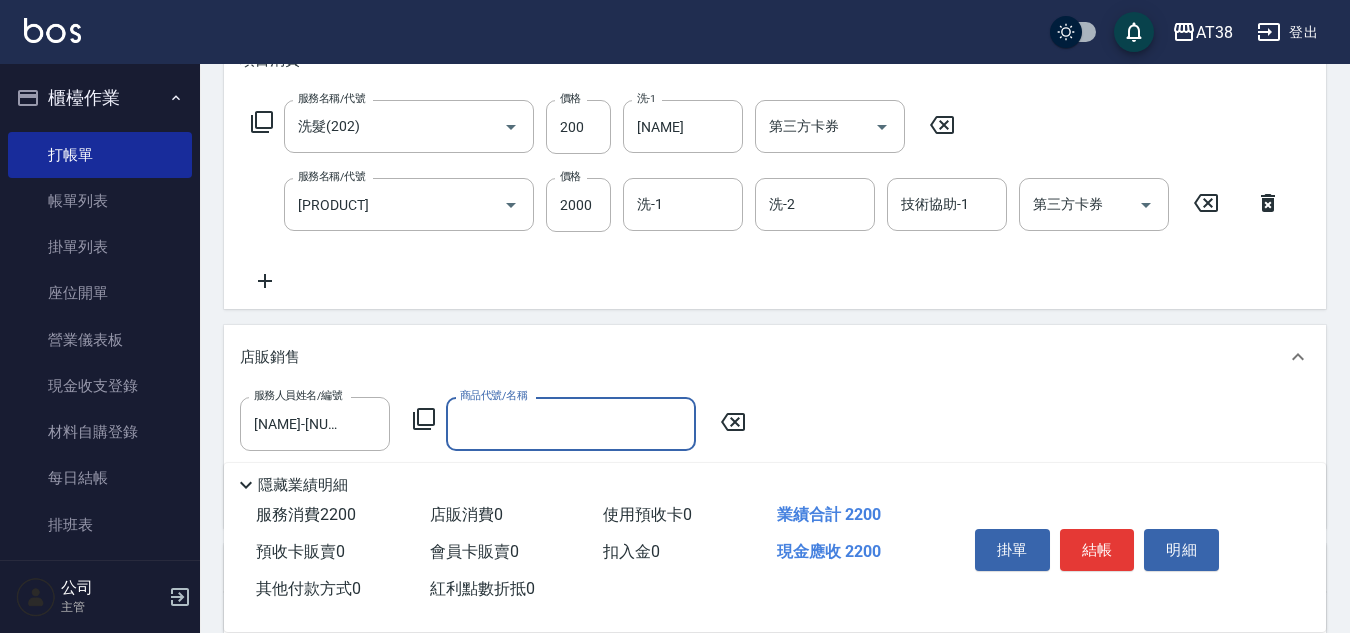 click 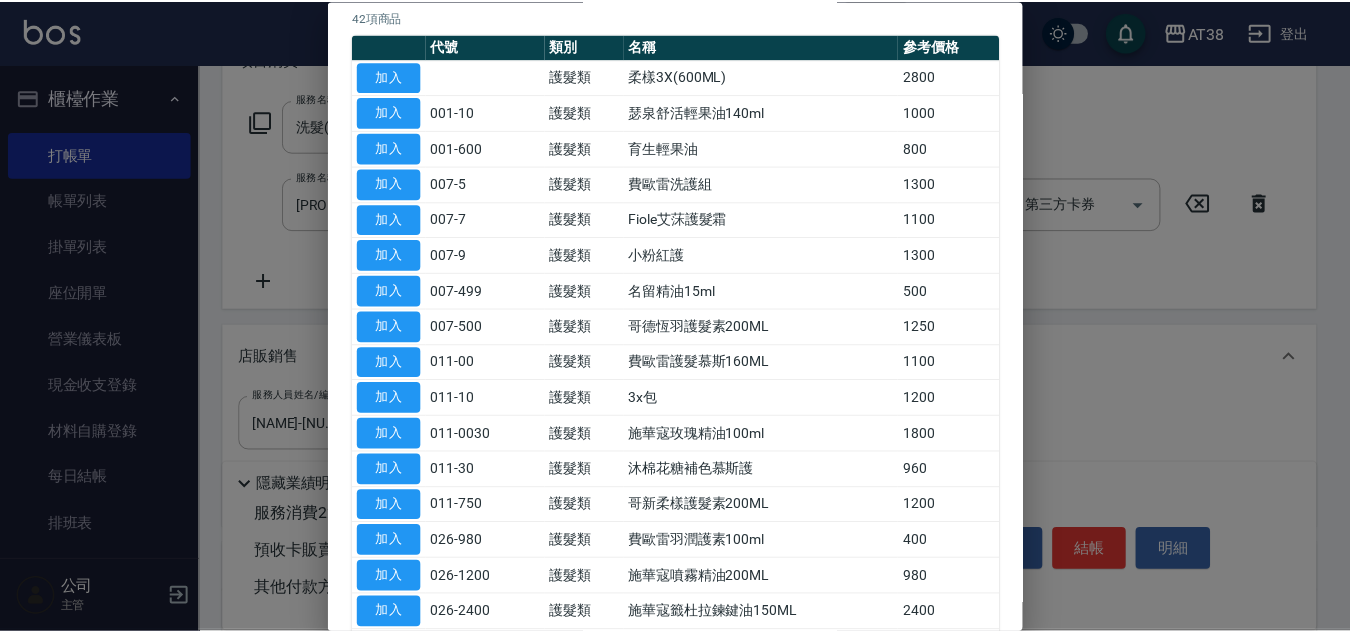 scroll, scrollTop: 200, scrollLeft: 0, axis: vertical 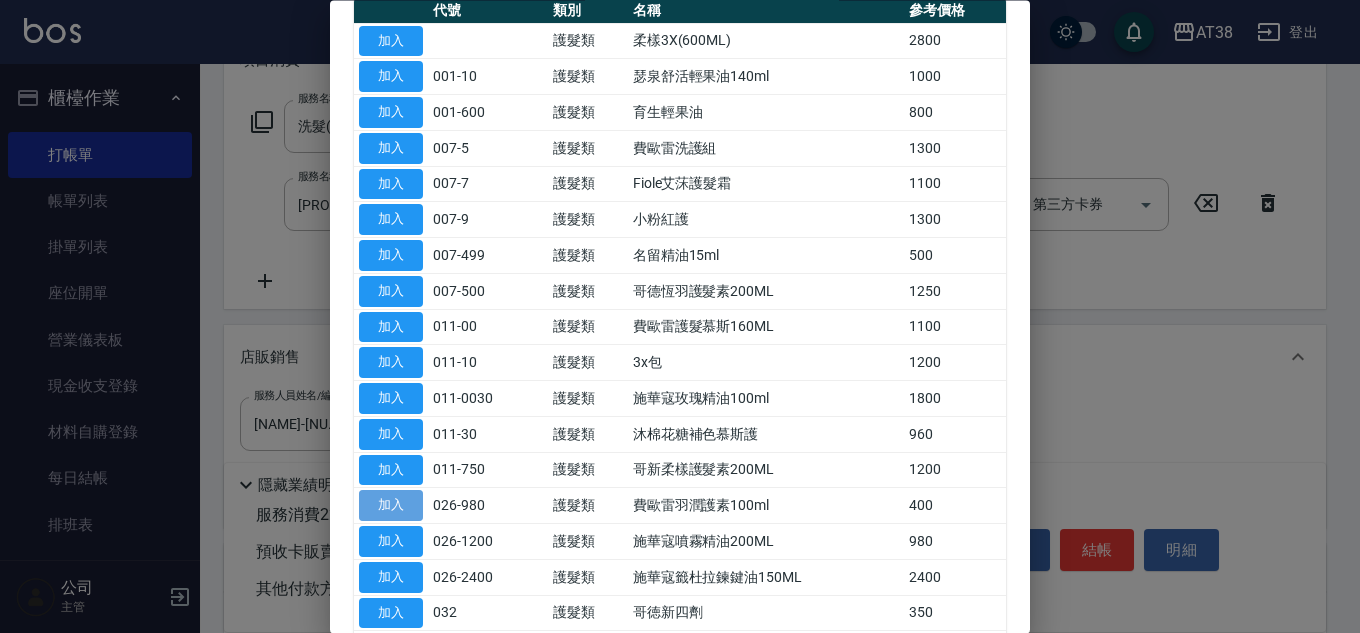 click on "加入" at bounding box center [391, 506] 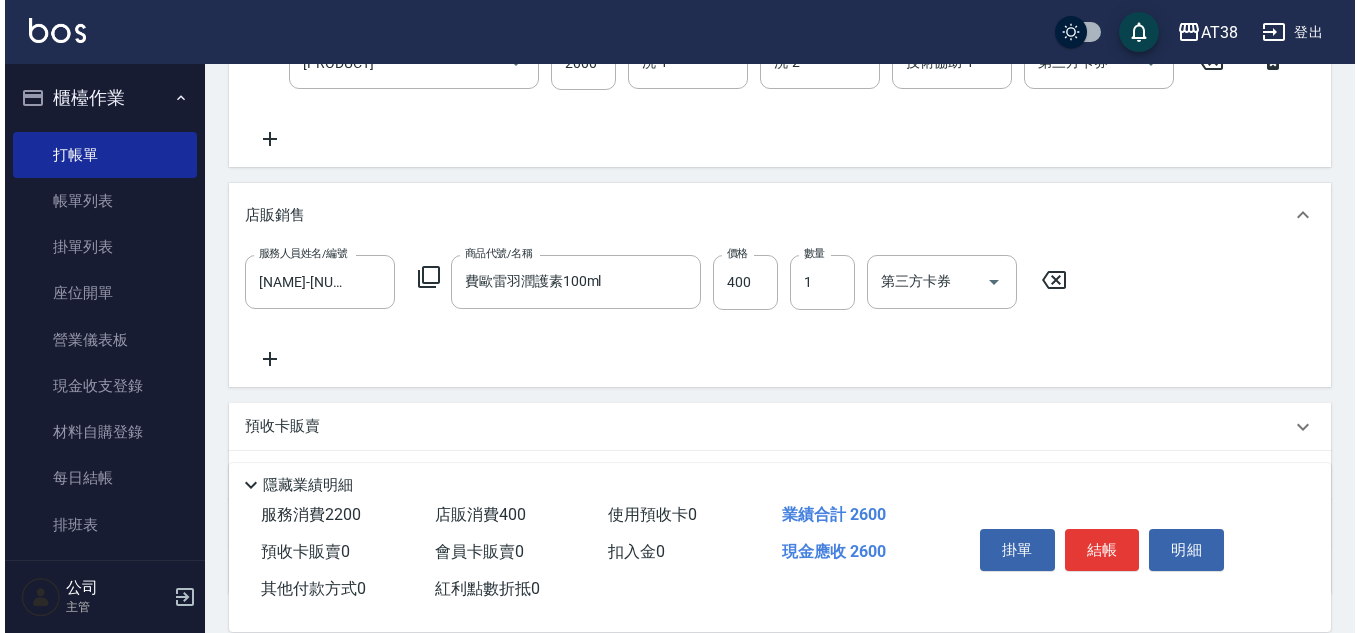 scroll, scrollTop: 500, scrollLeft: 0, axis: vertical 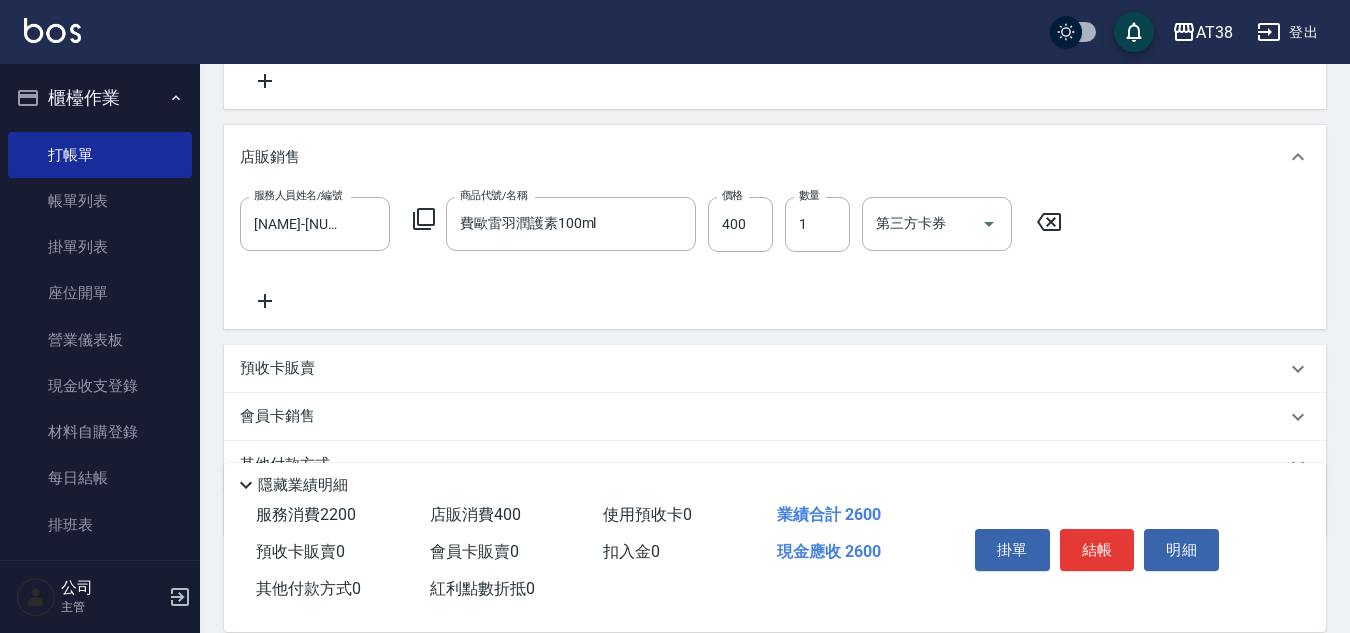 click 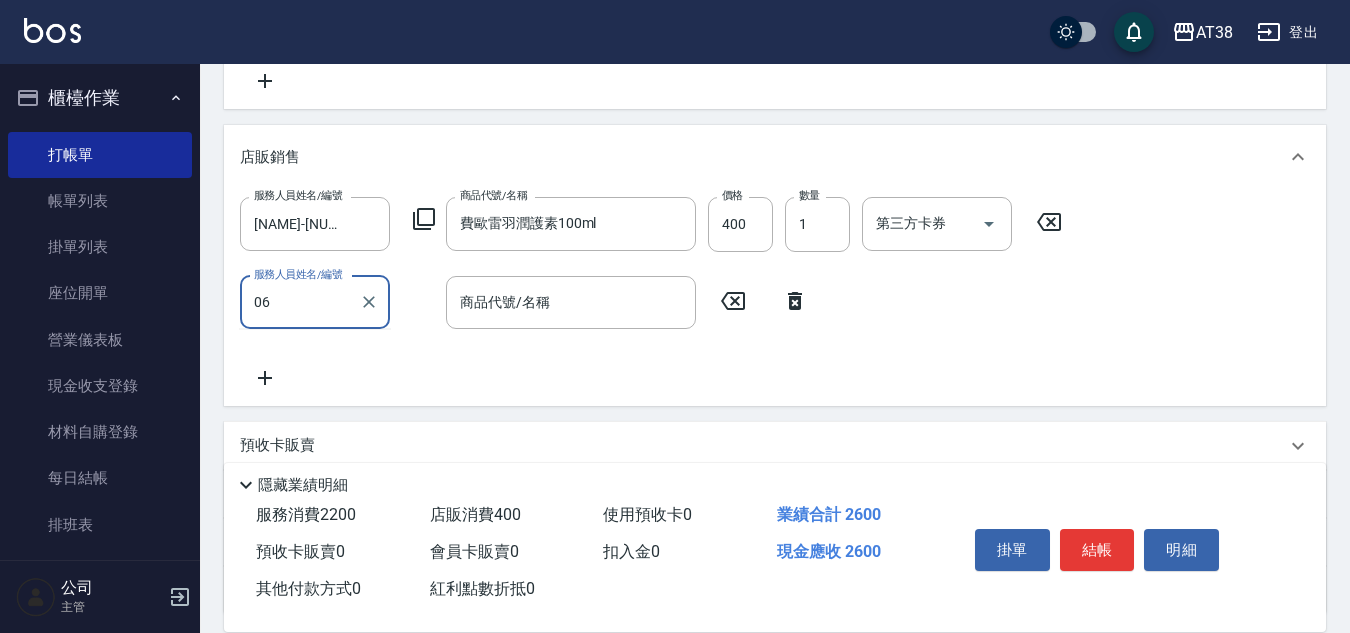 type on "06" 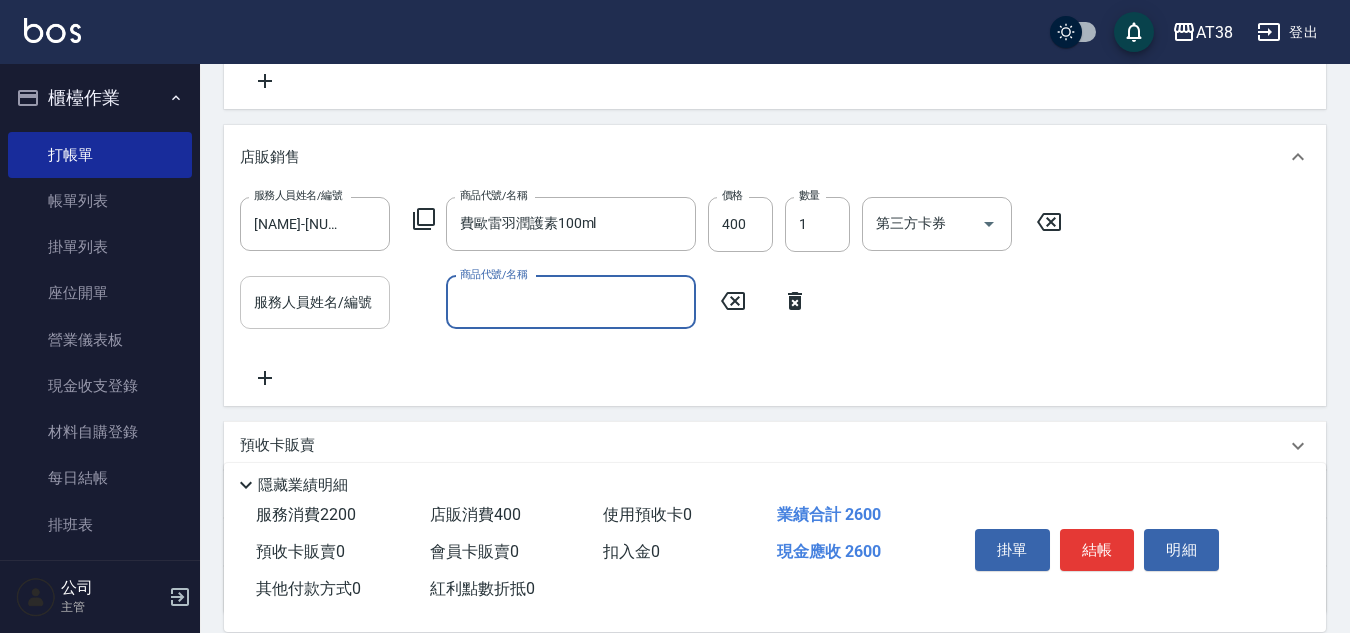 click on "服務人員姓名/編號" at bounding box center [315, 302] 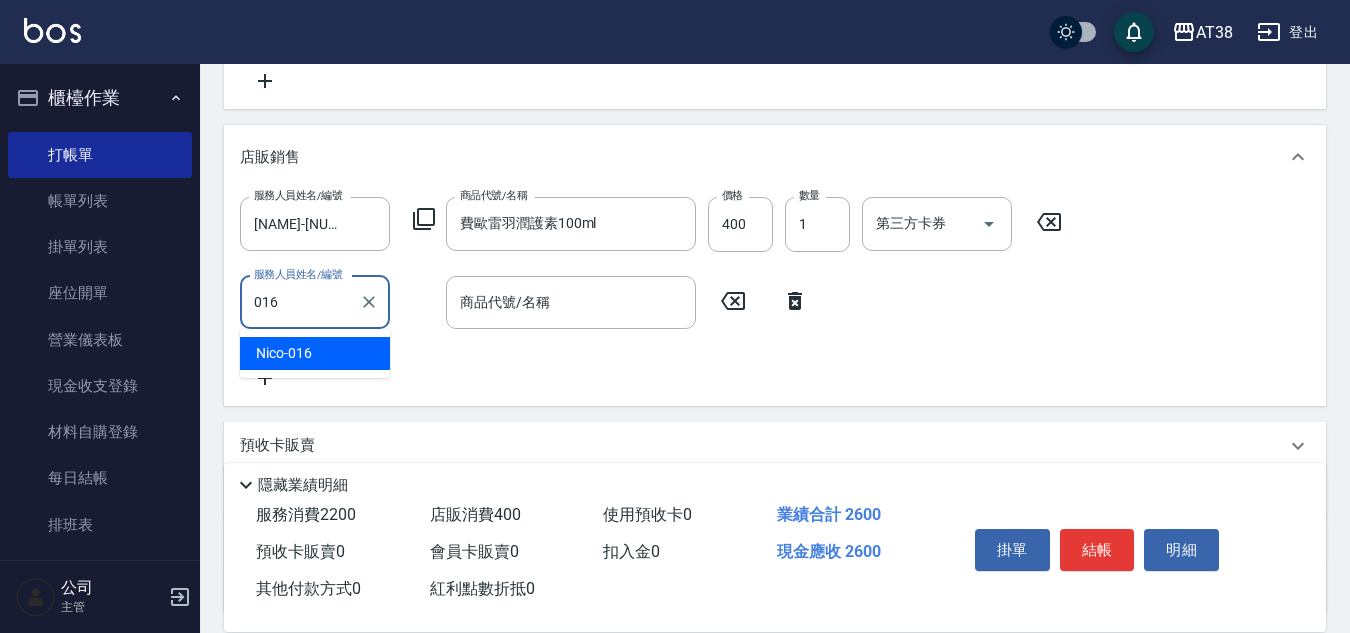 type on "[NAME]-[NUMBER]" 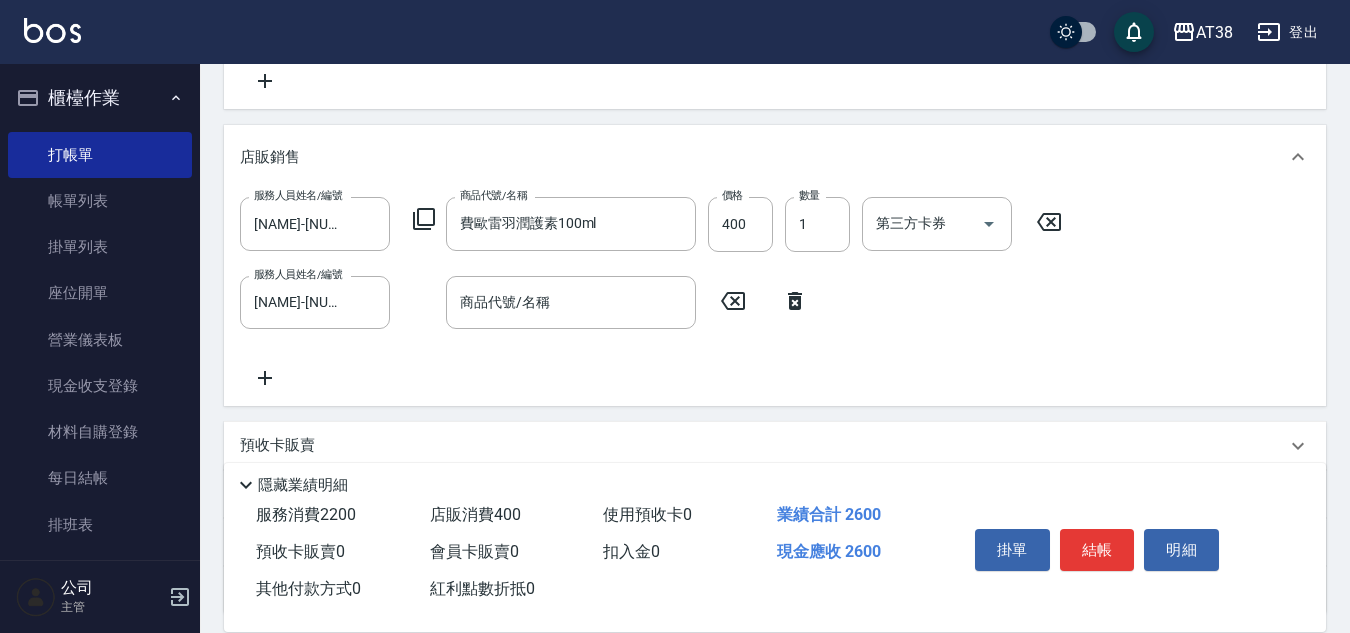 click 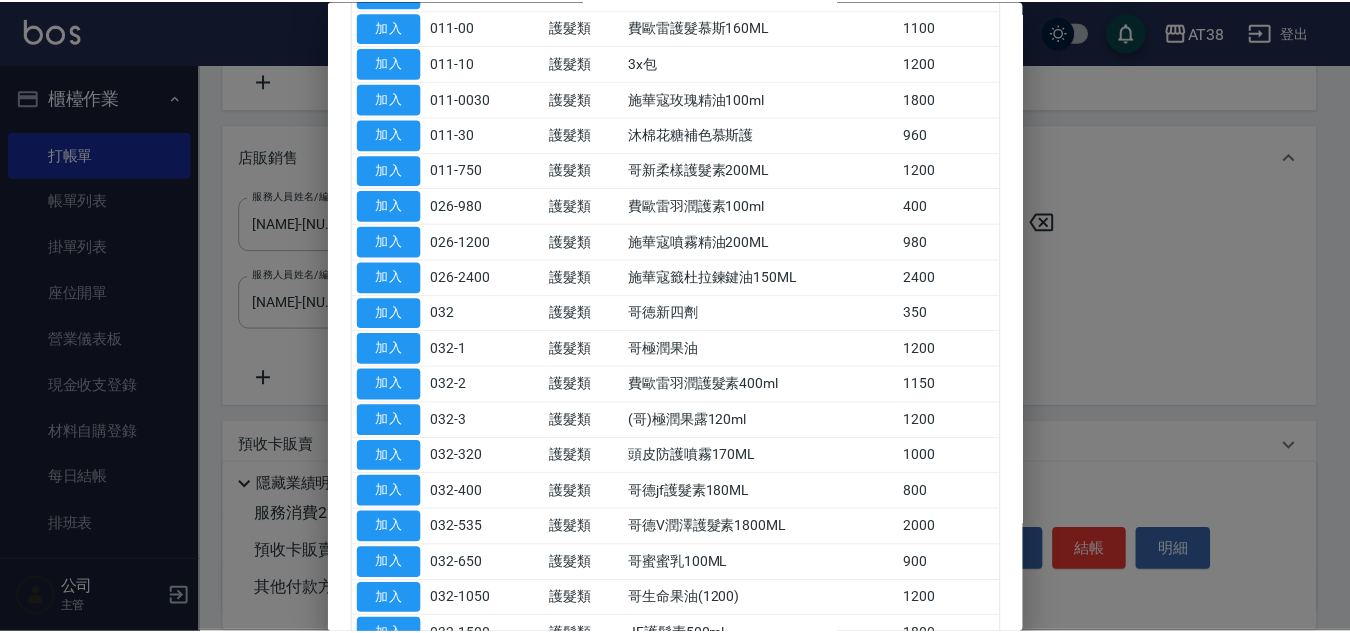 scroll, scrollTop: 600, scrollLeft: 0, axis: vertical 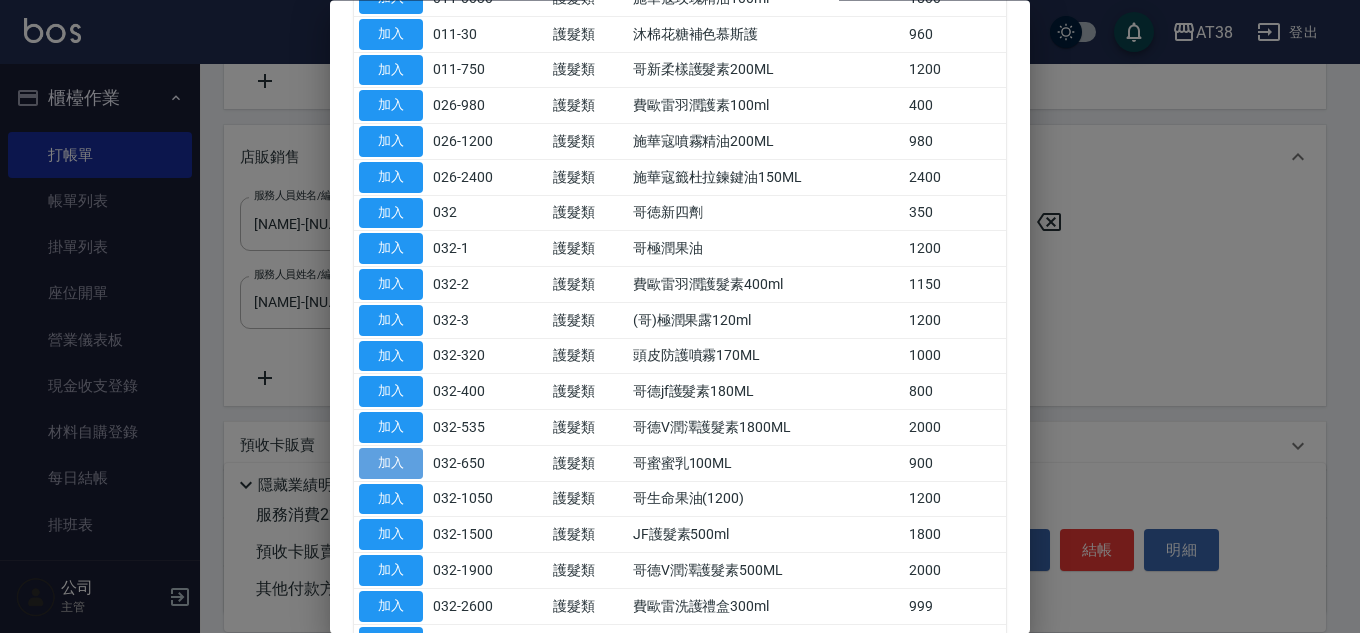 click on "加入" at bounding box center (391, 463) 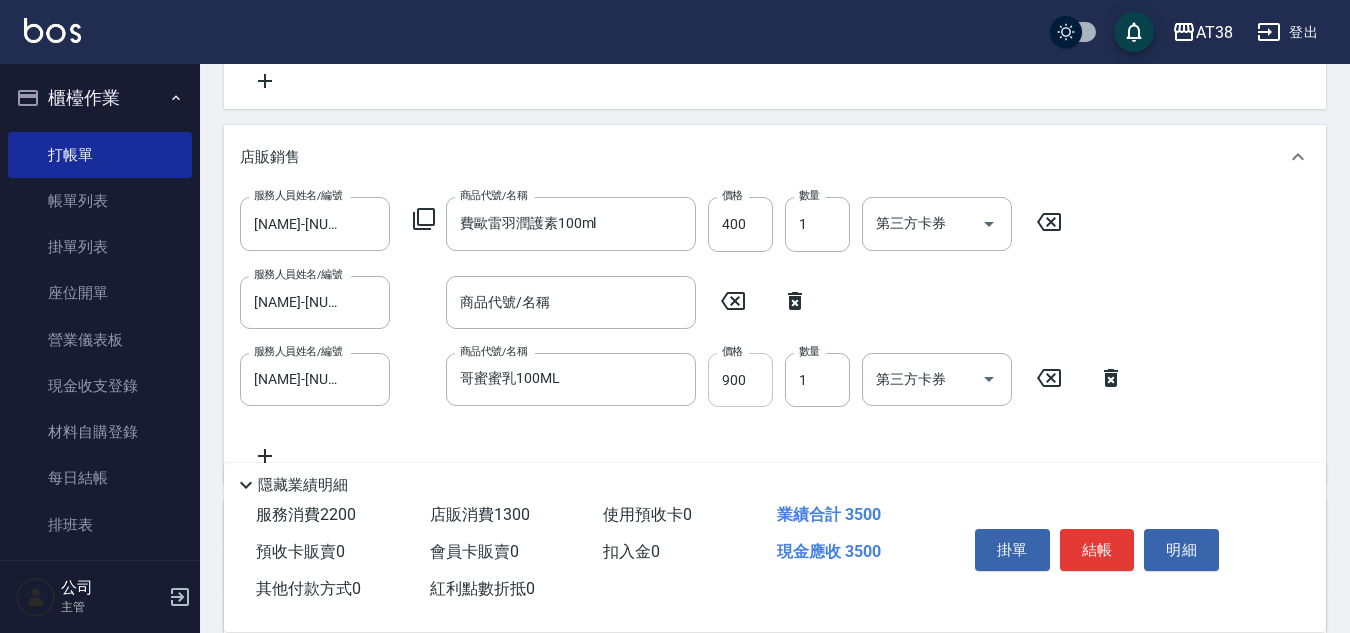 click on "900" at bounding box center (740, 380) 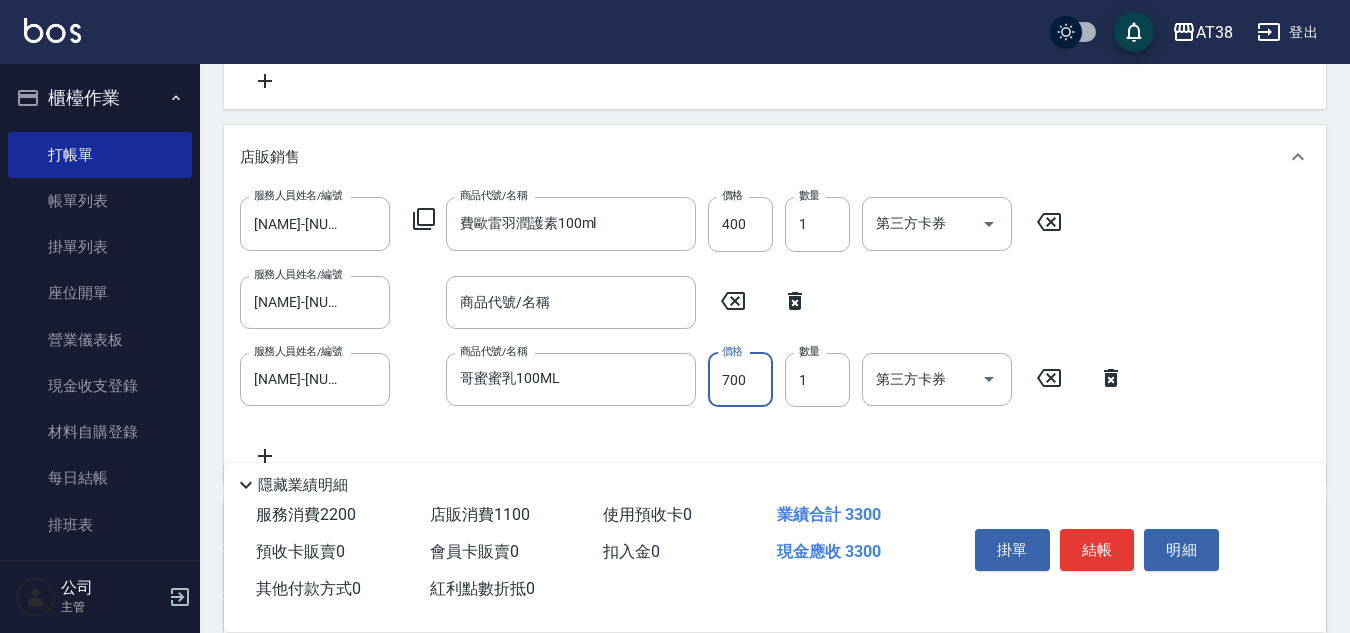 type on "700" 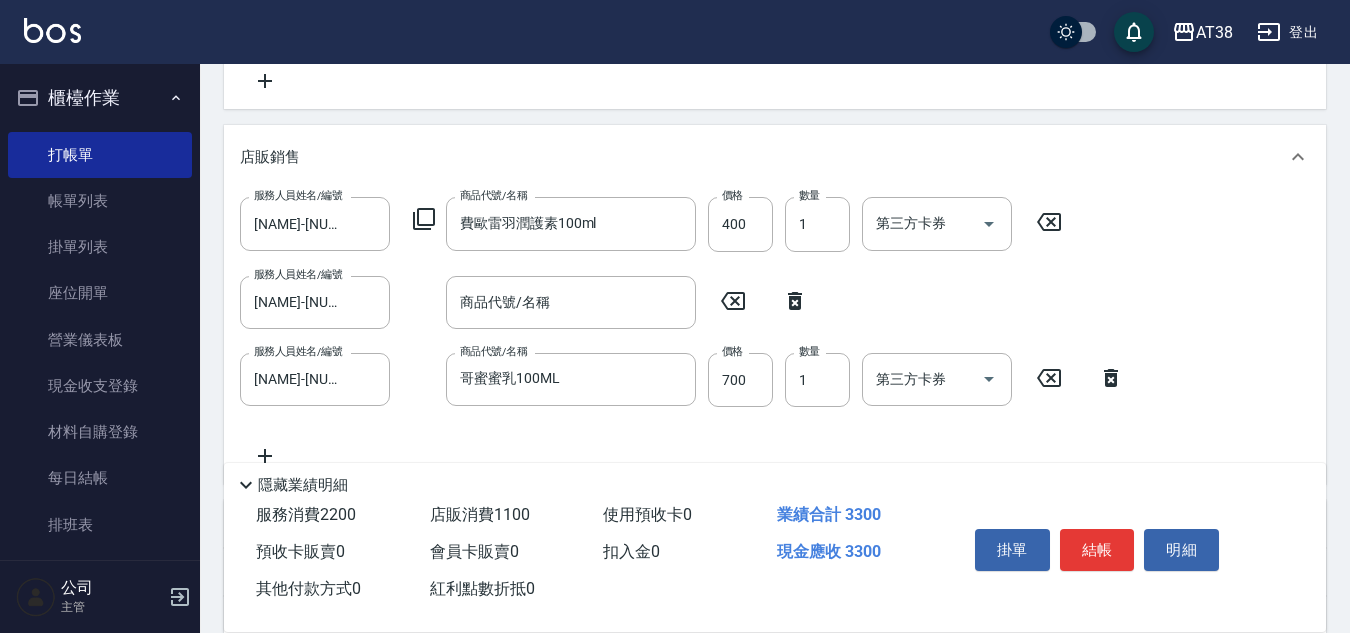 click 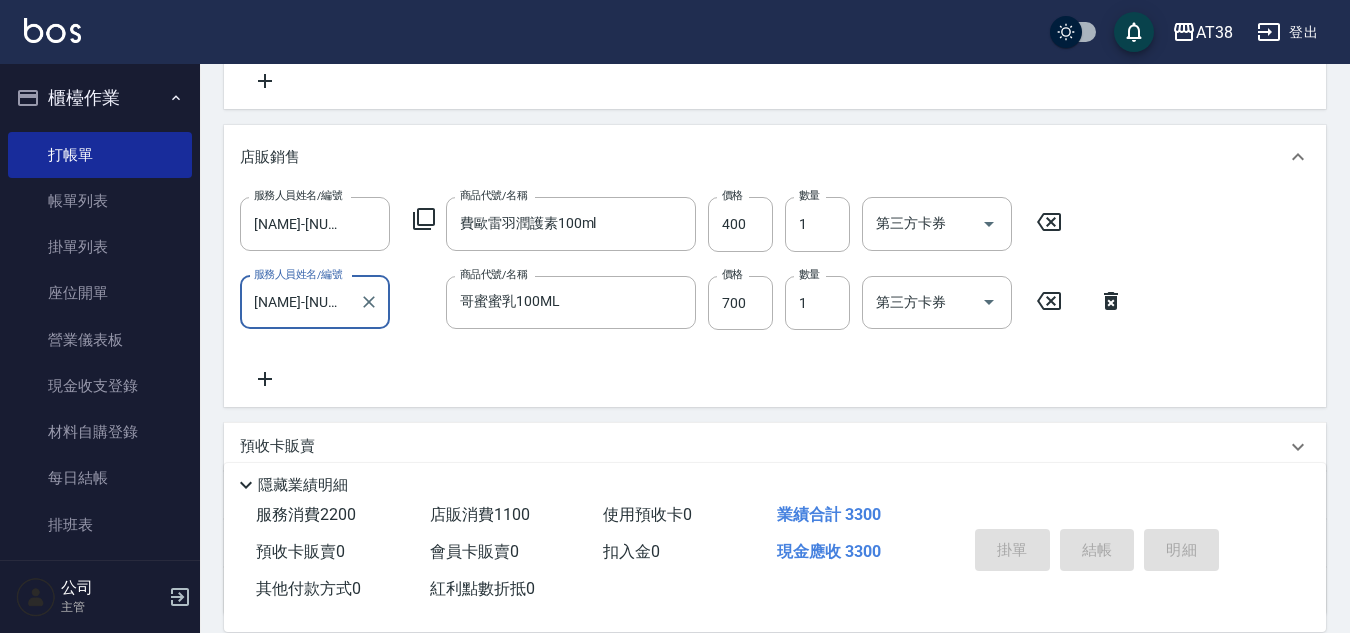 type on "[YEAR]/[MONTH]/[DAY] [HOUR]:[MINUTE]" 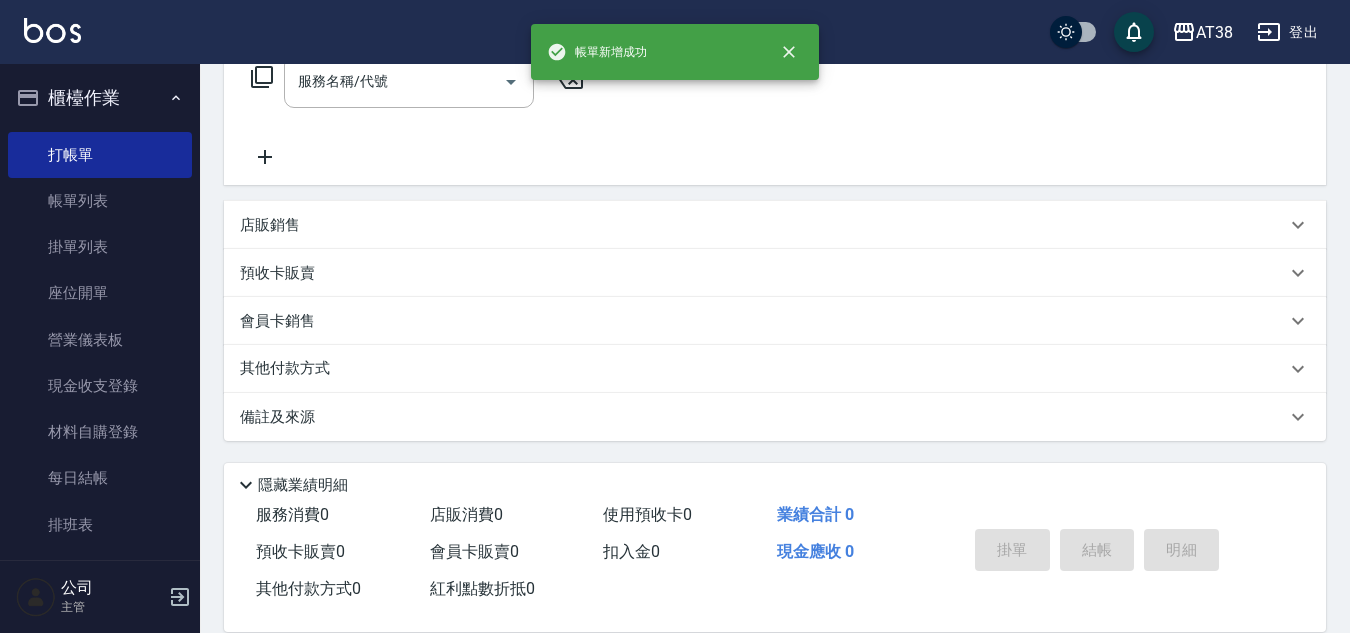 scroll, scrollTop: 0, scrollLeft: 0, axis: both 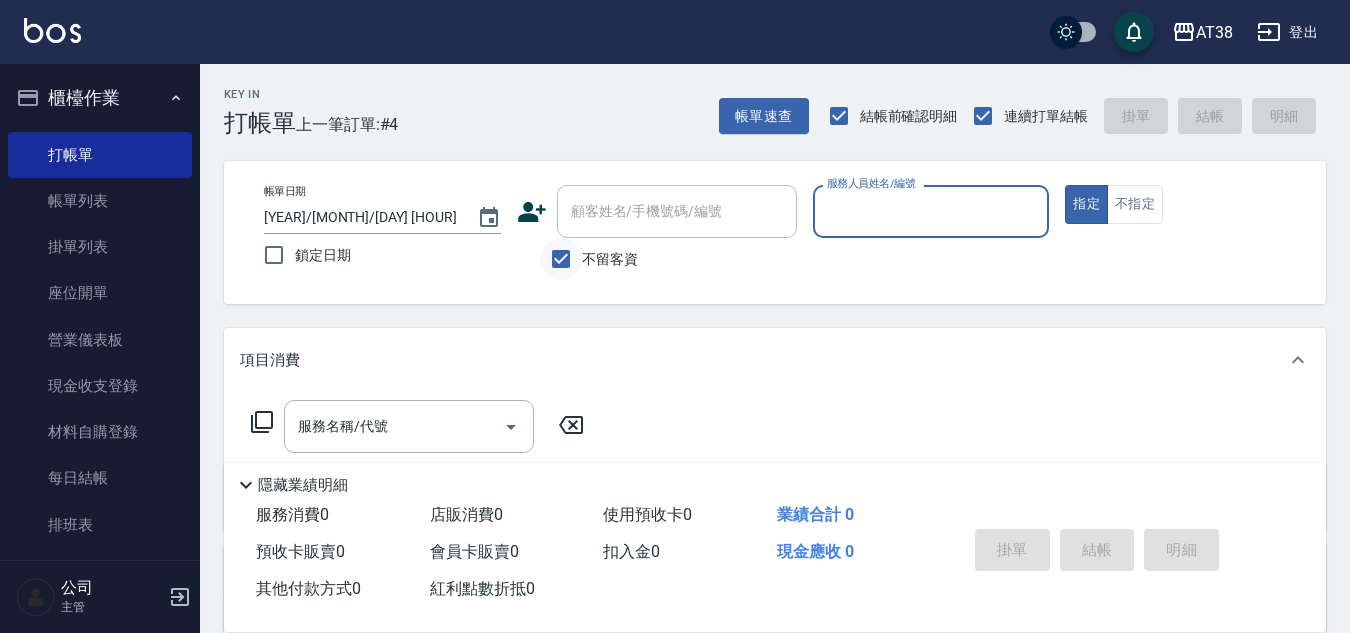 click on "不留客資" at bounding box center (561, 259) 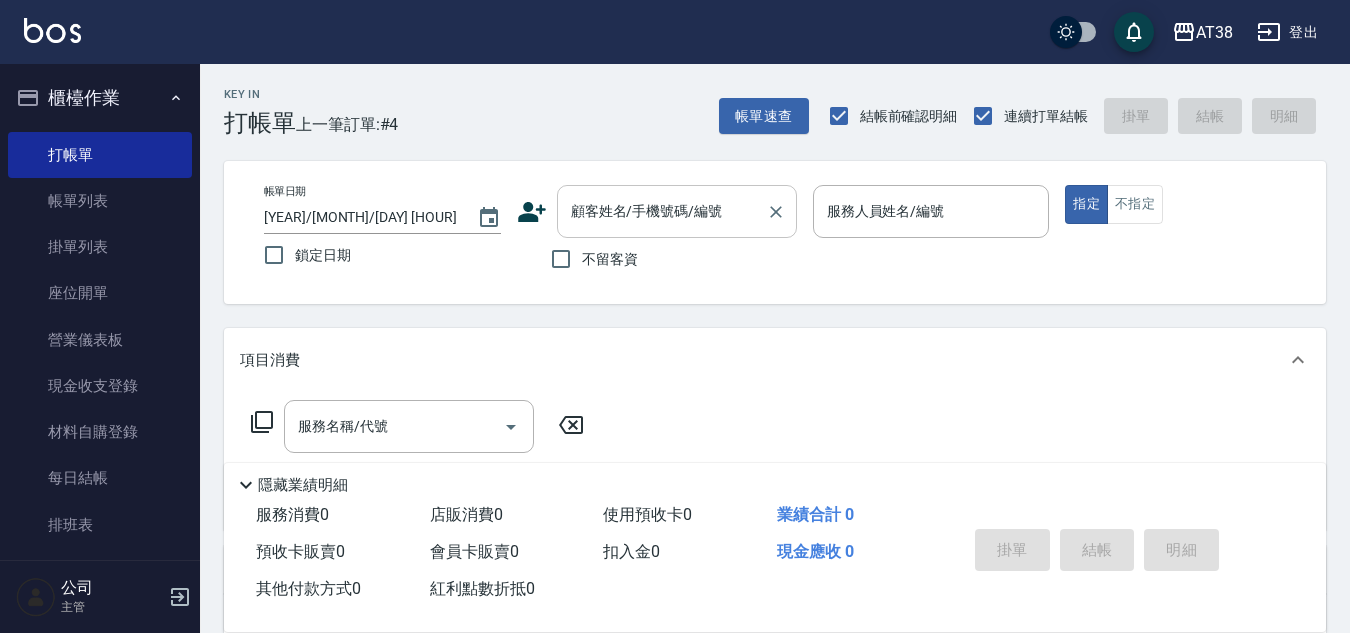 click on "顧客姓名/手機號碼/編號" at bounding box center [662, 211] 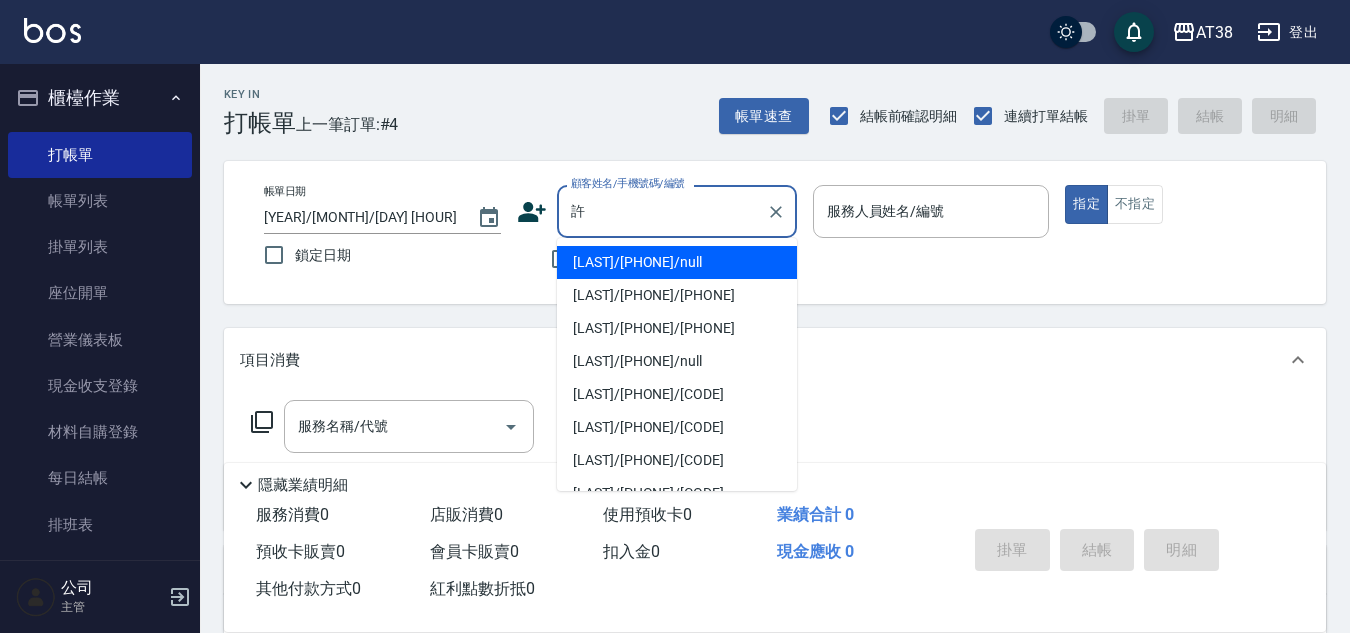 click on "[LAST]/[PHONE]/[PHONE]" at bounding box center (677, 295) 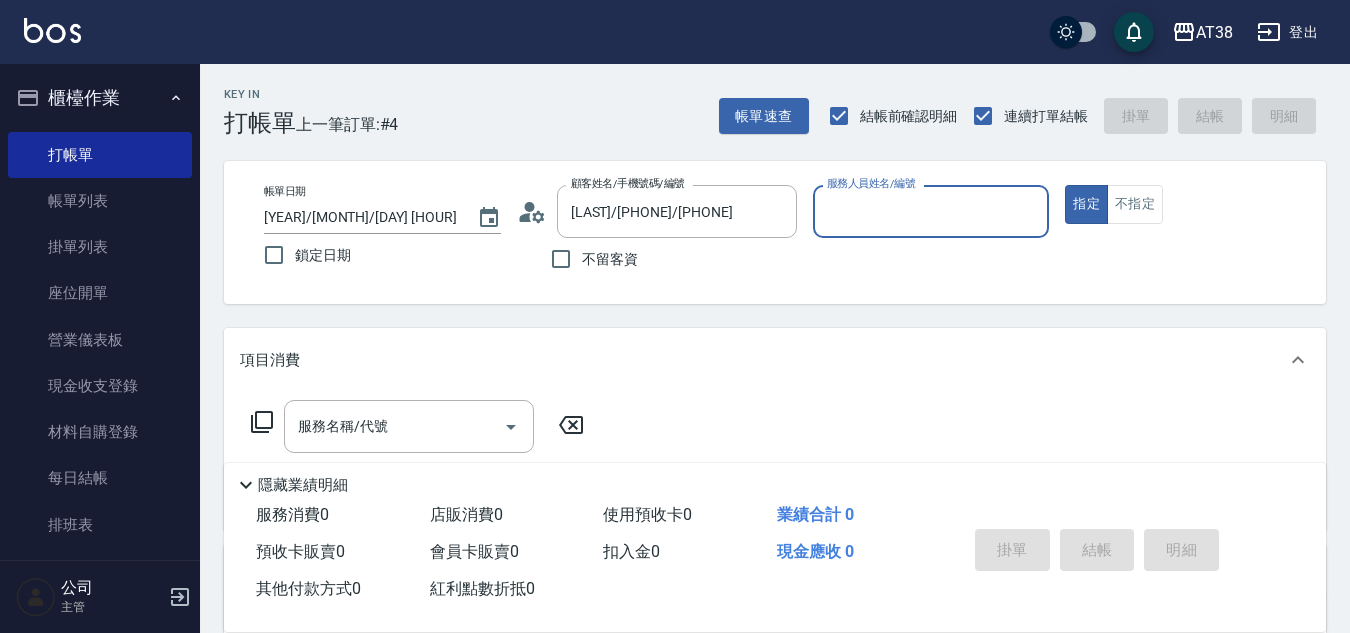 type on "[NAME]-[NUMBER]" 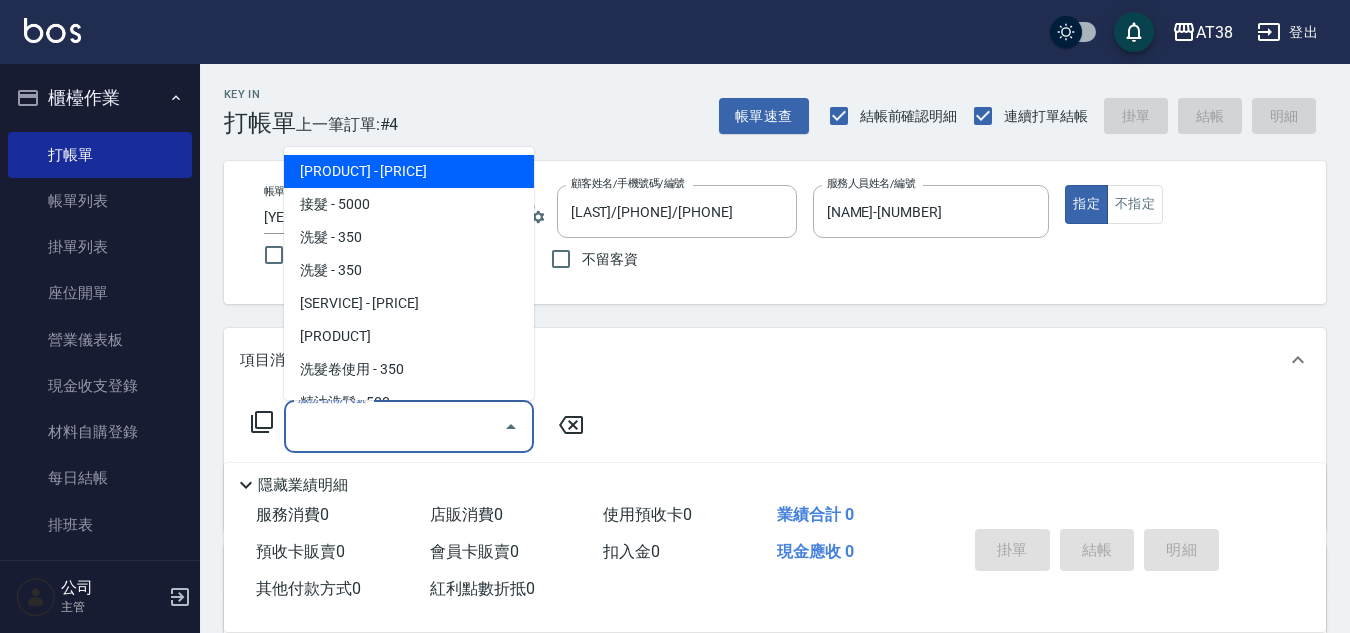 click on "服務名稱/代號" at bounding box center (394, 426) 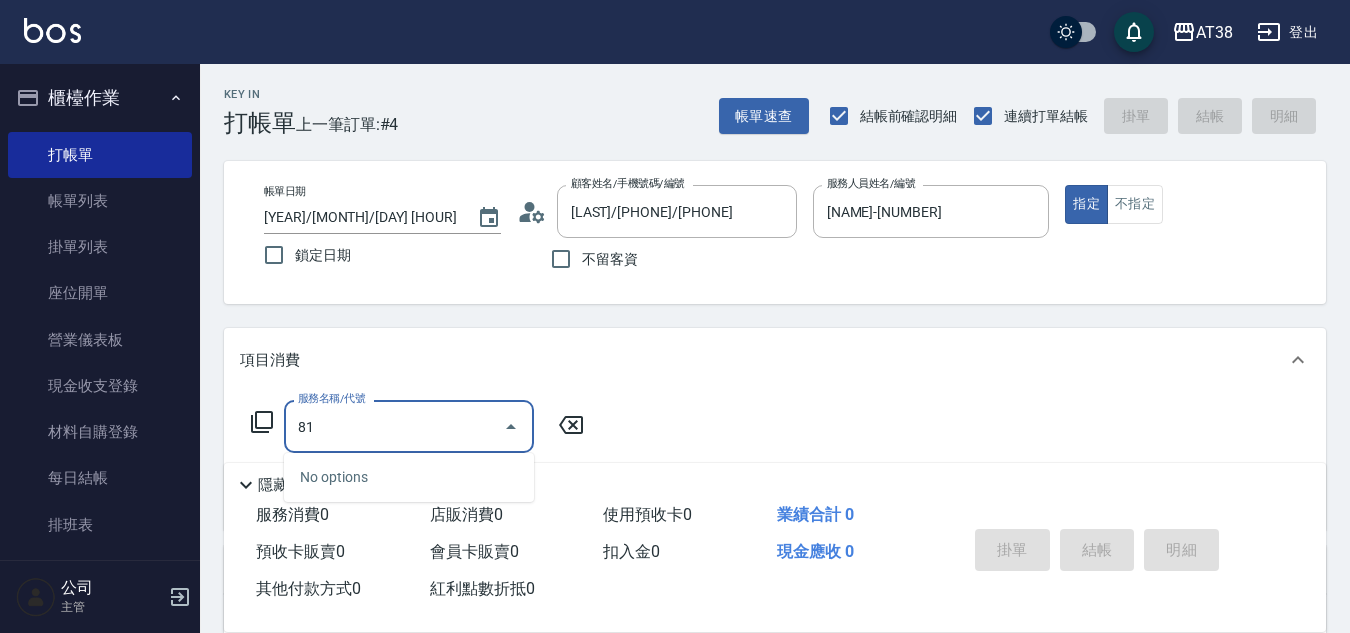 type on "819" 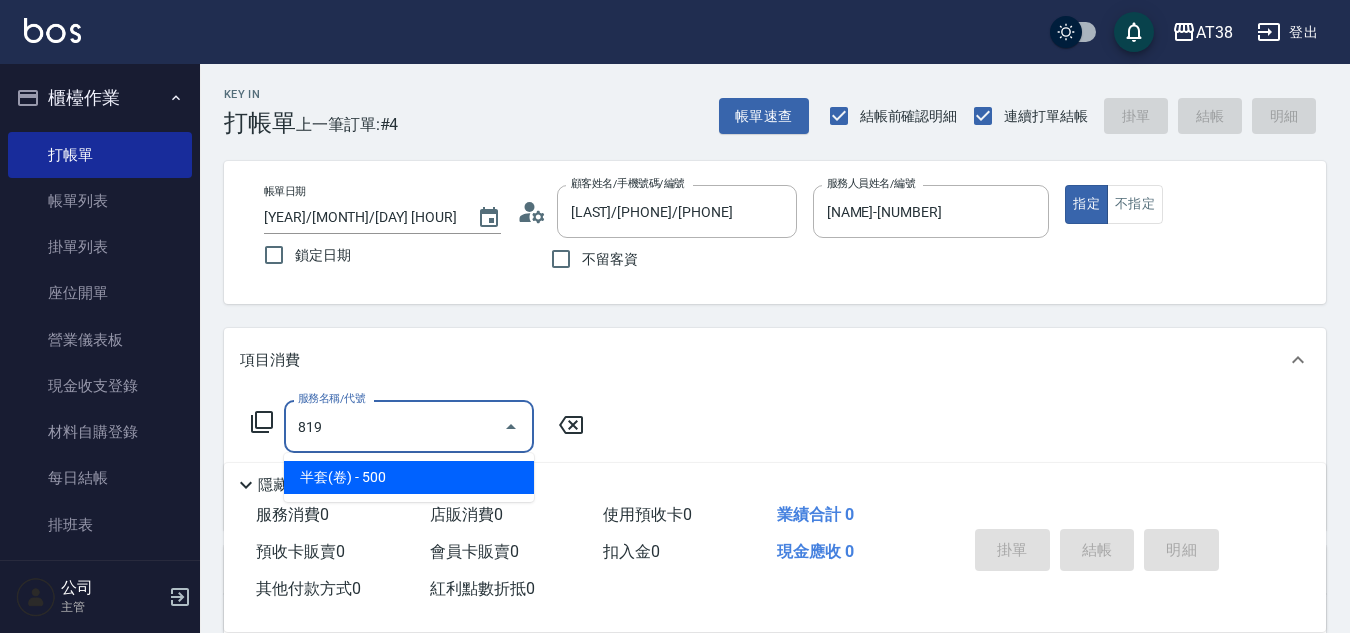 type on "50" 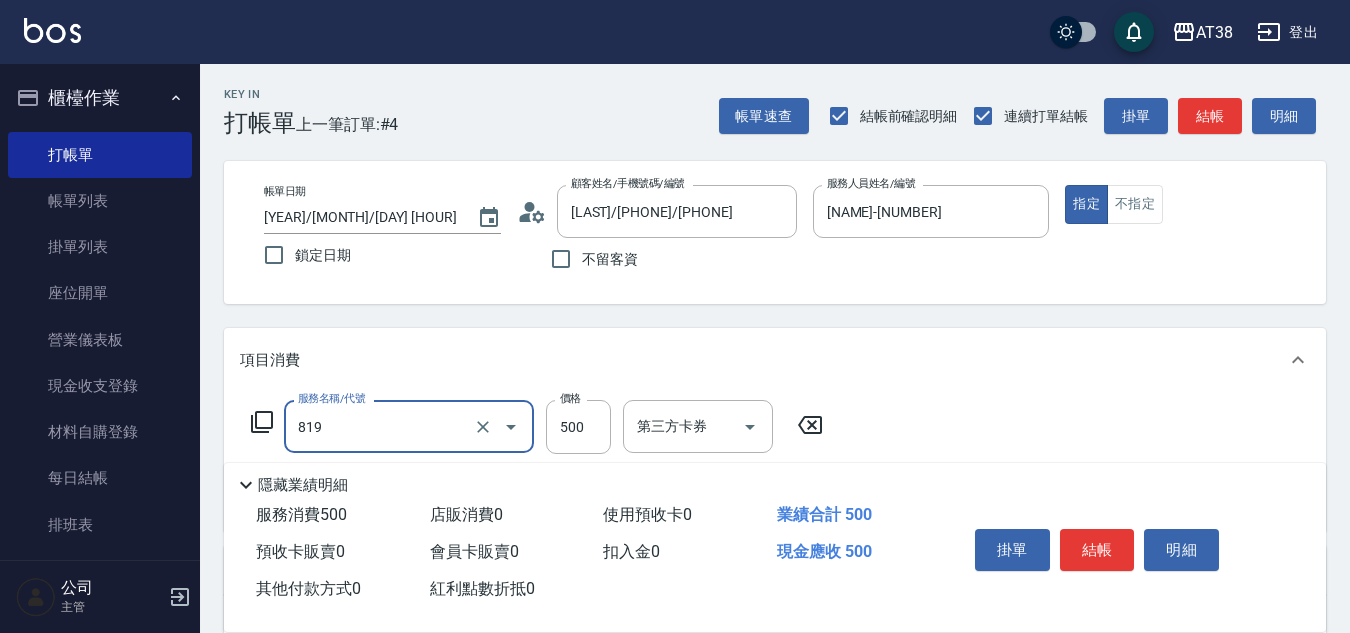 type on "[SERVICE]([NUMBER])" 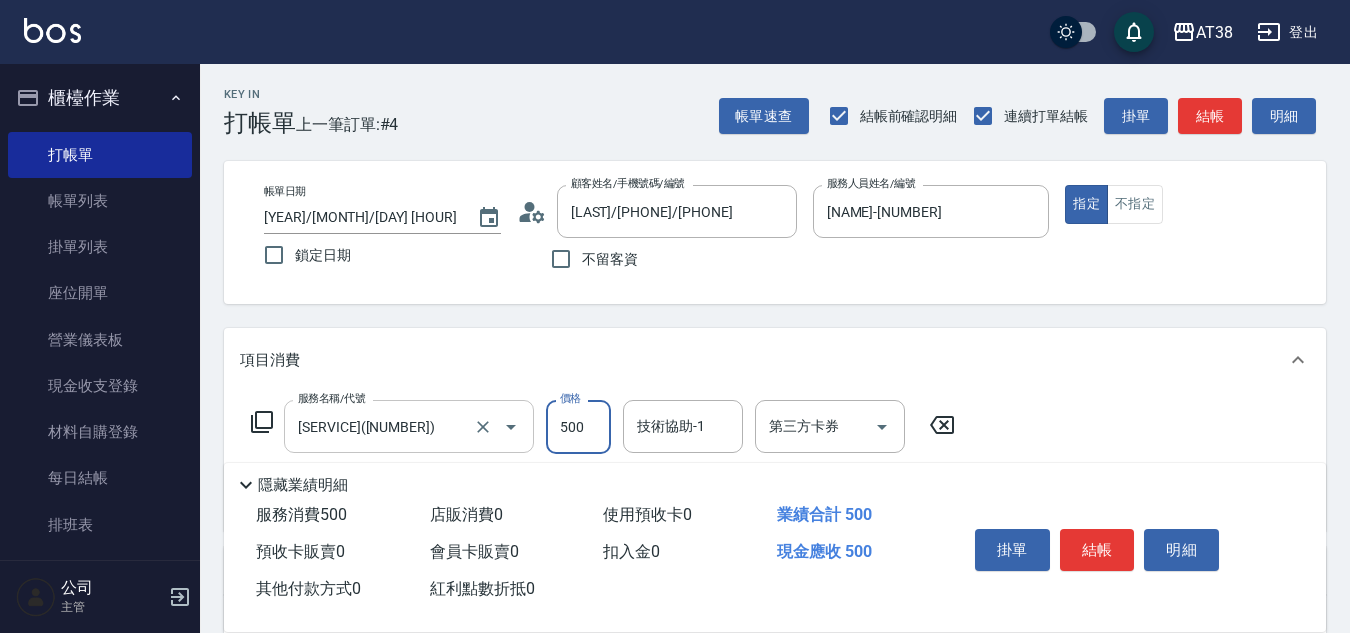 type on "0" 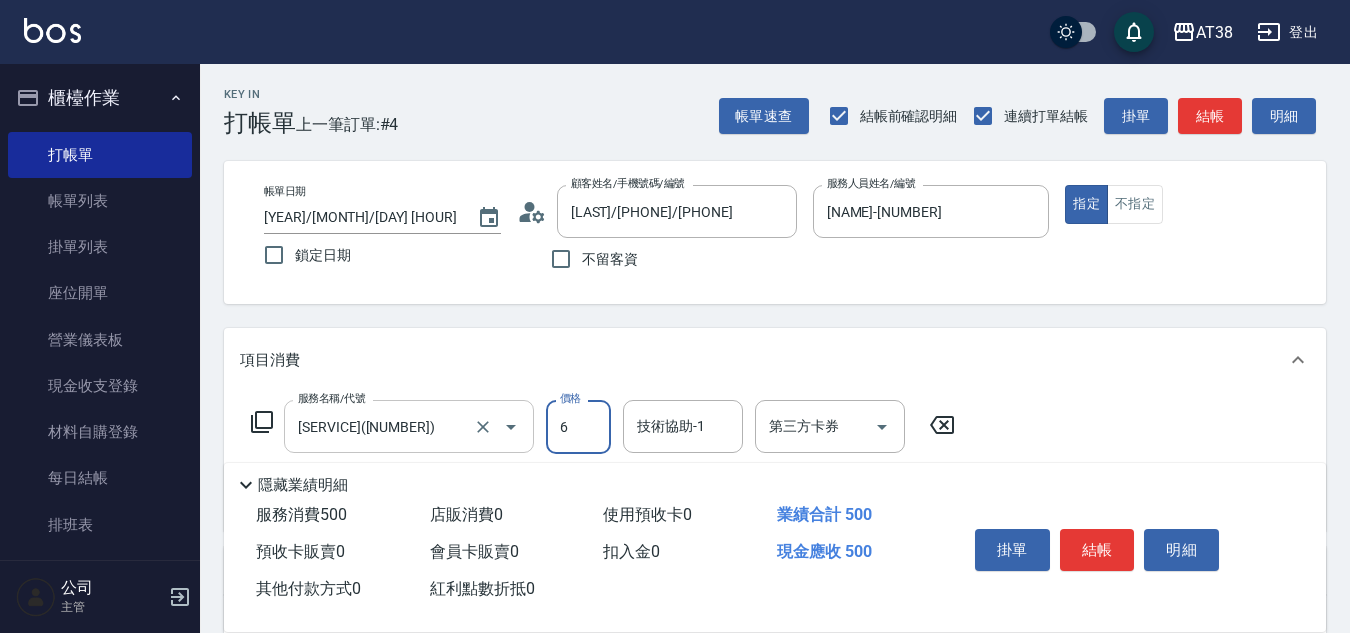 type on "60" 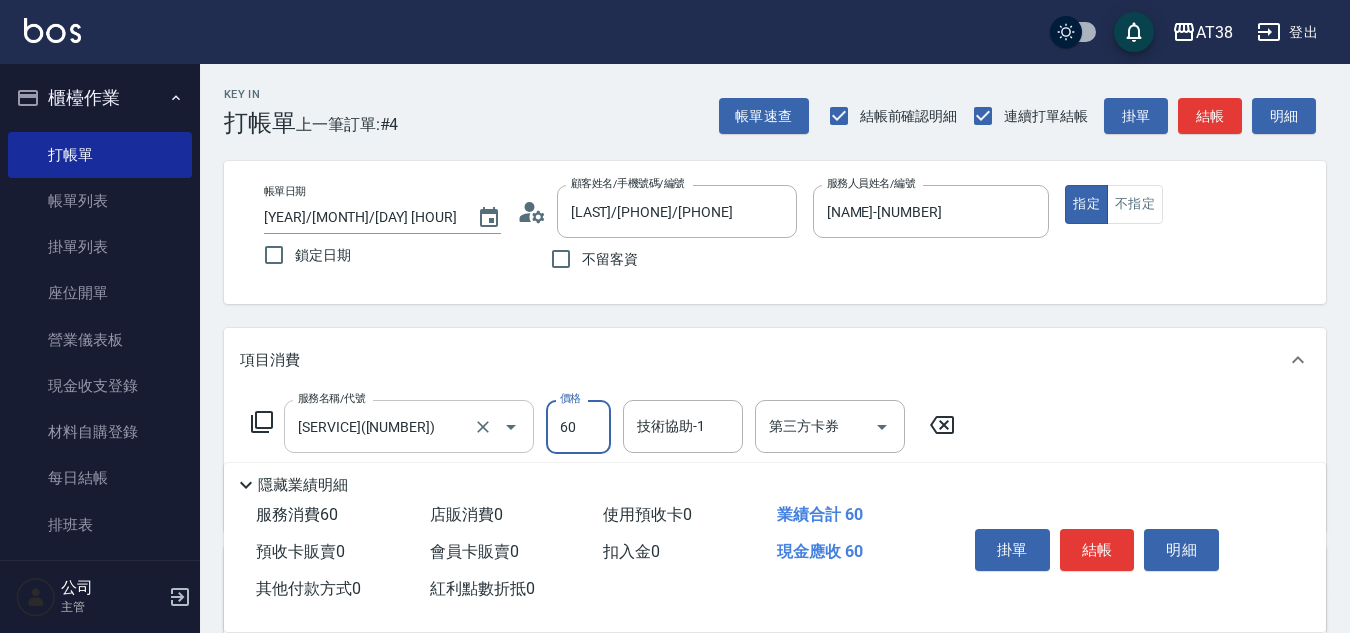 type on "60" 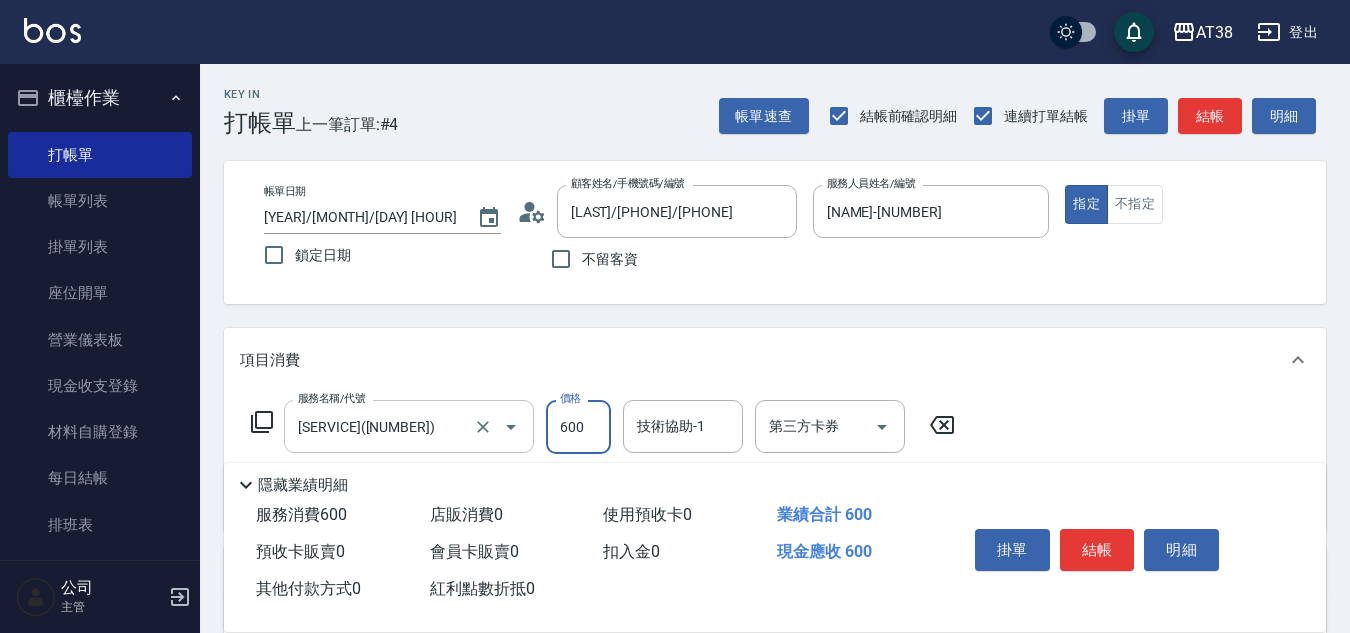 type on "600" 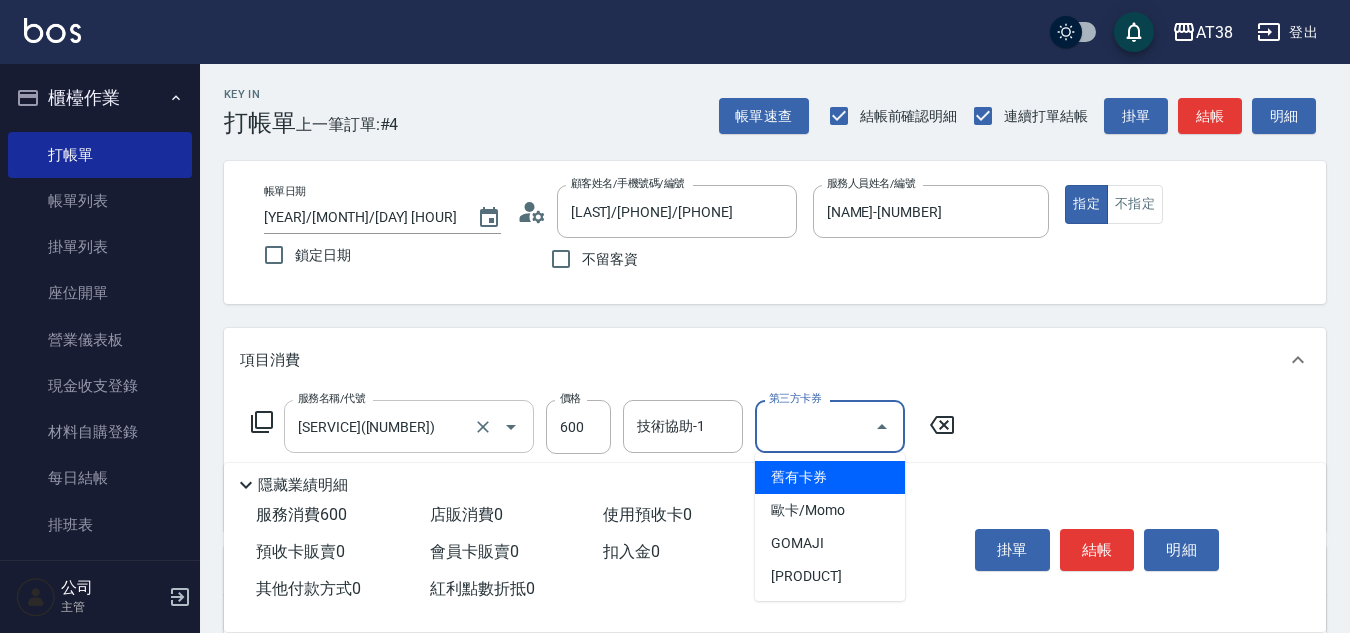 type on "0" 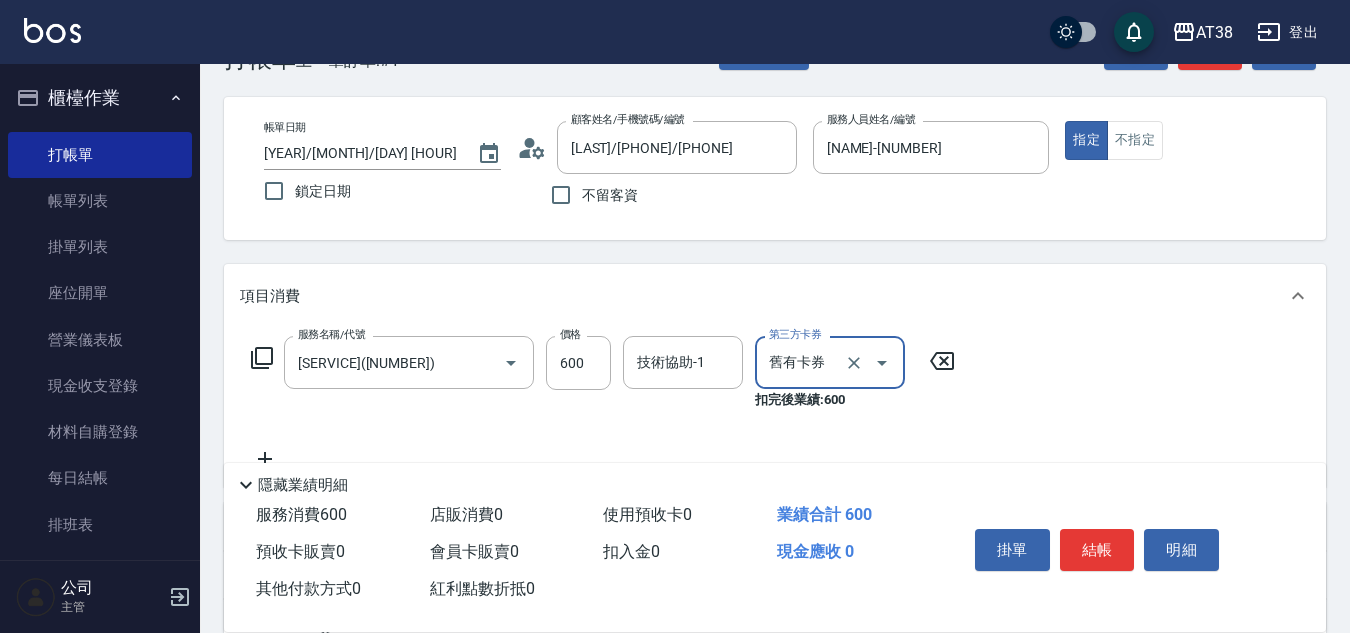 scroll, scrollTop: 100, scrollLeft: 0, axis: vertical 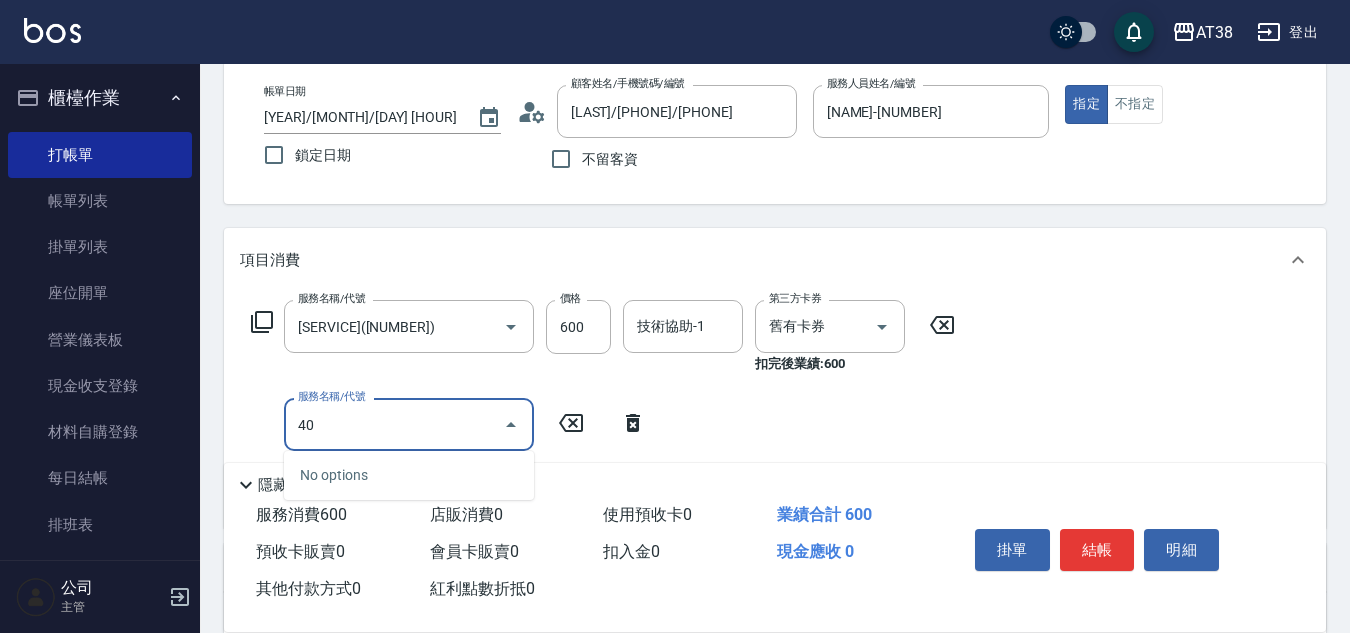 type on "407" 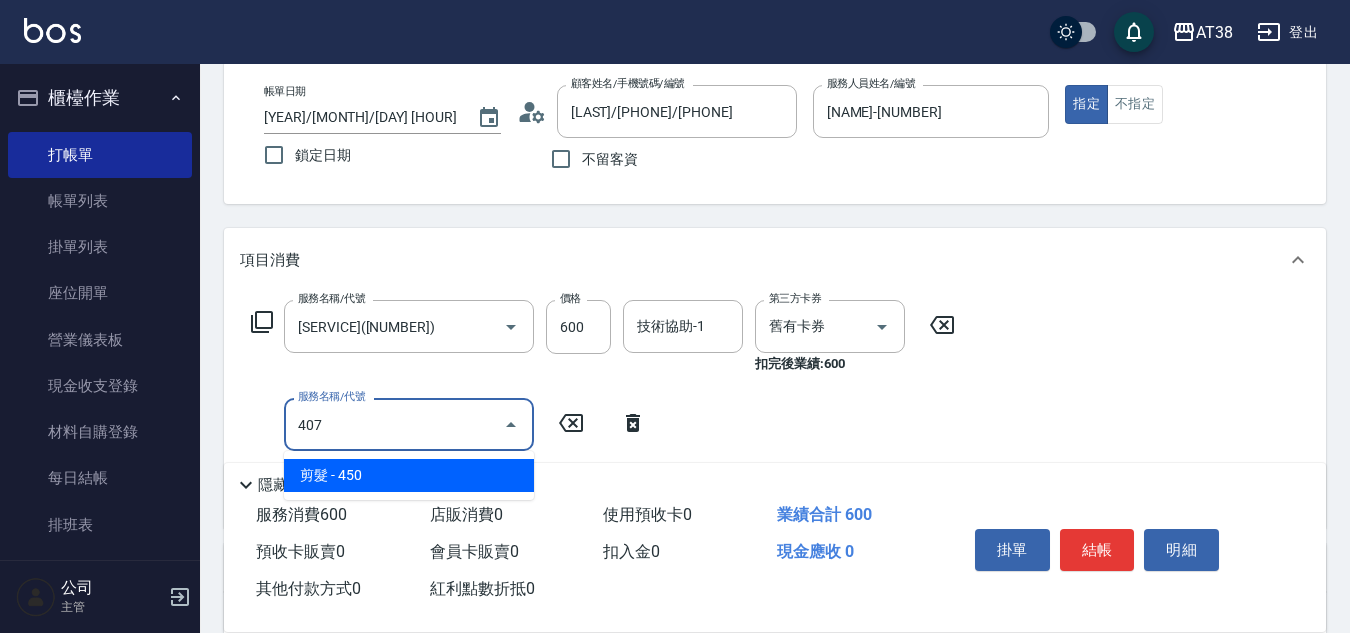 type on "40" 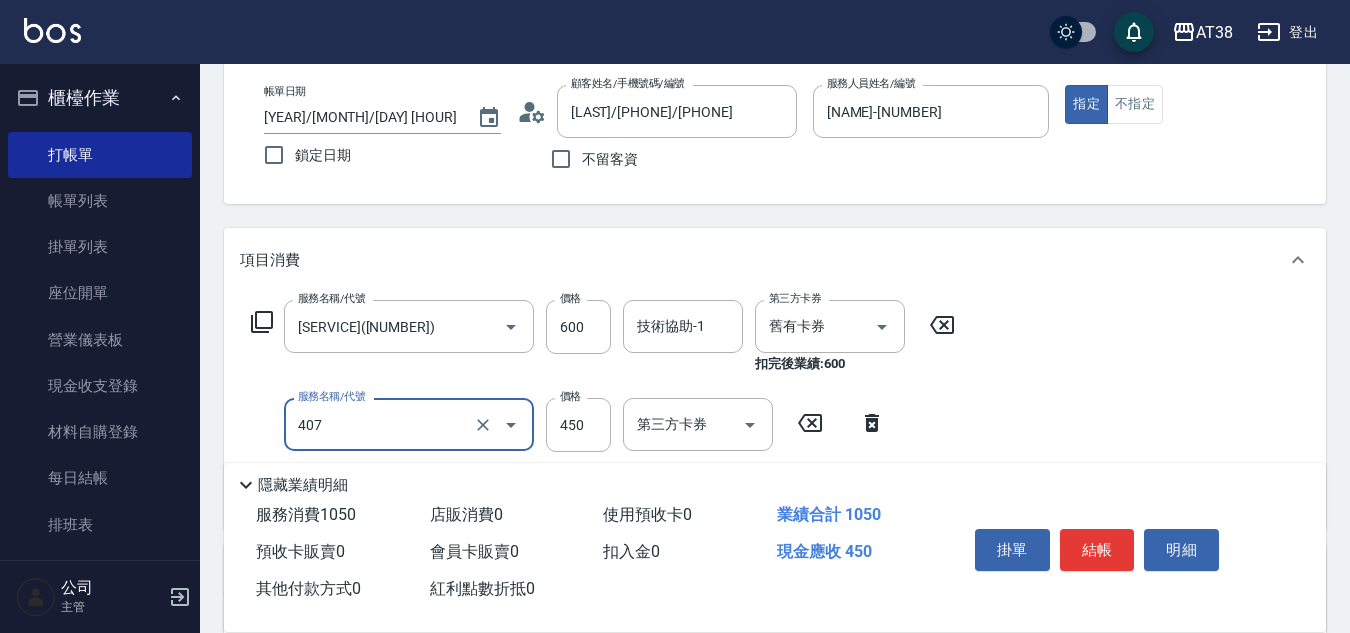 type on "剪髮([NUMBER])" 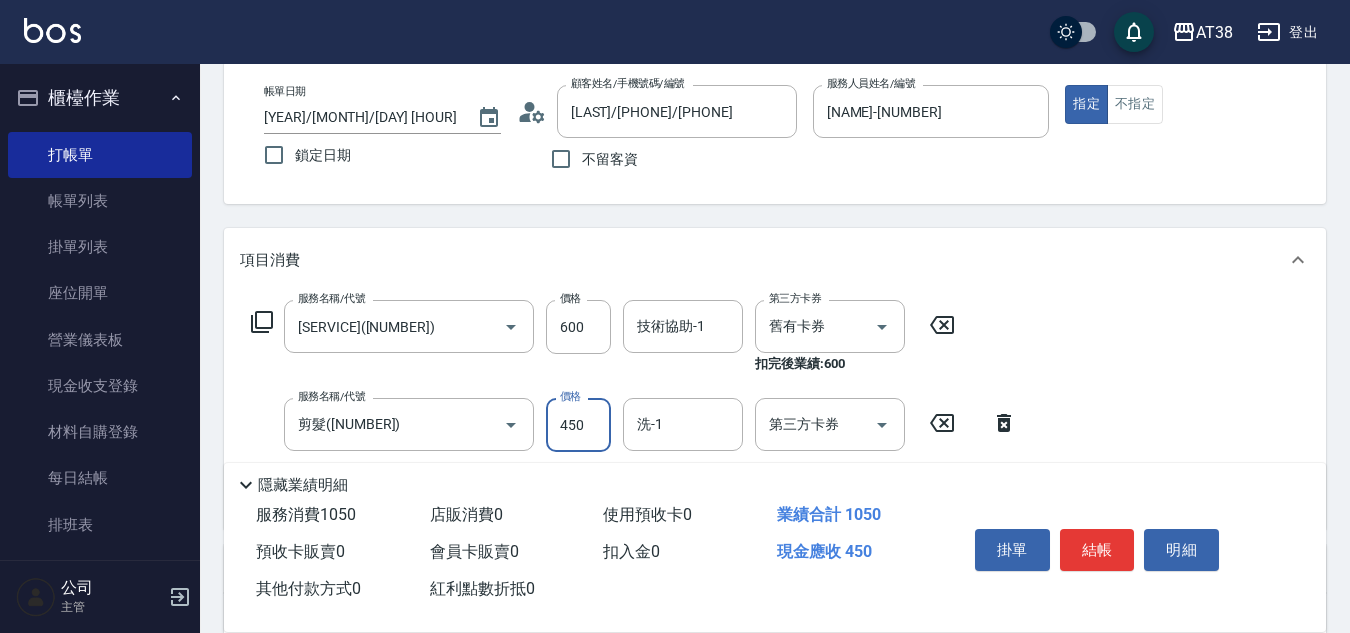 type on "0" 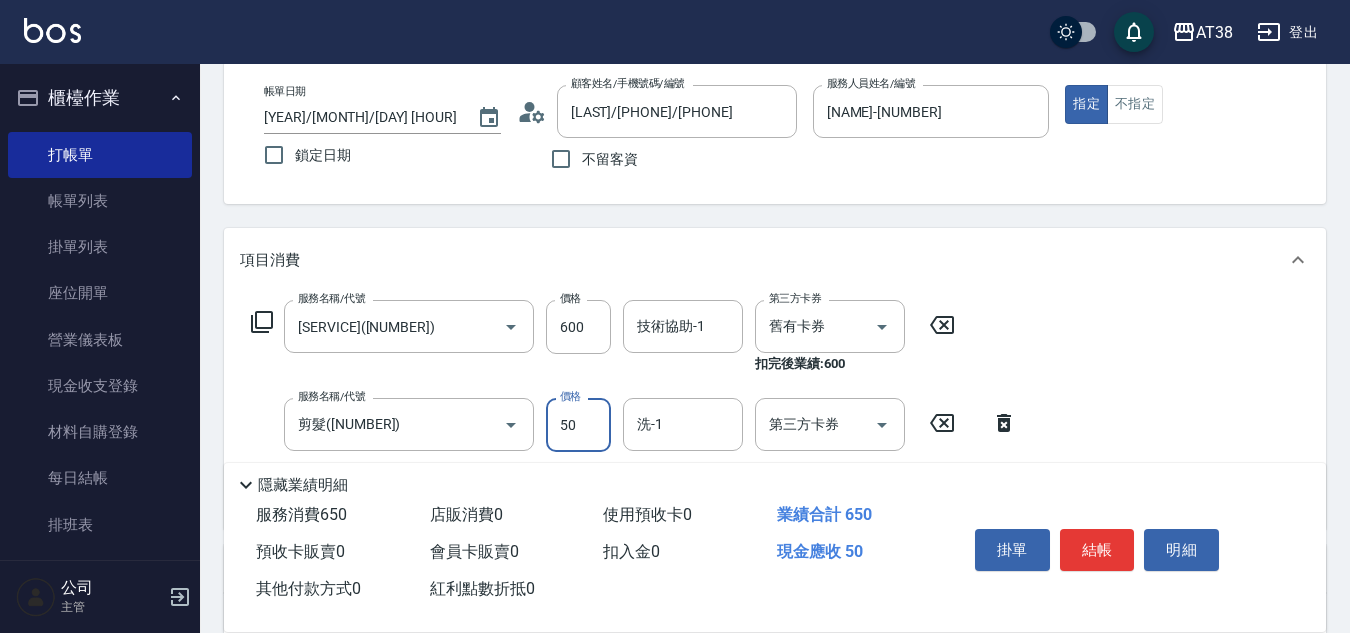 type on "500" 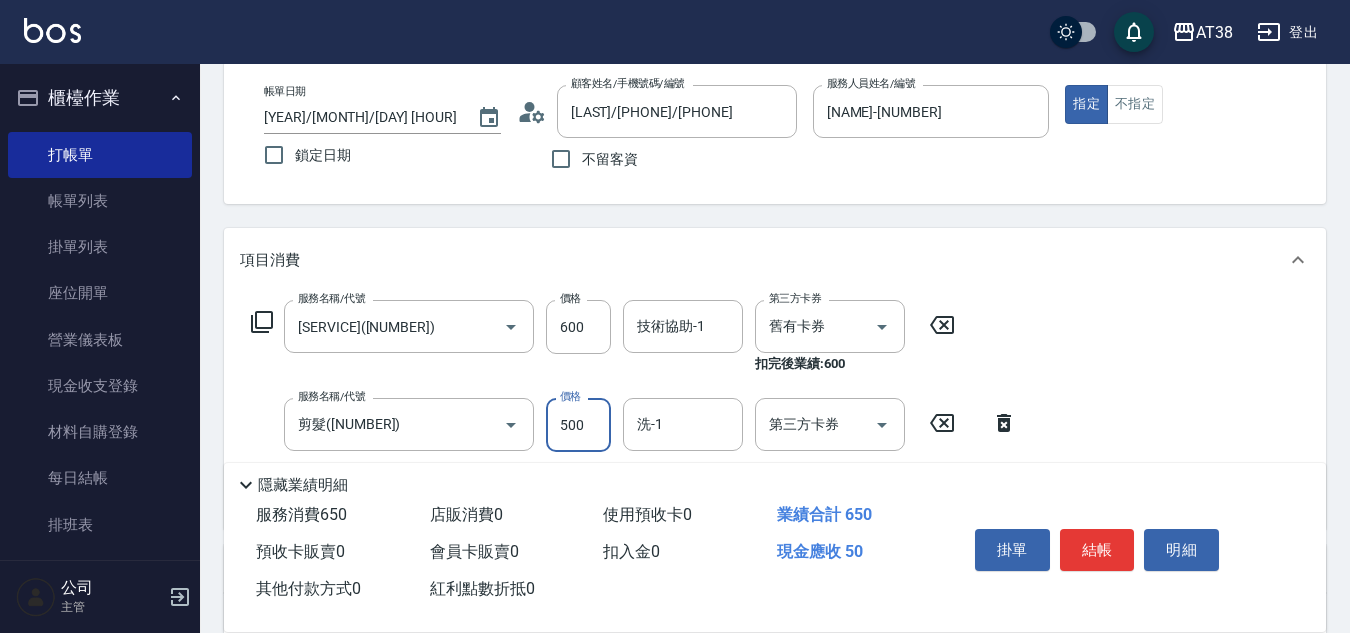 type on "50" 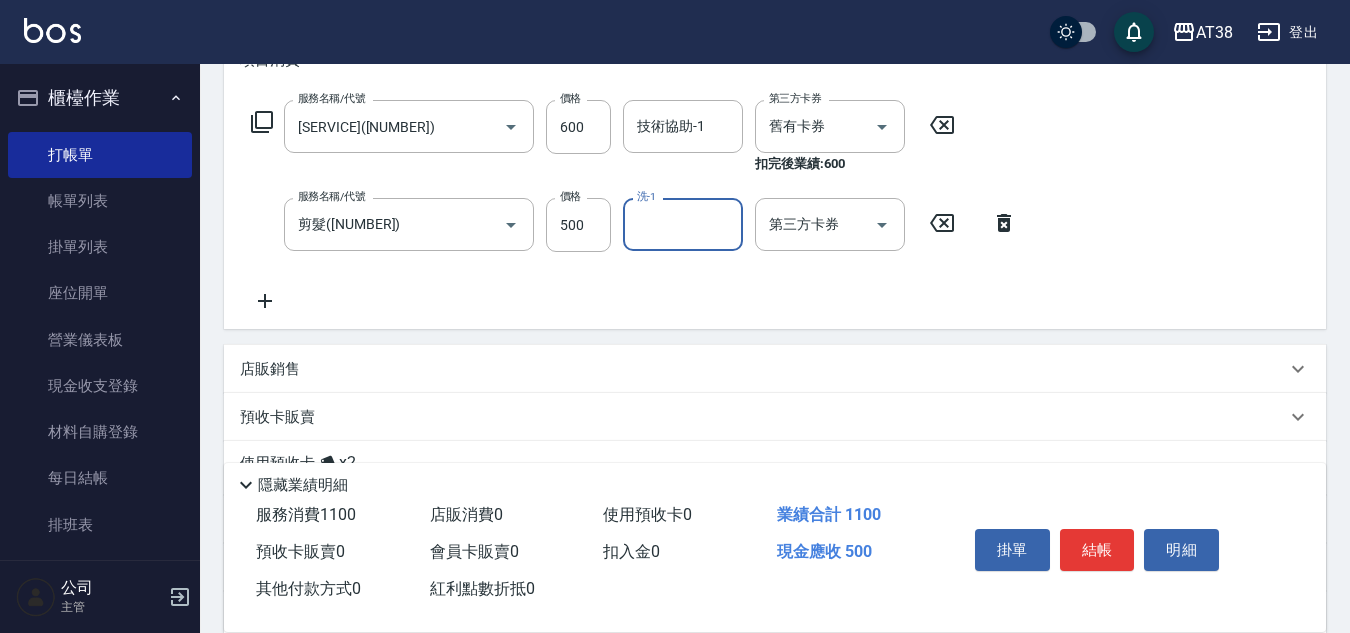 scroll, scrollTop: 400, scrollLeft: 0, axis: vertical 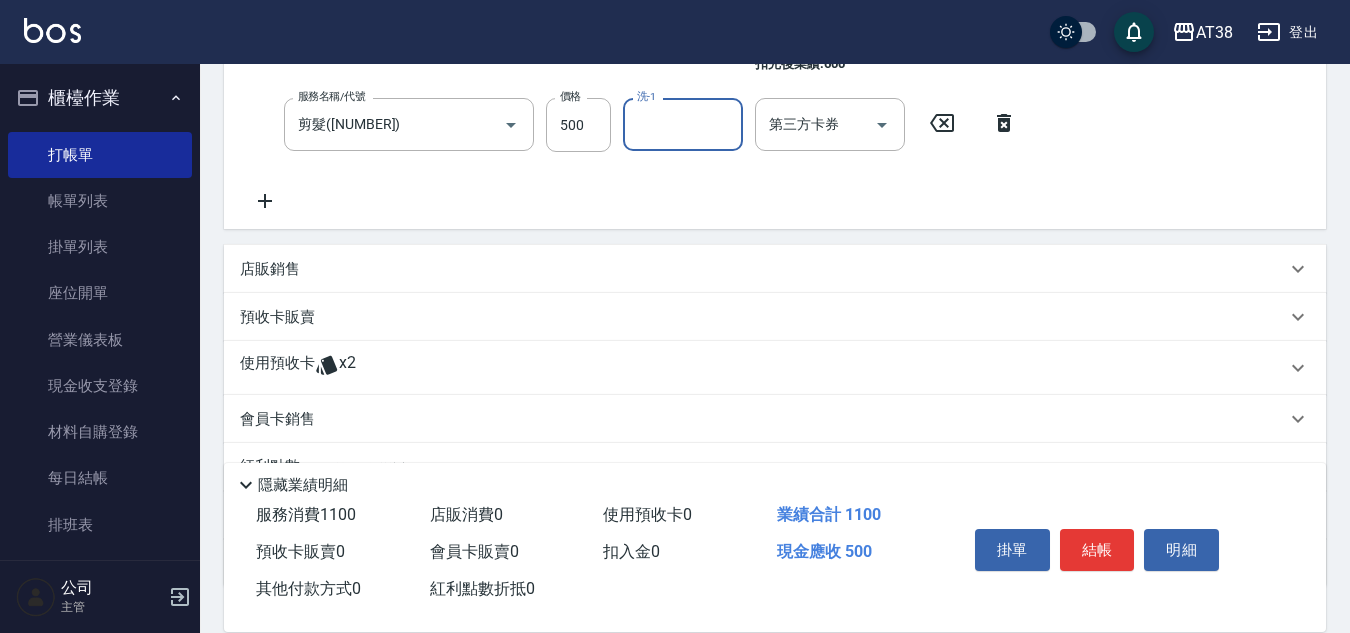 click on "預收卡販賣" at bounding box center [277, 317] 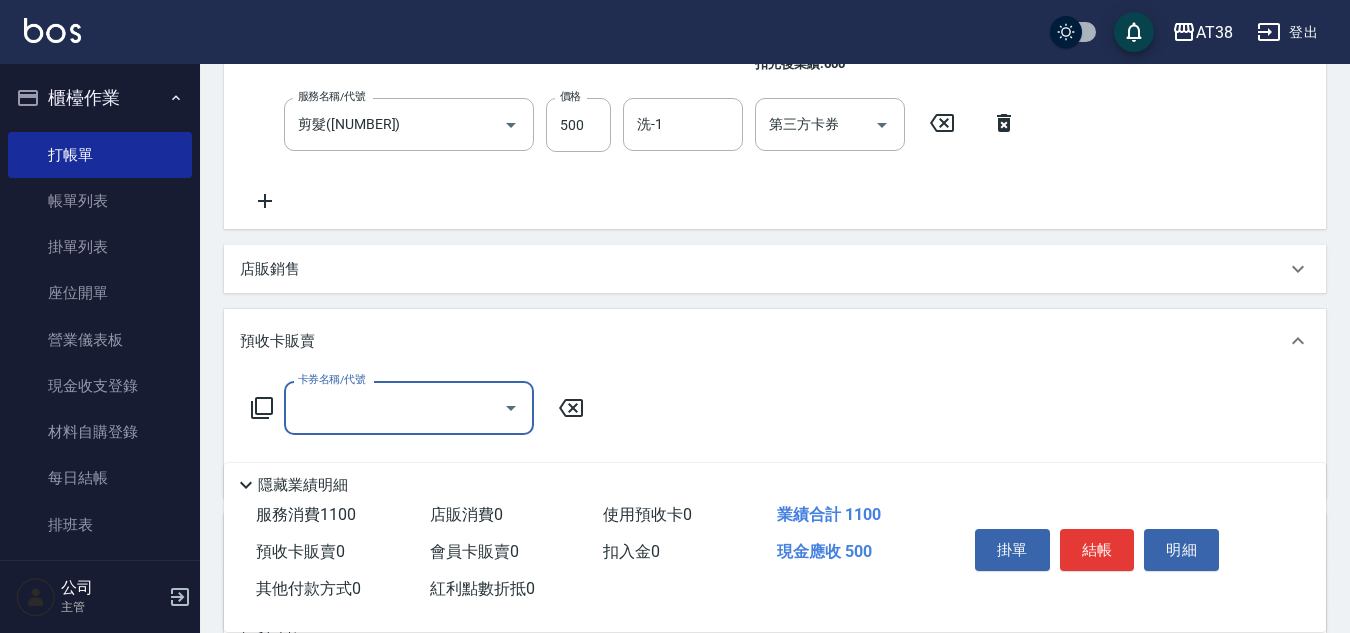 scroll, scrollTop: 0, scrollLeft: 0, axis: both 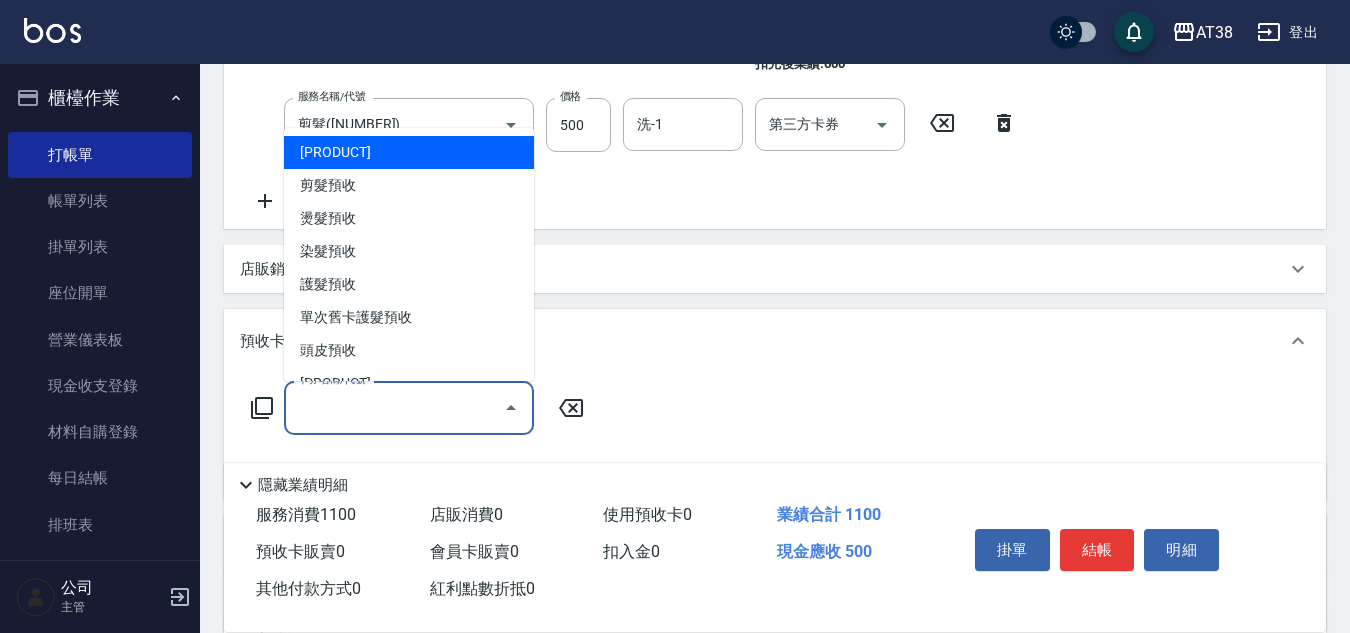 click on "卡券名稱/代號" at bounding box center (394, 407) 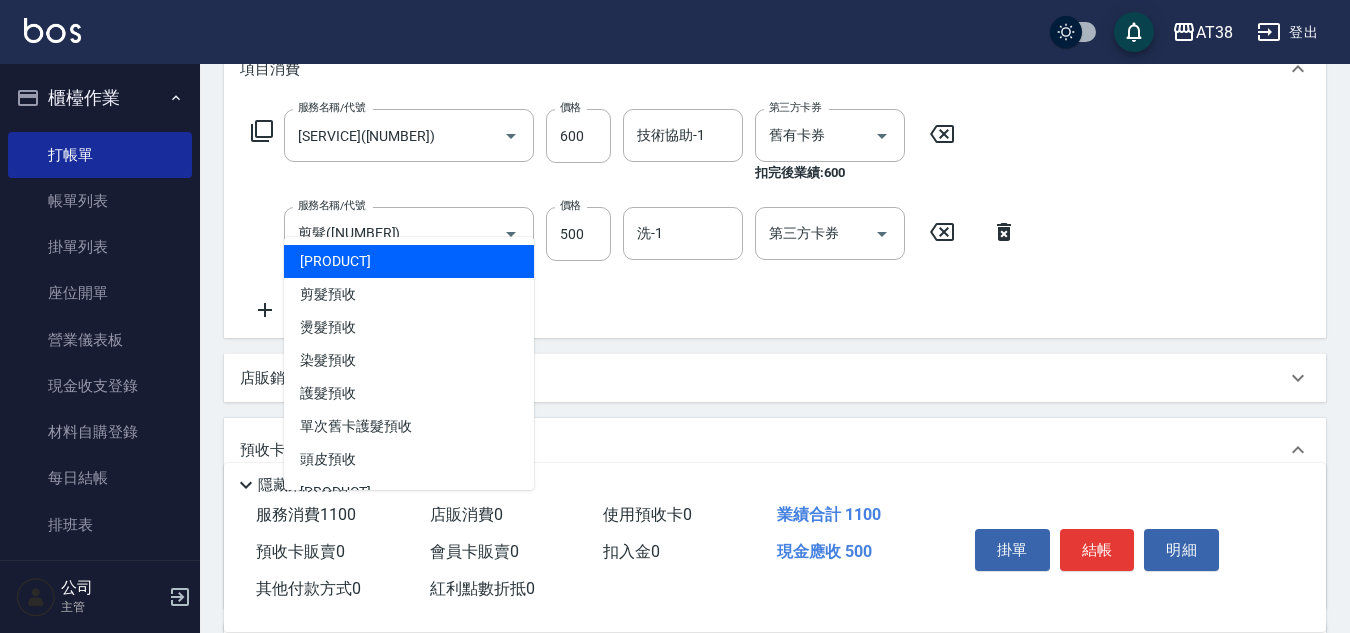 scroll, scrollTop: 200, scrollLeft: 0, axis: vertical 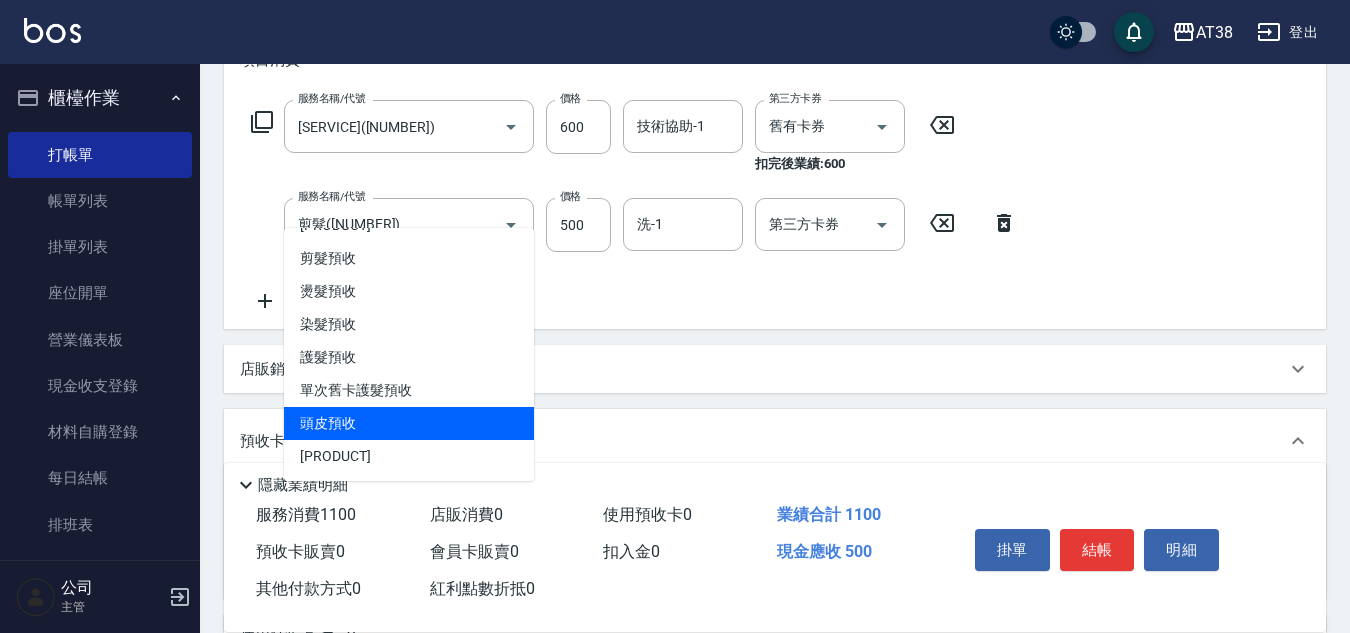 click on "頭皮預收" at bounding box center [409, 423] 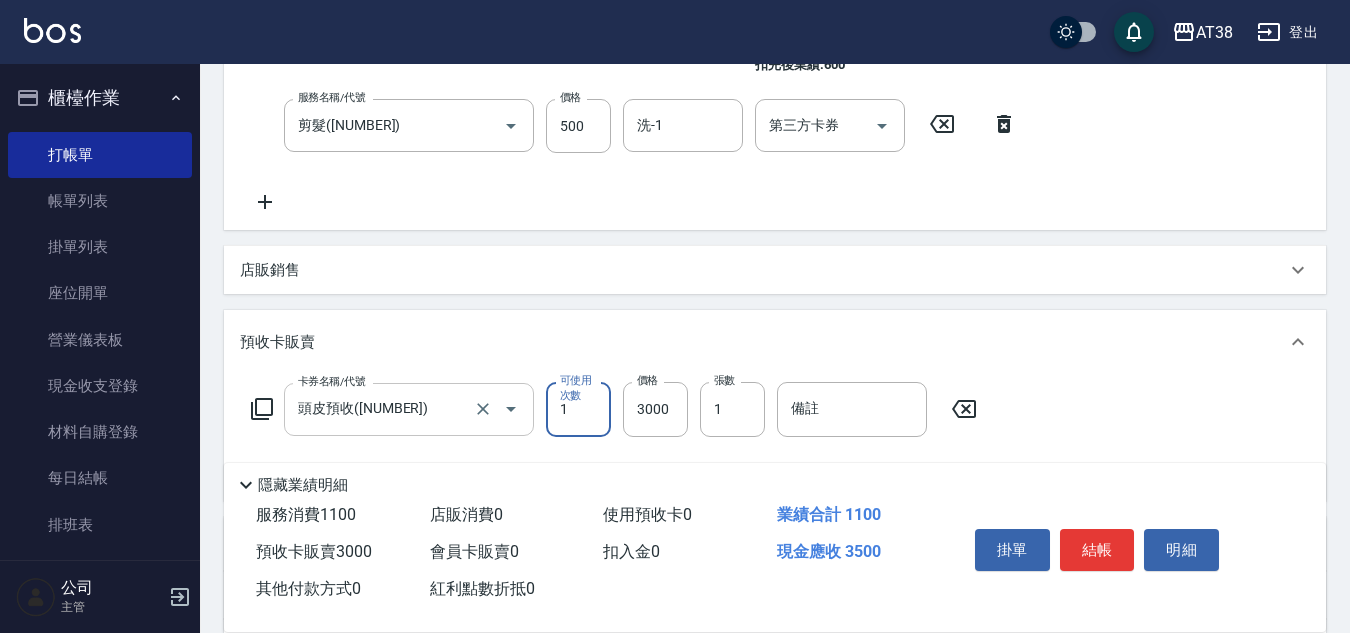 scroll, scrollTop: 400, scrollLeft: 0, axis: vertical 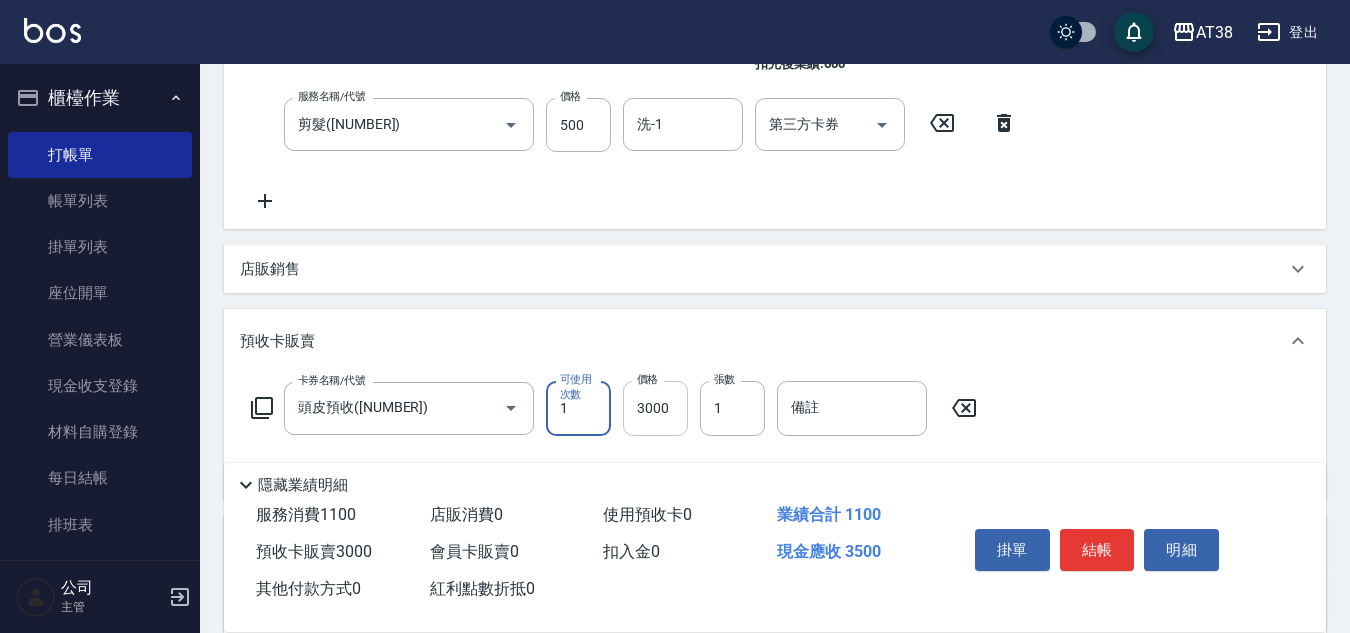 click on "3000" at bounding box center [655, 408] 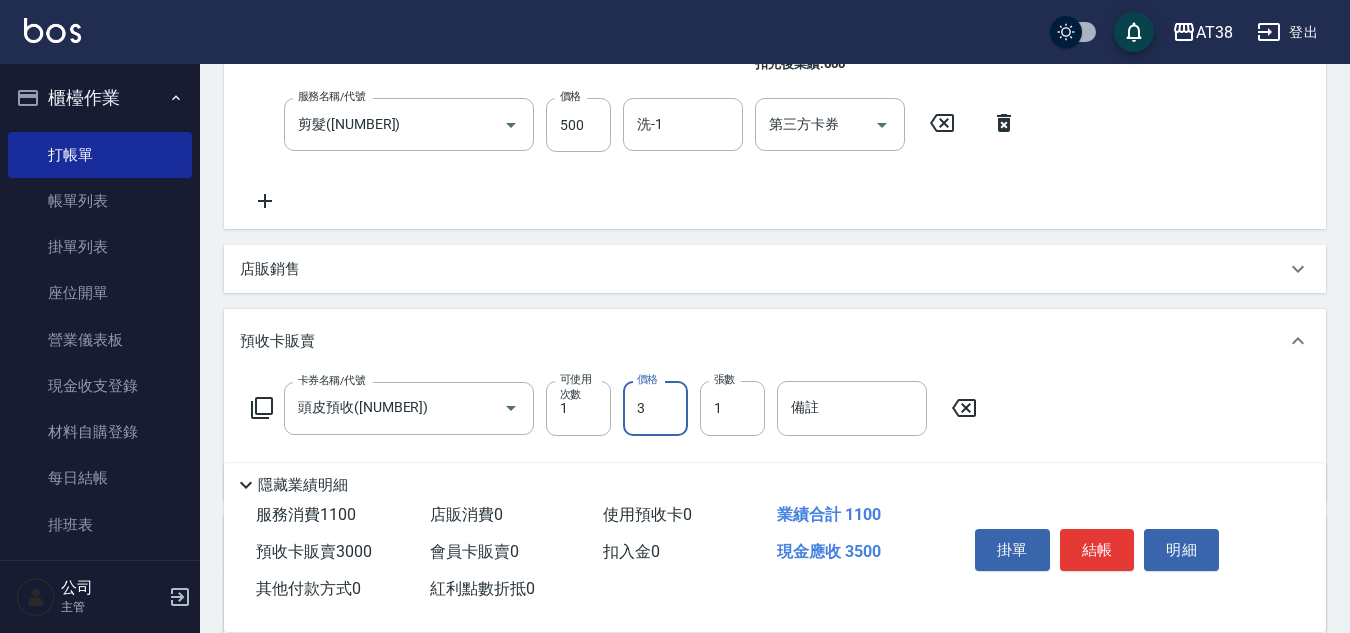 type on "36" 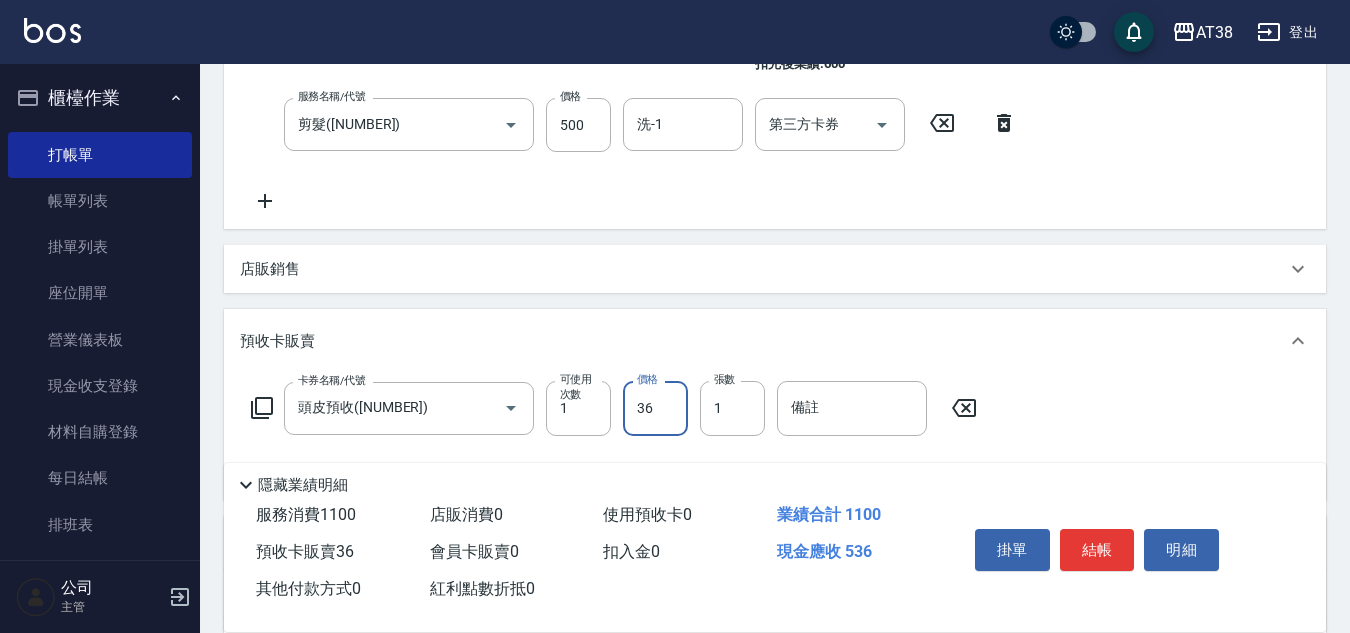 type on "80" 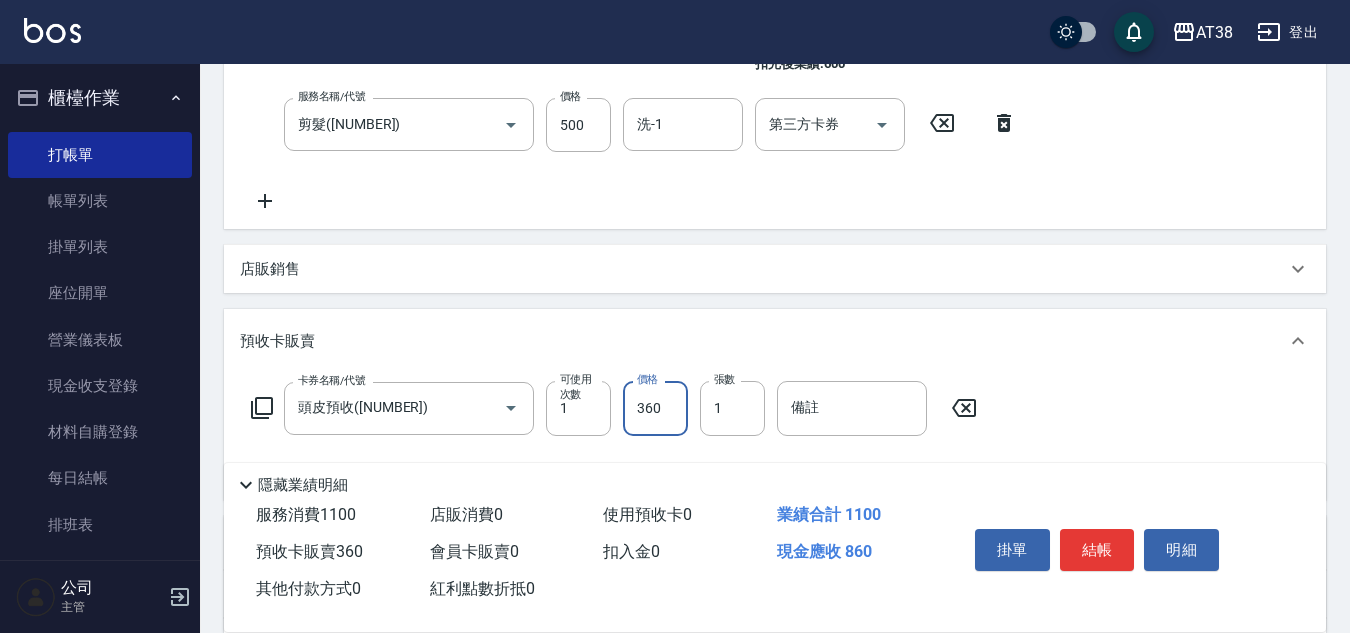 type on "410" 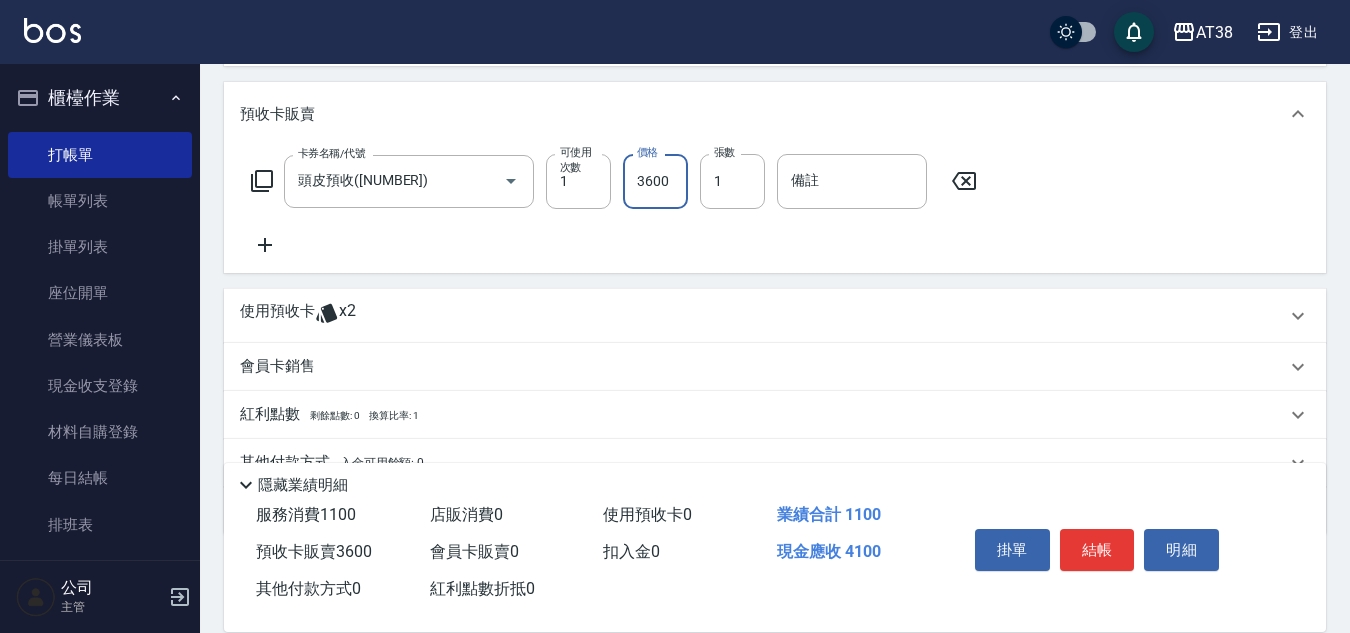 scroll, scrollTop: 721, scrollLeft: 0, axis: vertical 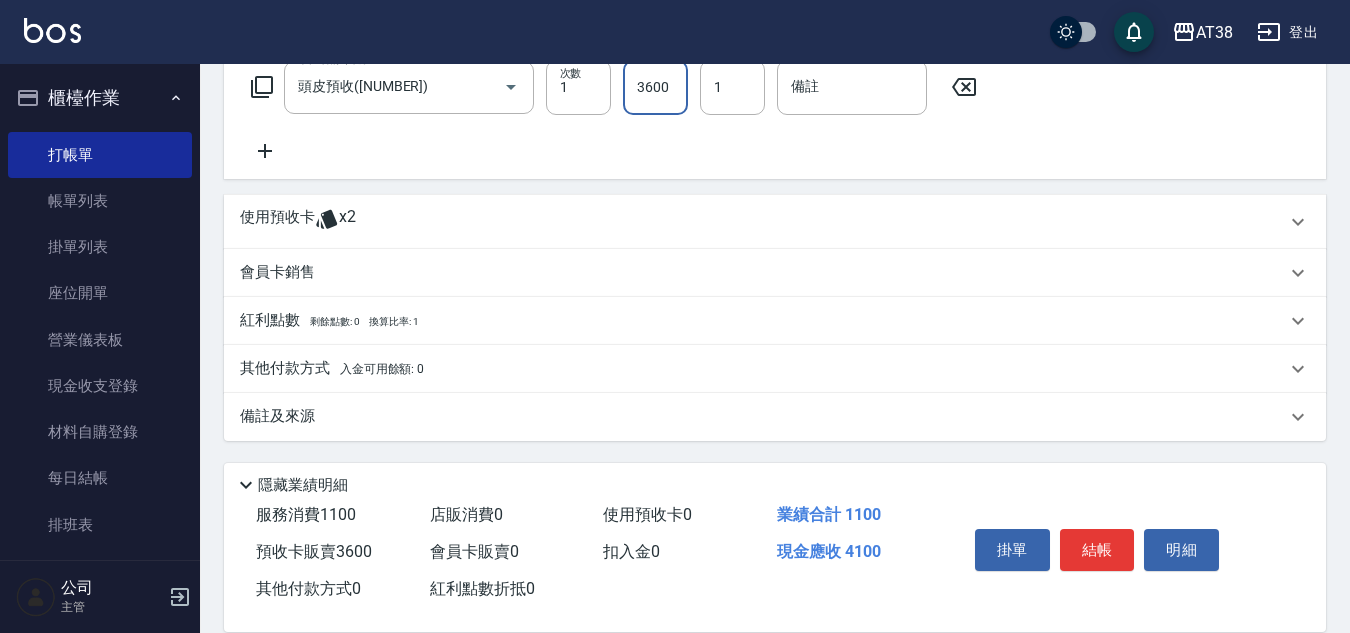 type on "3600" 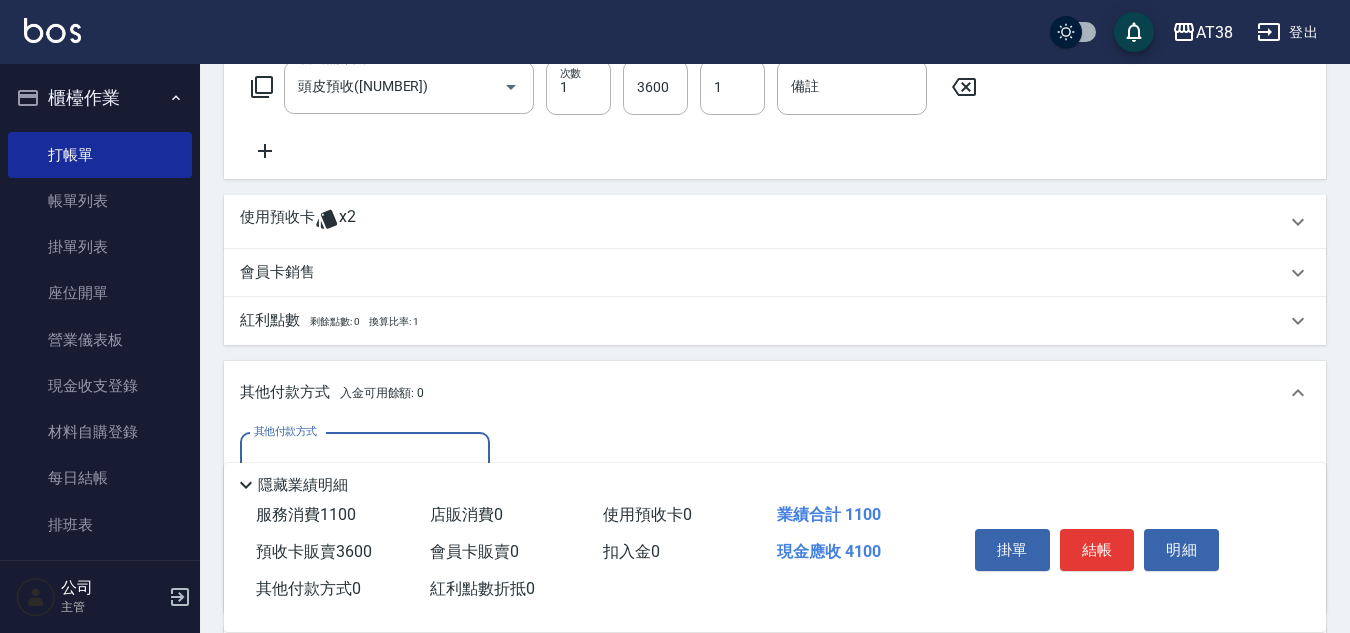 scroll, scrollTop: 1, scrollLeft: 0, axis: vertical 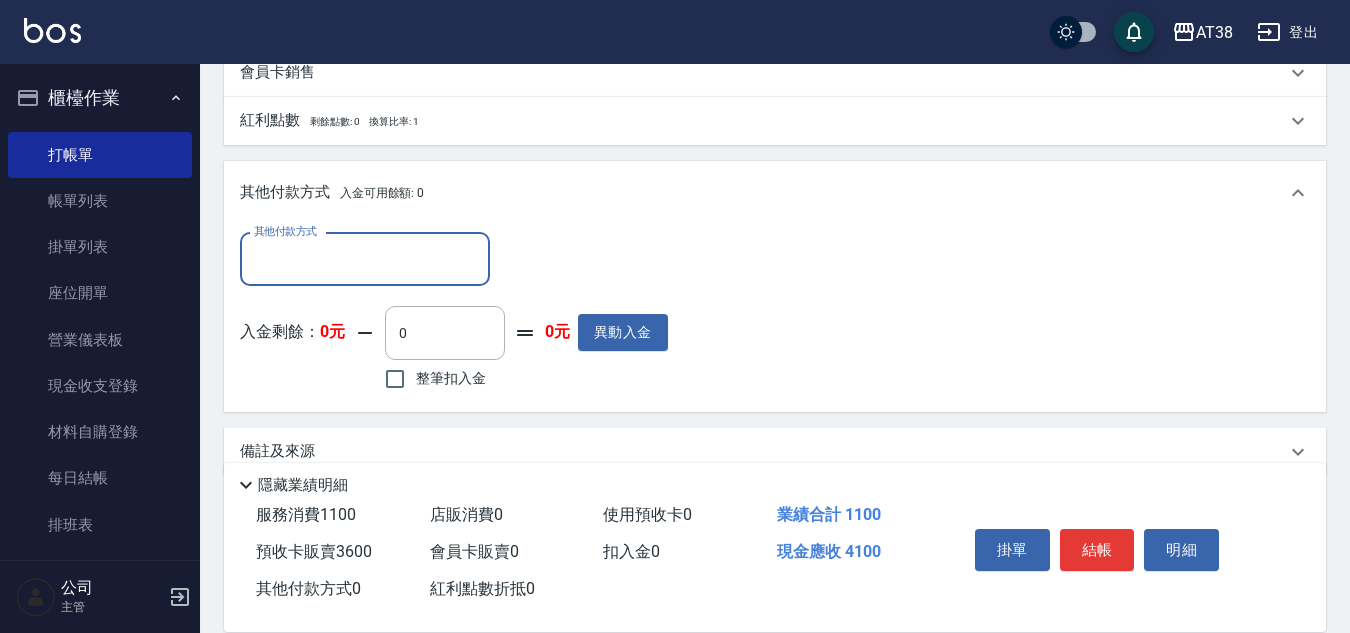 click on "其他付款方式" at bounding box center (285, 231) 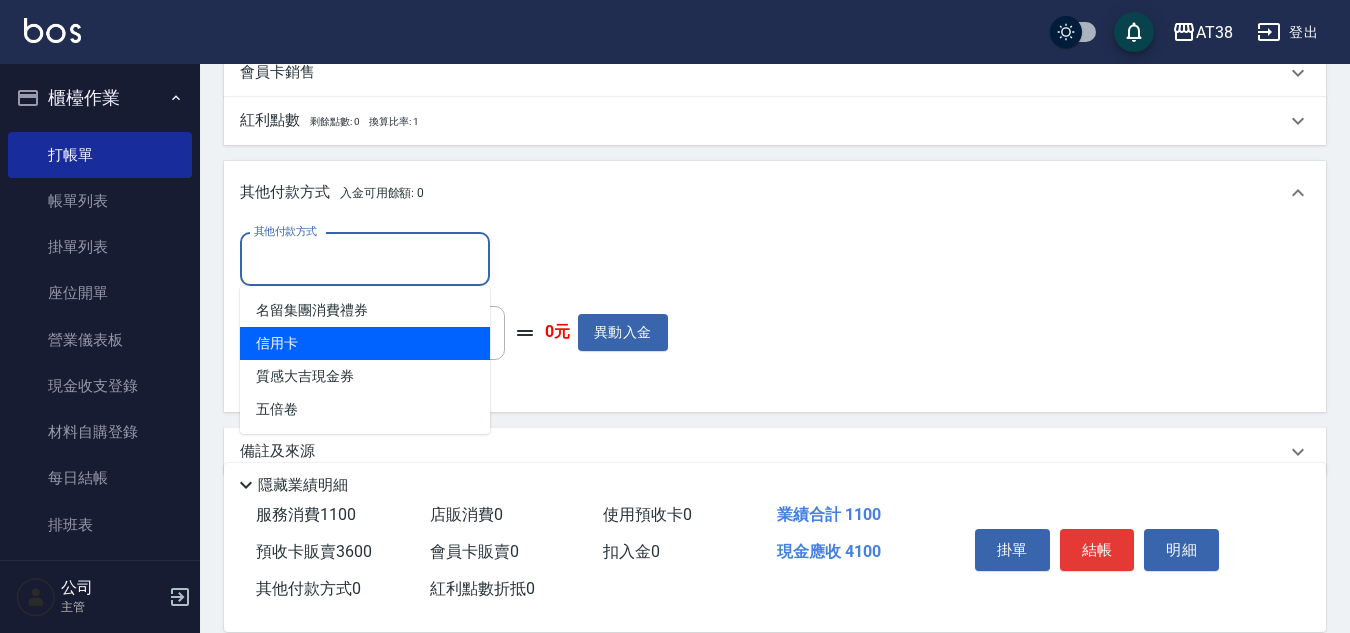 click on "信用卡" at bounding box center [365, 343] 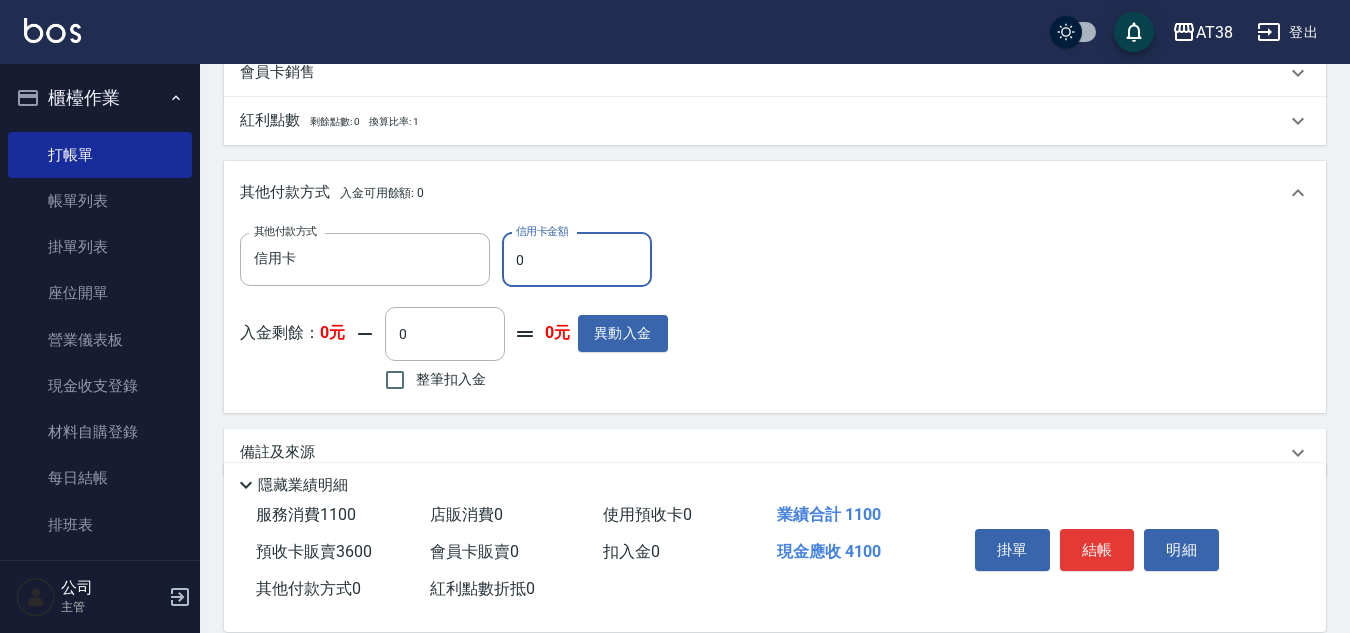 type on "40" 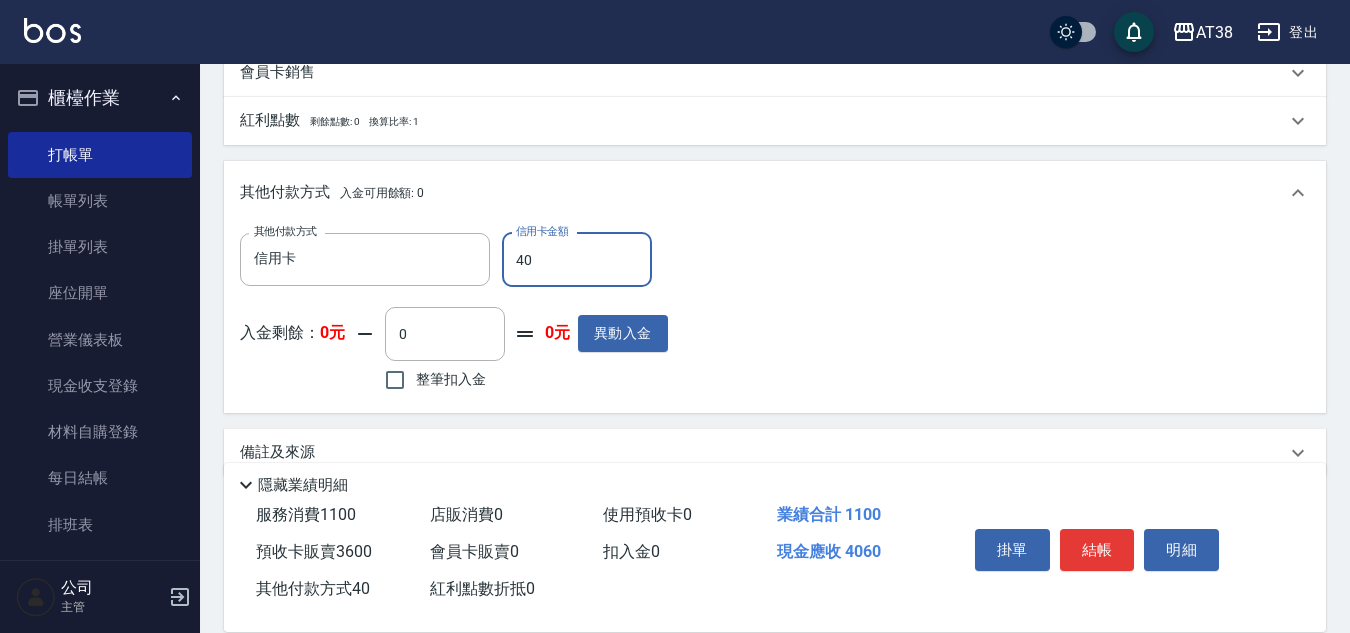 type on "360" 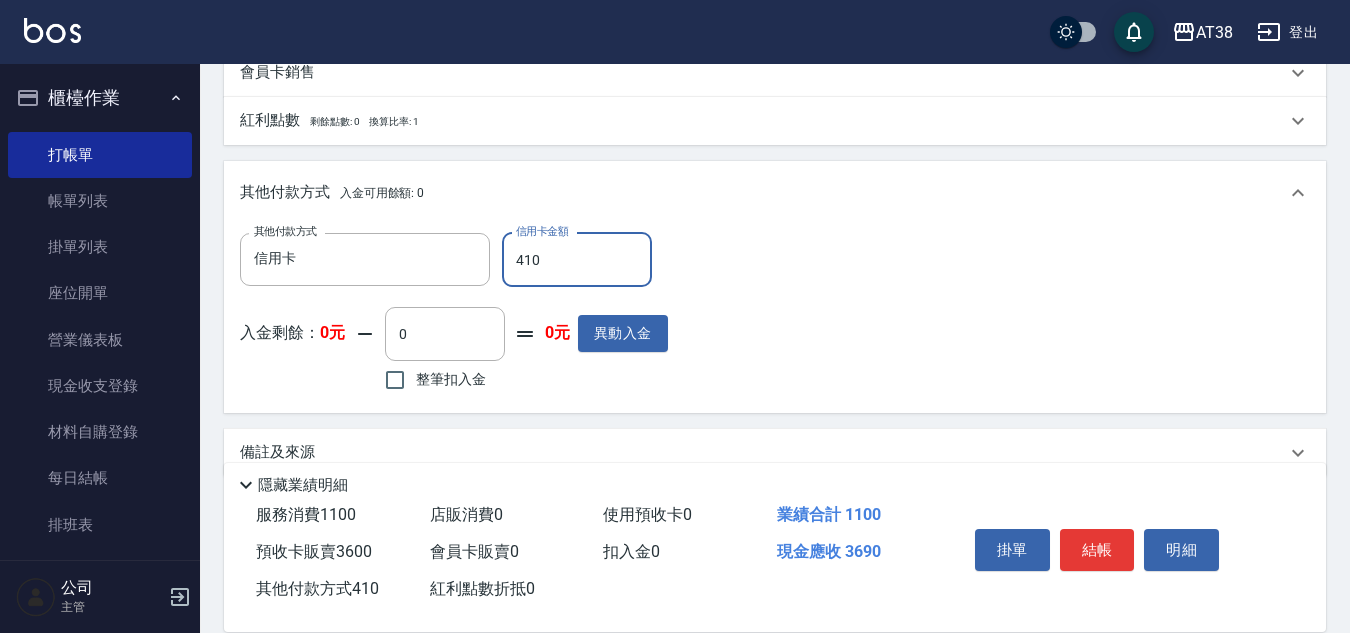type on "0" 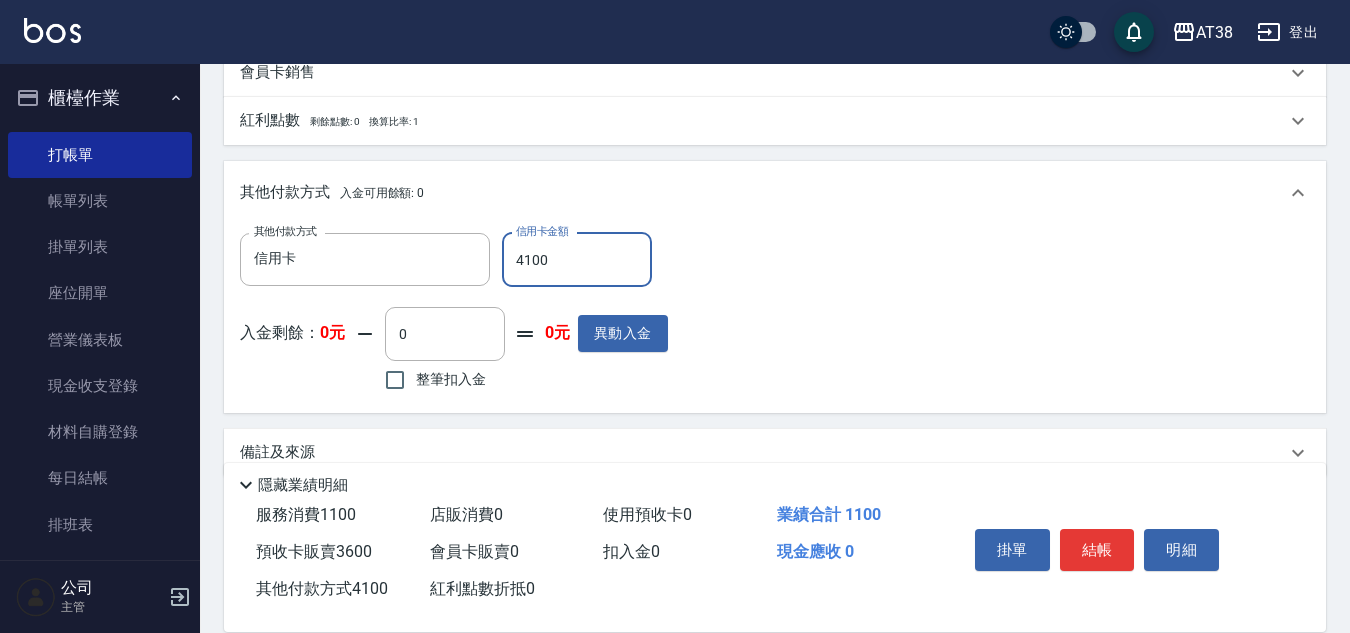 type on "4100" 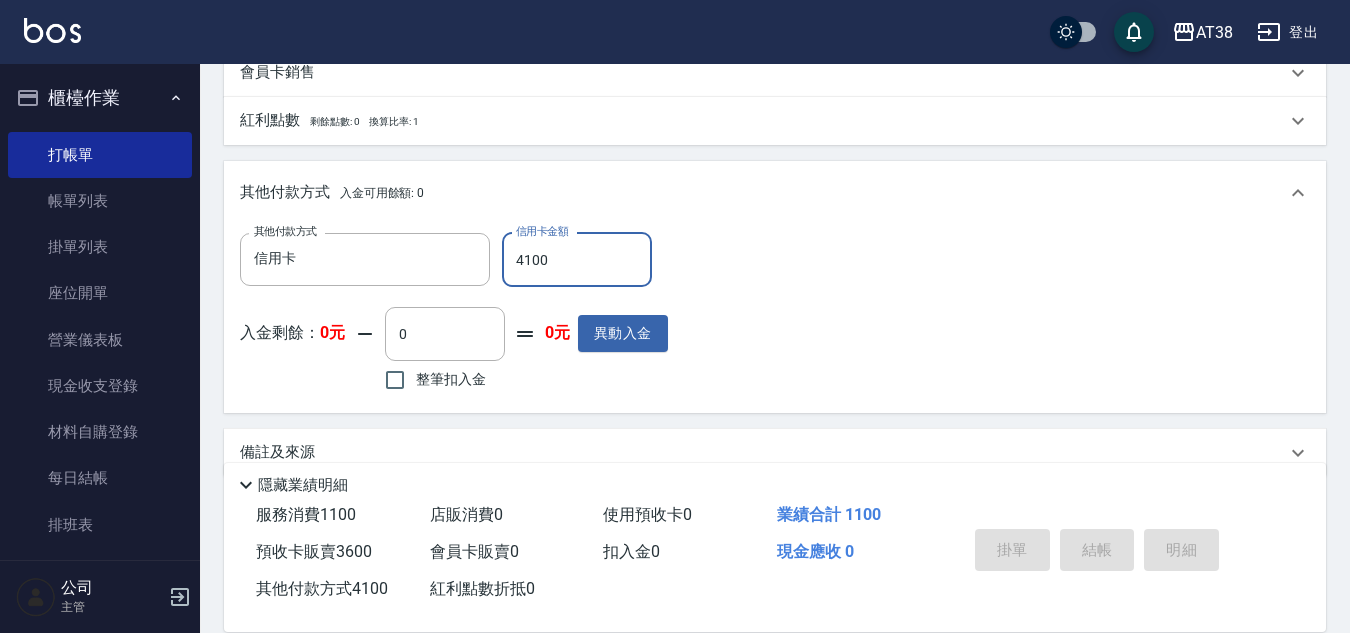 type on "2025/08/02 19:40" 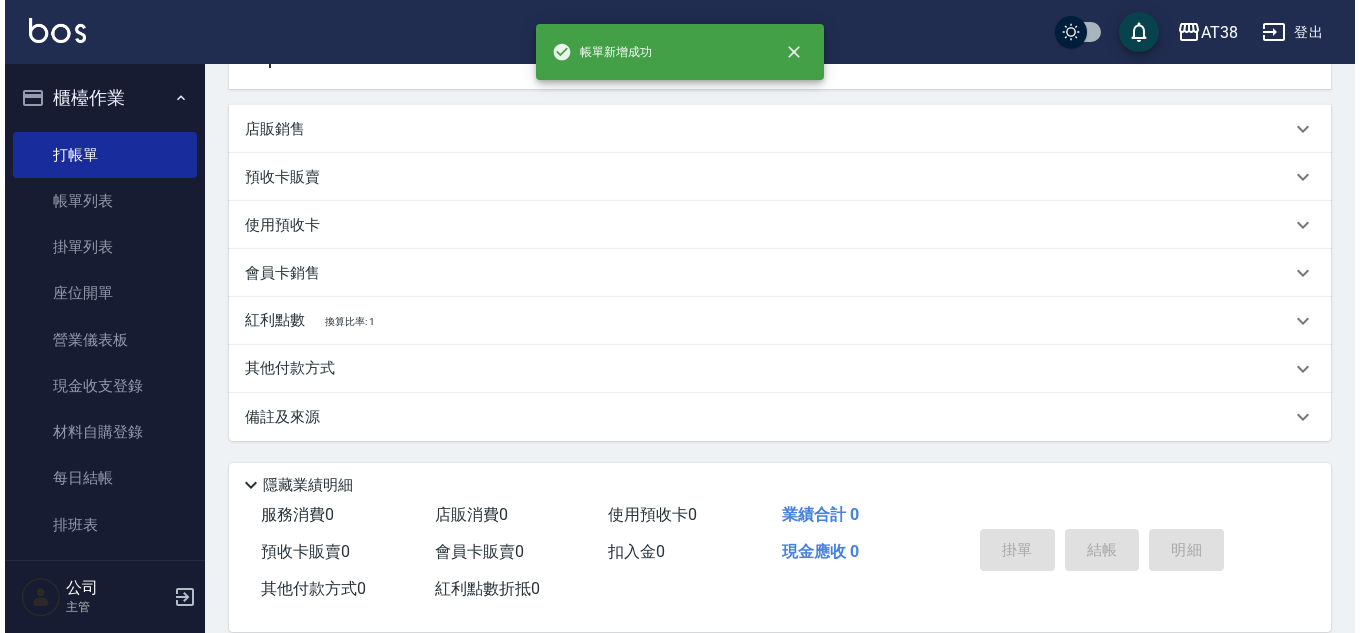 scroll, scrollTop: 0, scrollLeft: 0, axis: both 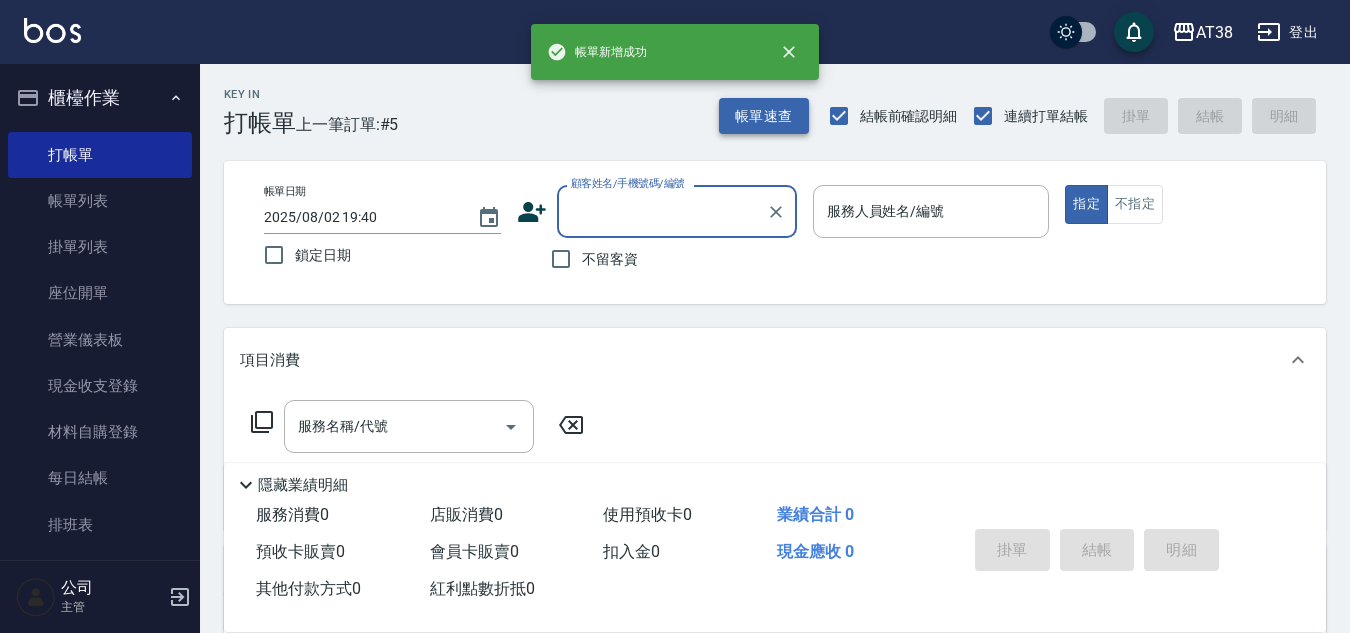 click on "帳單速查" at bounding box center (764, 116) 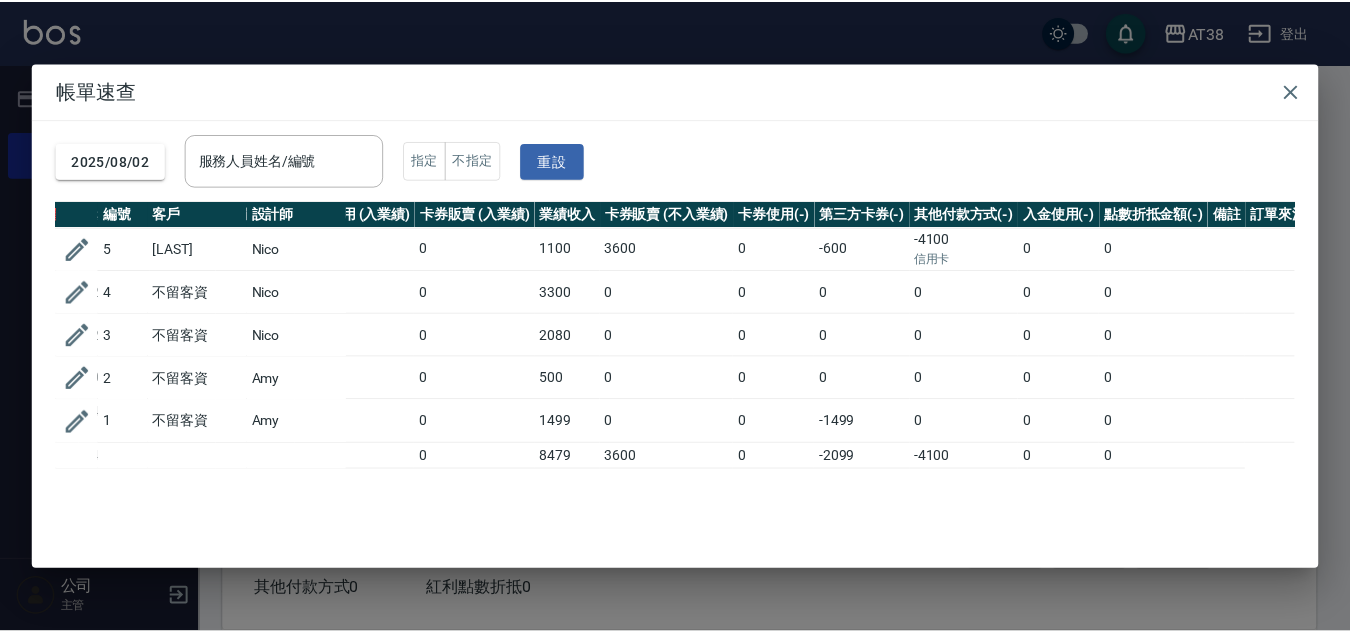 scroll, scrollTop: 0, scrollLeft: 0, axis: both 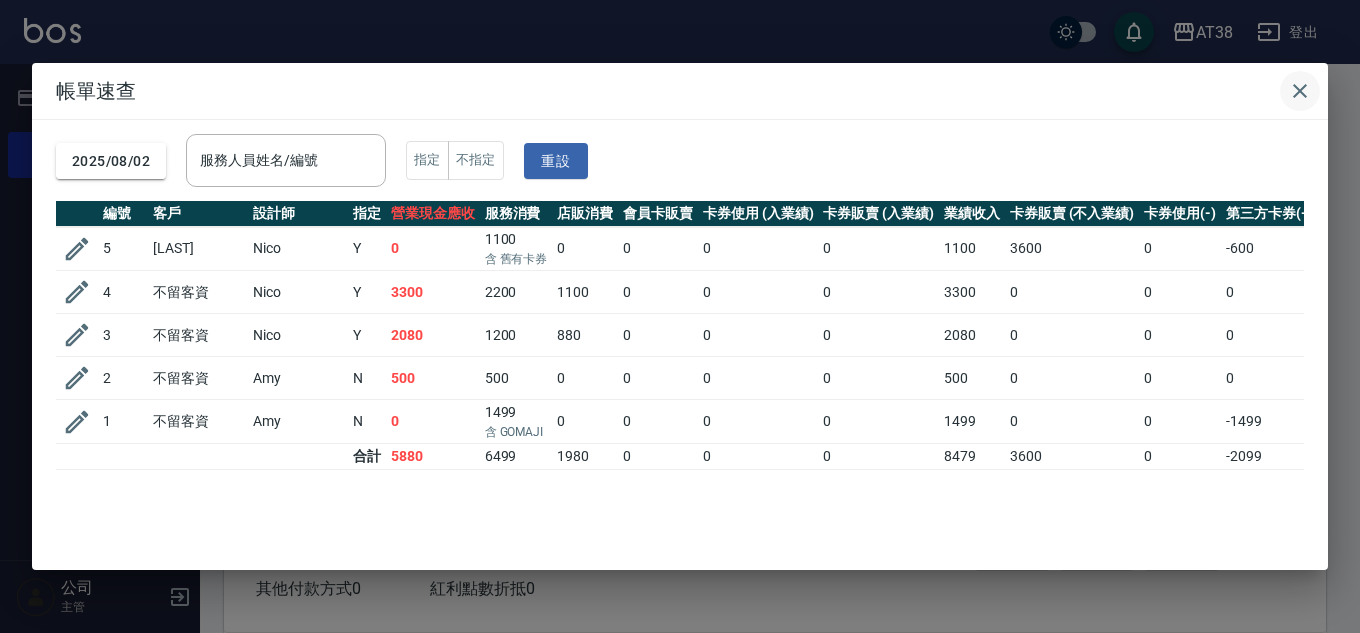 click 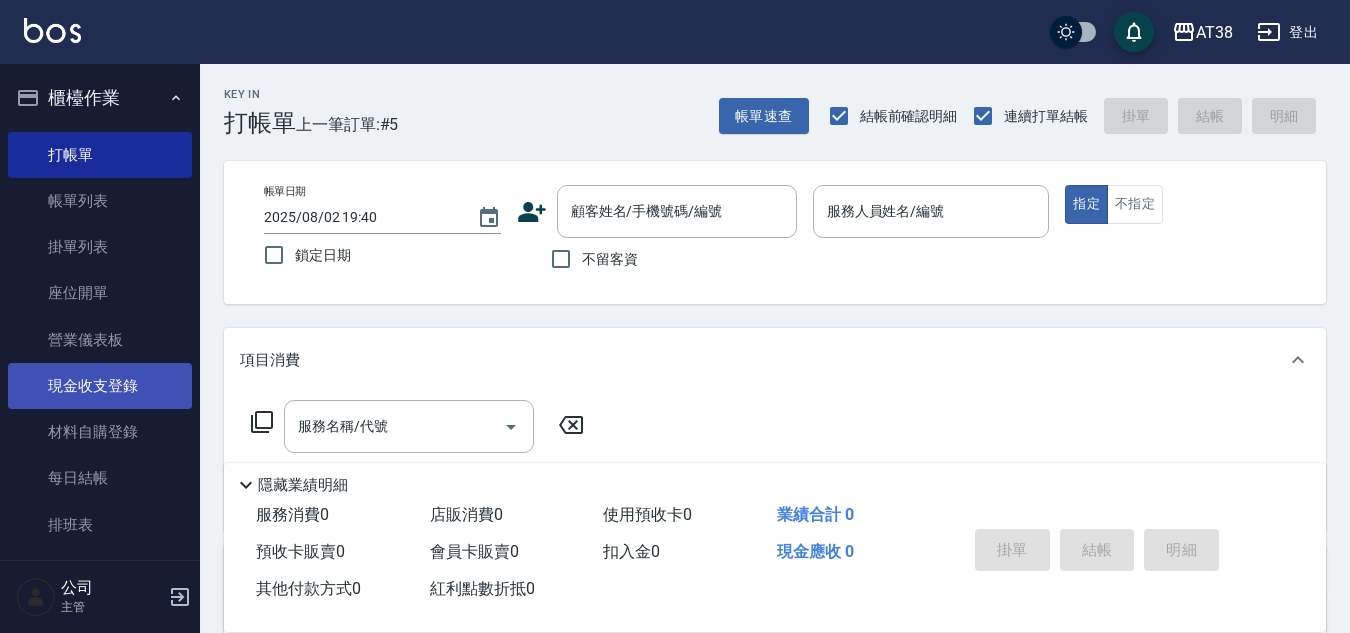 click on "現金收支登錄" at bounding box center [100, 386] 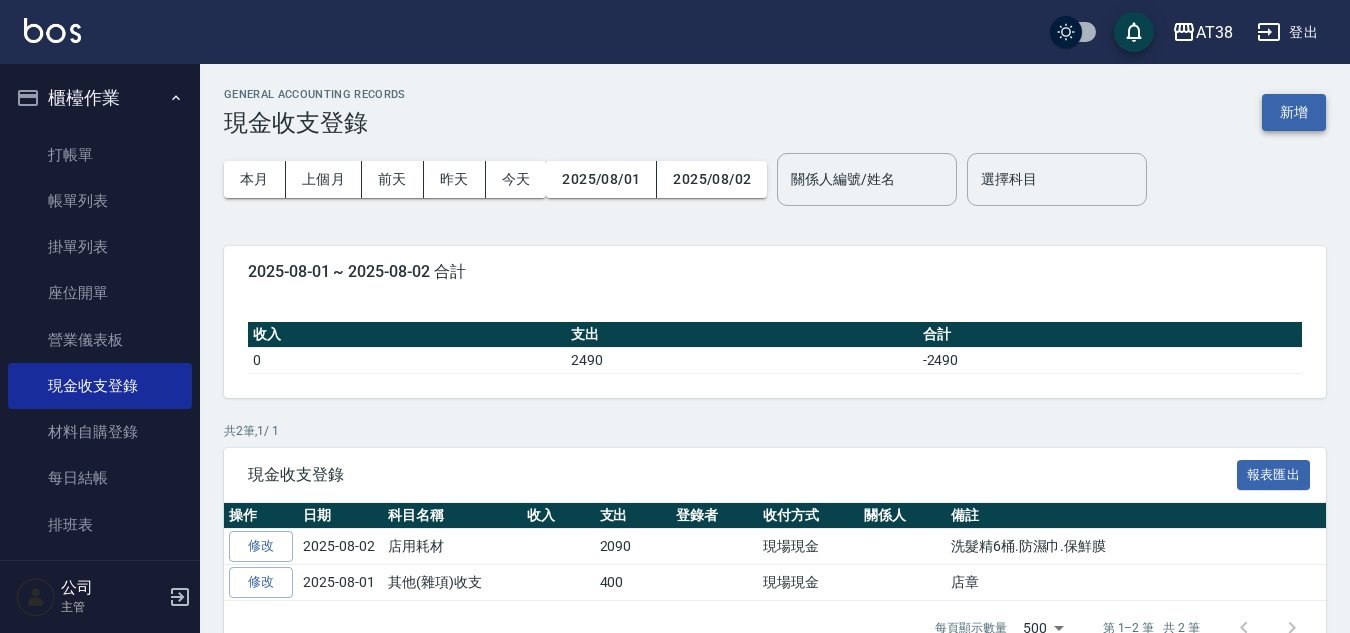 drag, startPoint x: 1275, startPoint y: 79, endPoint x: 1291, endPoint y: 126, distance: 49.648766 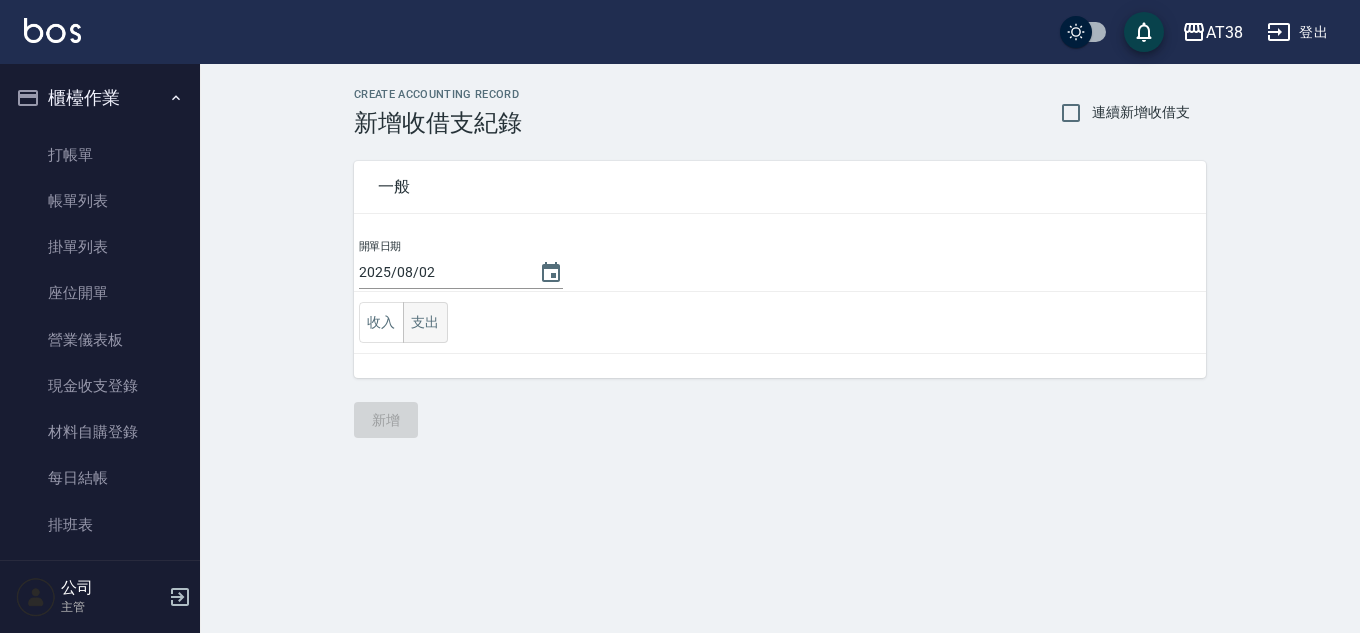 click on "支出" at bounding box center (425, 322) 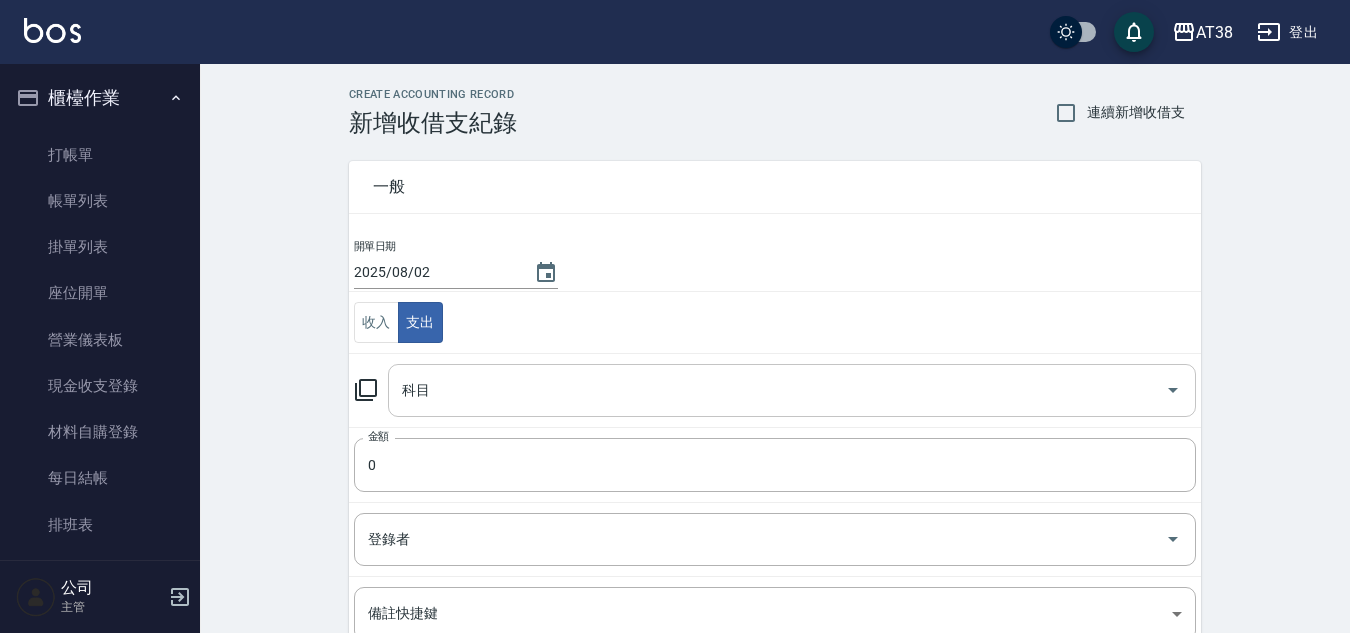 click on "科目" at bounding box center (777, 390) 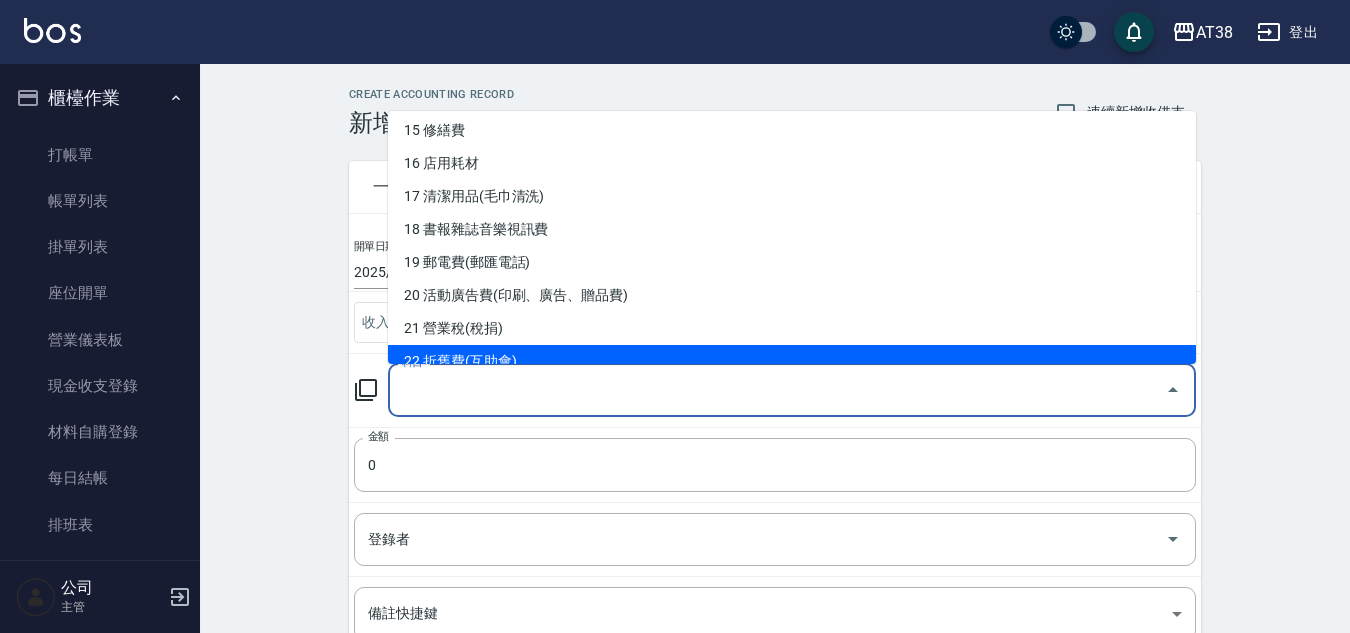 scroll, scrollTop: 500, scrollLeft: 0, axis: vertical 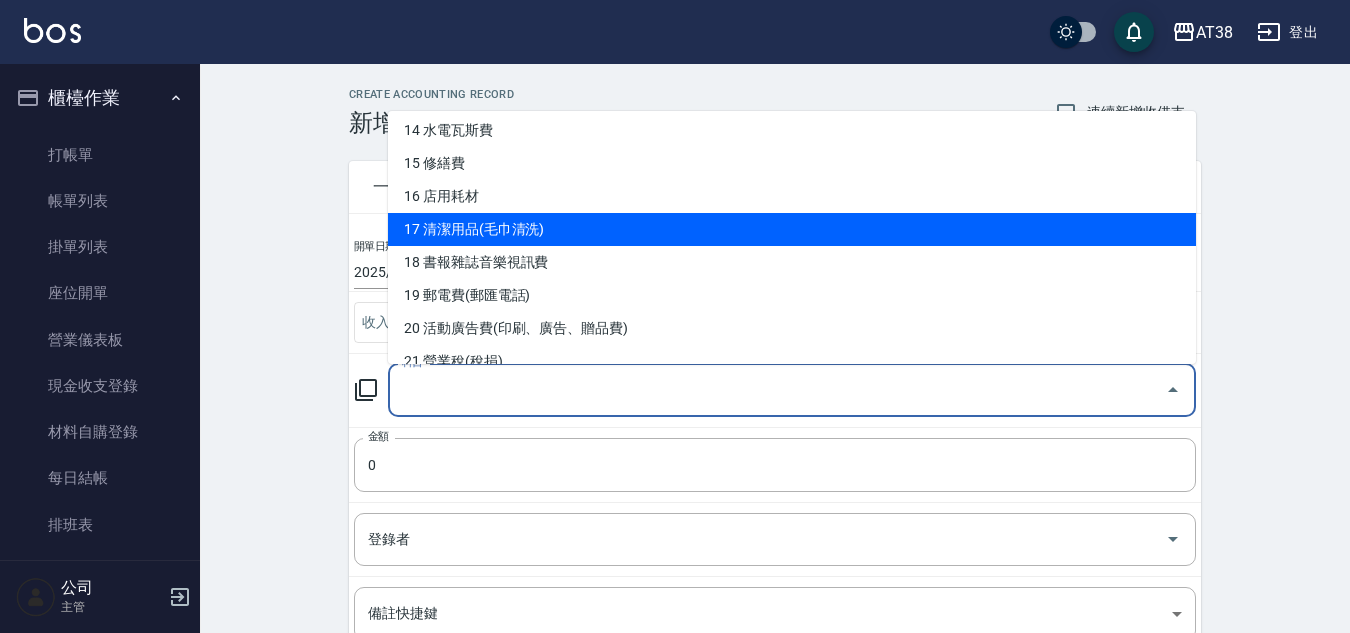 click on "17 清潔用品(毛巾清洗)" at bounding box center (792, 229) 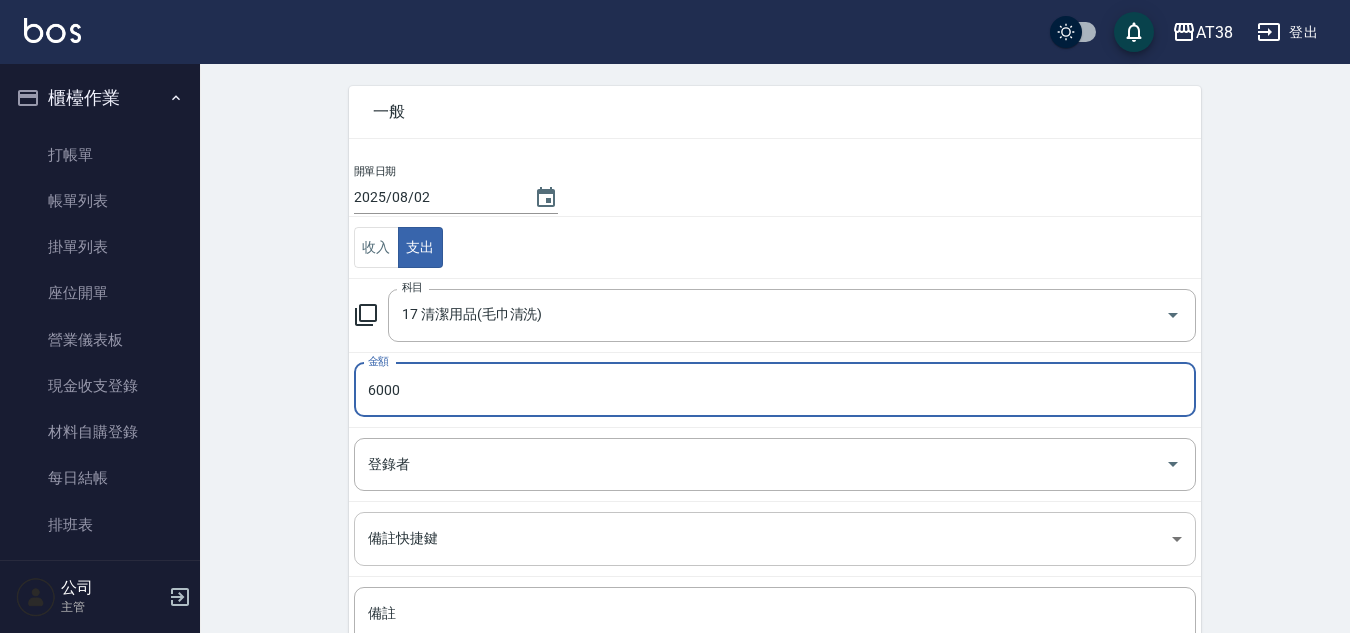 type on "6000" 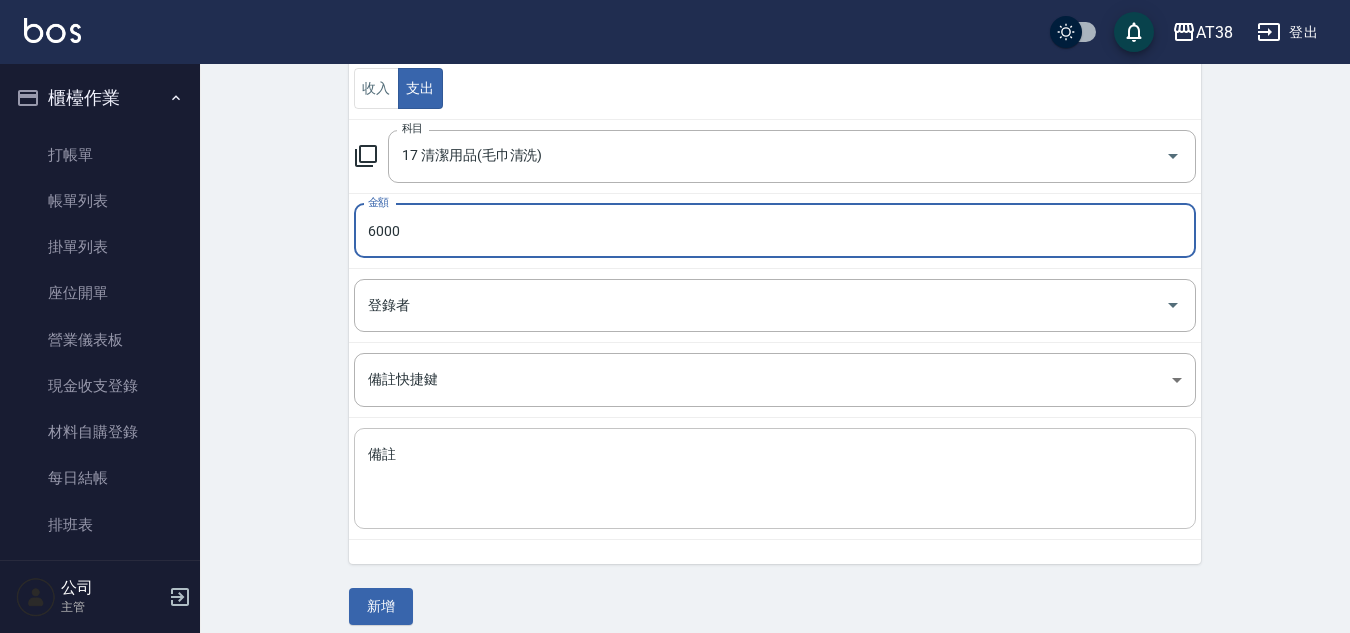 scroll, scrollTop: 250, scrollLeft: 0, axis: vertical 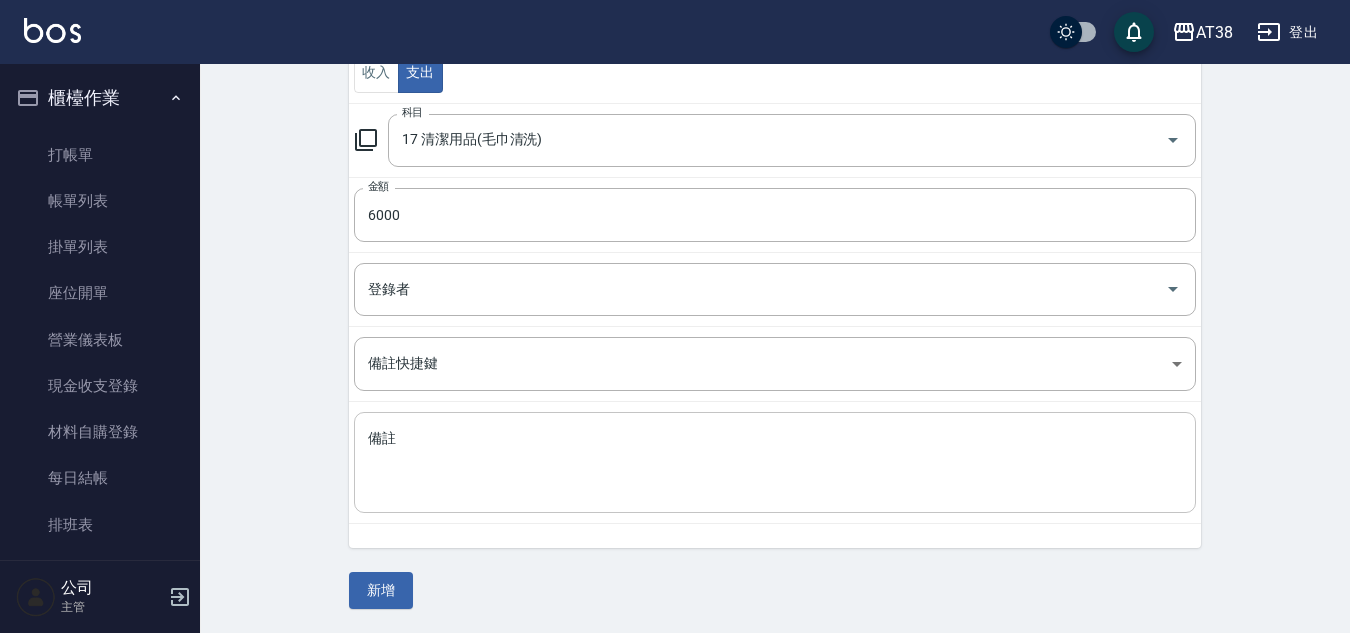 click on "備註" at bounding box center [775, 463] 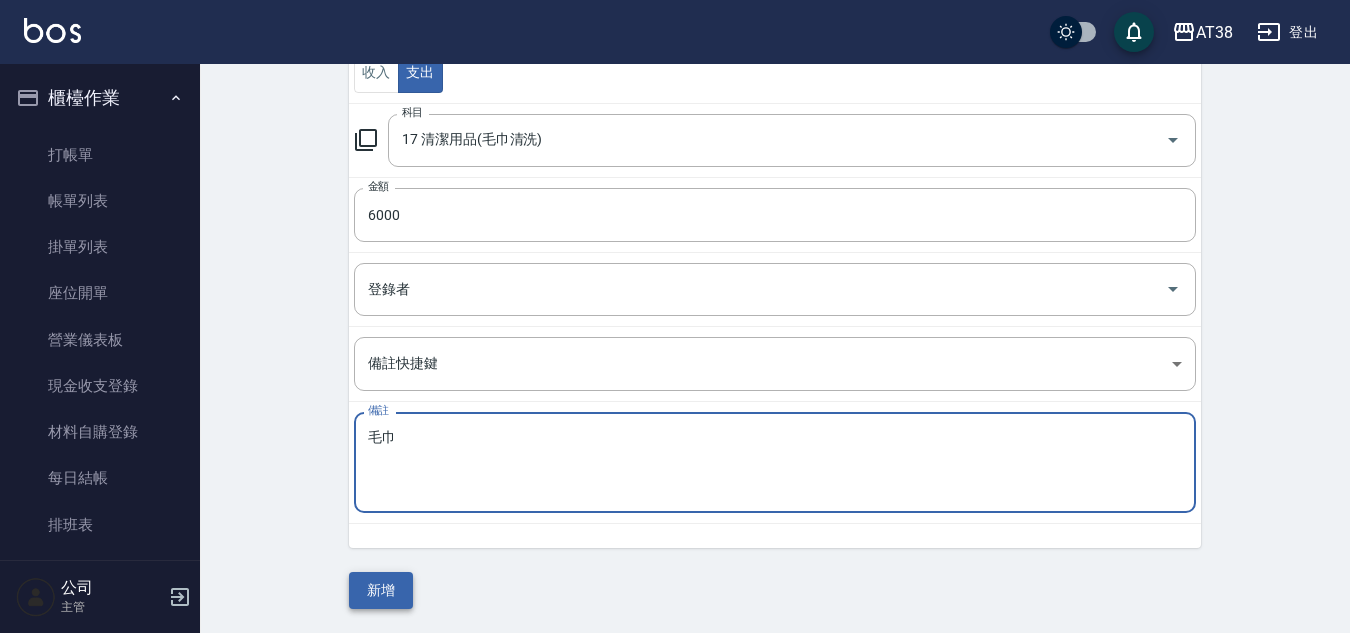 type on "毛巾" 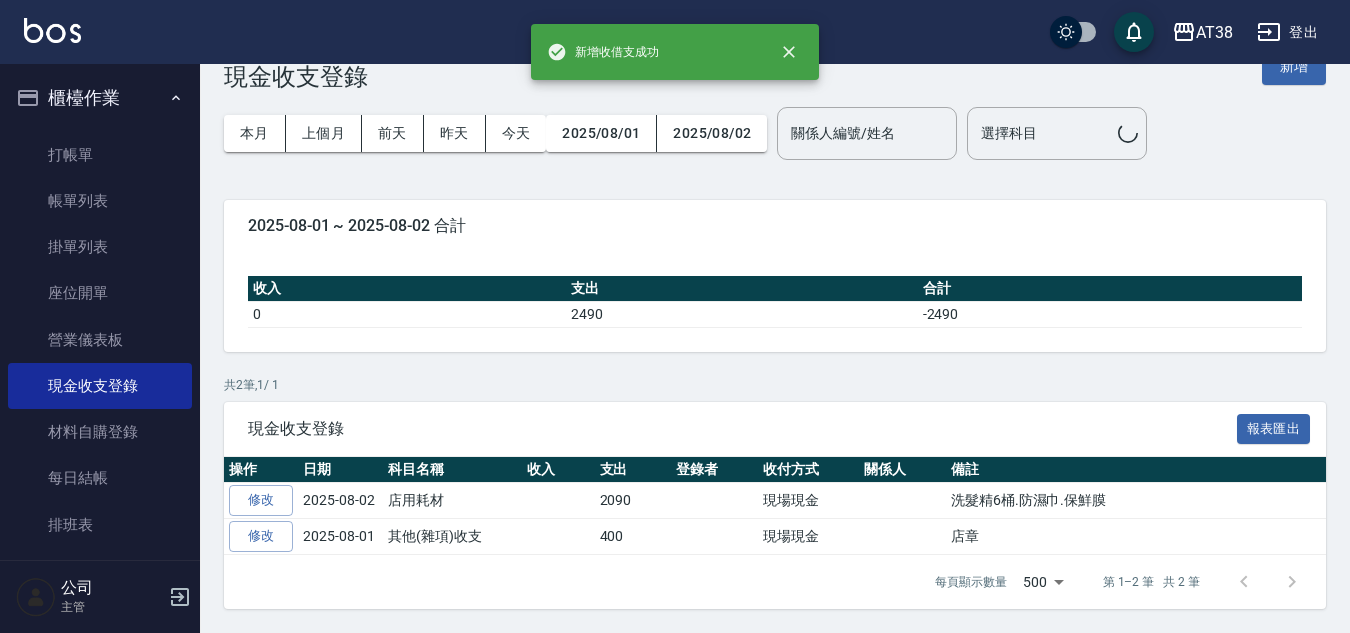 scroll, scrollTop: 0, scrollLeft: 0, axis: both 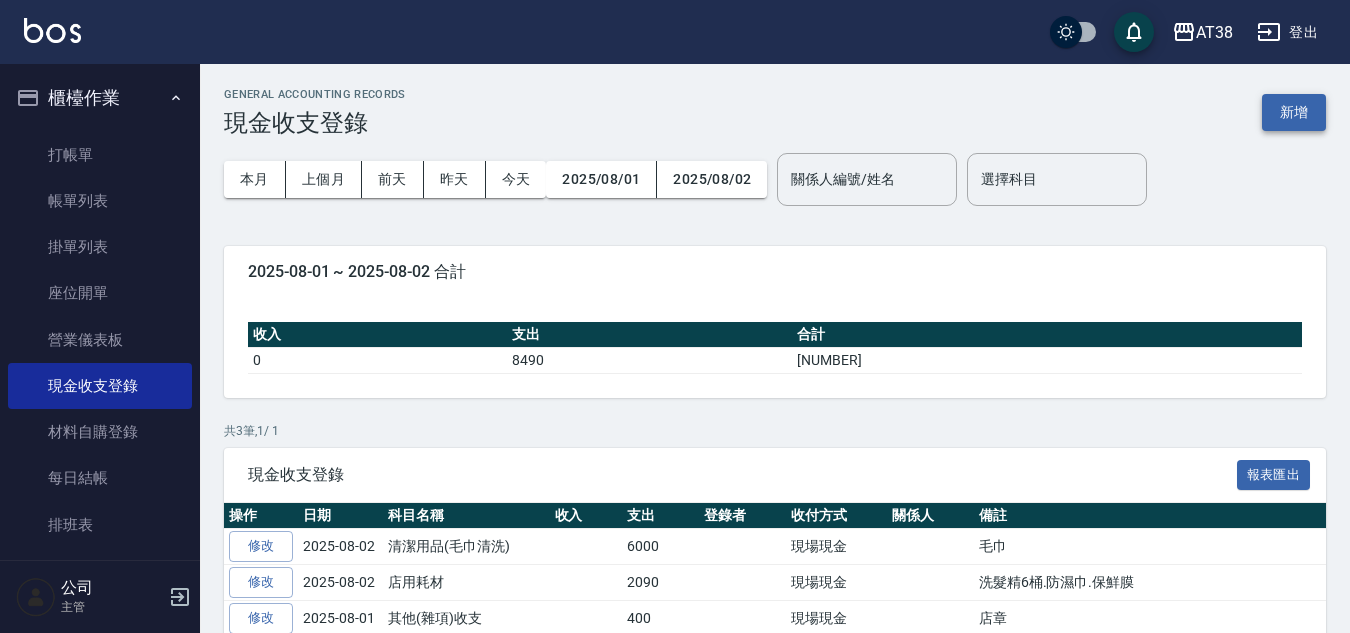 click on "新增" at bounding box center [1294, 112] 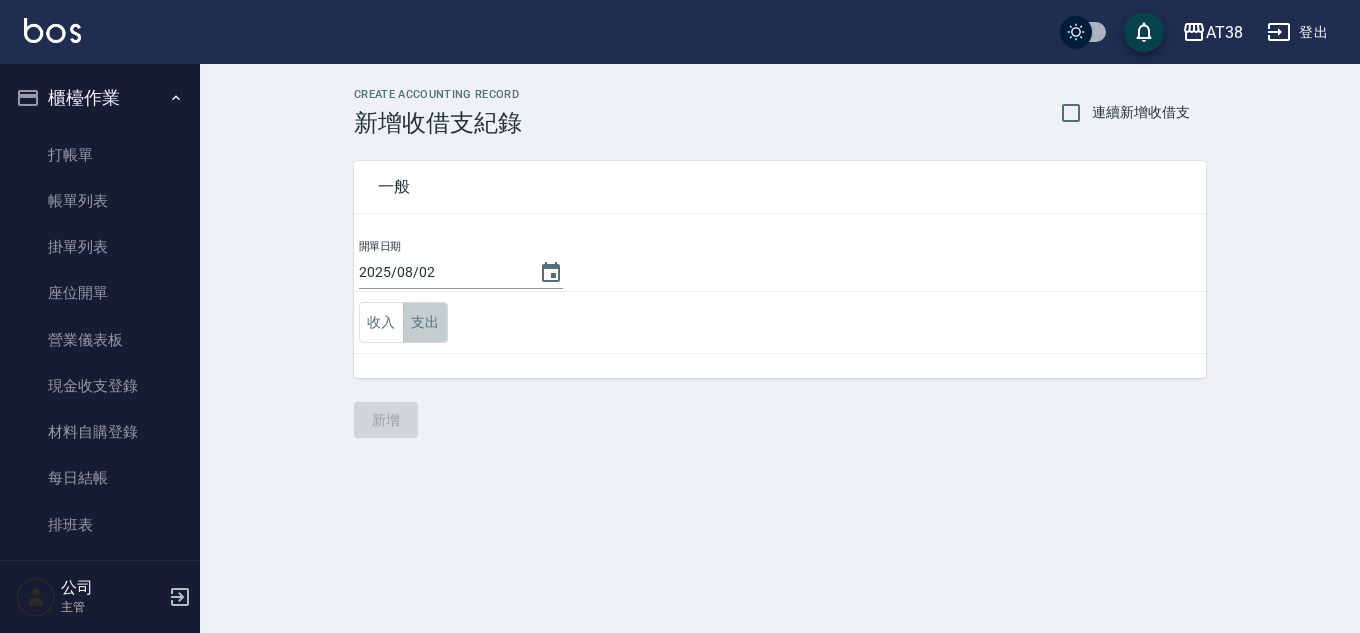 click on "支出" at bounding box center [425, 322] 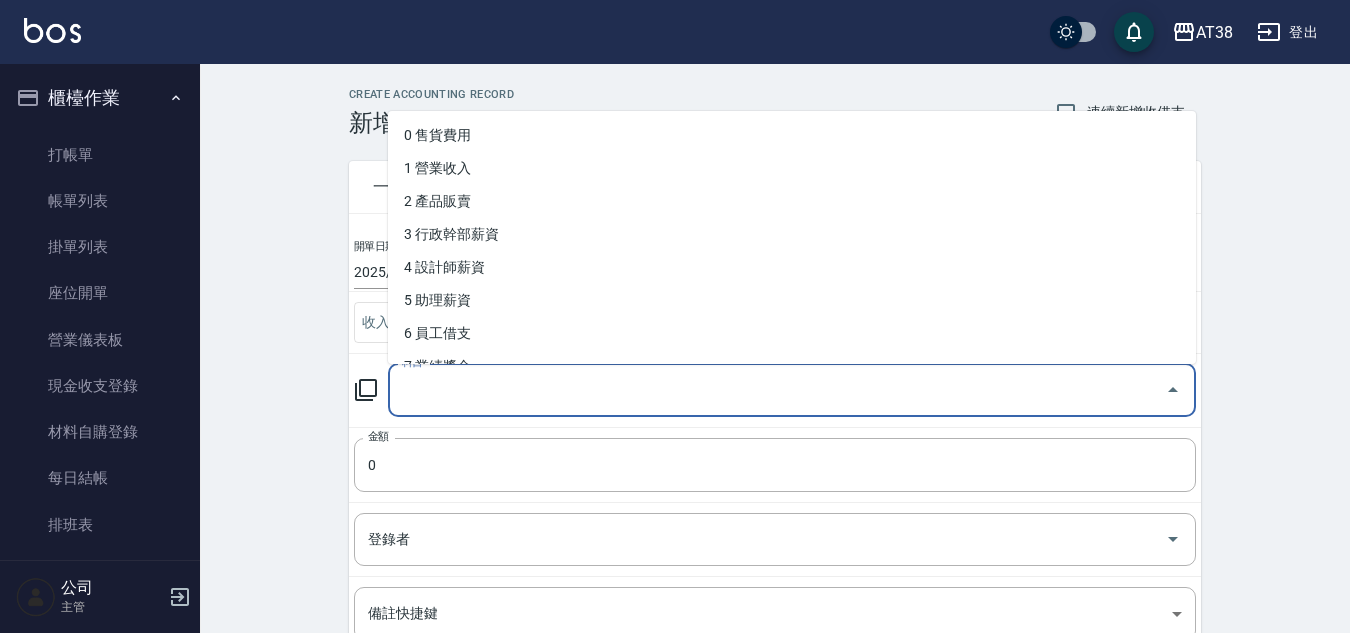 click on "科目" at bounding box center [777, 390] 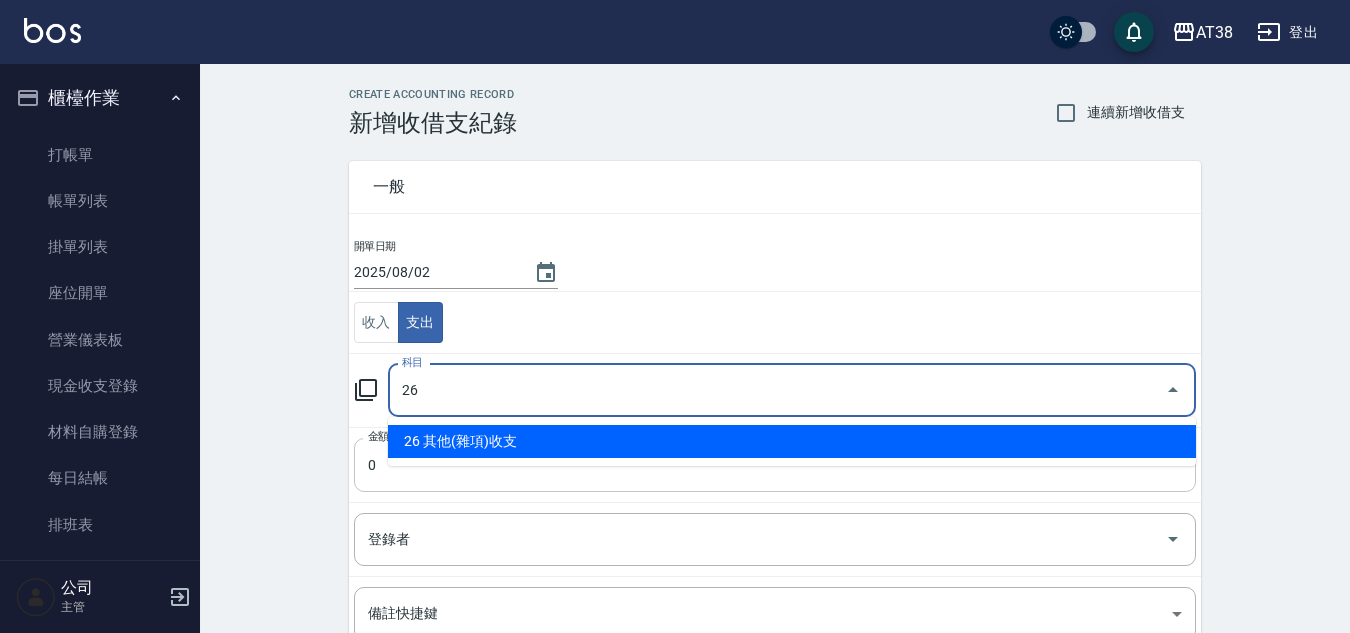 click on "26 其他(雜項)收支" at bounding box center [792, 441] 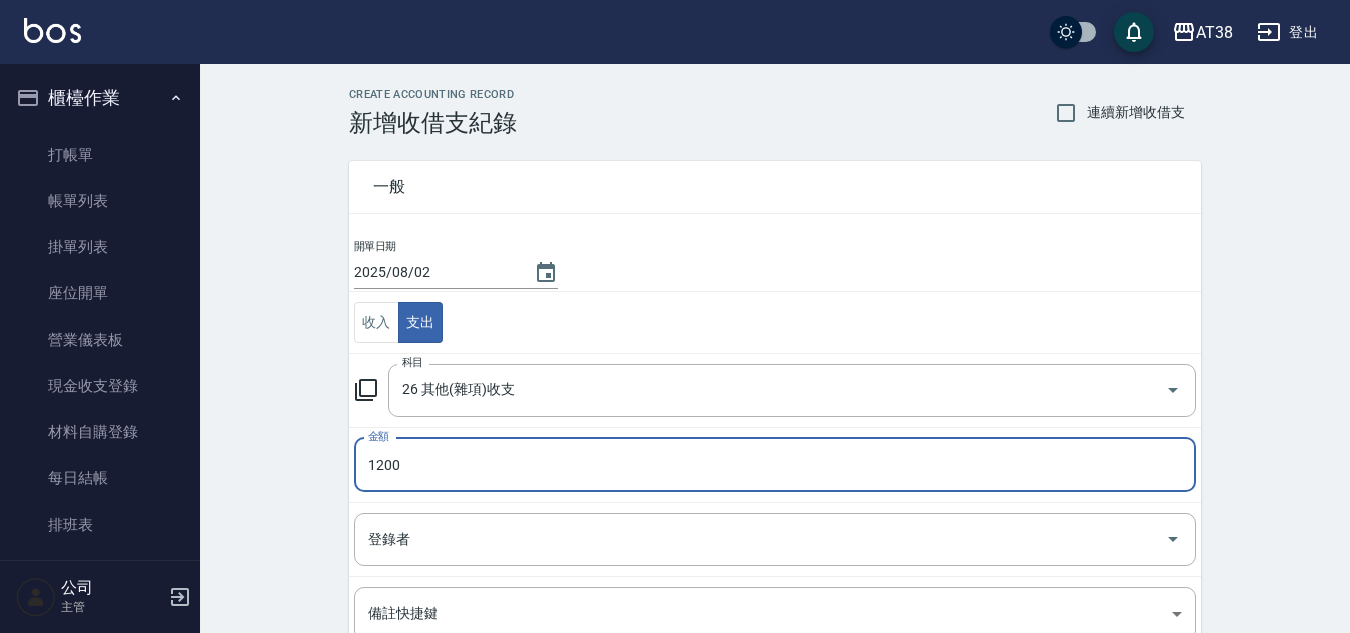 type on "1200" 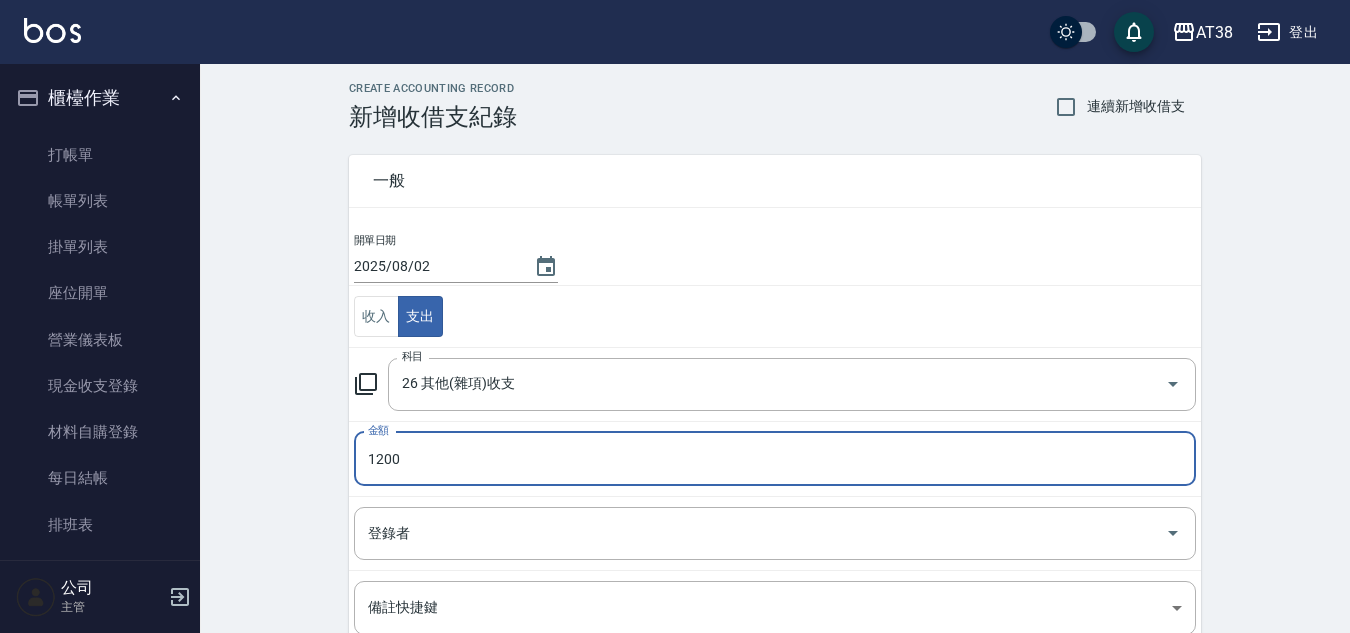 scroll, scrollTop: 250, scrollLeft: 0, axis: vertical 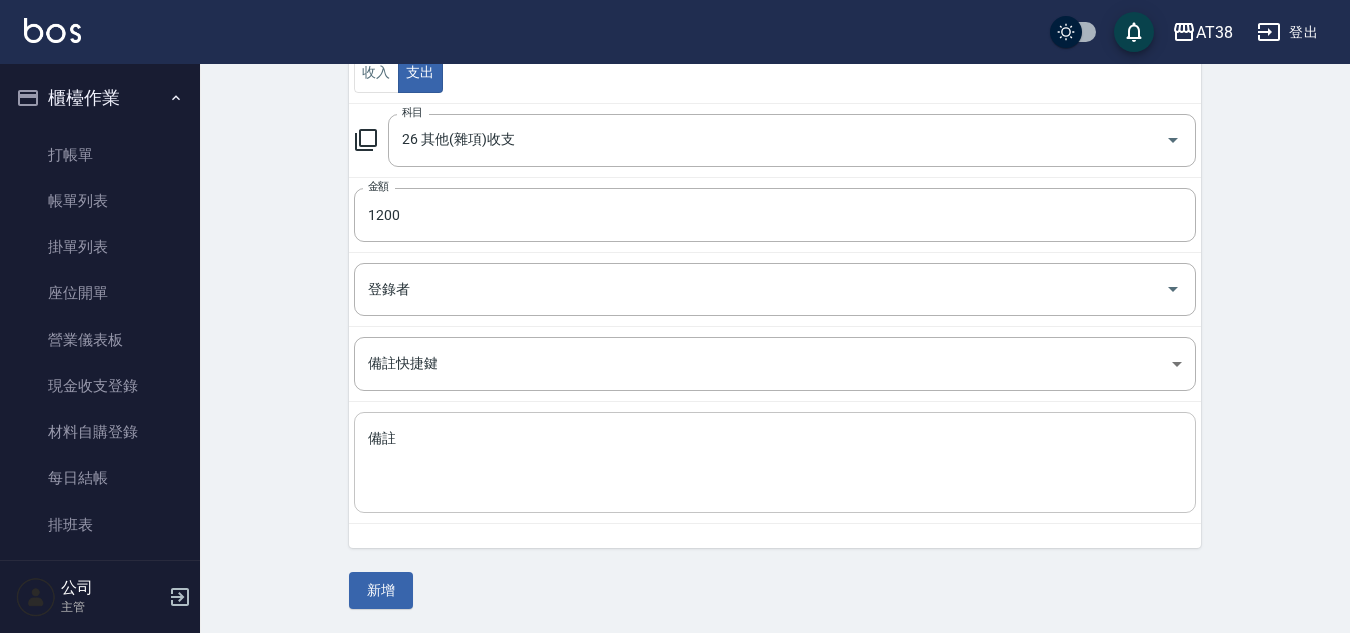 click on "備註" at bounding box center [775, 463] 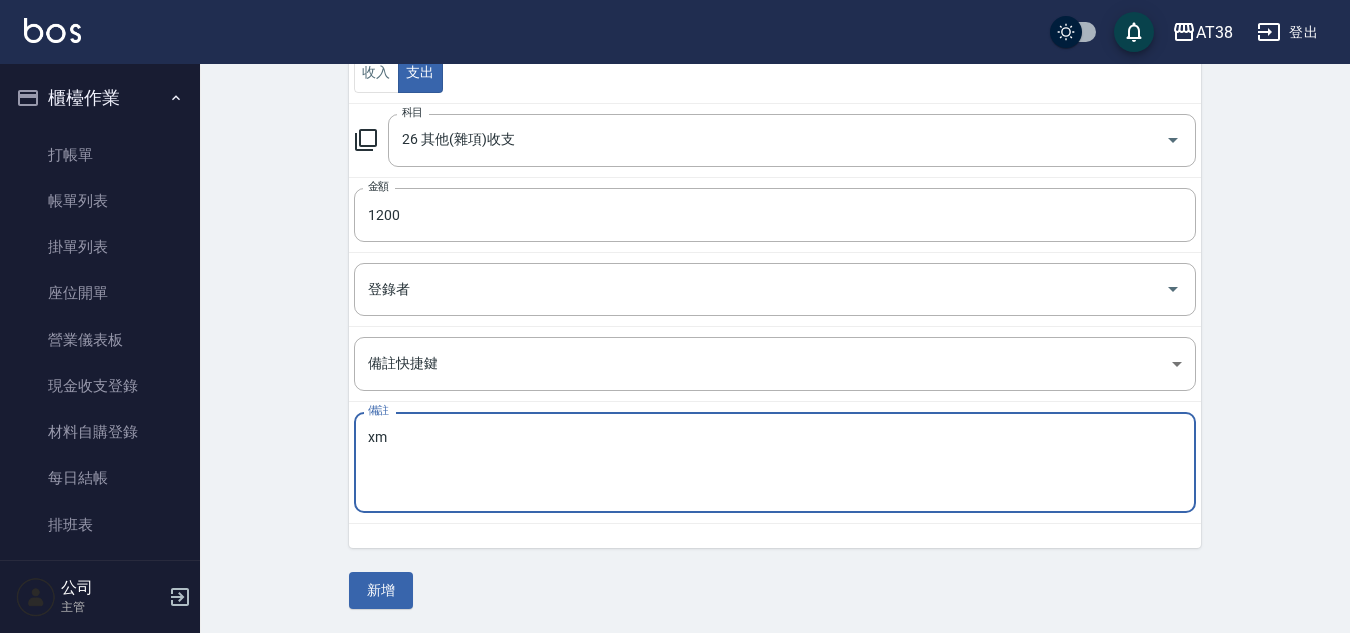 type on "x" 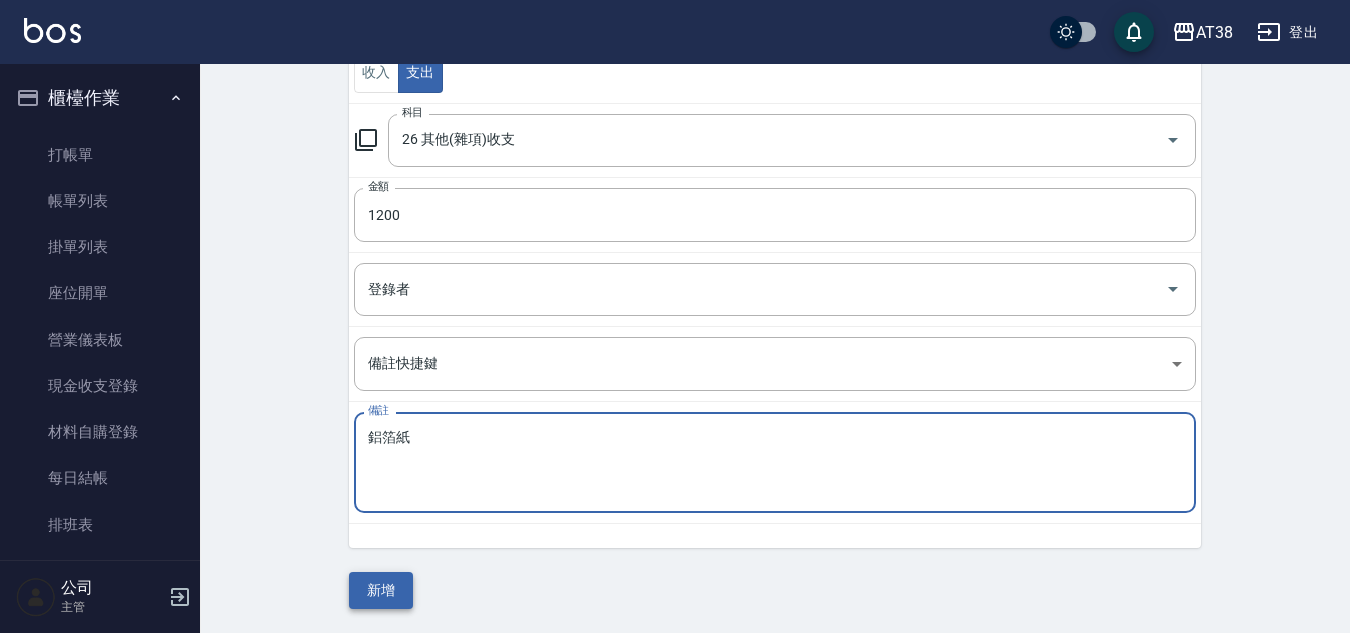type on "鋁箔紙" 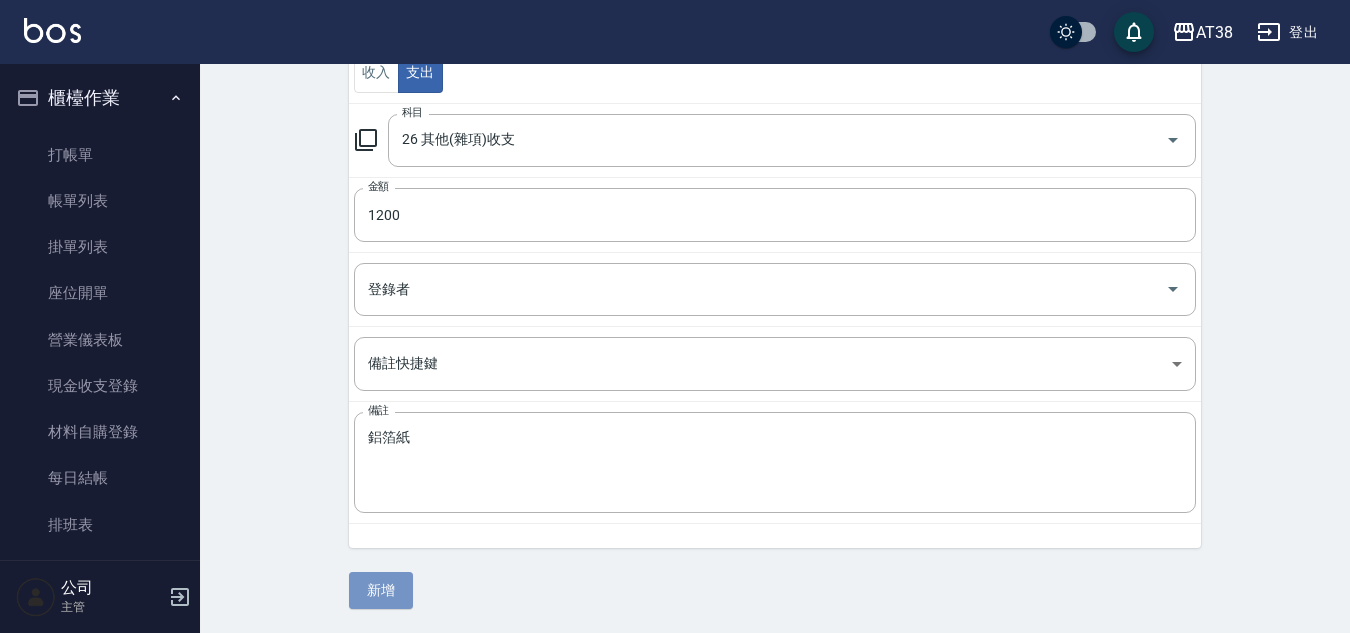 click on "新增" at bounding box center [381, 590] 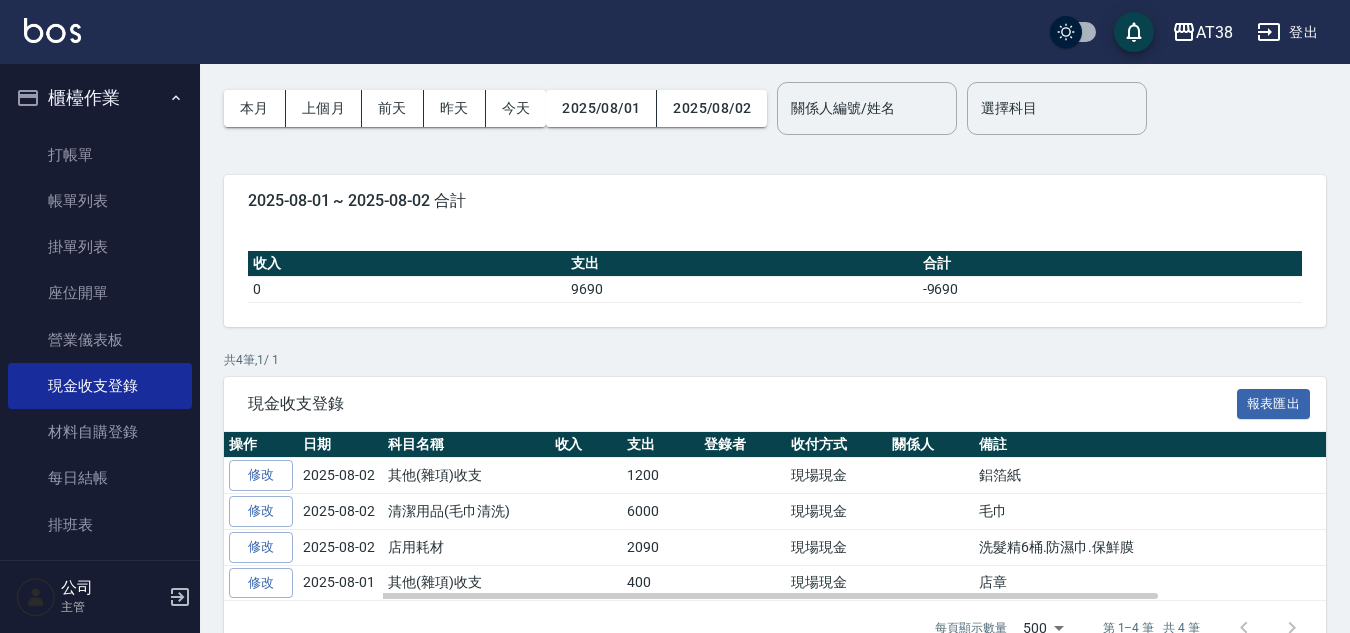 scroll, scrollTop: 117, scrollLeft: 0, axis: vertical 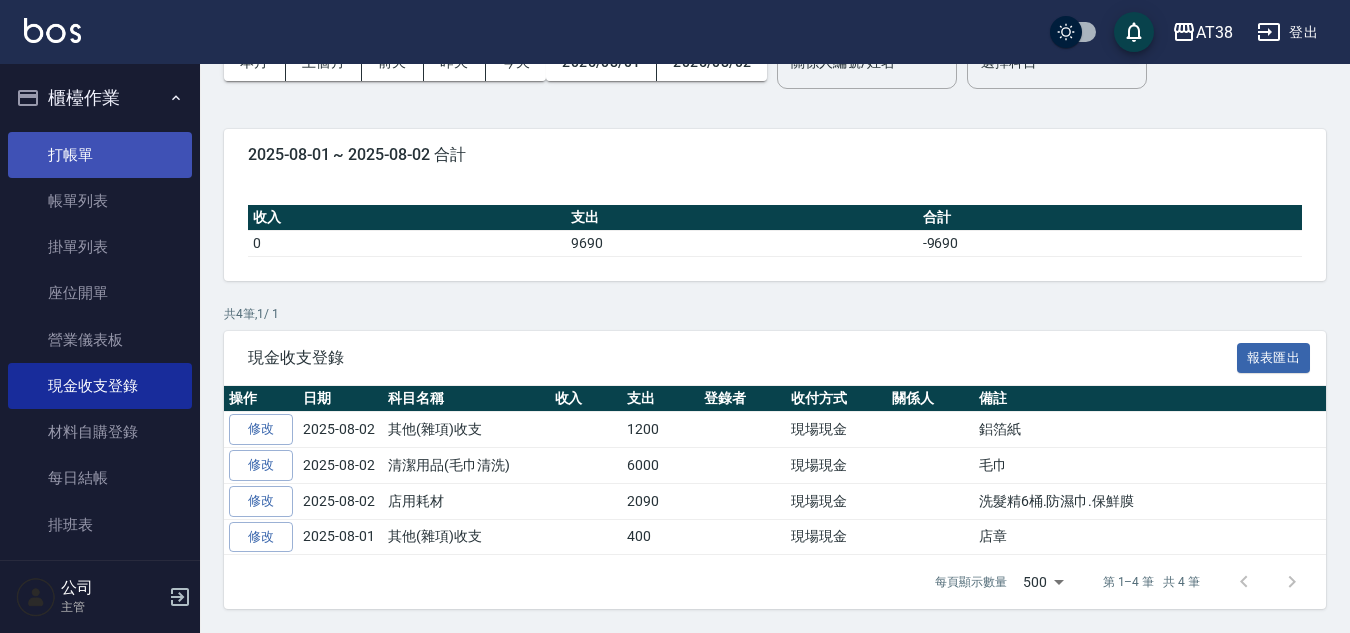 click on "打帳單" at bounding box center [100, 155] 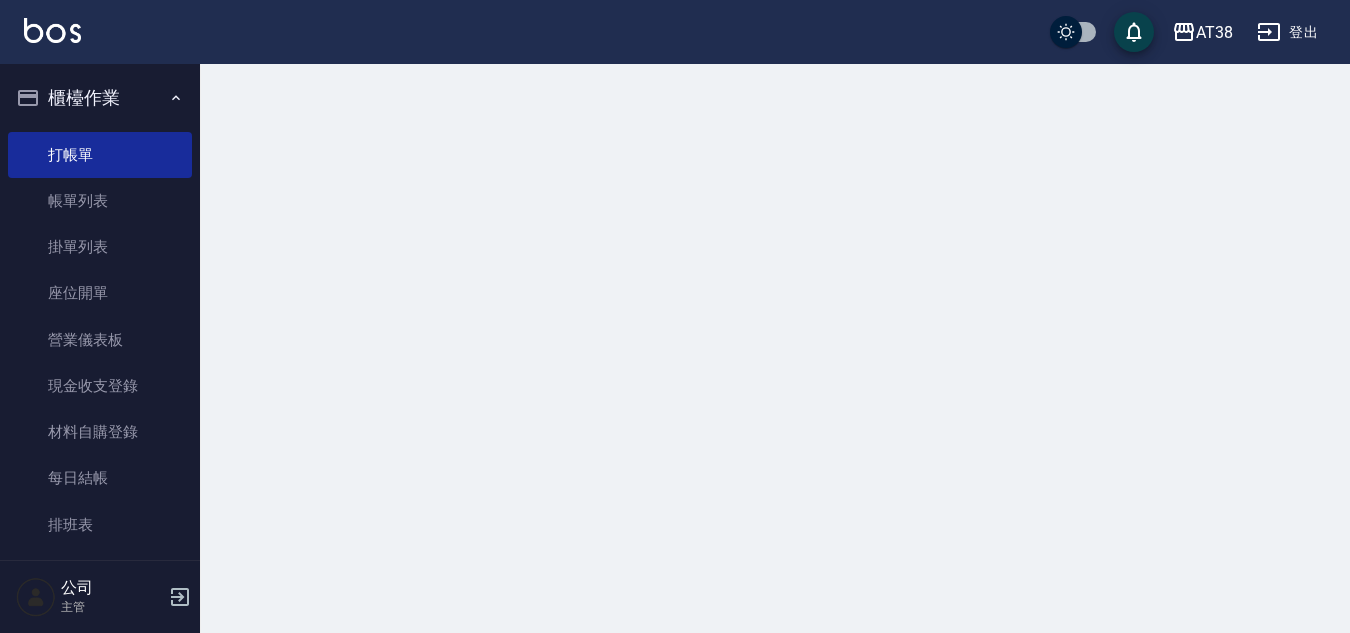 scroll, scrollTop: 0, scrollLeft: 0, axis: both 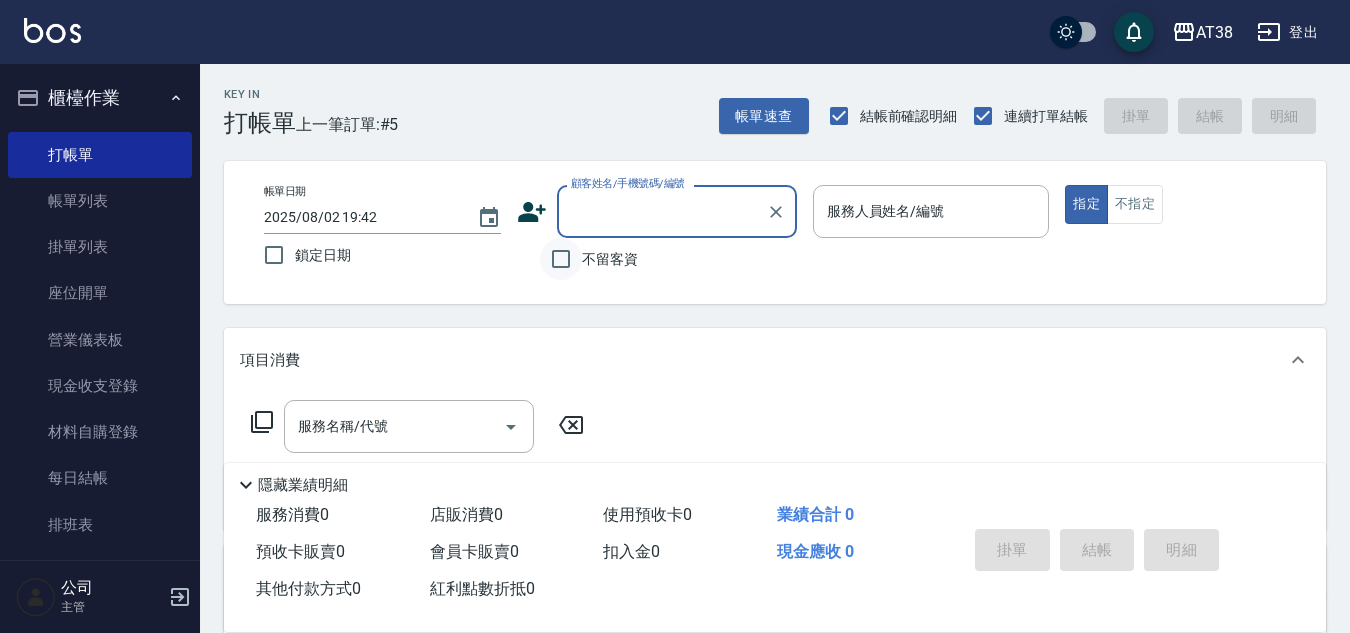 click on "不留客資" at bounding box center (561, 259) 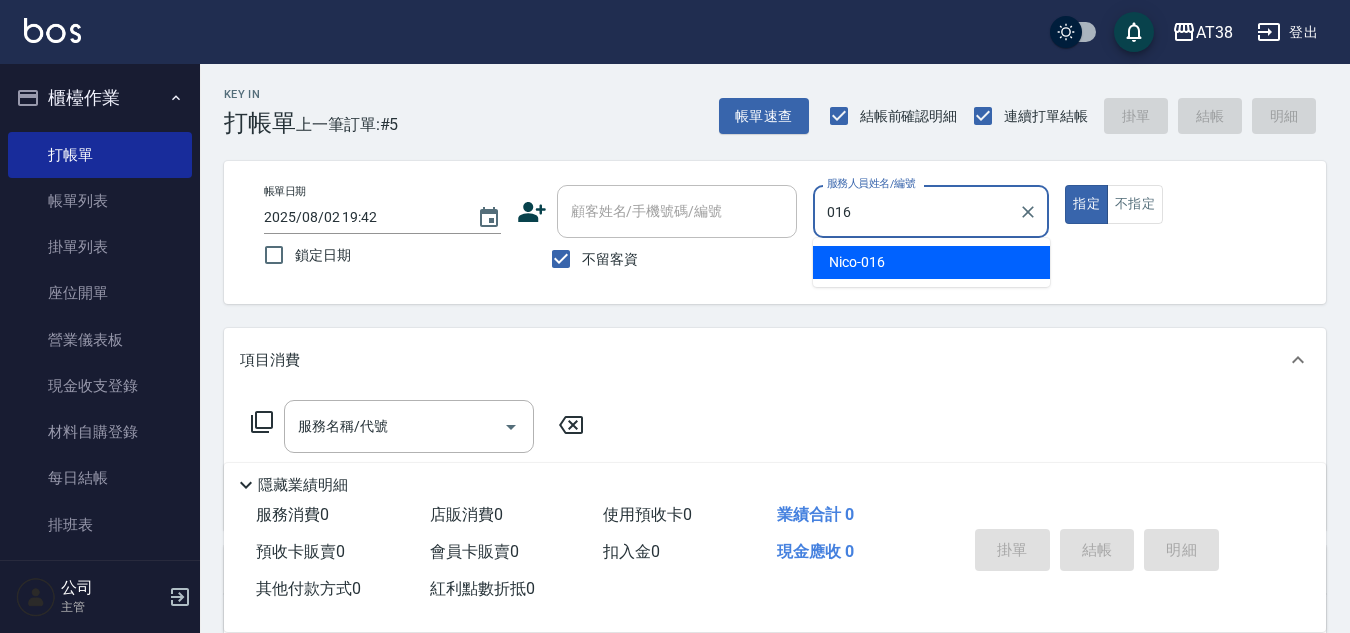 type on "[NAME]-[NUMBER]" 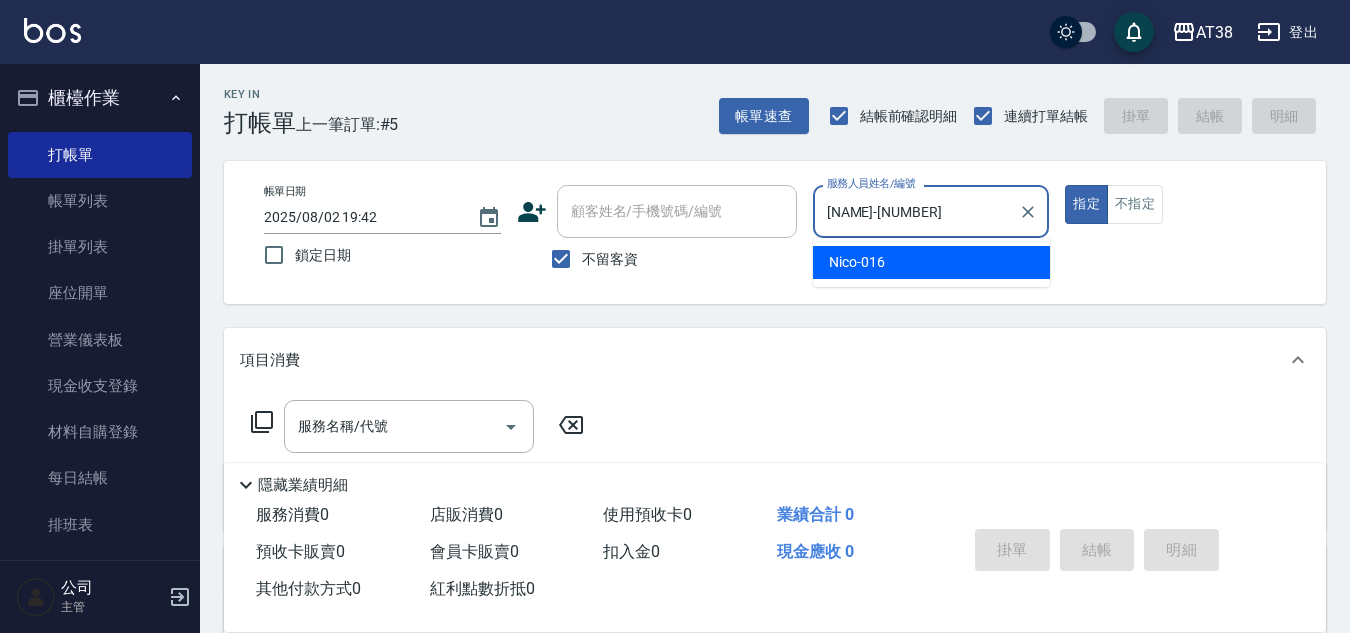 type on "true" 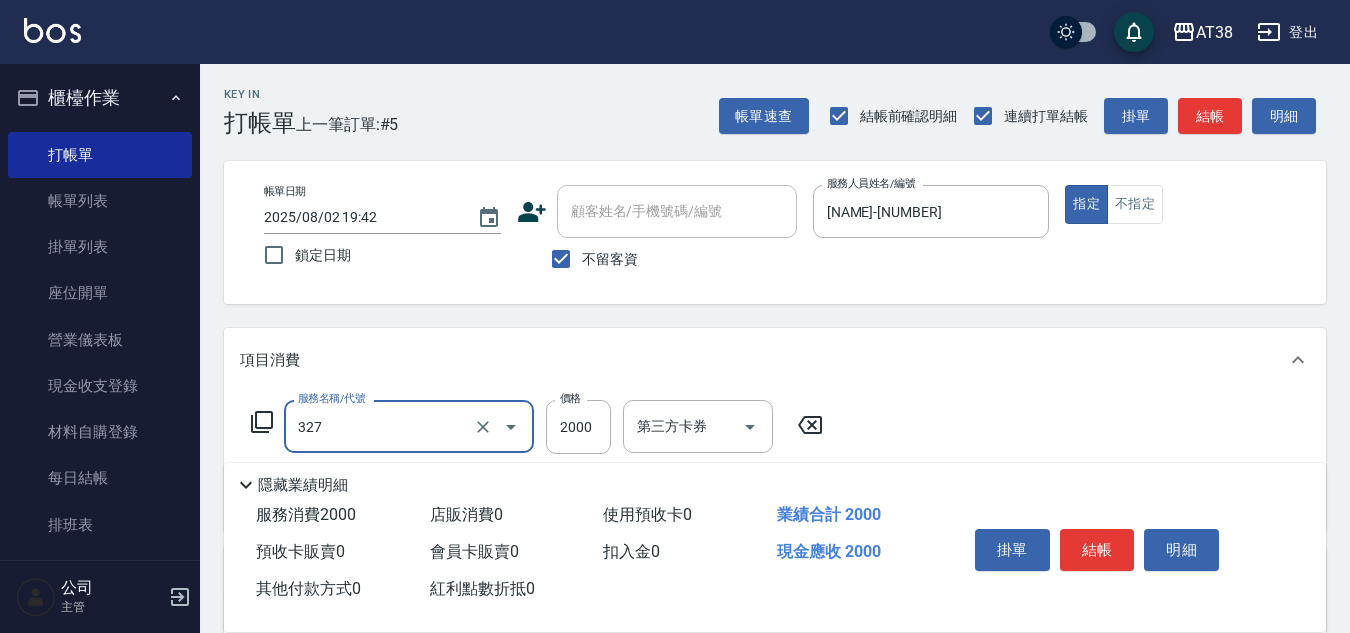 type on "[PRODUCT]" 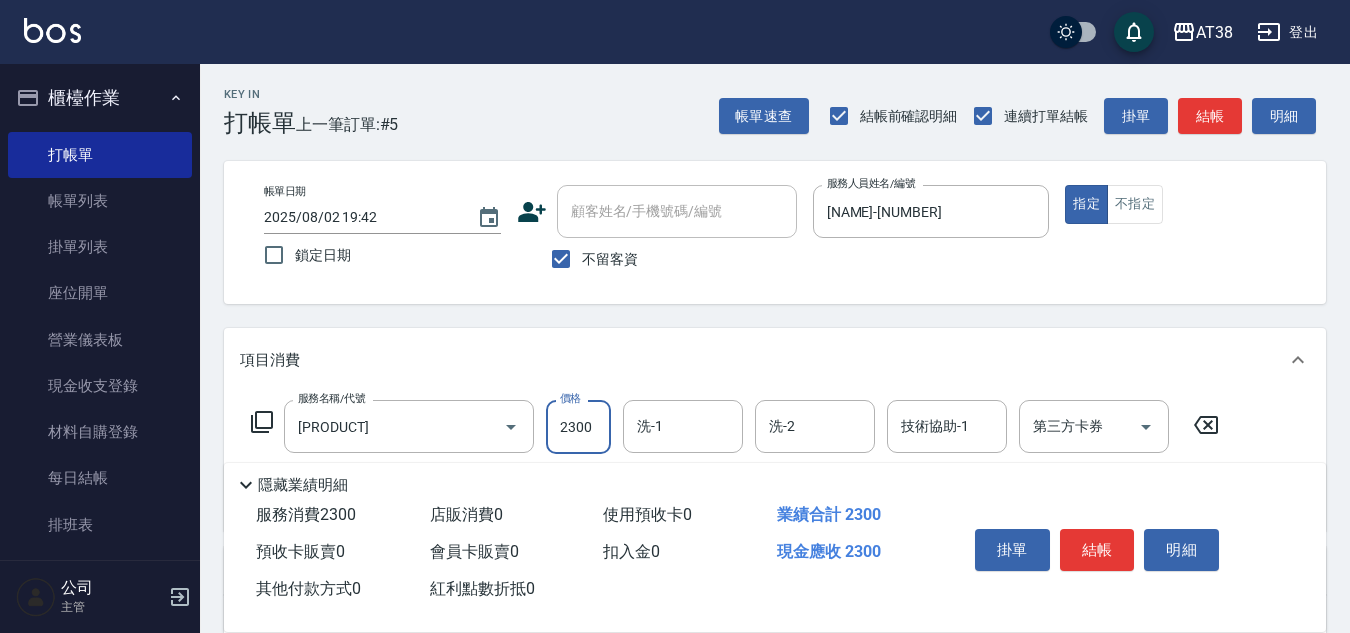 type on "2300" 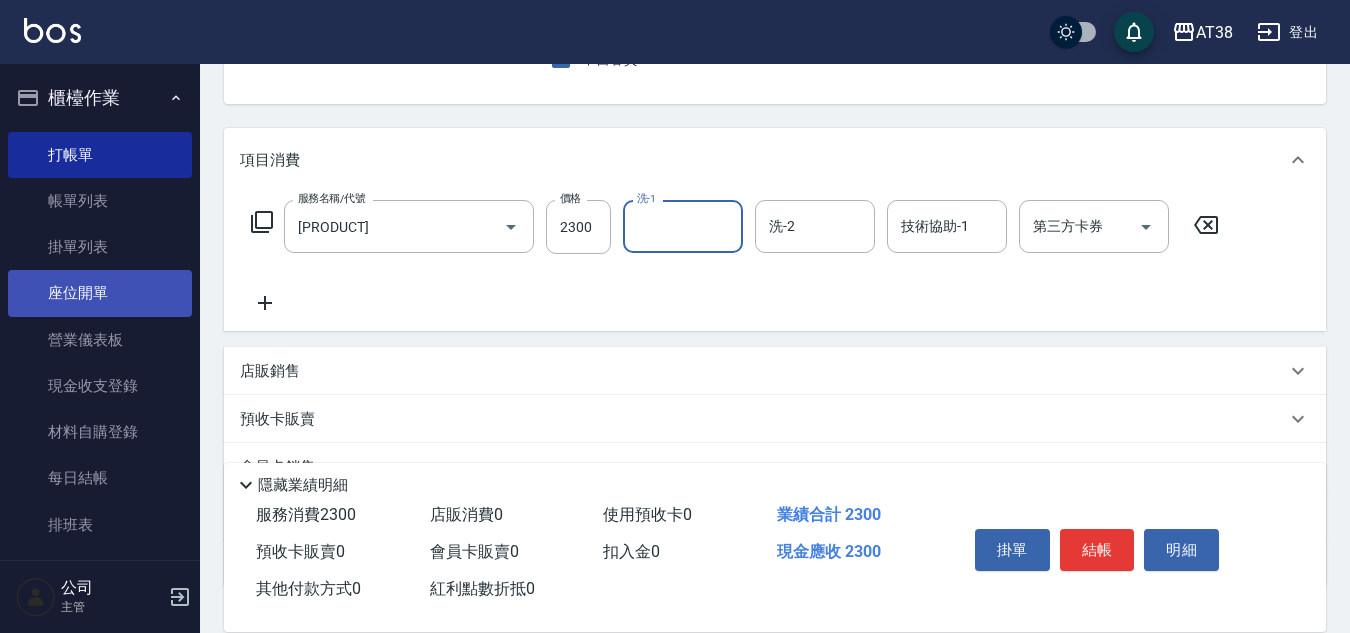 scroll, scrollTop: 300, scrollLeft: 0, axis: vertical 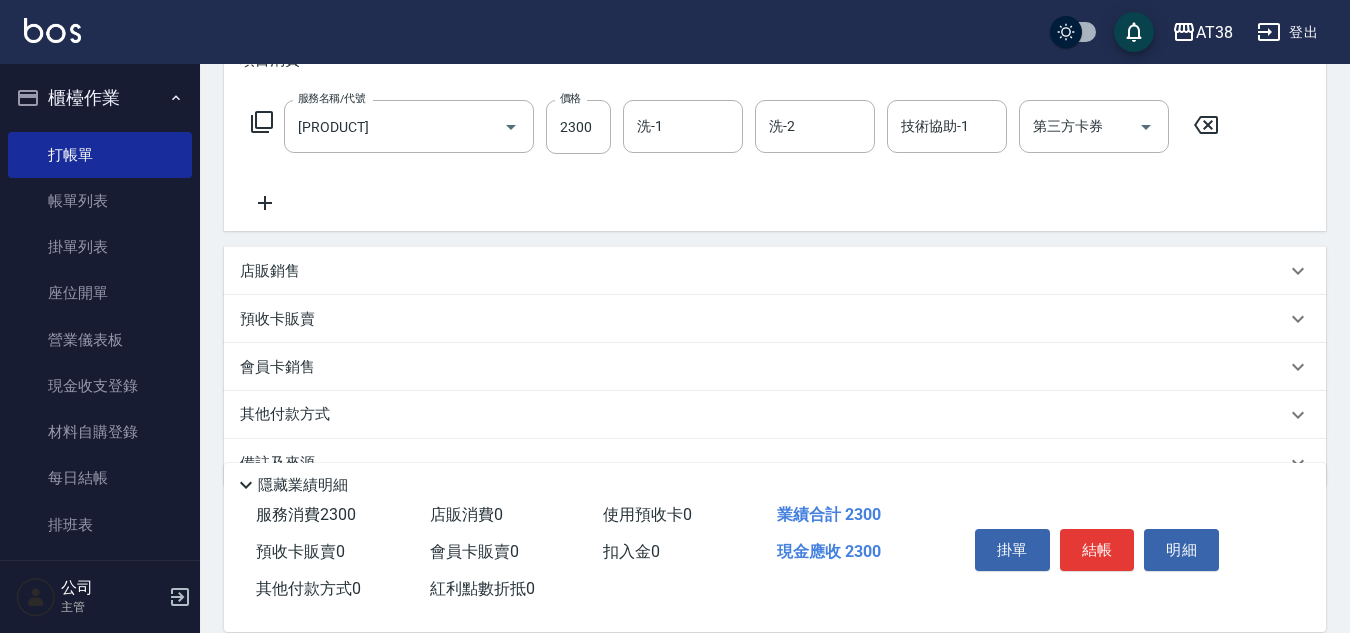drag, startPoint x: 255, startPoint y: 267, endPoint x: 269, endPoint y: 264, distance: 14.3178215 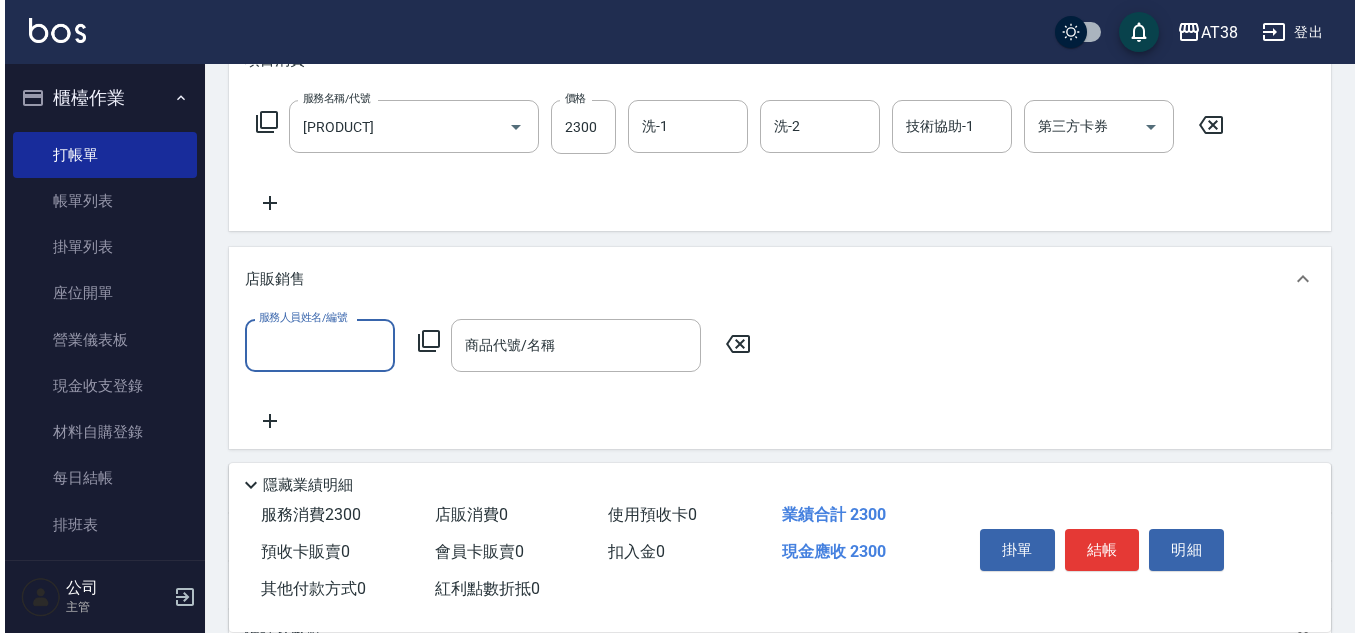 scroll, scrollTop: 0, scrollLeft: 0, axis: both 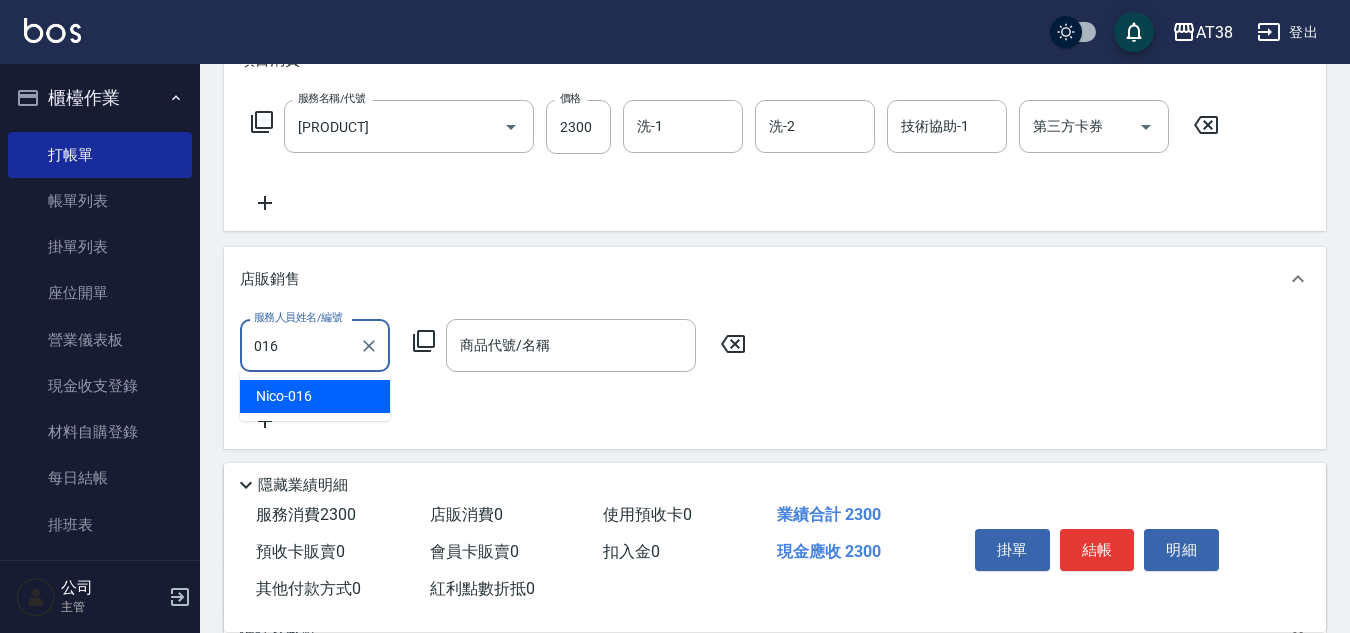 type on "[NAME]-[NUMBER]" 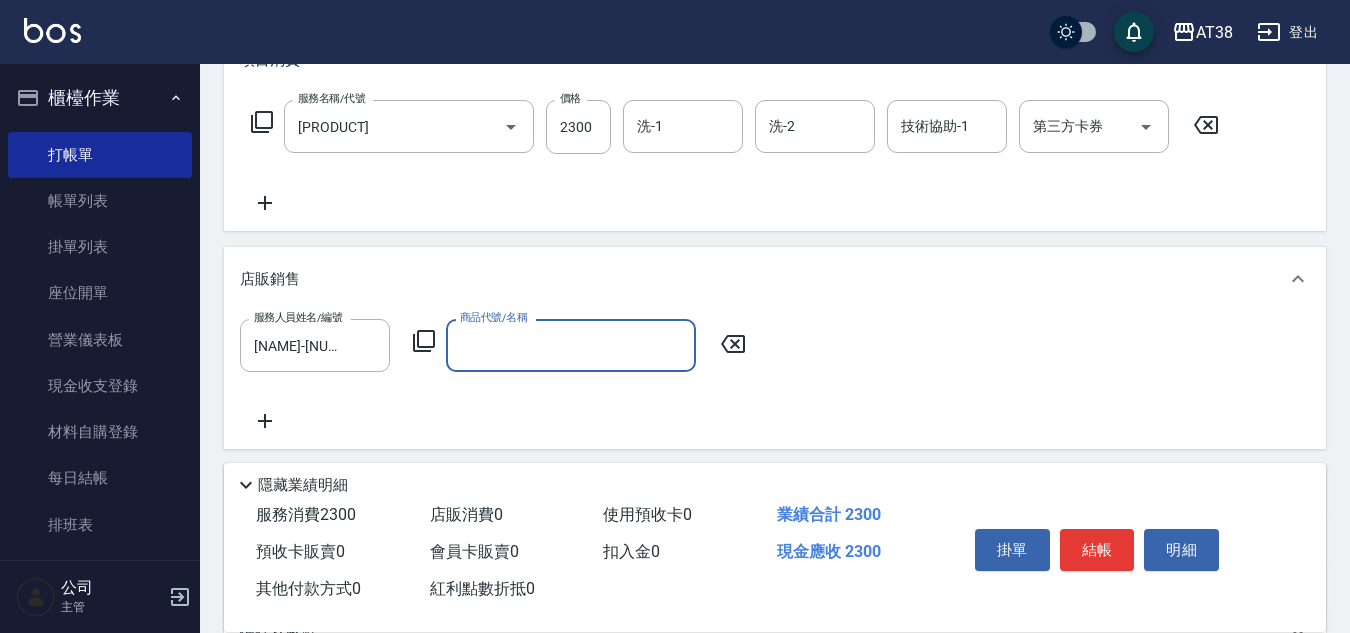 click 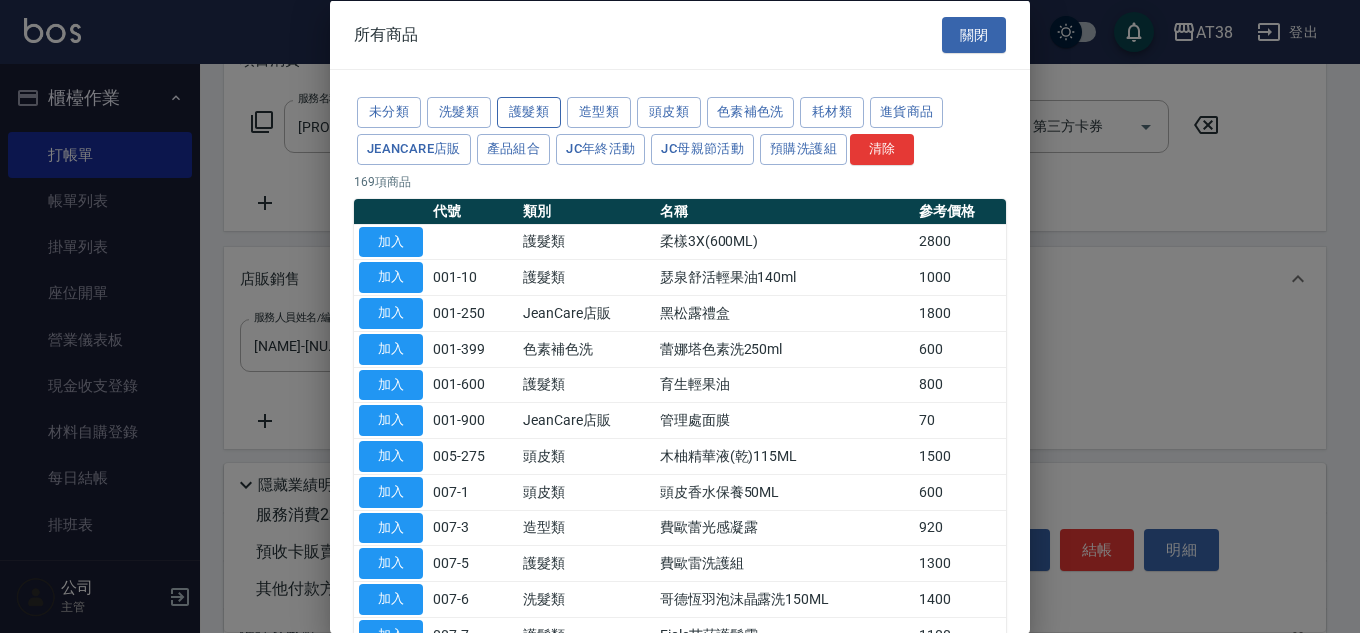 click on "護髮類" at bounding box center (529, 112) 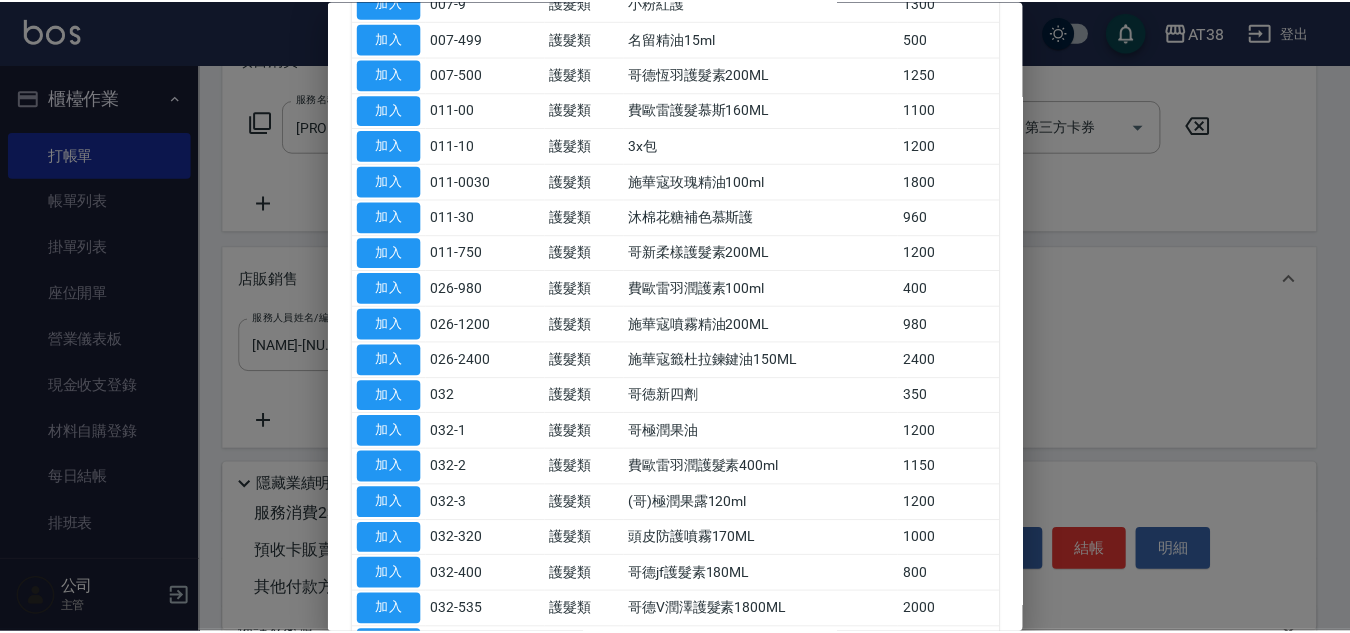 scroll, scrollTop: 400, scrollLeft: 0, axis: vertical 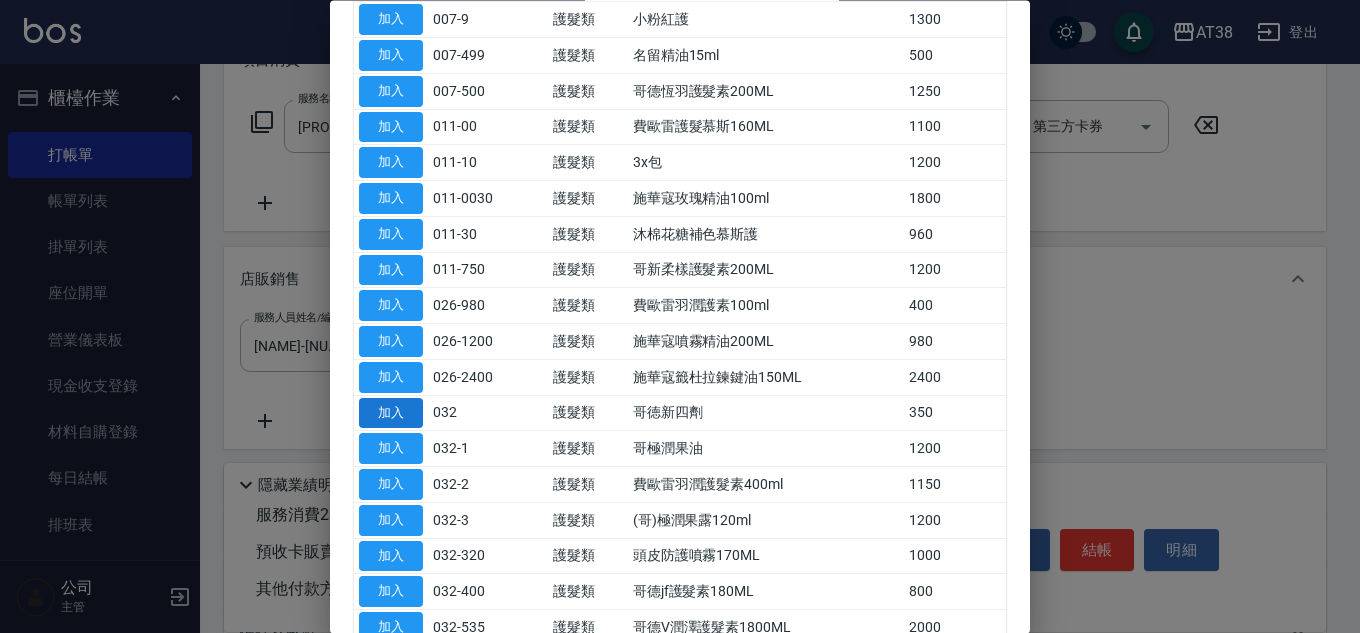 click on "加入" at bounding box center (391, 413) 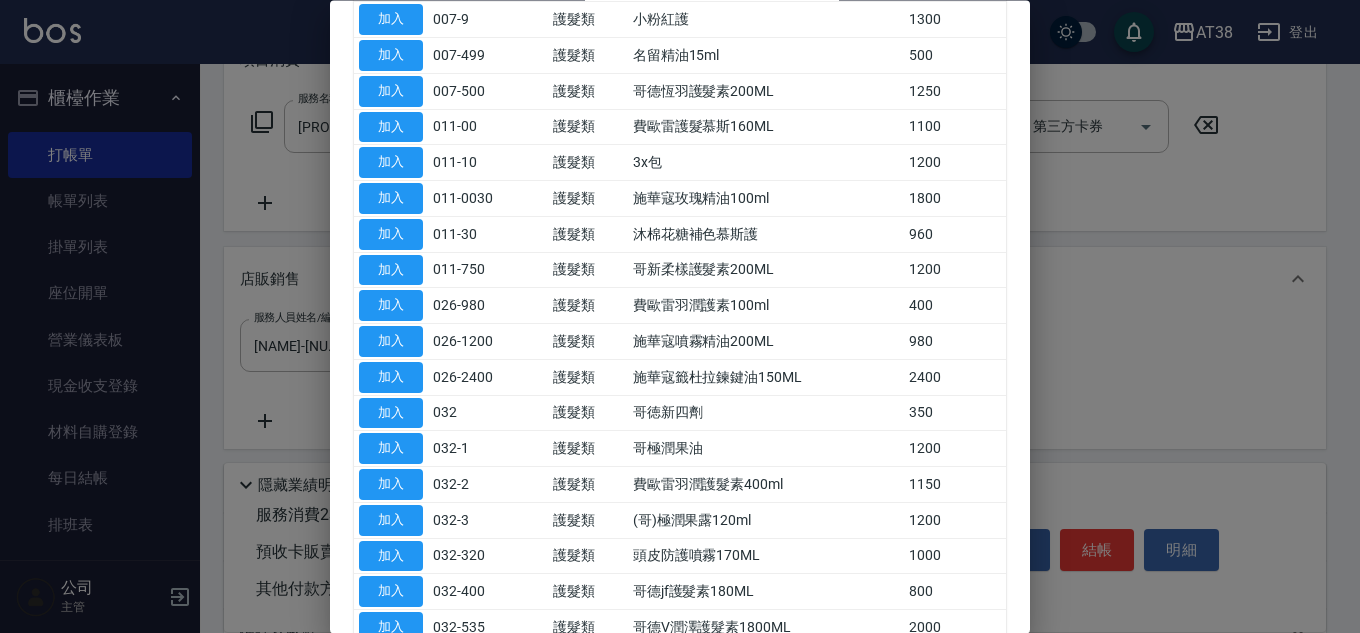 type on "哥徳新四劑" 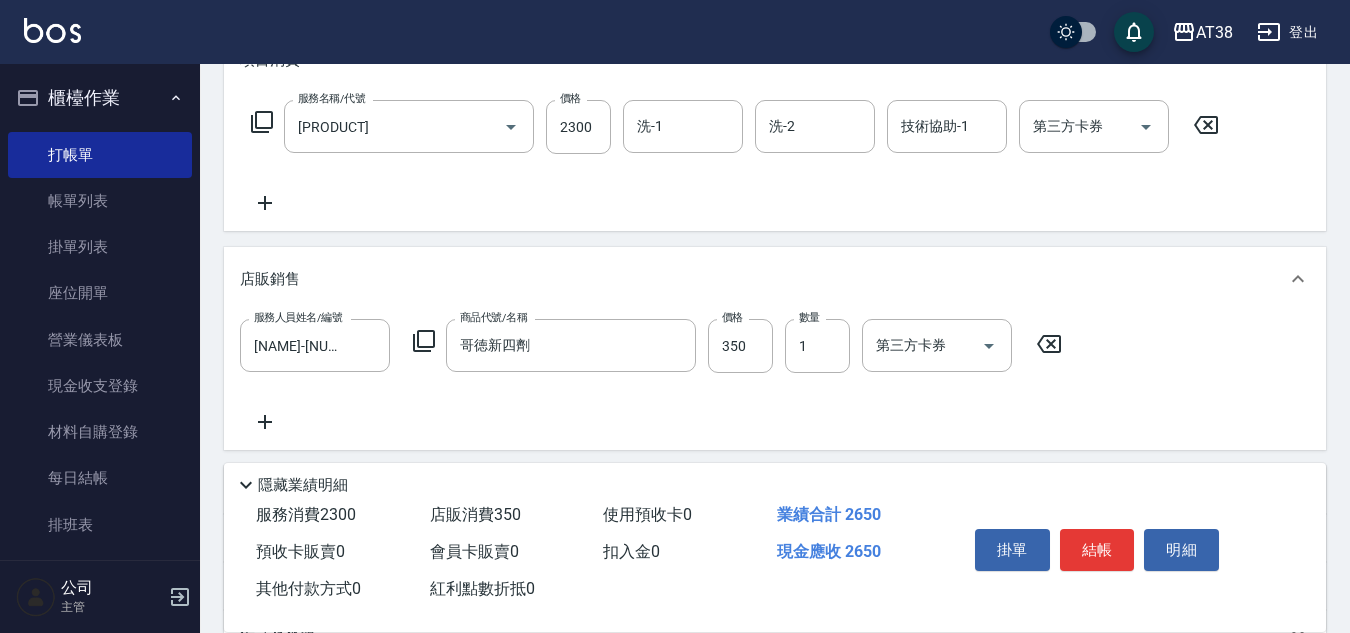 click on "服務人員姓名/編號 [NAME]-[CODE] 服務人員姓名/編號 商品代號/名稱 哥德新四劑 商品代號/名稱 價格 350 價格 數量 1 數量 第三方卡券 第三方卡券" at bounding box center [775, 376] 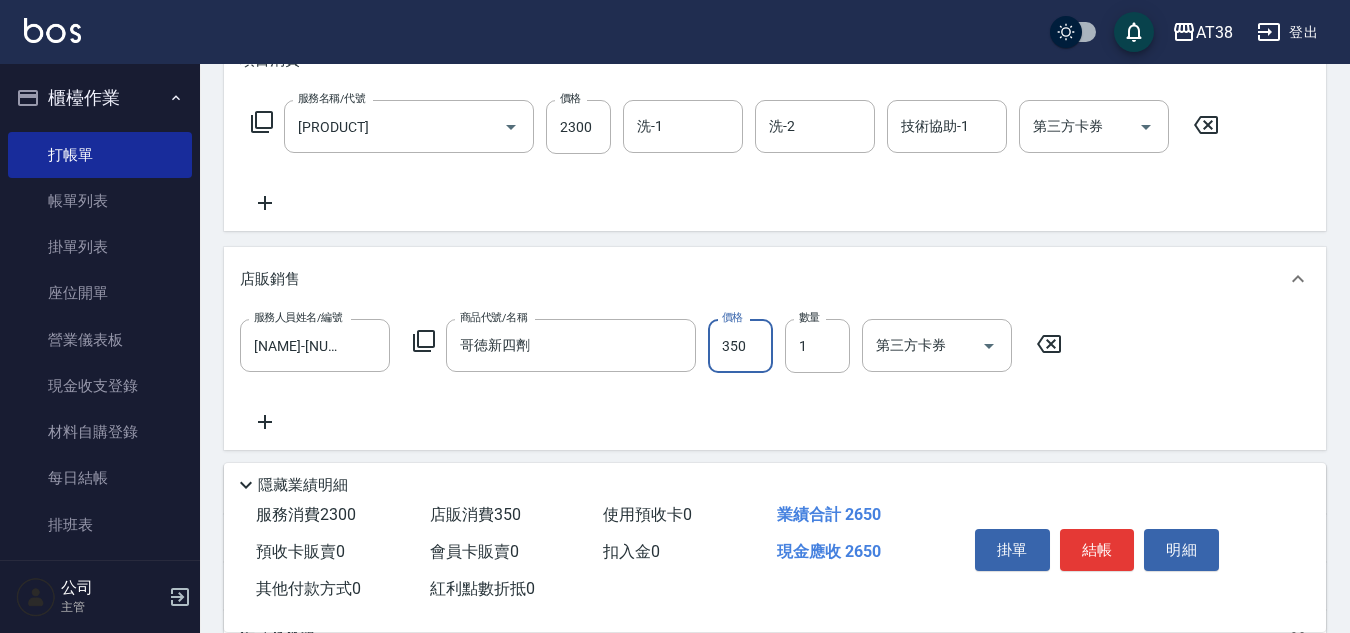 click on "350" at bounding box center (740, 346) 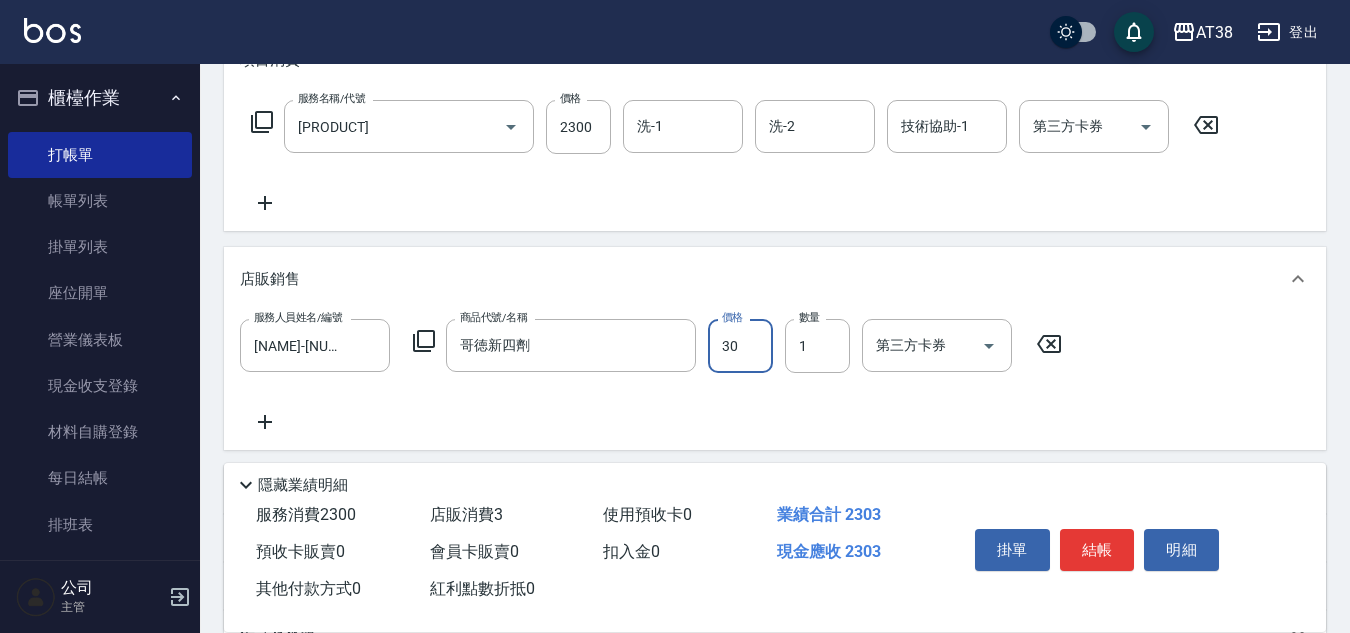 type on "300" 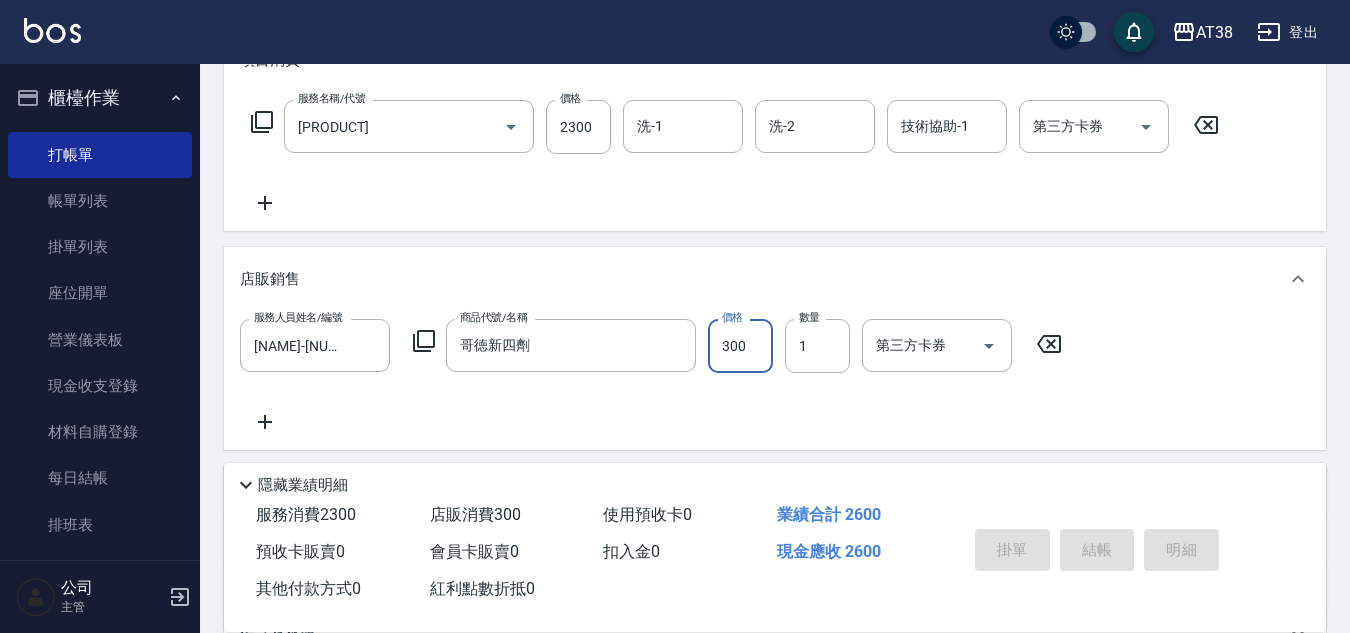 type 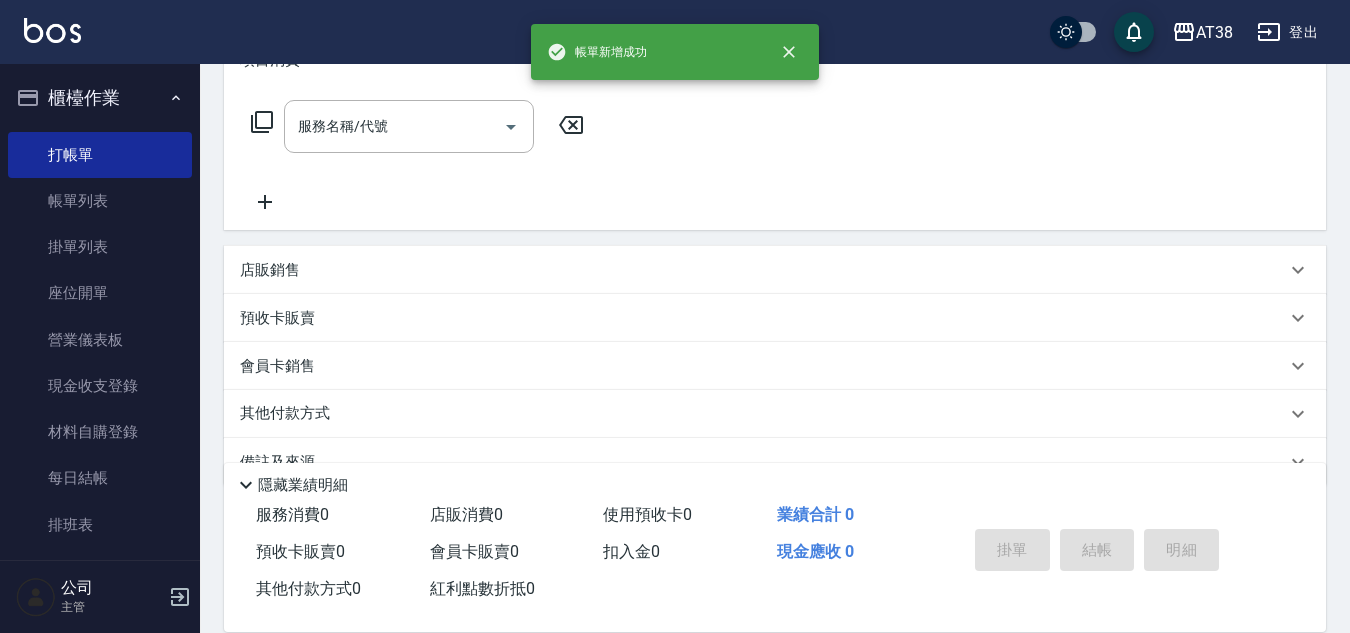 scroll, scrollTop: 0, scrollLeft: 0, axis: both 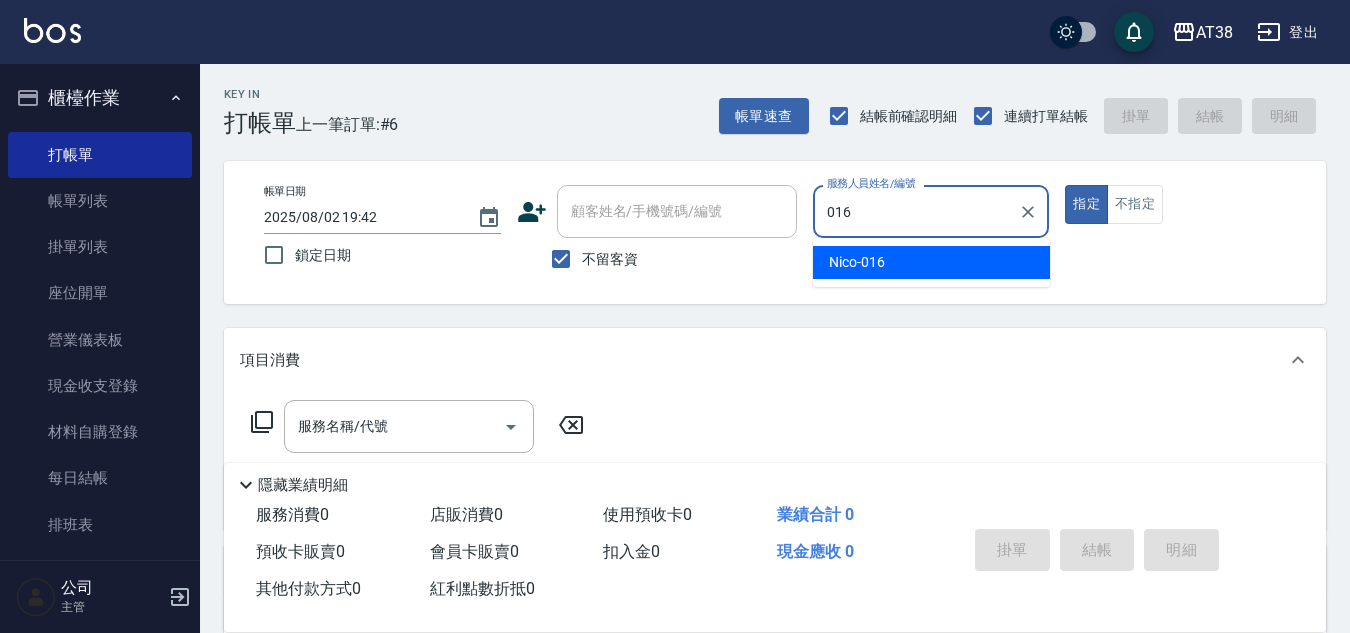type on "[NAME]-[NUMBER]" 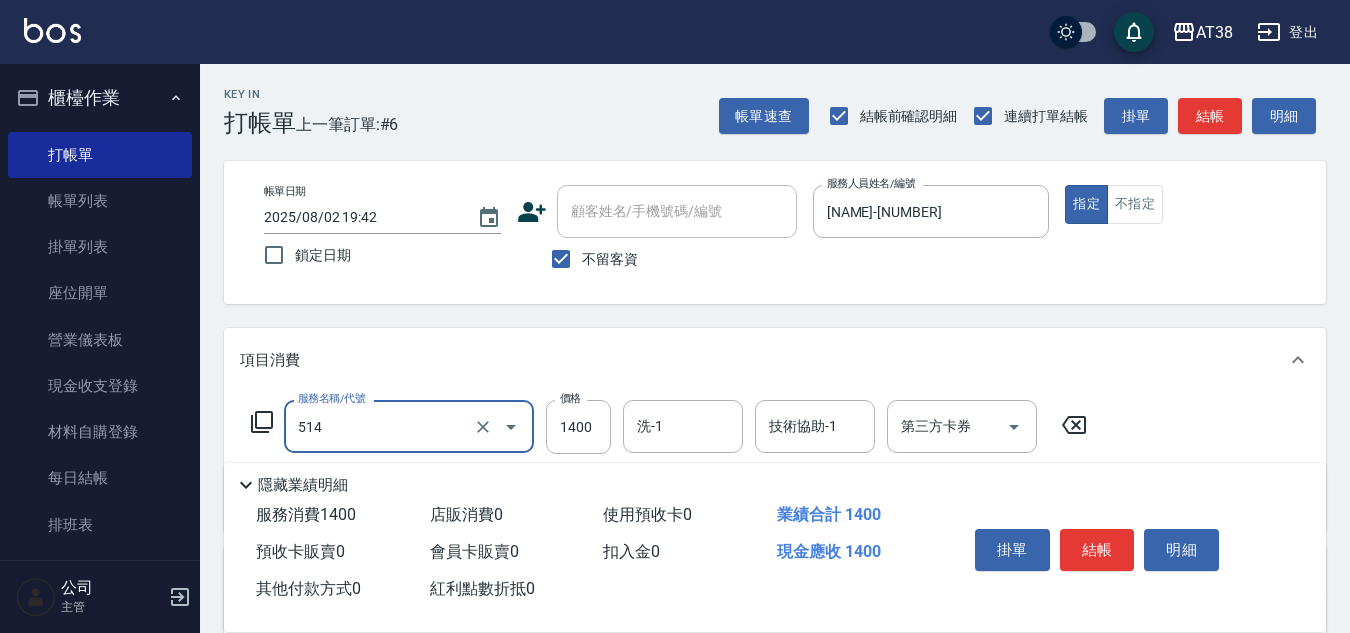 type on "染髮(長)(514)" 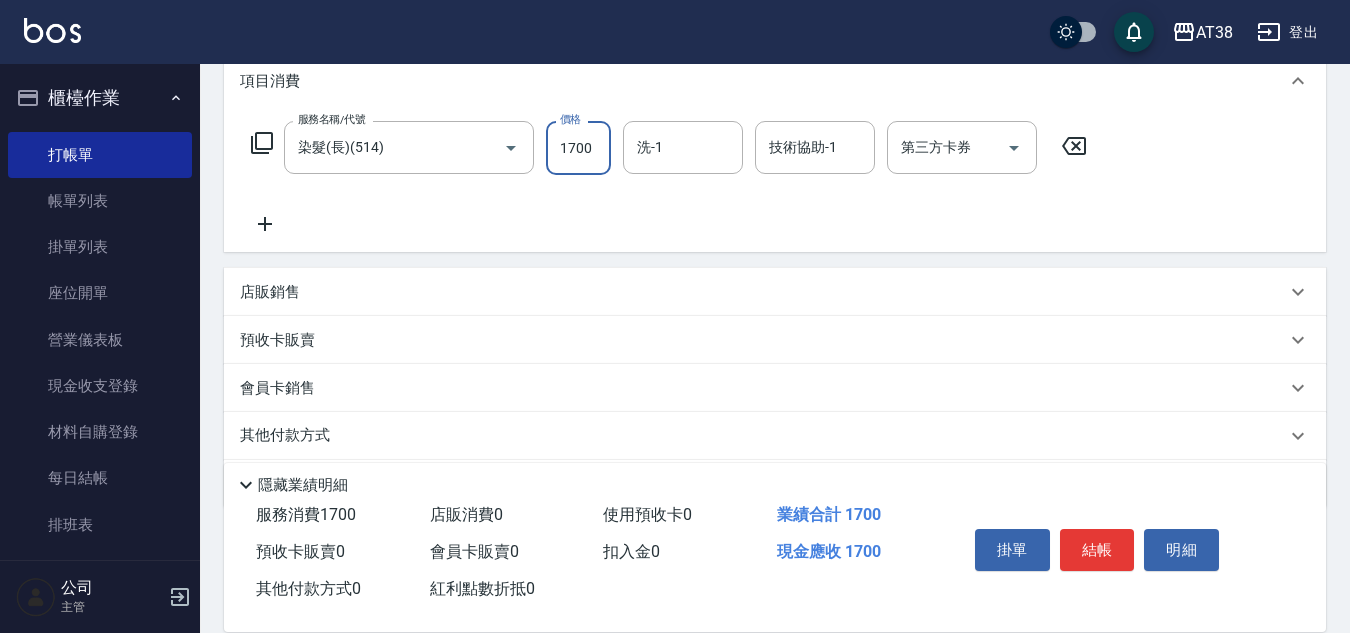 scroll, scrollTop: 300, scrollLeft: 0, axis: vertical 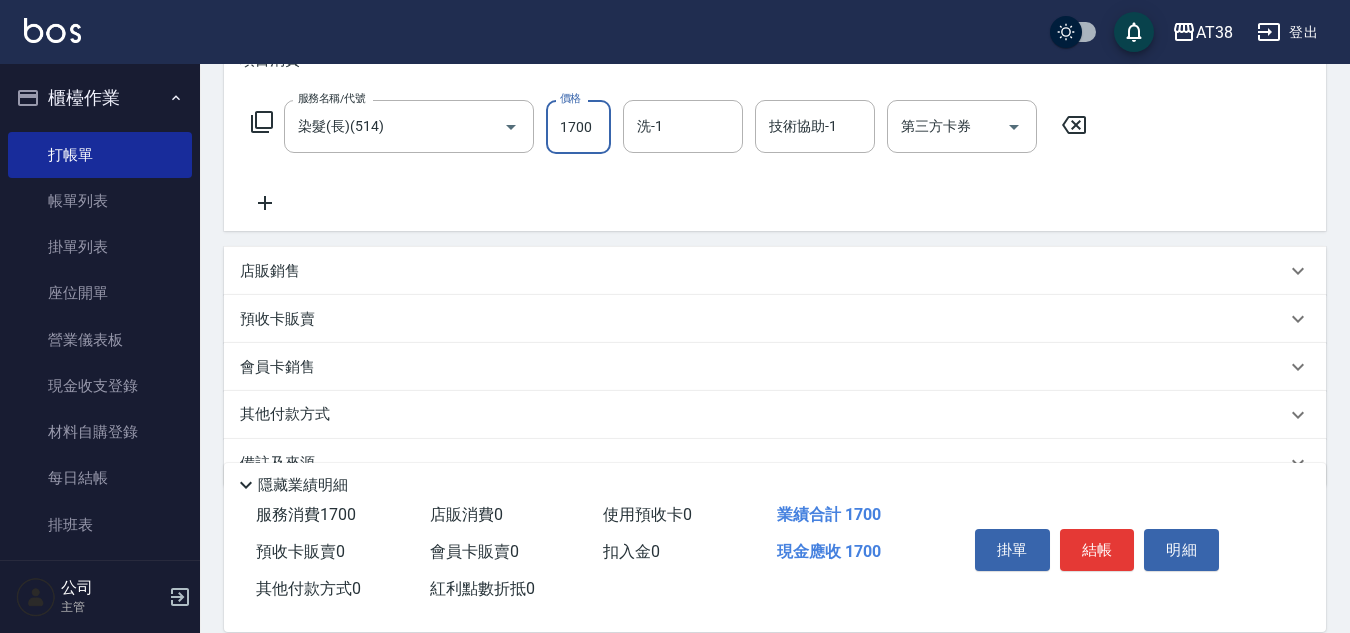 type on "1700" 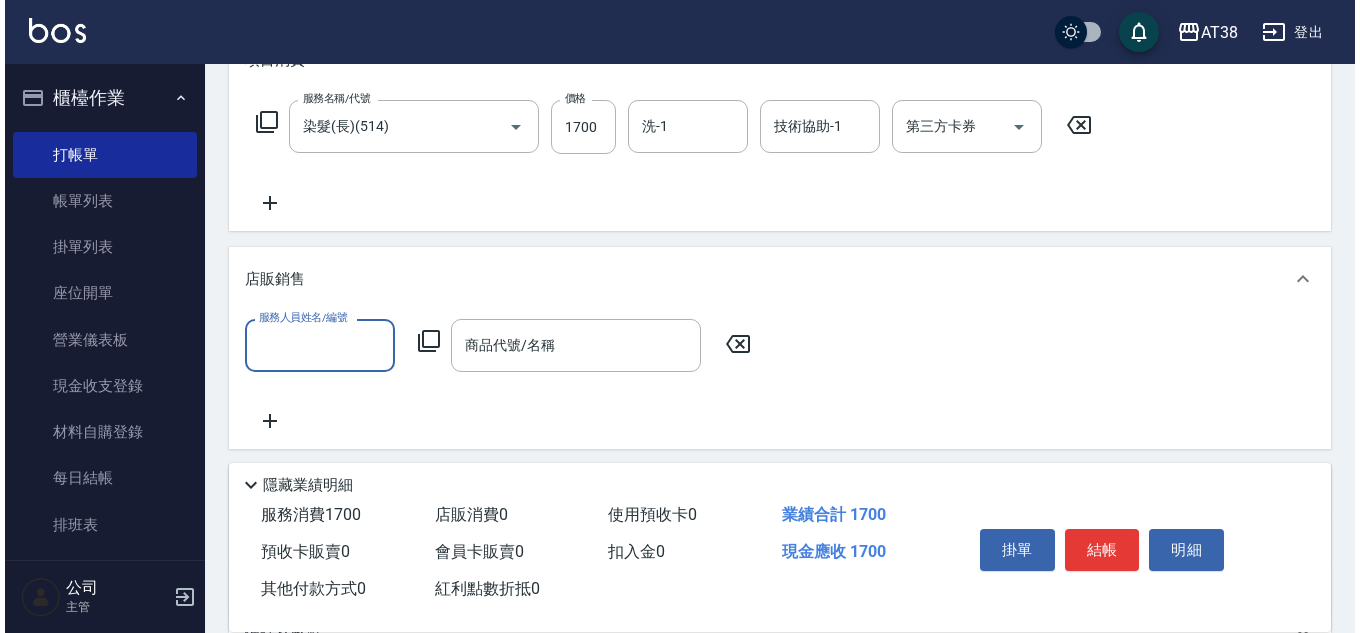 scroll, scrollTop: 0, scrollLeft: 0, axis: both 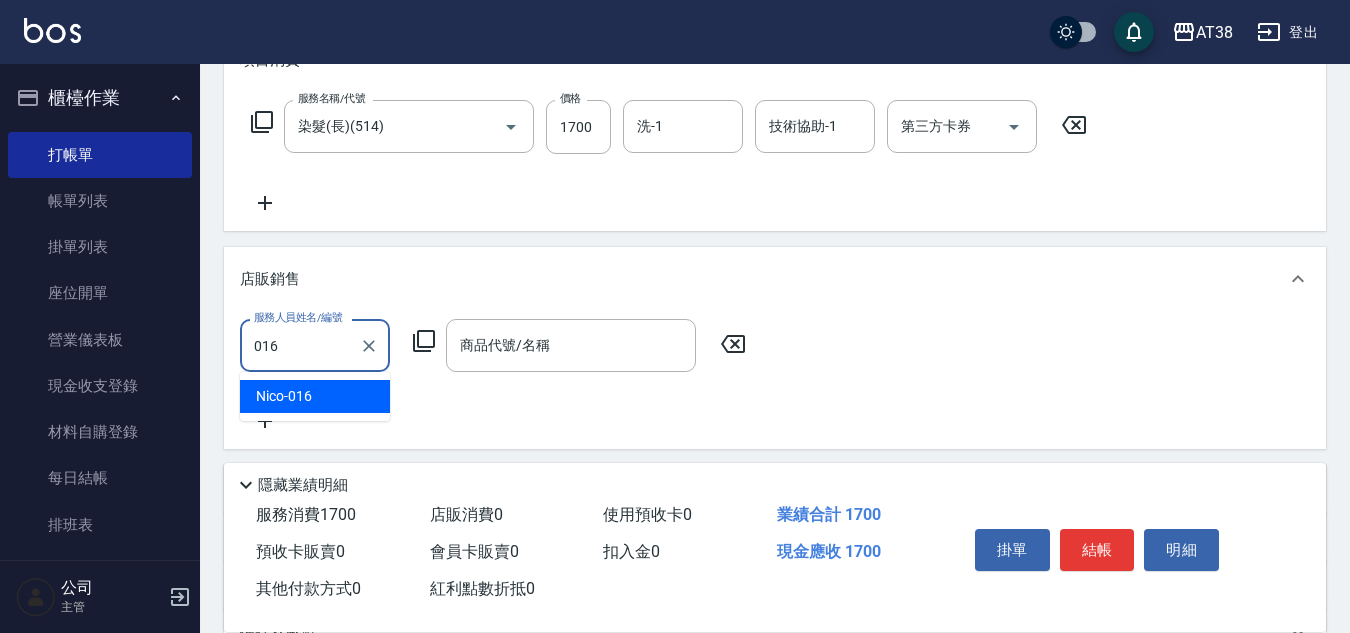type on "[NAME]-[NUMBER]" 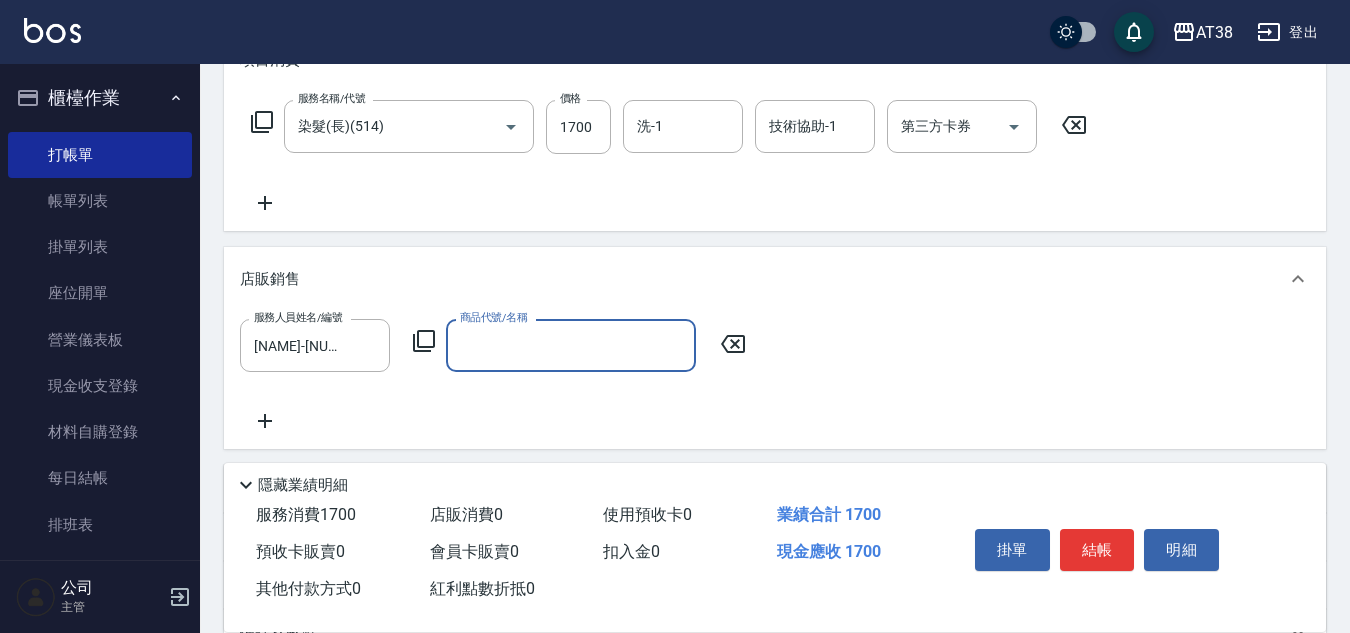 click 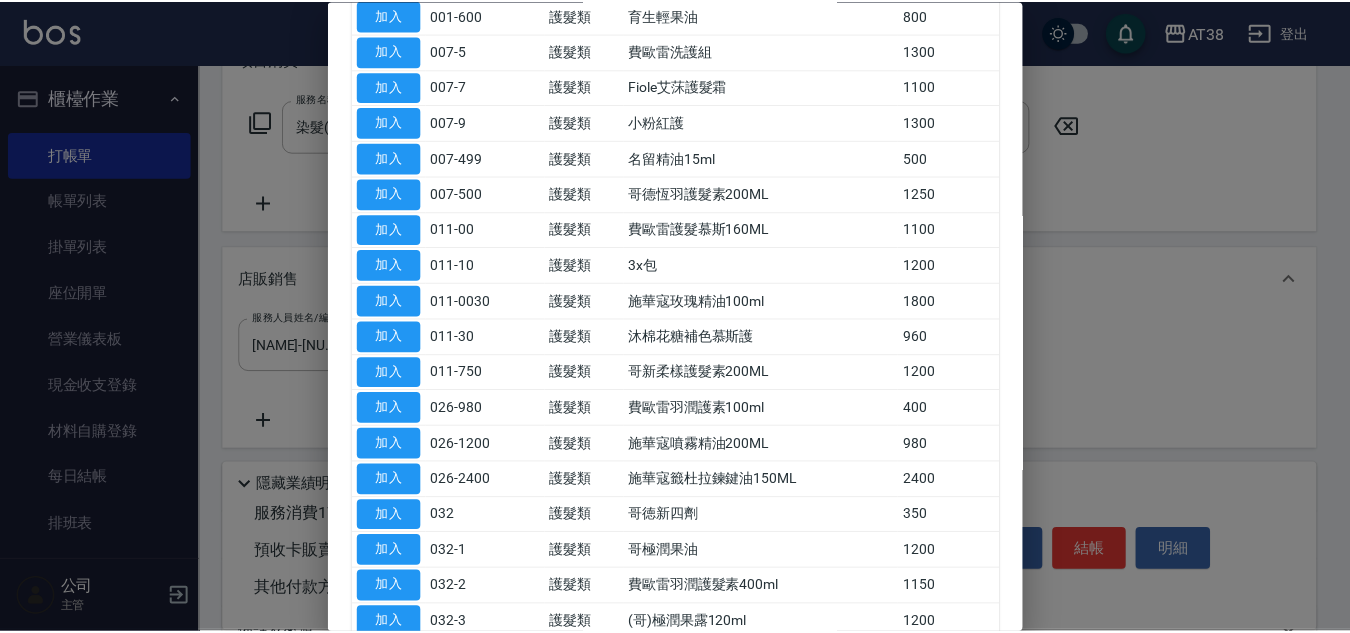 scroll, scrollTop: 300, scrollLeft: 0, axis: vertical 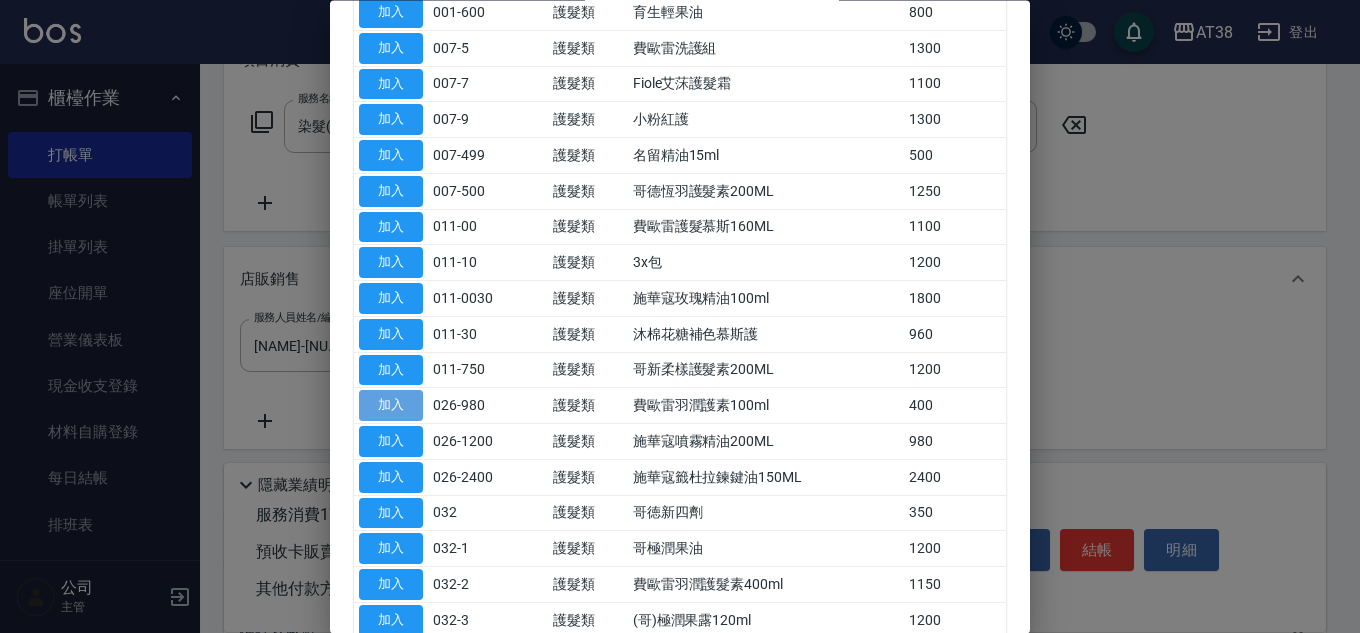 click on "加入" at bounding box center [391, 406] 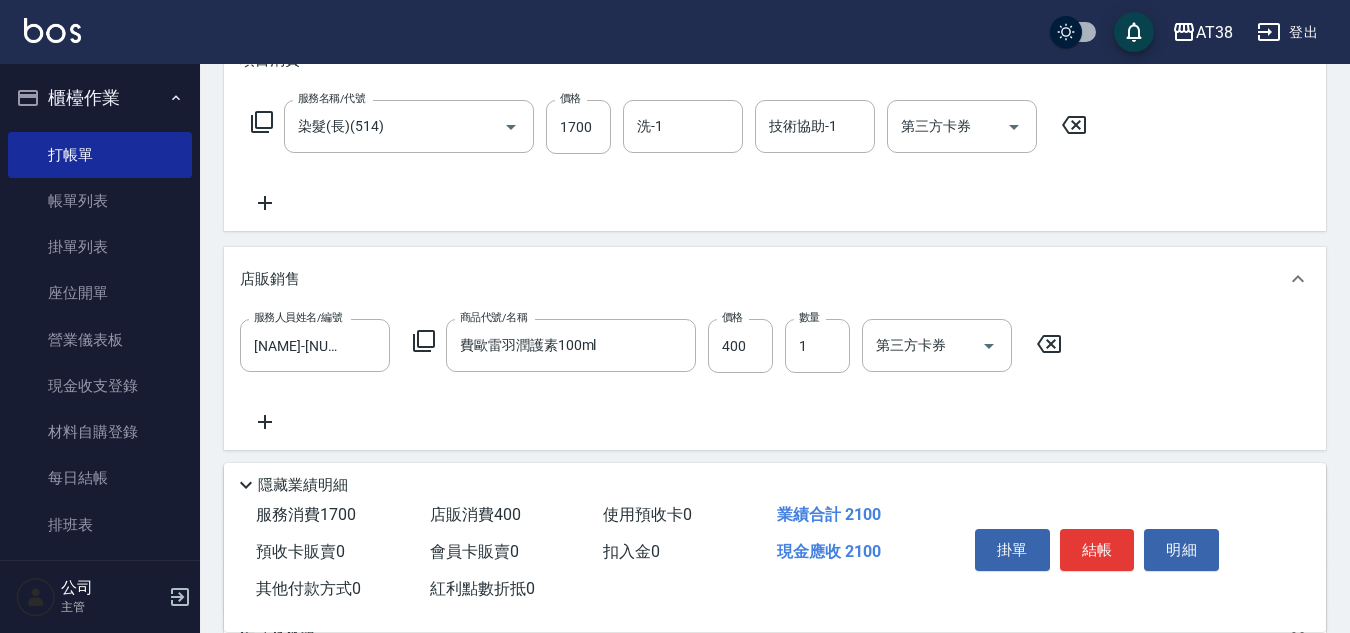 click on "服務人員姓名/編號 [NAME]-[CODE] 服務人員姓名/編號 商品代號/名稱 費歐雷羽潤護素100ml 商品代號/名稱 價格 400 價格 數量 1 數量 第三方卡券 第三方卡券" at bounding box center (775, 376) 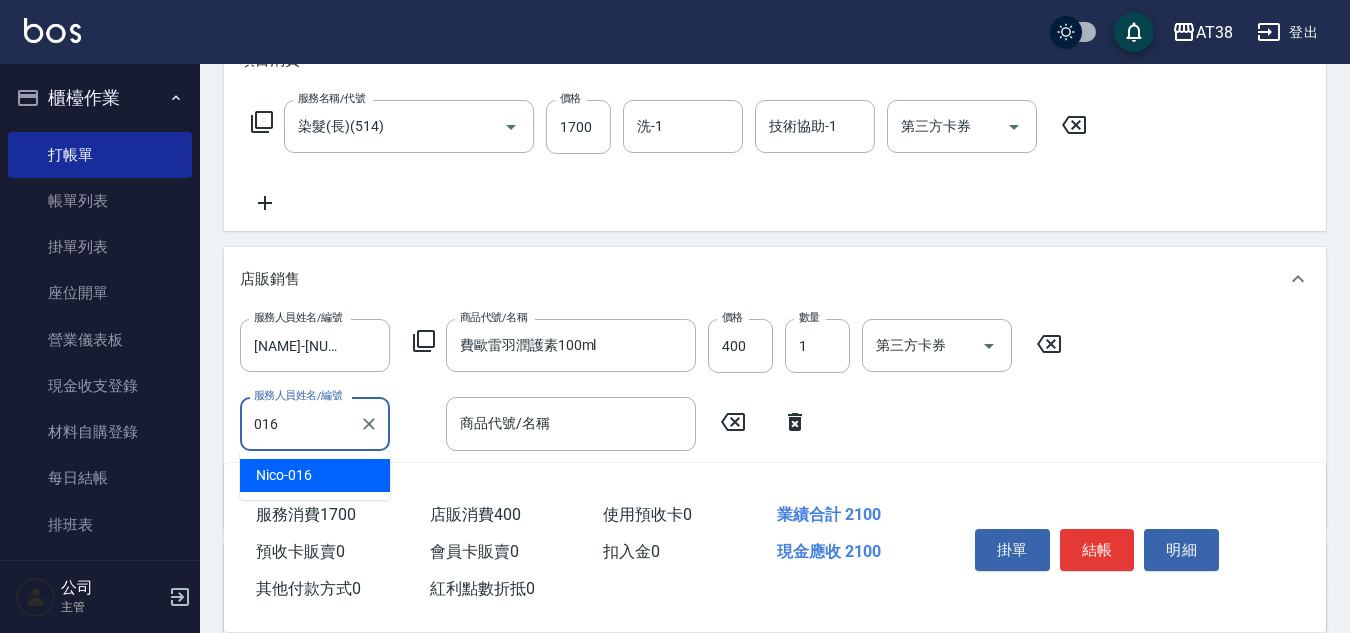 type on "[NAME]-[NUMBER]" 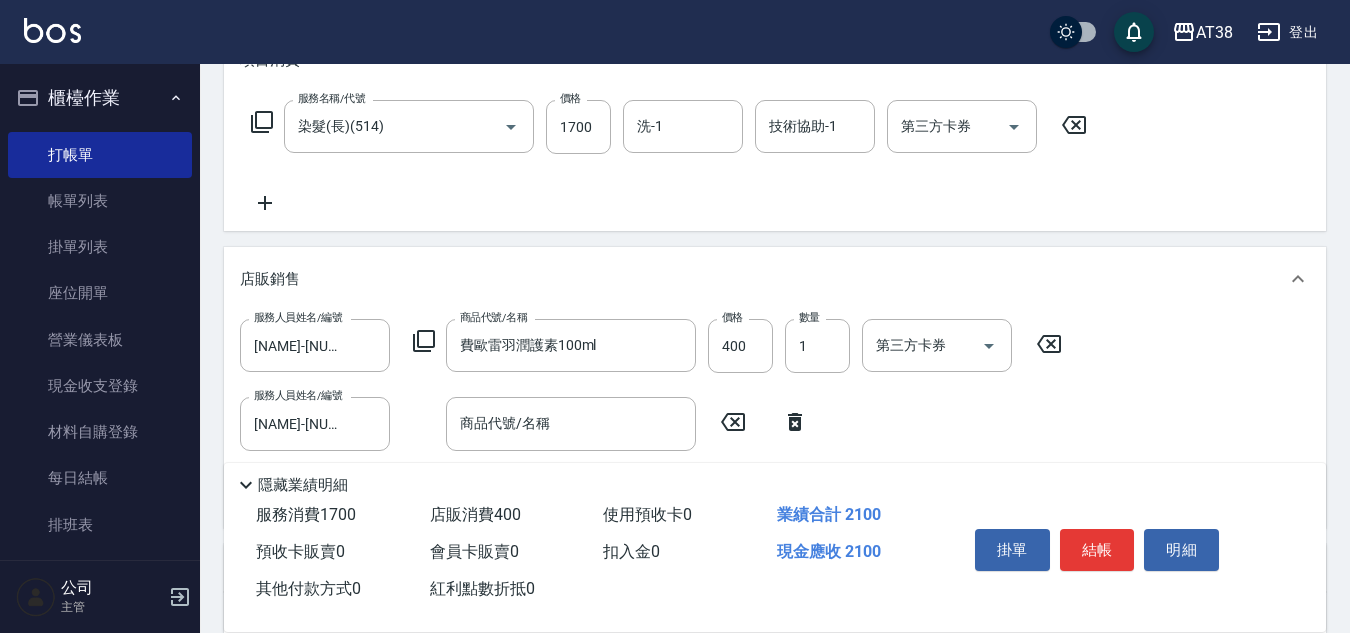 click 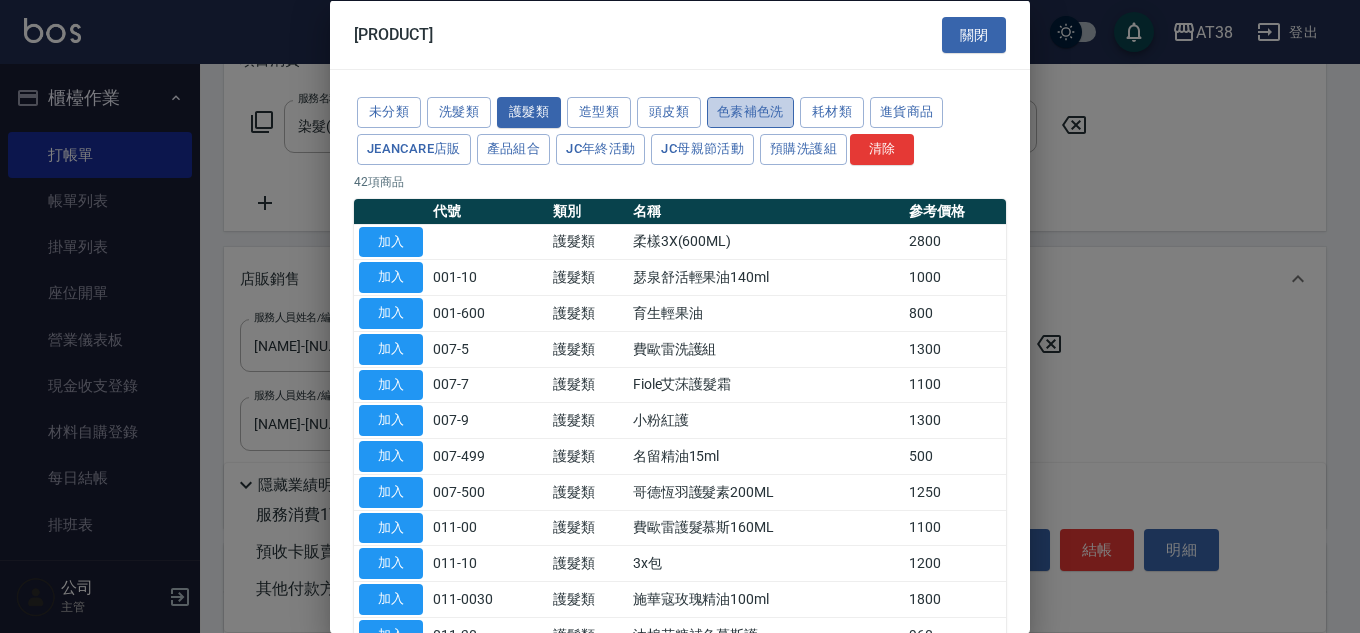 click on "色素補色洗" at bounding box center (750, 112) 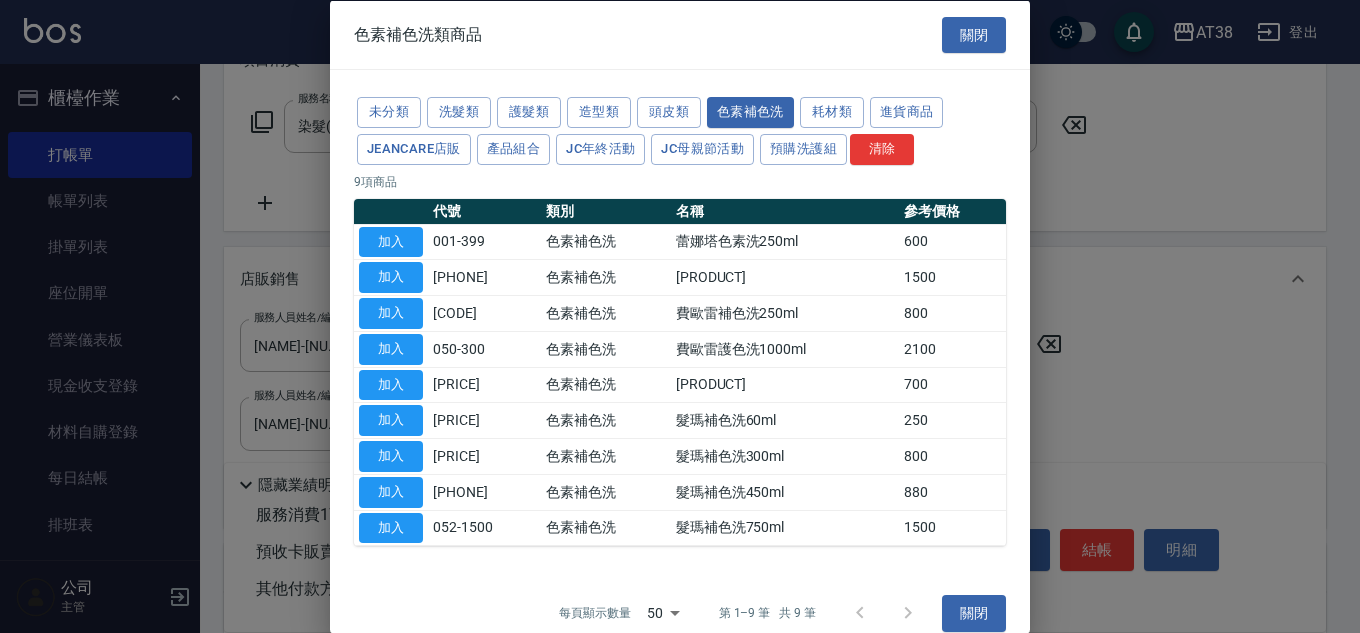 click on "加入" at bounding box center [391, 313] 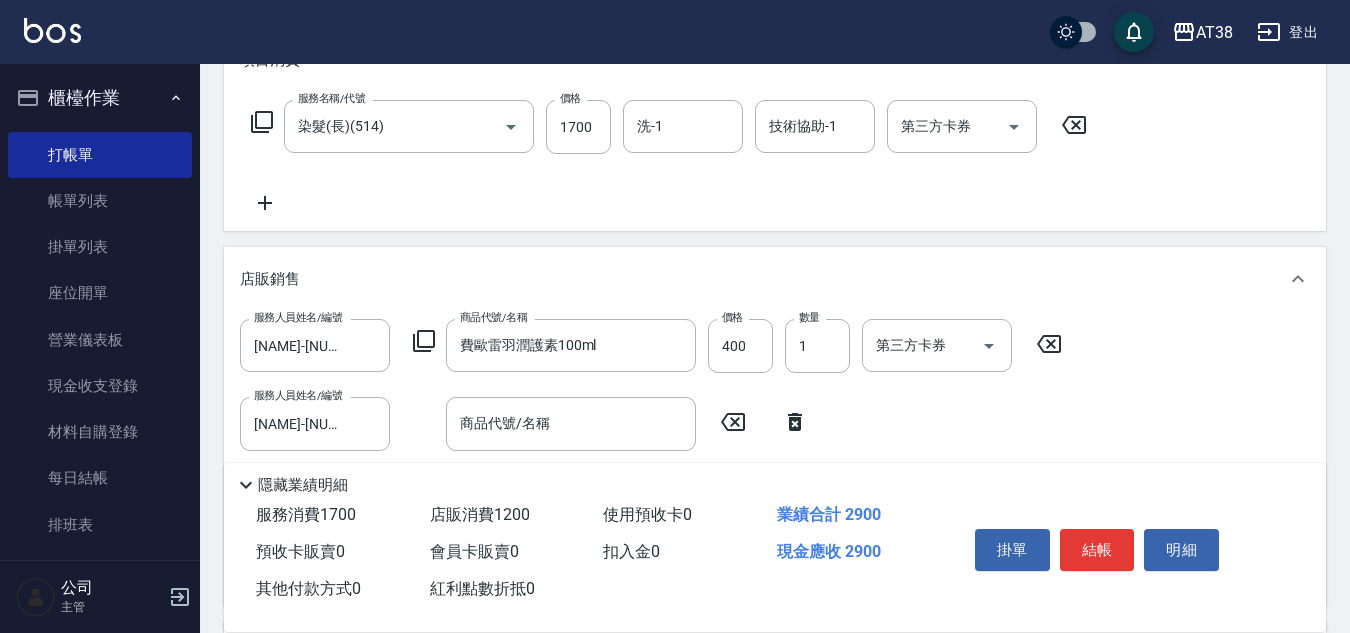 click 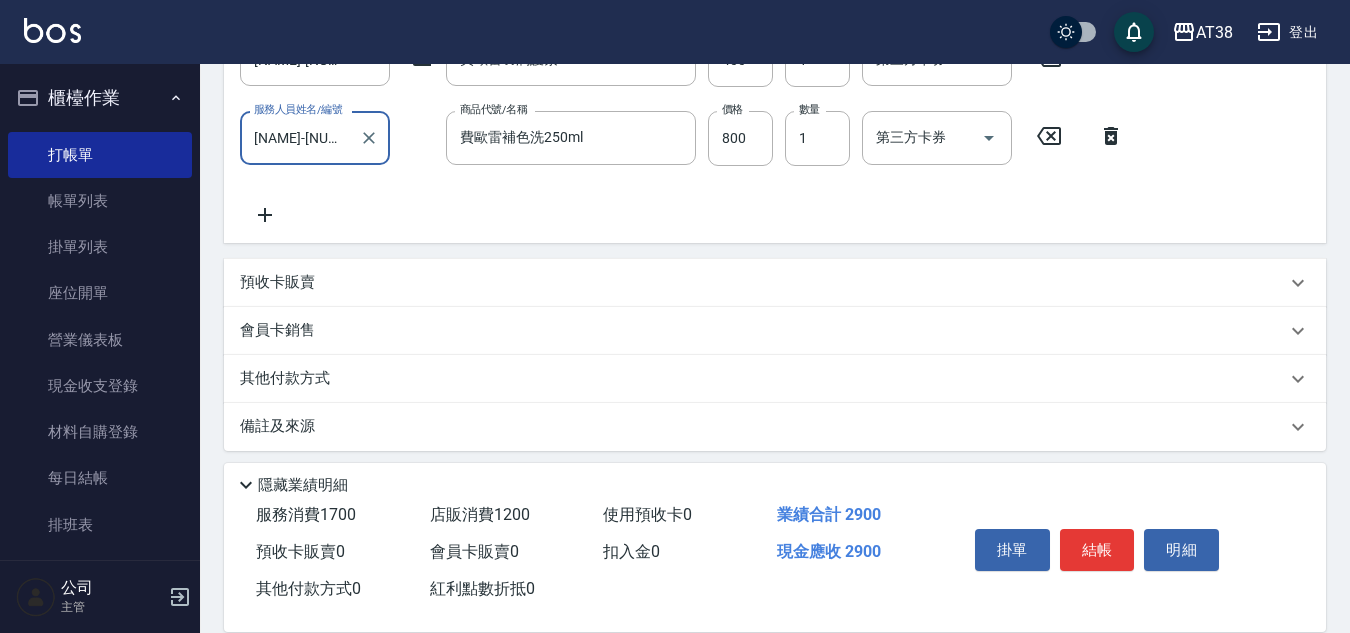 scroll, scrollTop: 596, scrollLeft: 0, axis: vertical 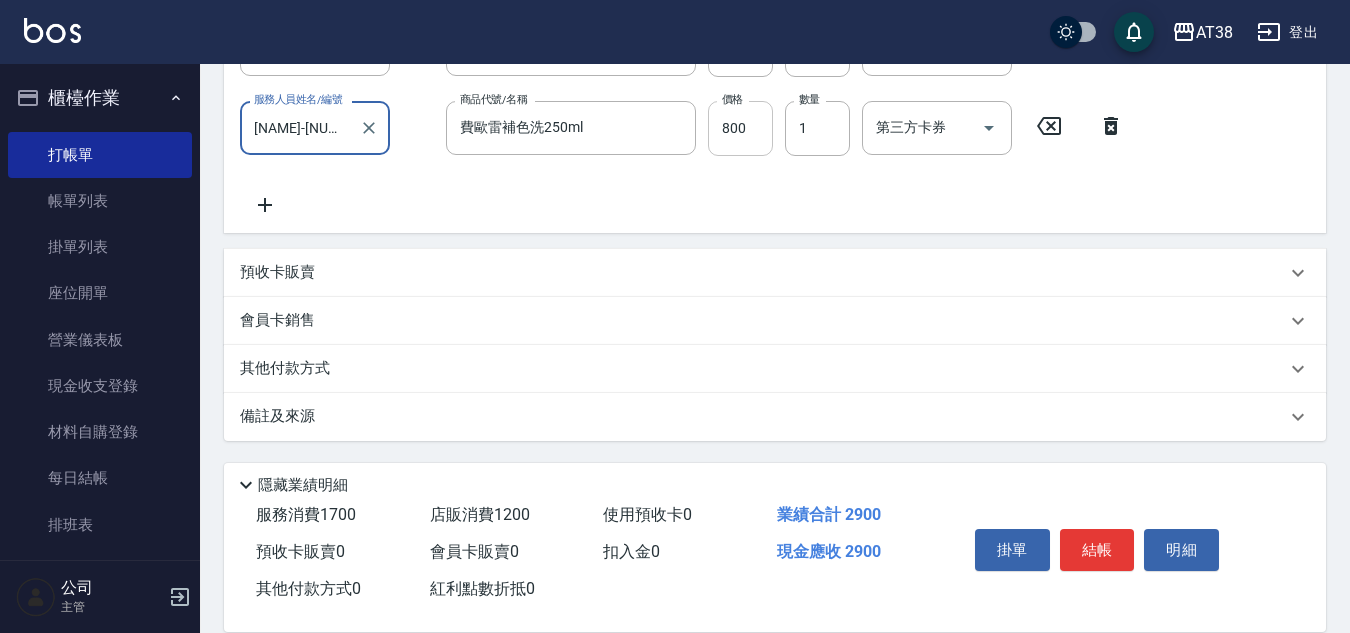 click on "800" at bounding box center [740, 128] 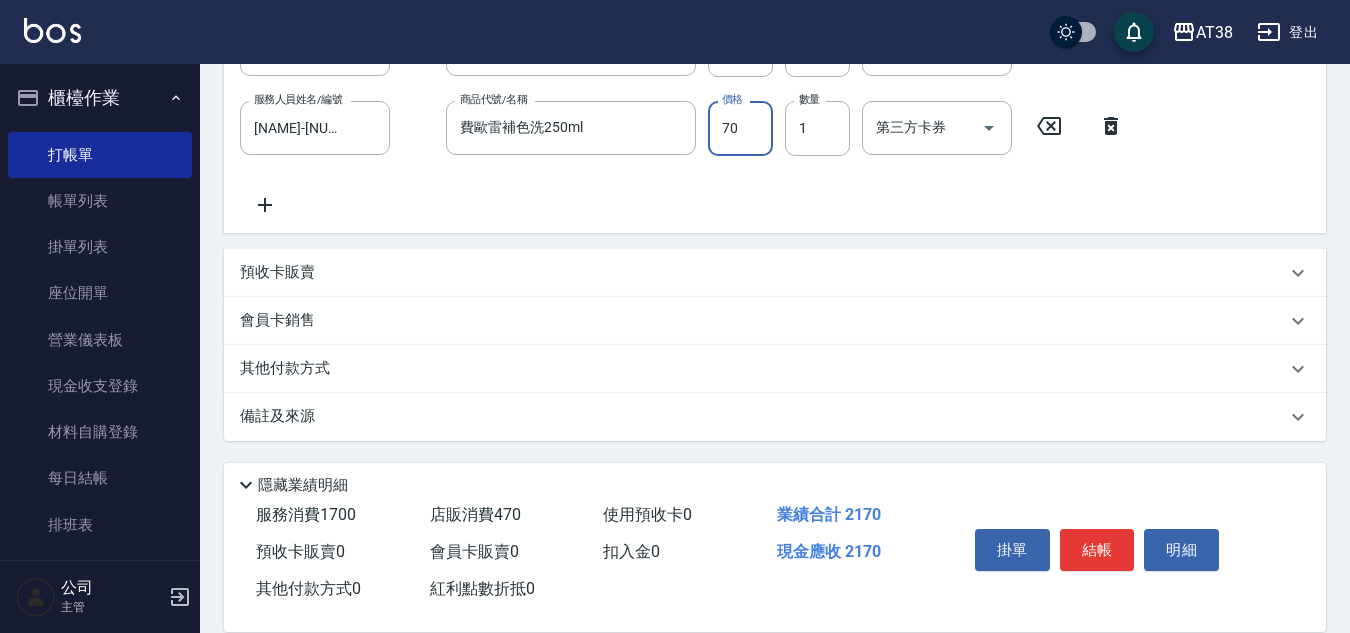 type on "700" 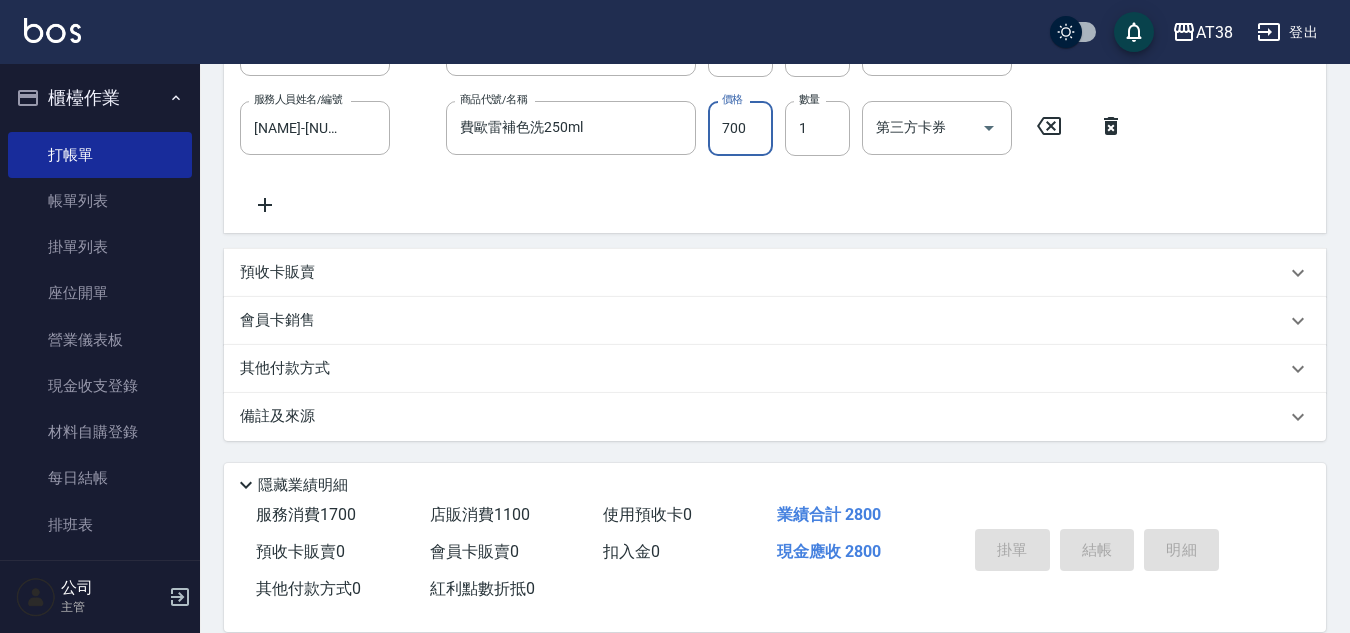type on "2025/08/02 19:43" 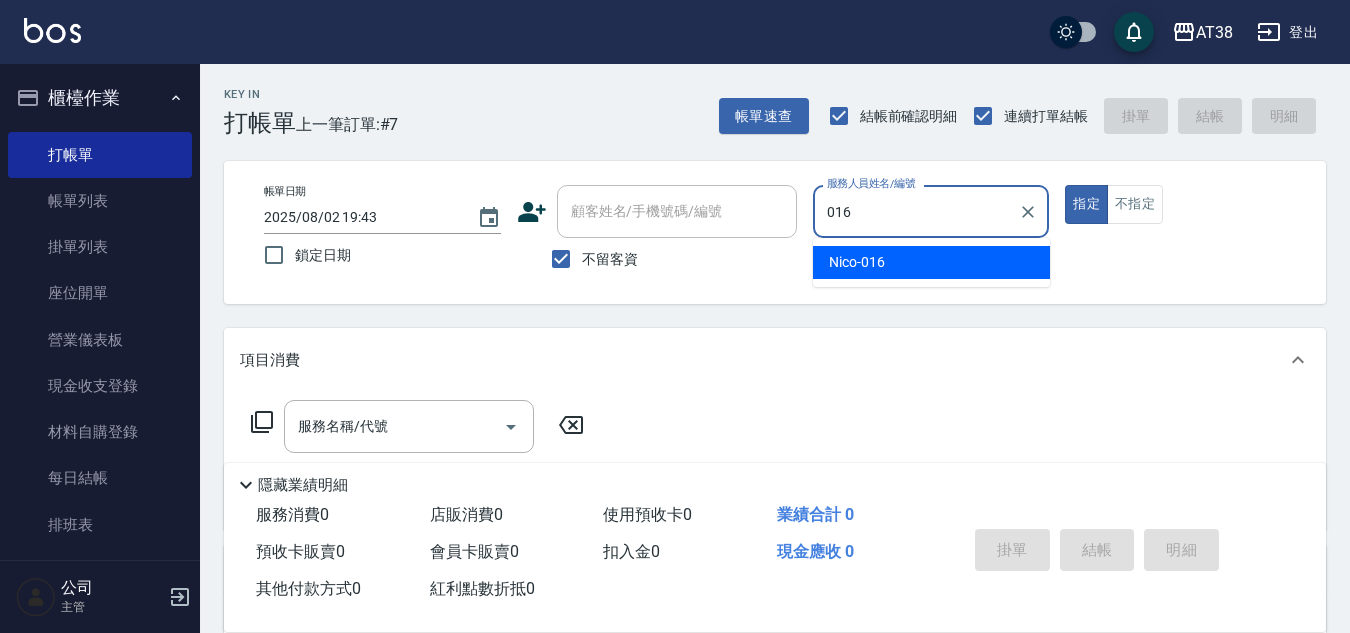 type on "[NAME]-[NUMBER]" 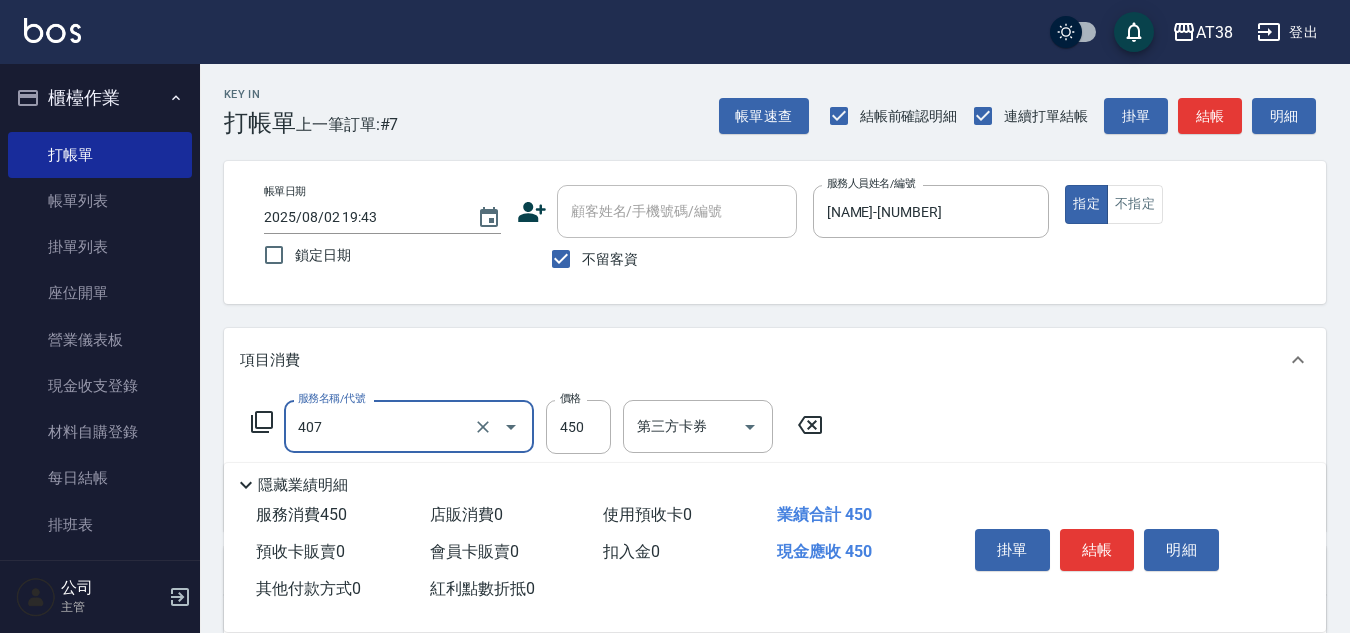 type on "剪髮([NUMBER])" 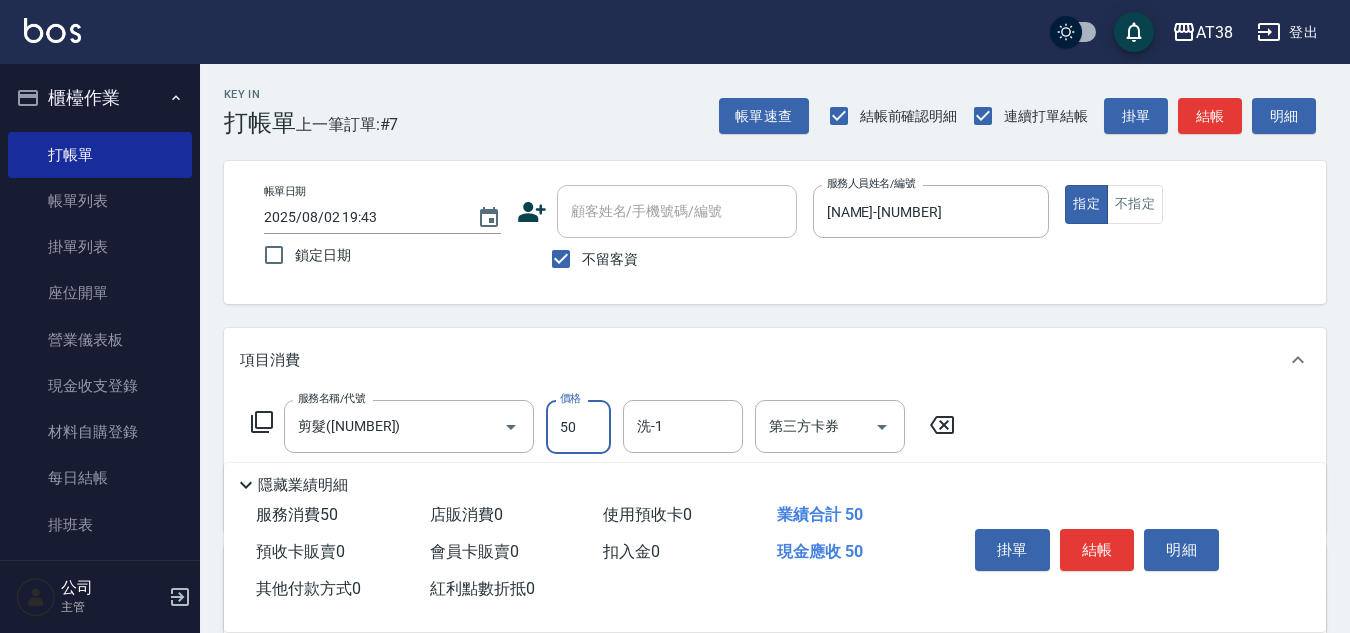 type on "500" 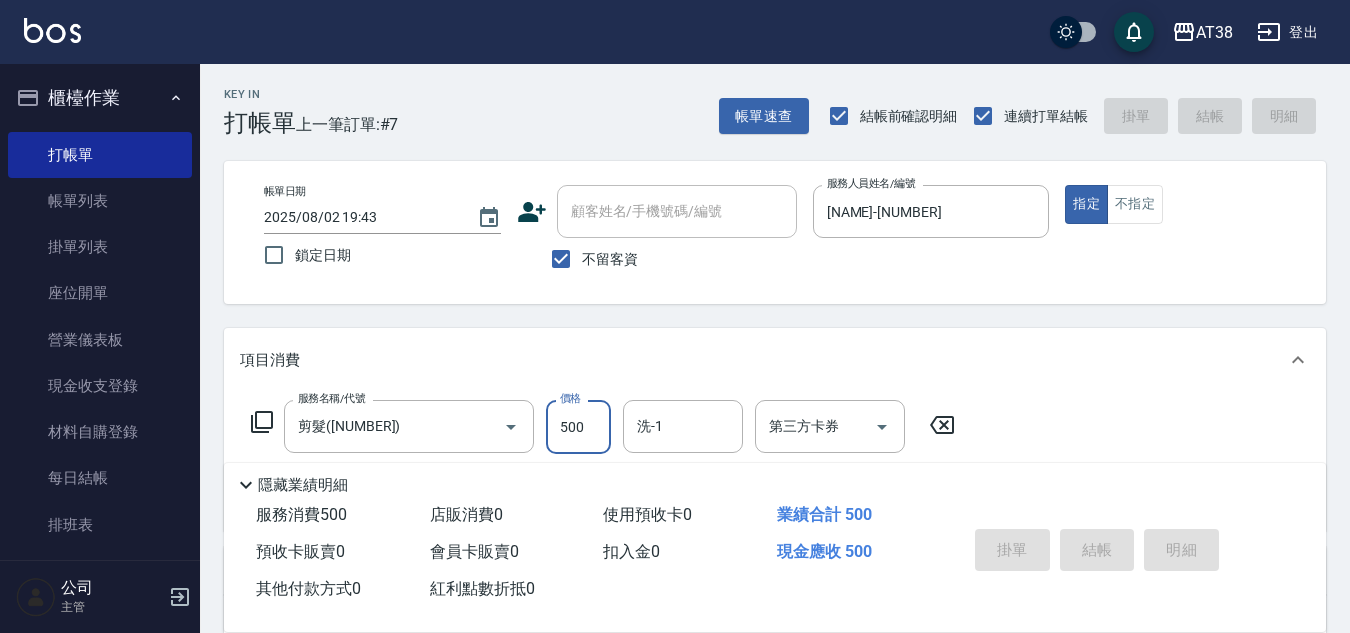 type 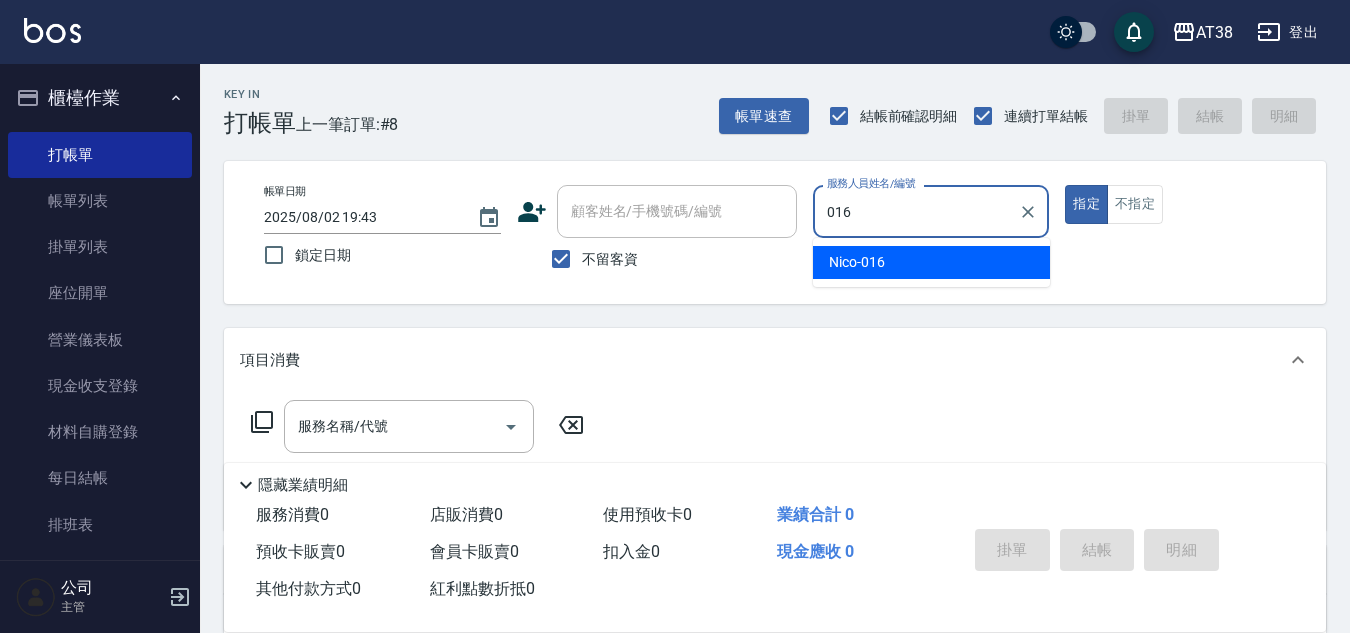 type on "[NAME]-[NUMBER]" 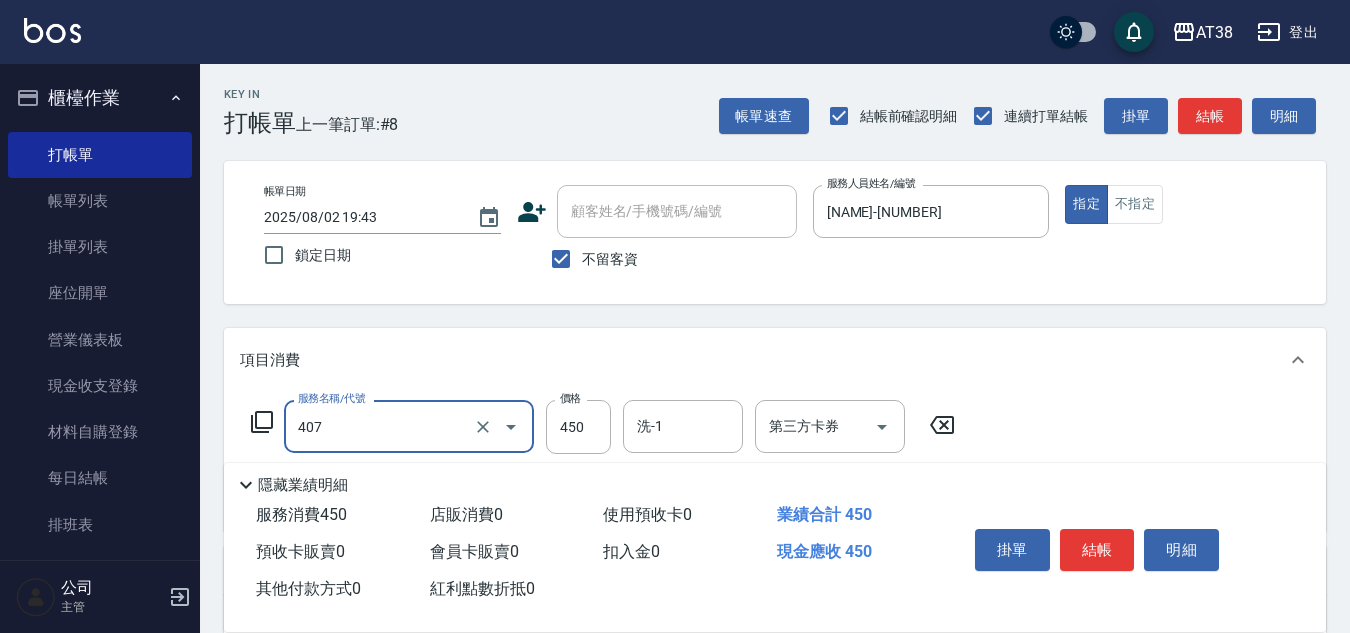type on "剪髮([NUMBER])" 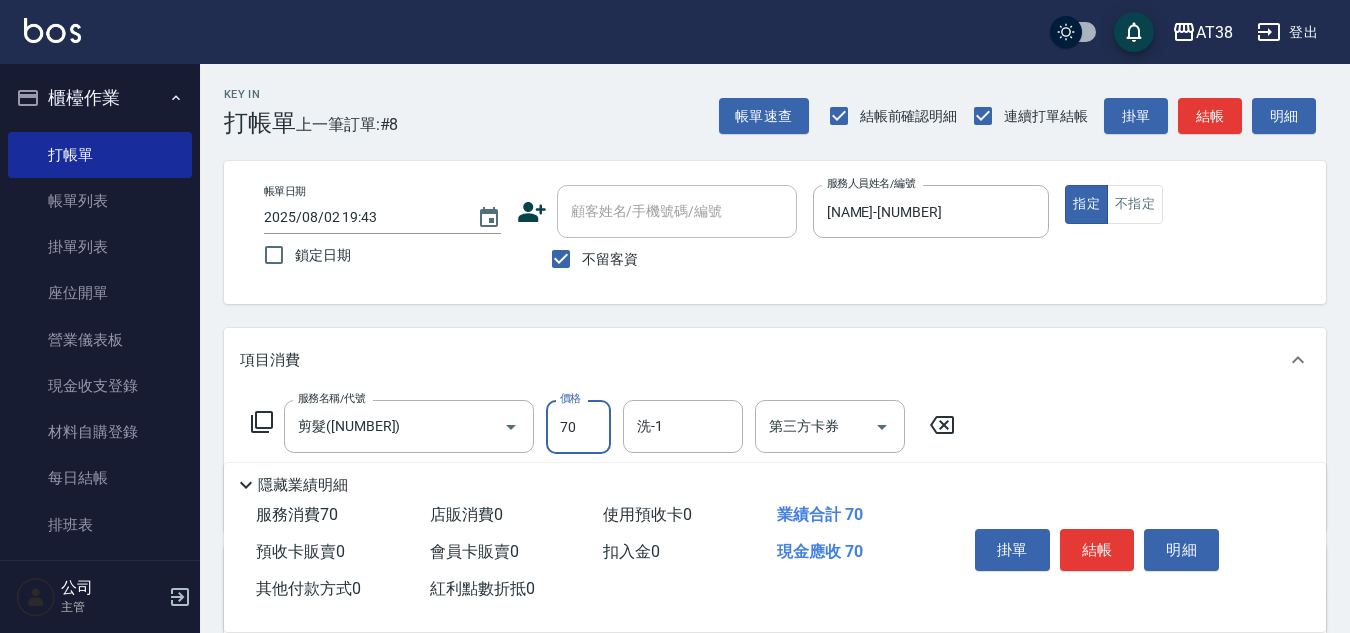type on "700" 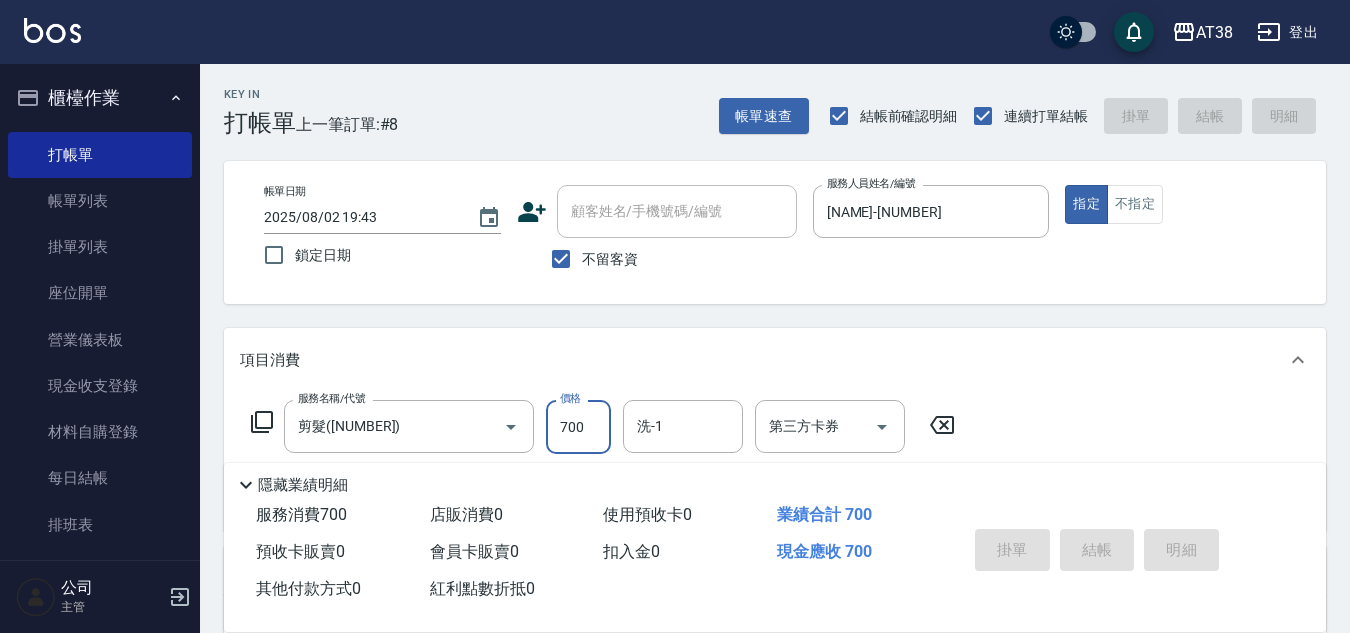 type on "2025/08/02 19:44" 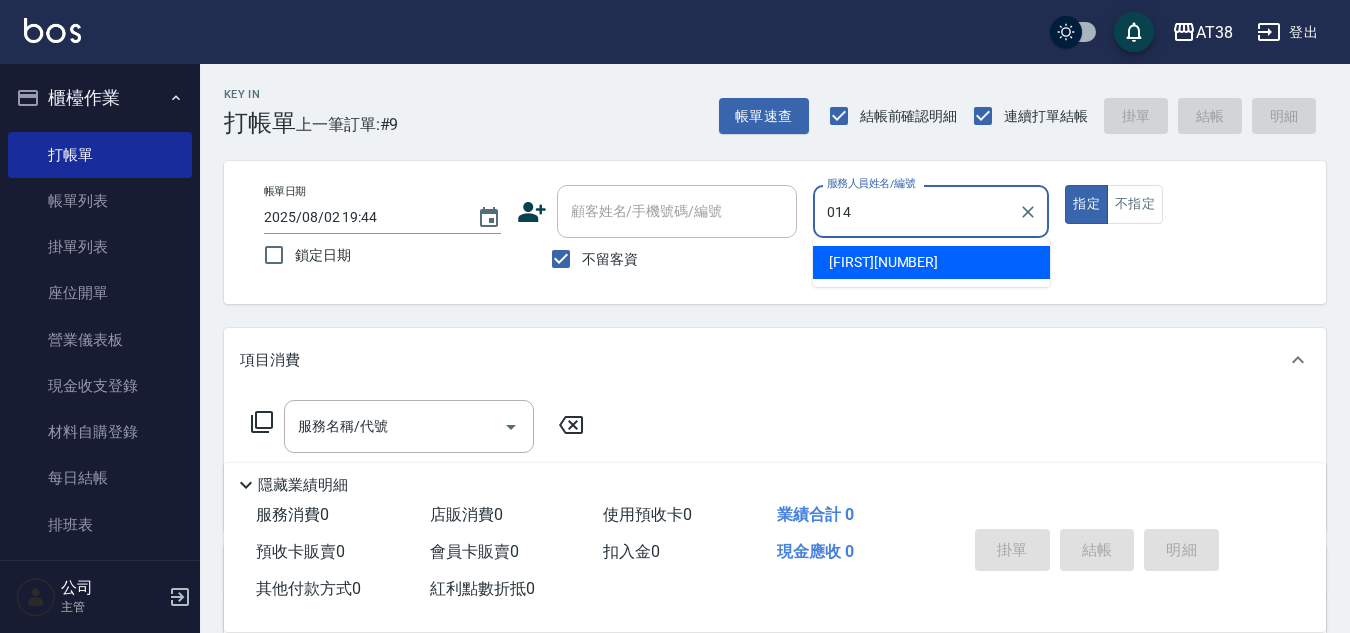 type on "[NAME]-[CODE]" 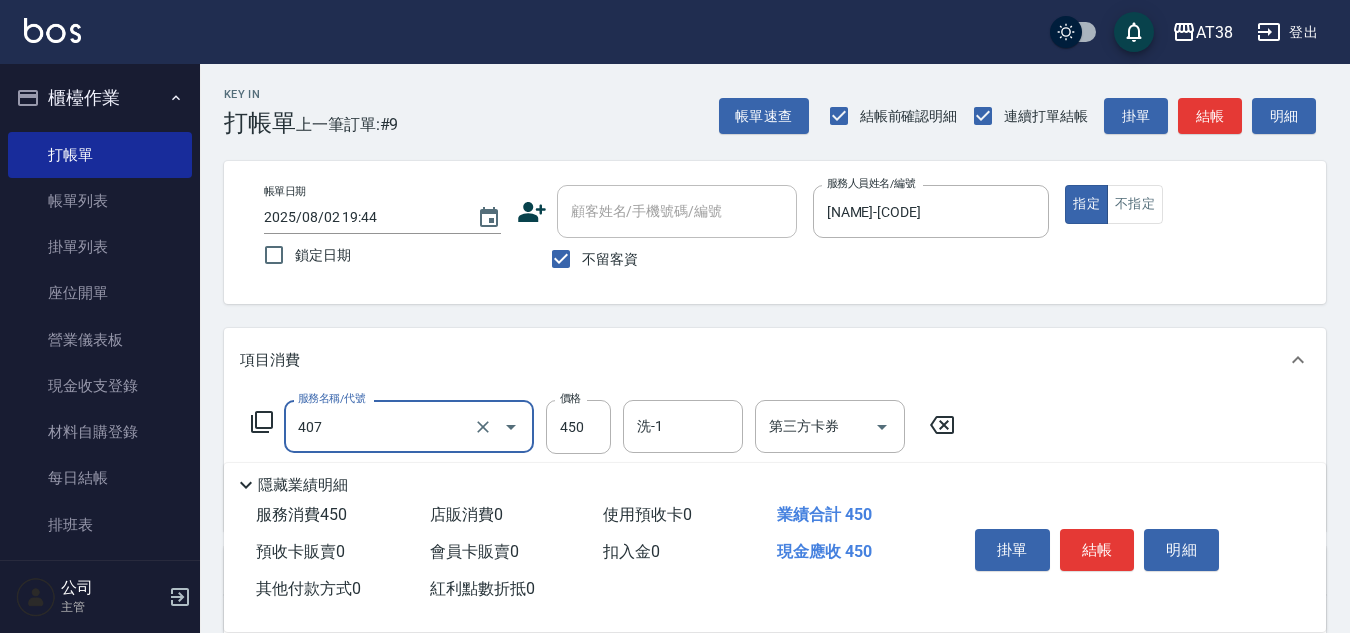 type on "剪髮([NUMBER])" 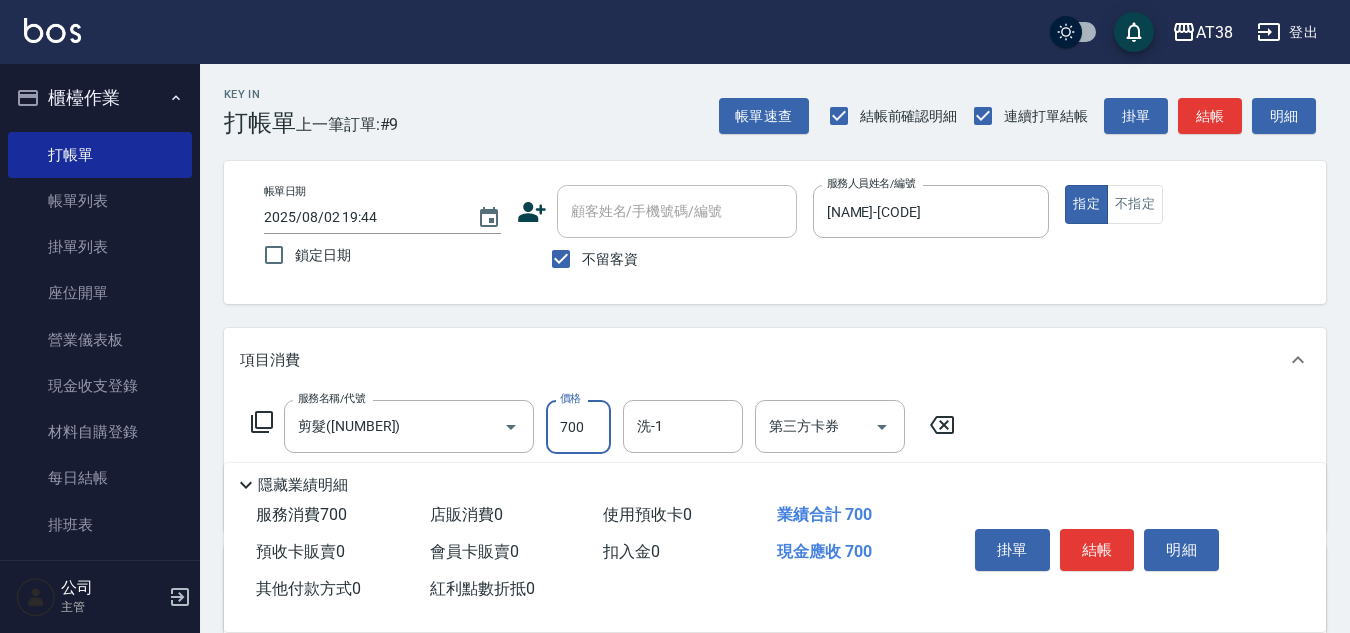 type on "700" 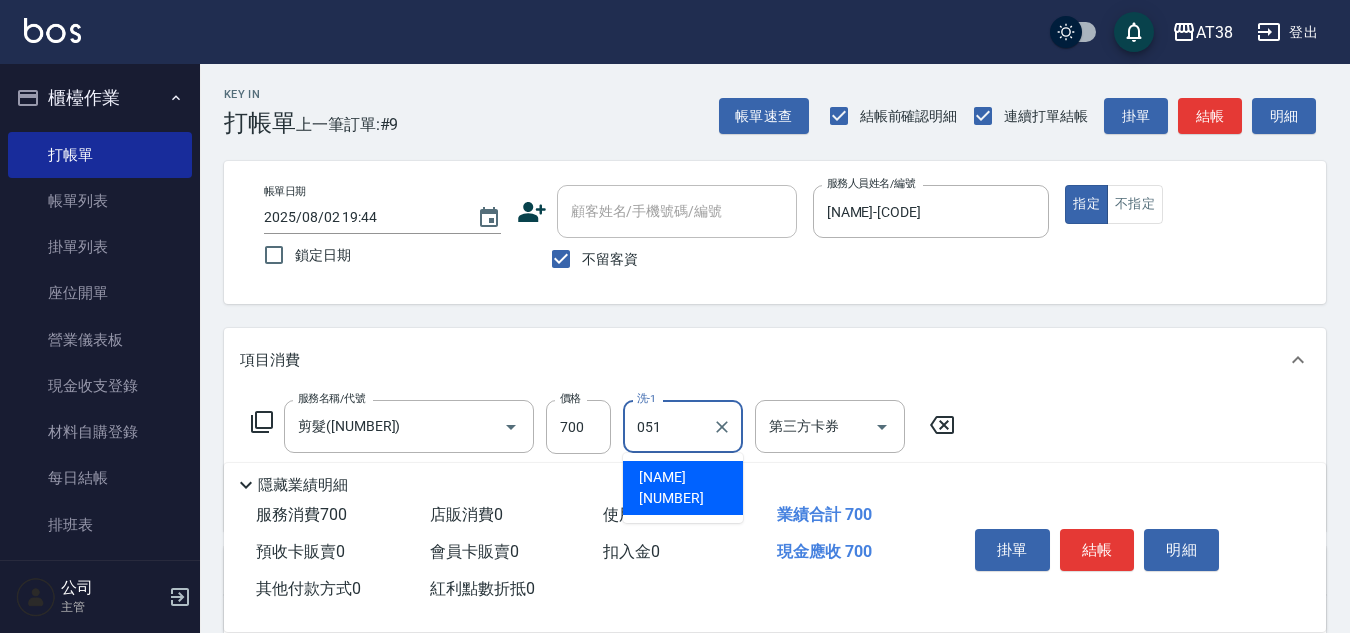 type on "[NAME]" 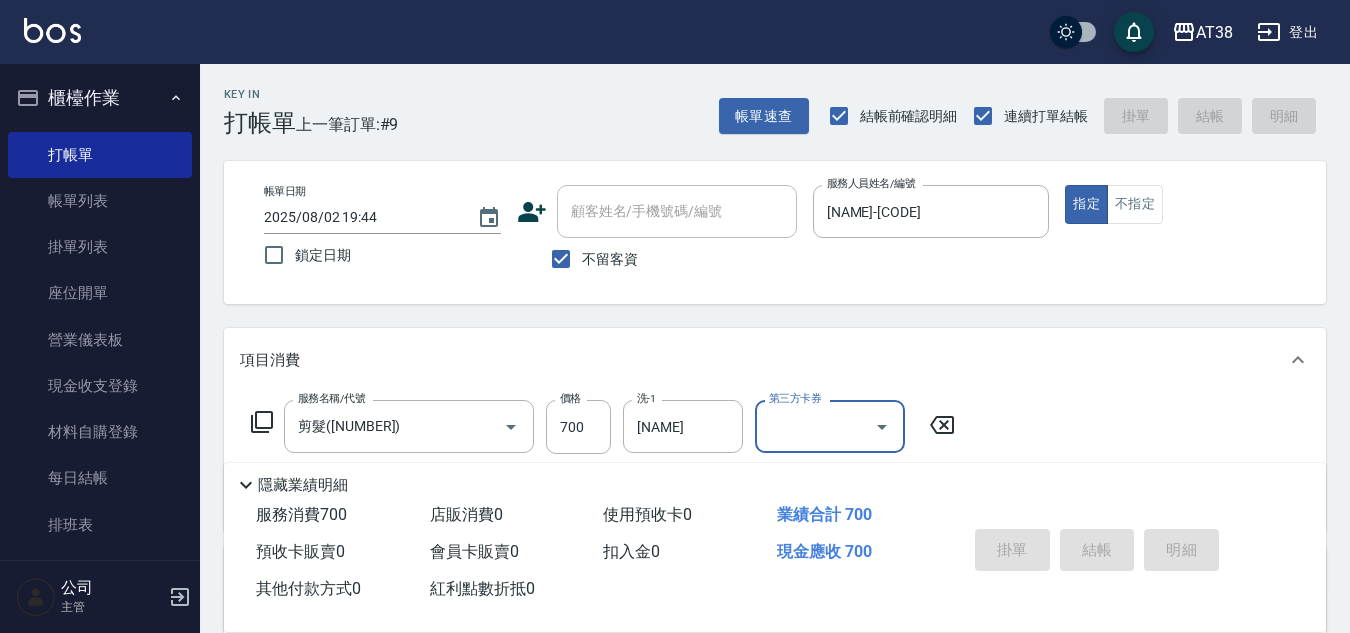 type on "[DATE]" 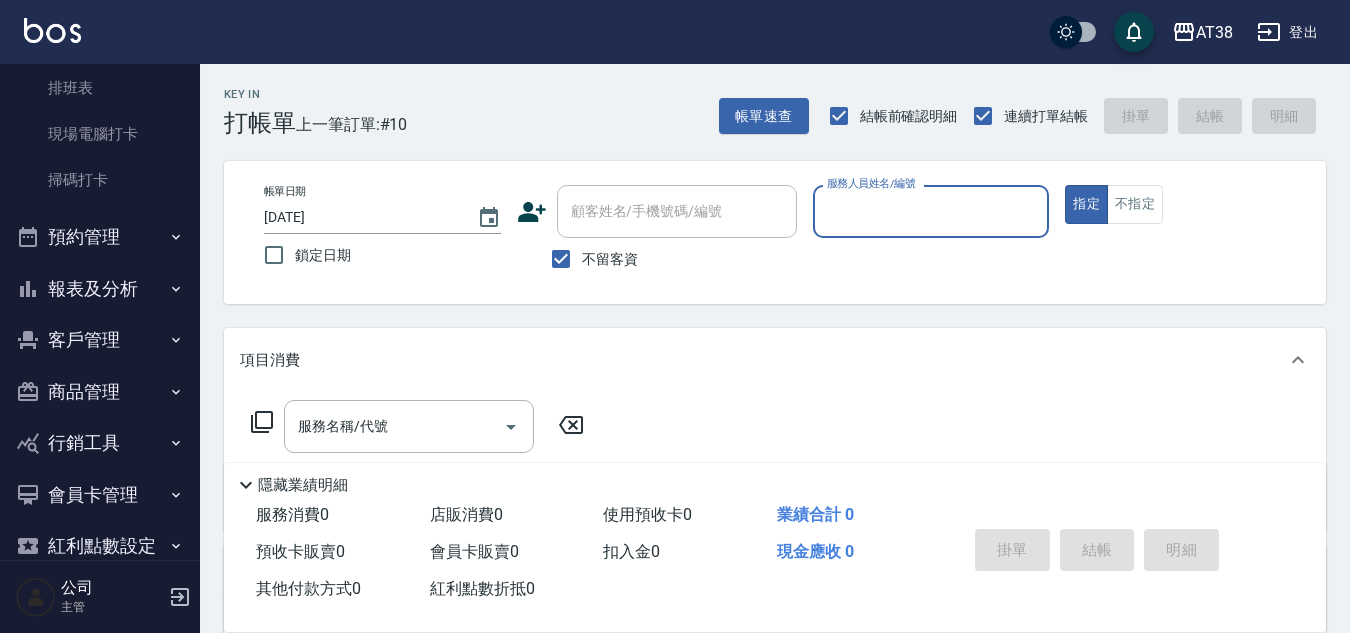 scroll, scrollTop: 473, scrollLeft: 0, axis: vertical 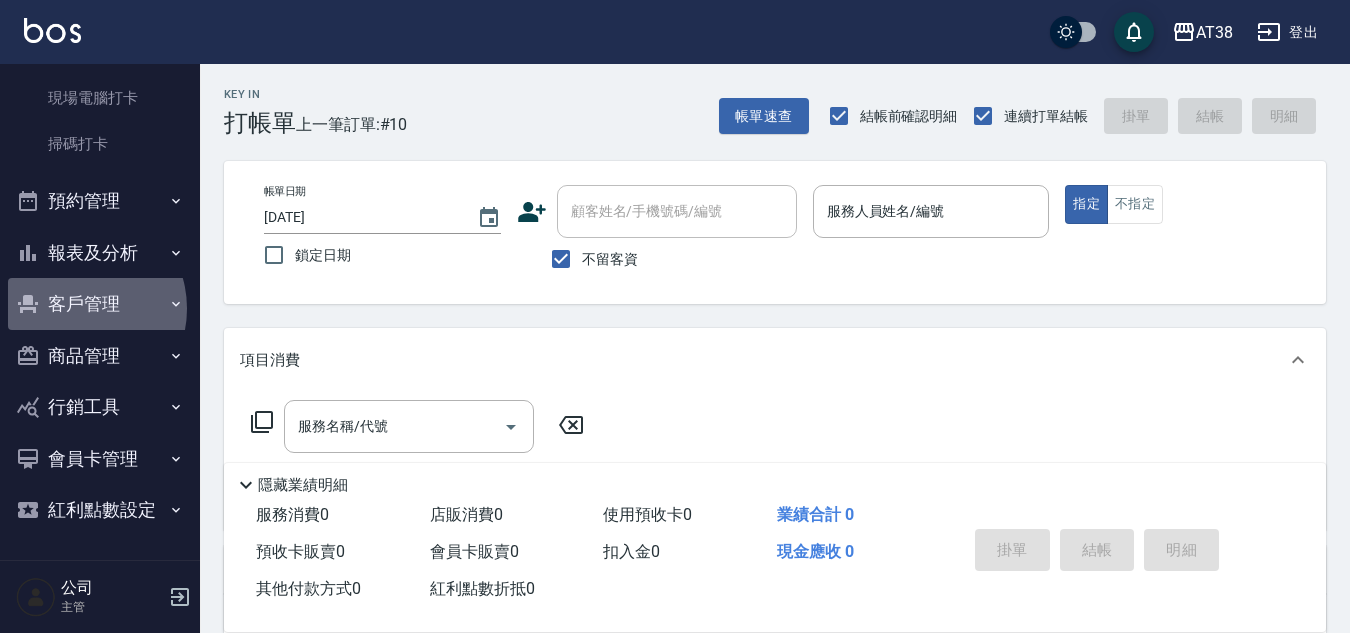 click on "客戶管理" at bounding box center (100, 304) 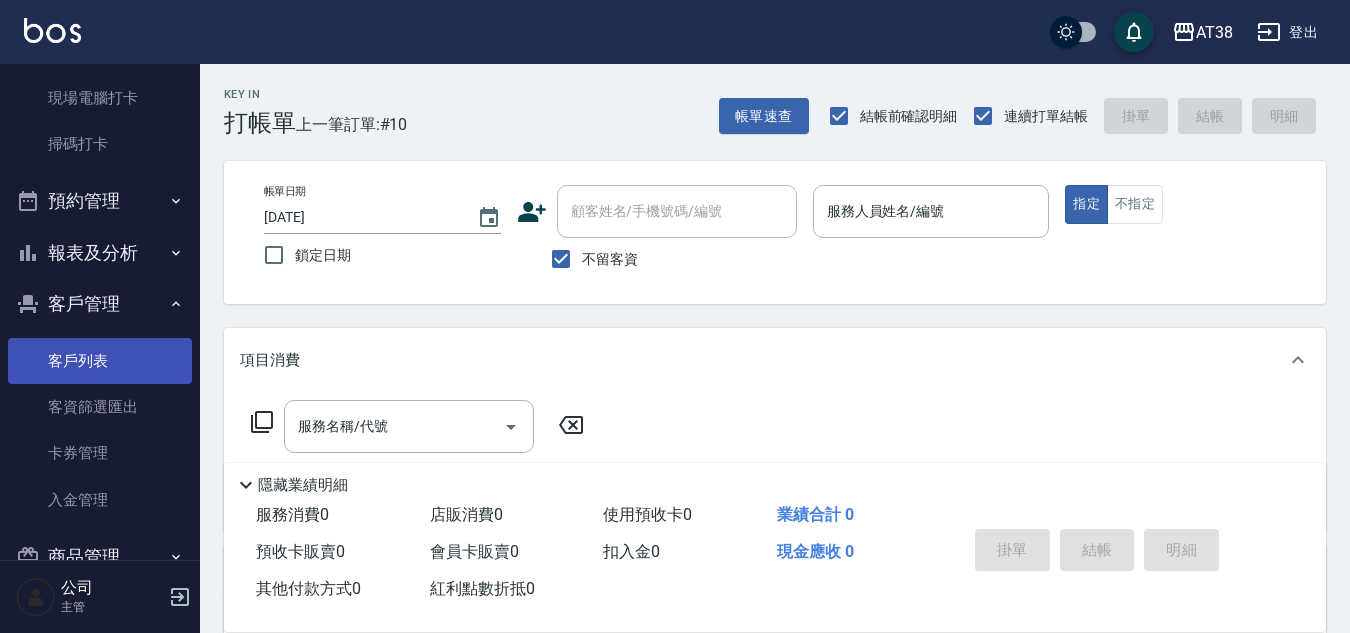 click on "客戶列表" at bounding box center [100, 361] 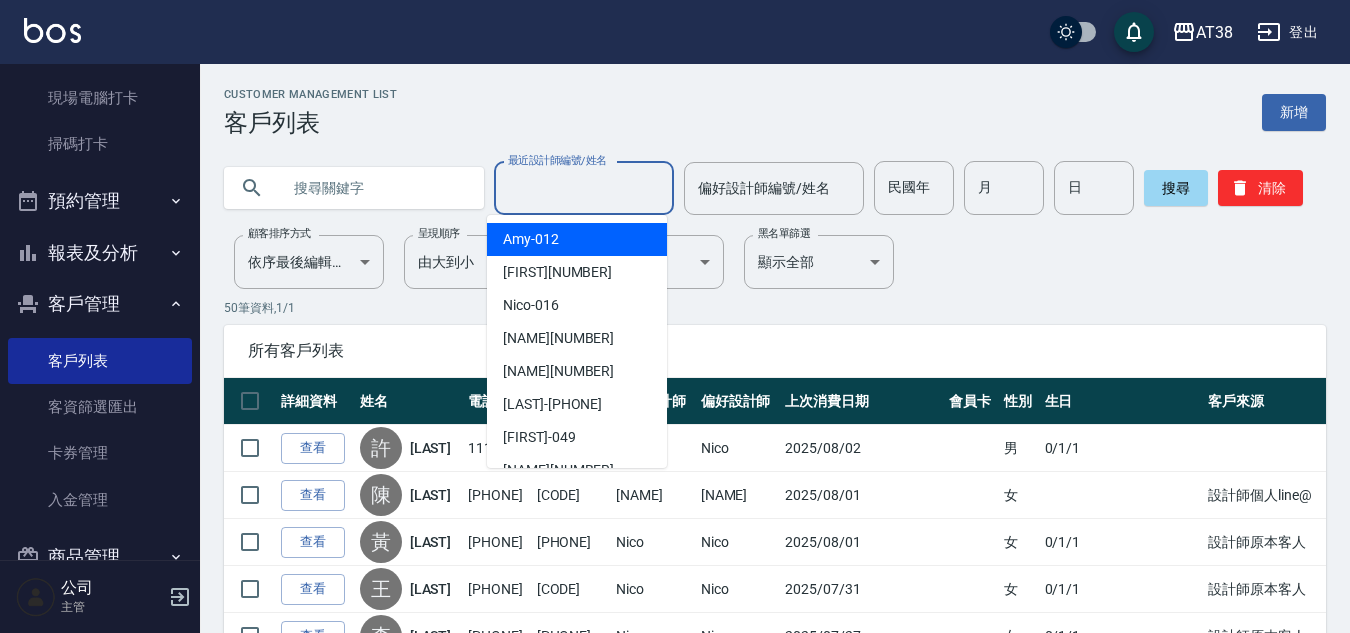 click on "最近設計師編號/姓名" at bounding box center (584, 188) 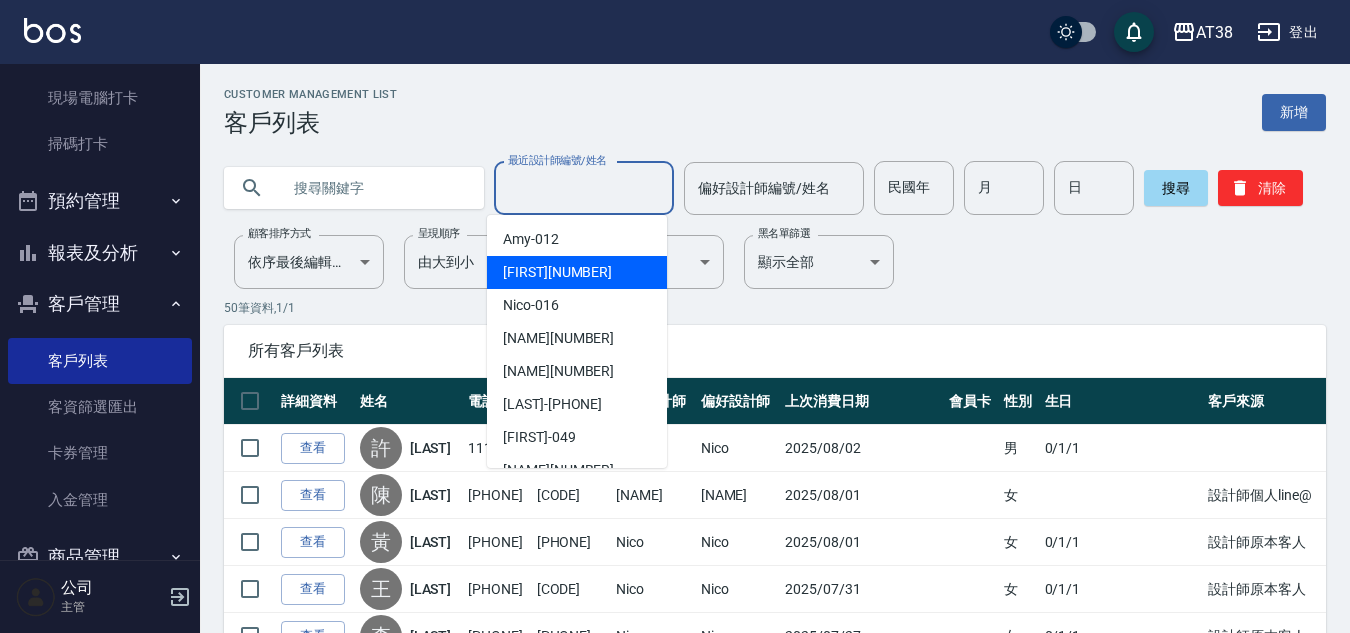 click on "[NAME]-[CODE]" at bounding box center (557, 272) 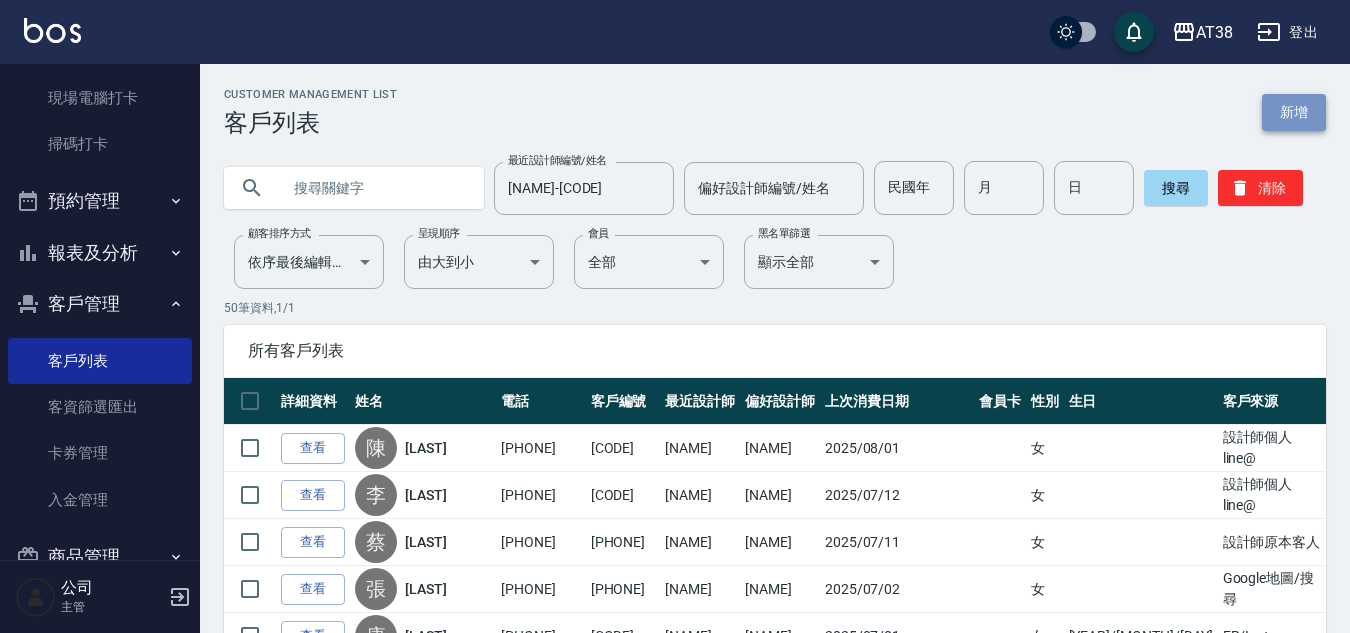 click on "新增" at bounding box center (1294, 112) 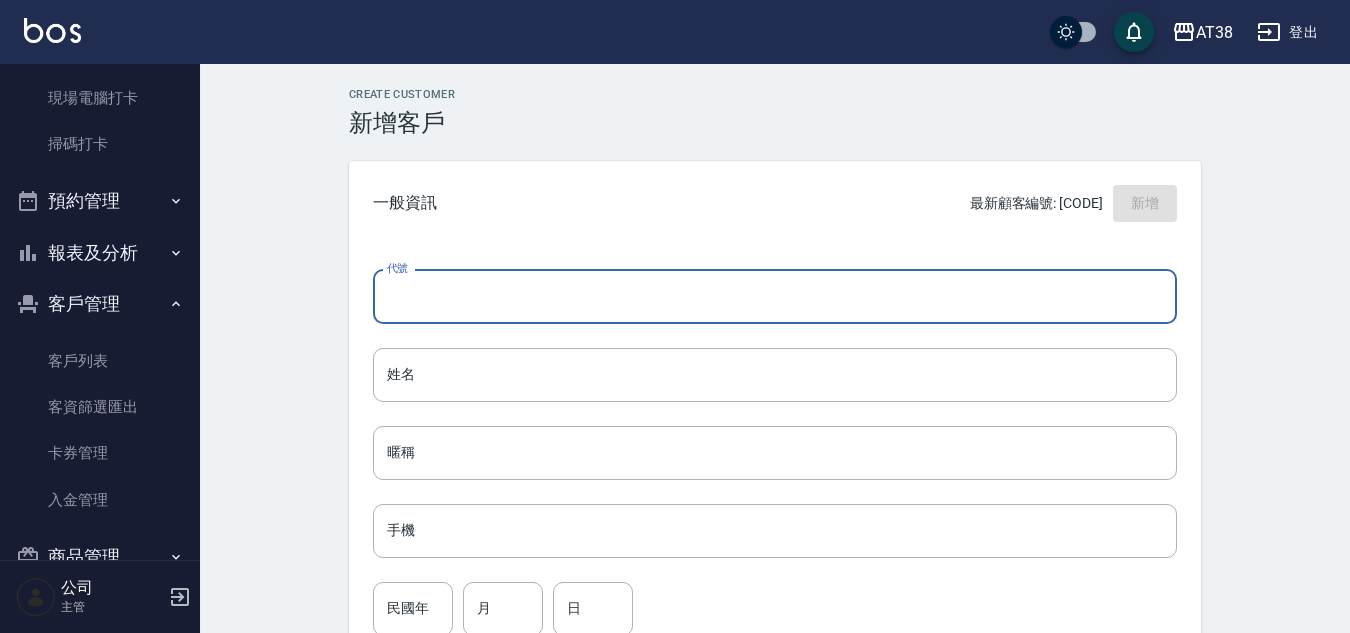 drag, startPoint x: 486, startPoint y: 282, endPoint x: 486, endPoint y: 300, distance: 18 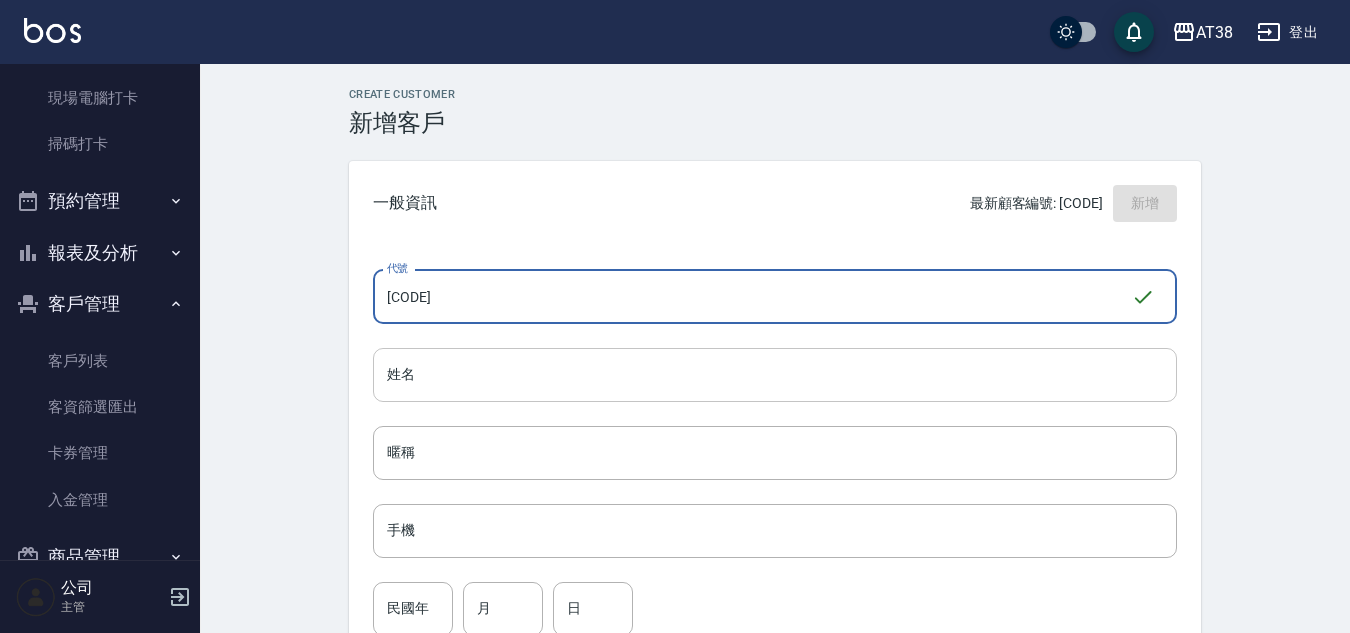 type on "[CODE]" 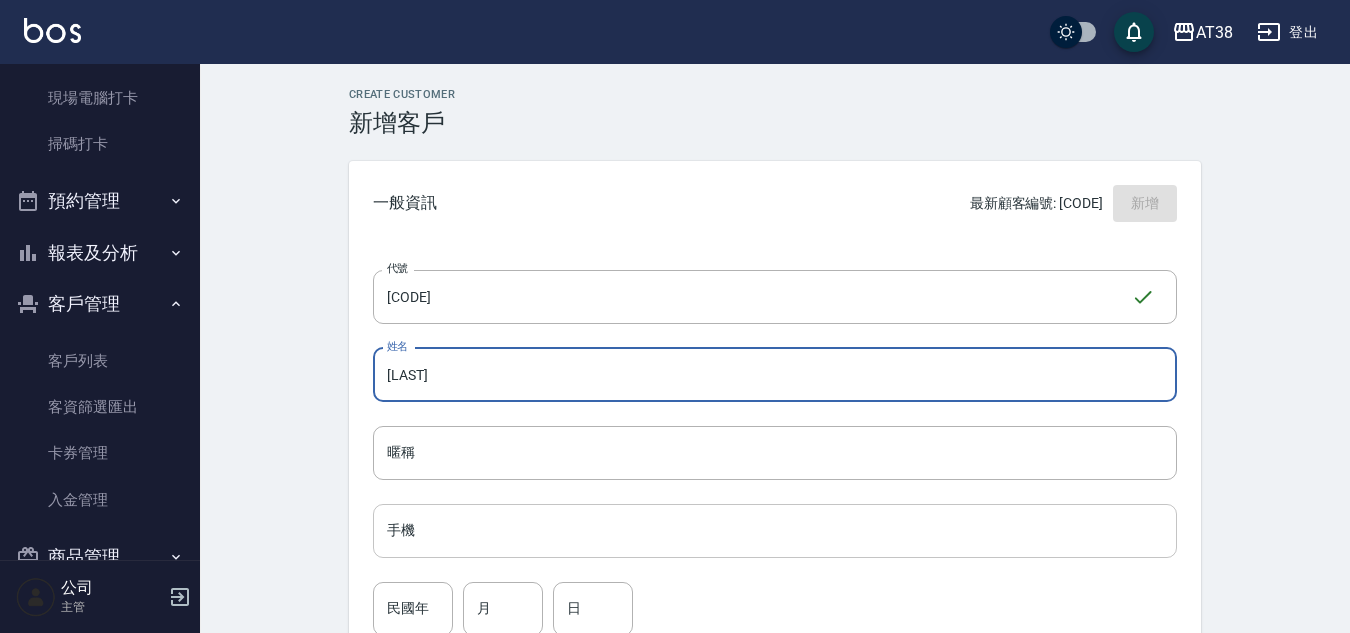 type on "[LAST]" 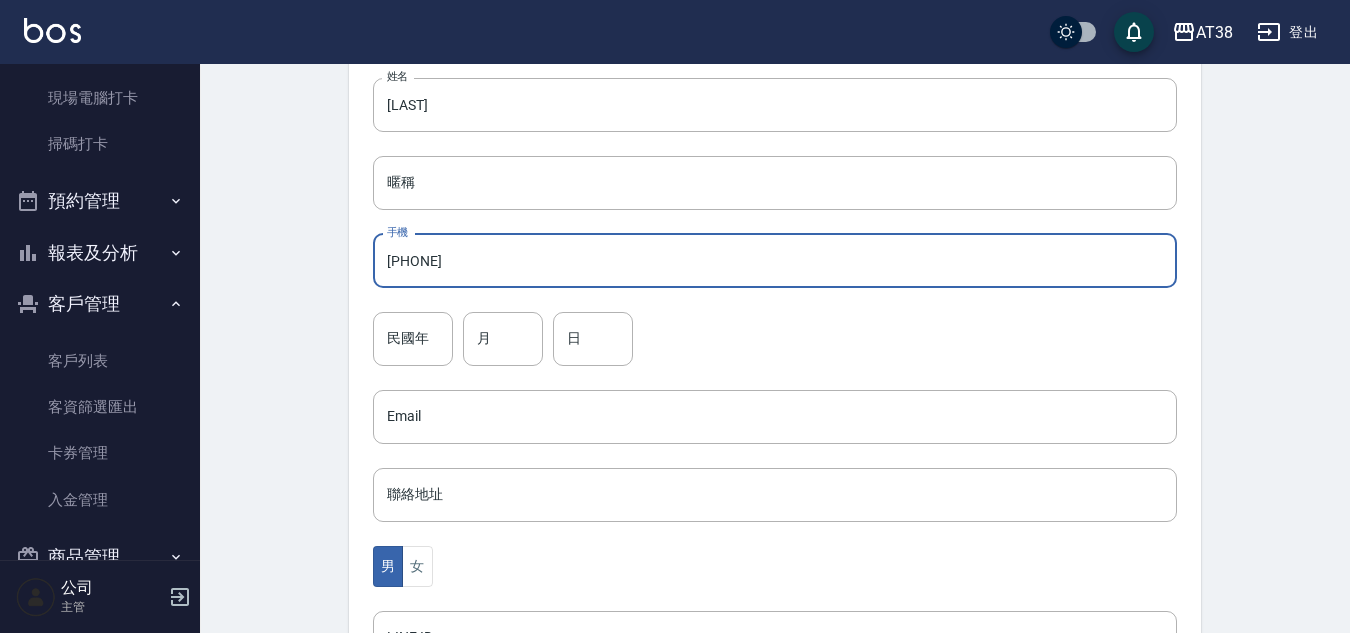 scroll, scrollTop: 300, scrollLeft: 0, axis: vertical 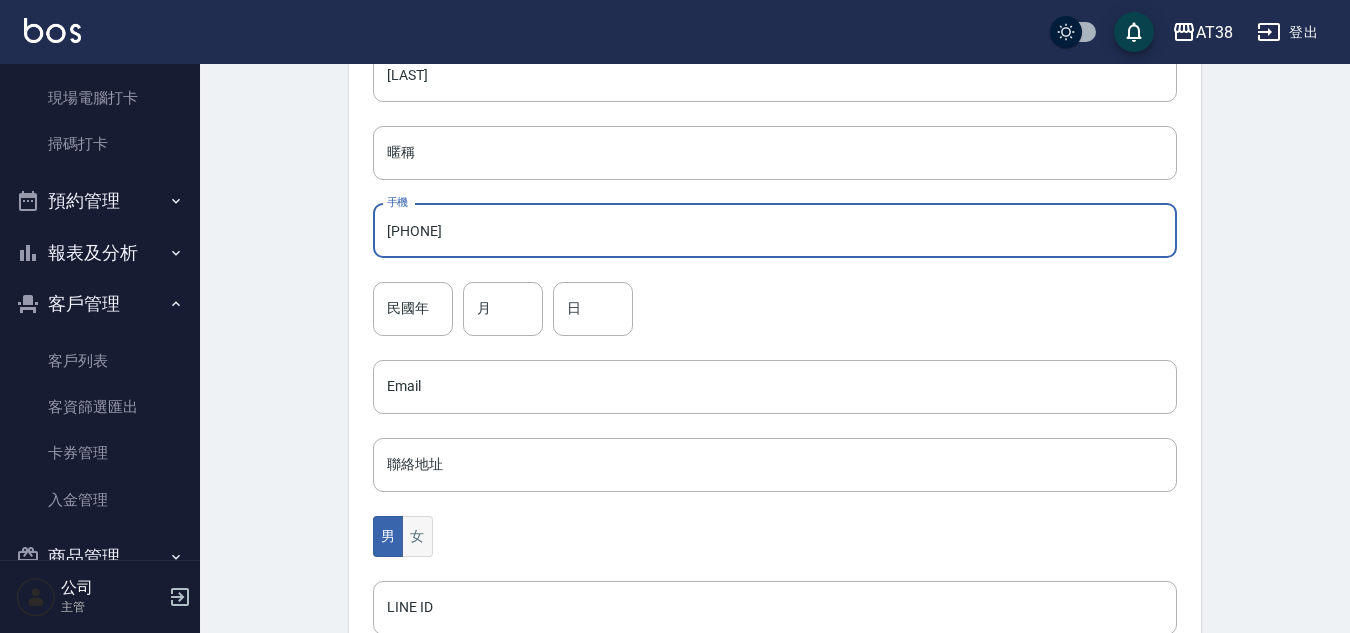 type on "[PHONE]" 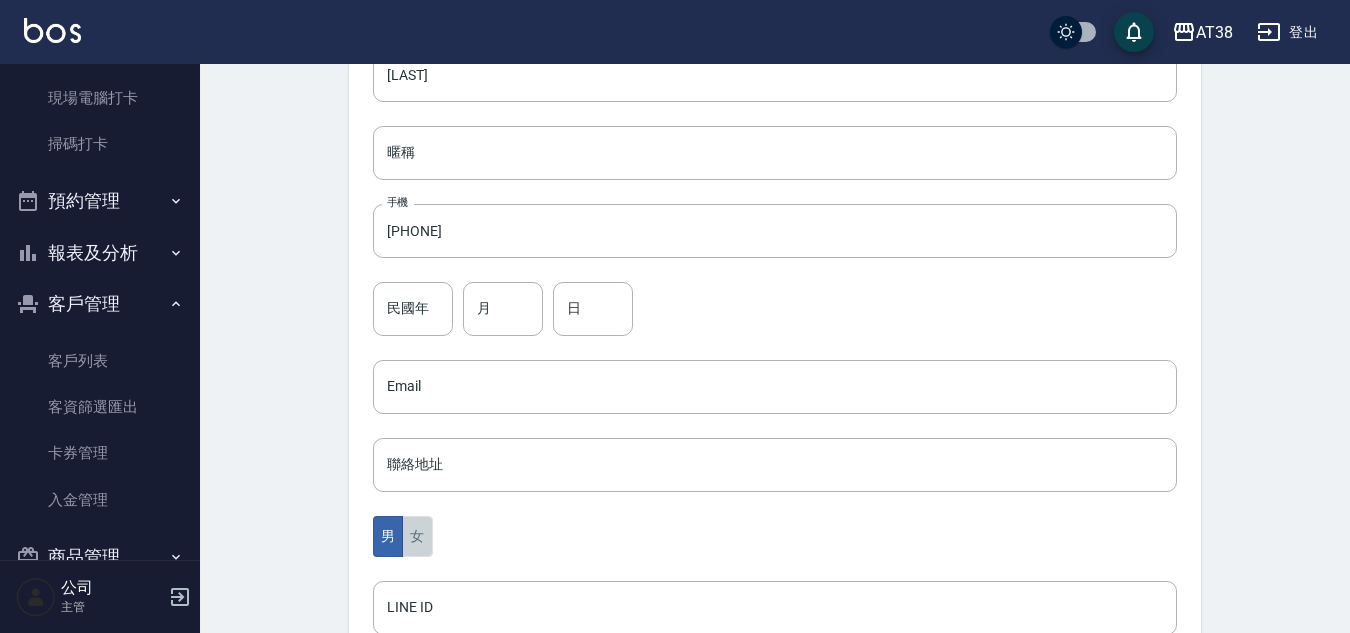 click on "男 女" at bounding box center (775, 536) 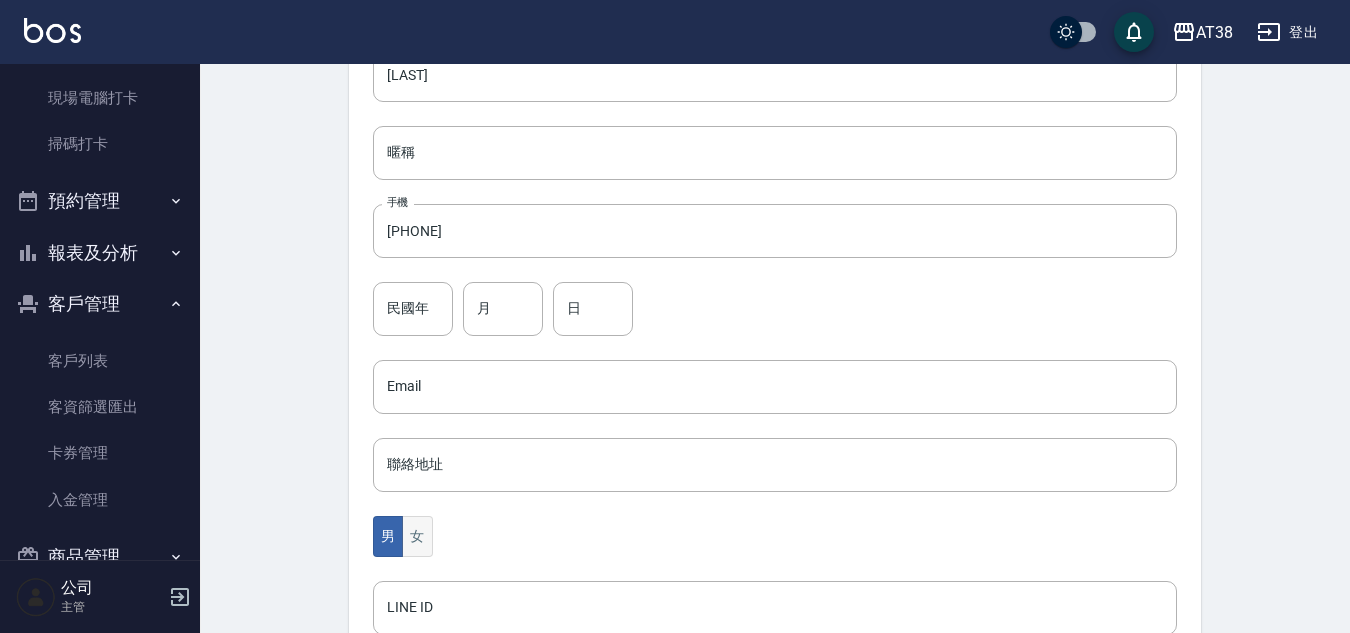 click on "女" at bounding box center (417, 536) 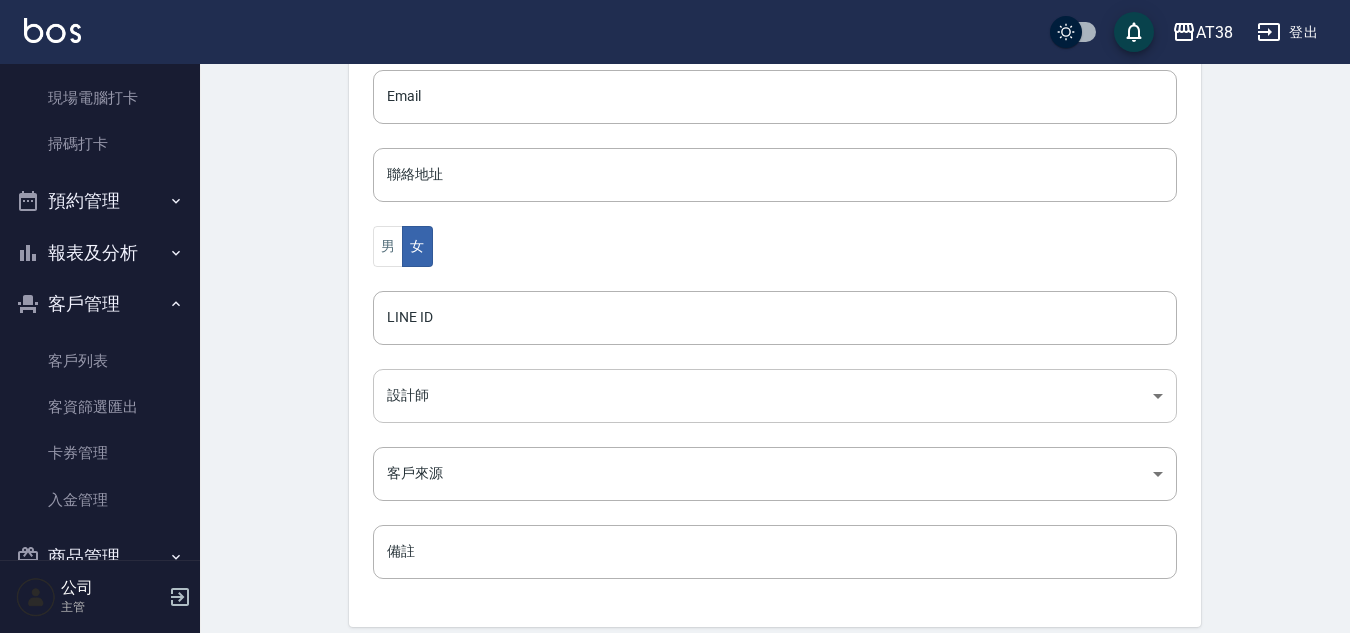 scroll, scrollTop: 600, scrollLeft: 0, axis: vertical 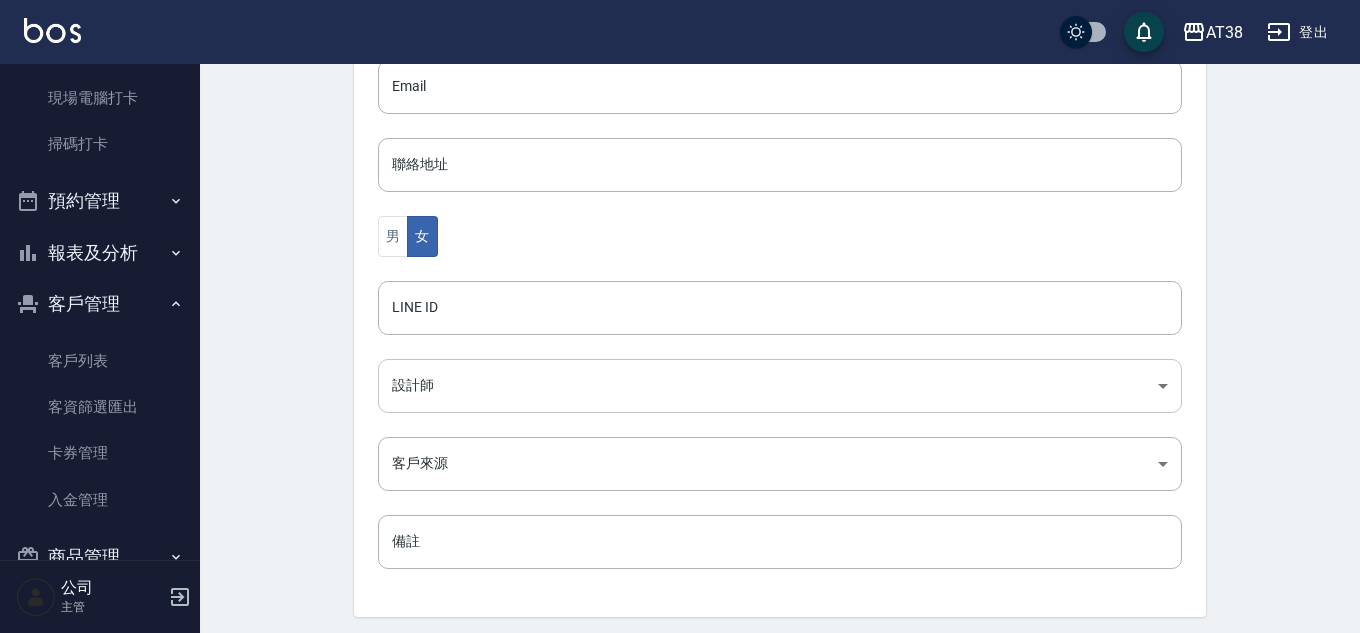 click on "GENERAL ACCOUNTING RECORDS 現金收支登錄 新增 本月 上個月 前天 昨天 今天 [YEAR]/[MONTH]/[DAY] [YEAR]/[MONTH]/[DAY] 關係人編號/姓名 關係人編號/姓名 選擇科目 選擇科目 [YEAR]-[MONTH]-[DAY] ~ [YEAR]/[MONTH]/[DAY] 合計 收入 支出 合計 0 [NUMBER] -[NUMBER] 共 2 筆, 1 / 1 現金收支登錄 報表匯出 操作 日期 科目名稱 收入 支出 登錄者 收付方式 關係人 備註 修改 [YEAR]-[MONTH]-[DAY] 店用耗材 [NUMBER] 現場現金 洗髮精6桶.防濕巾.保鮮膜 修改 [YEAR]-[MONTH]-[DAY] 其他(雜項)收支 [NUMBER] 現場現金 店章 每頁顯示數量 500 500 第 1–2 筆 共 2 筆" at bounding box center (680, 51) 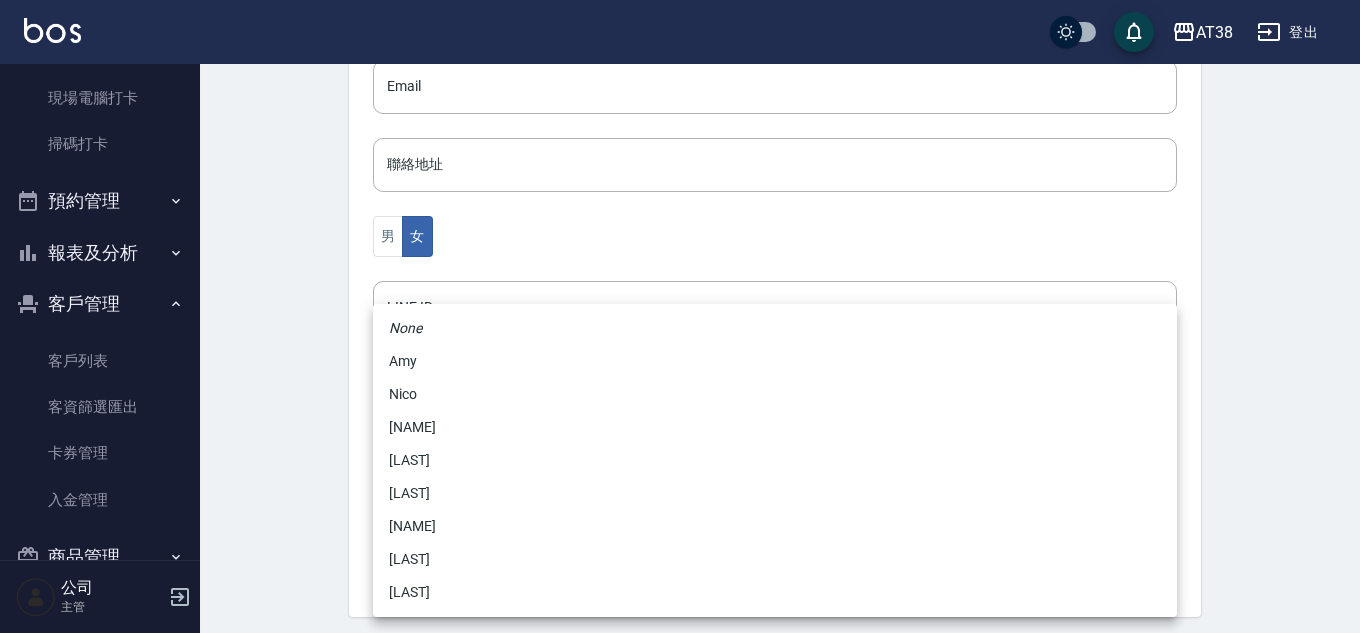 click on "[NAME]" at bounding box center [775, 526] 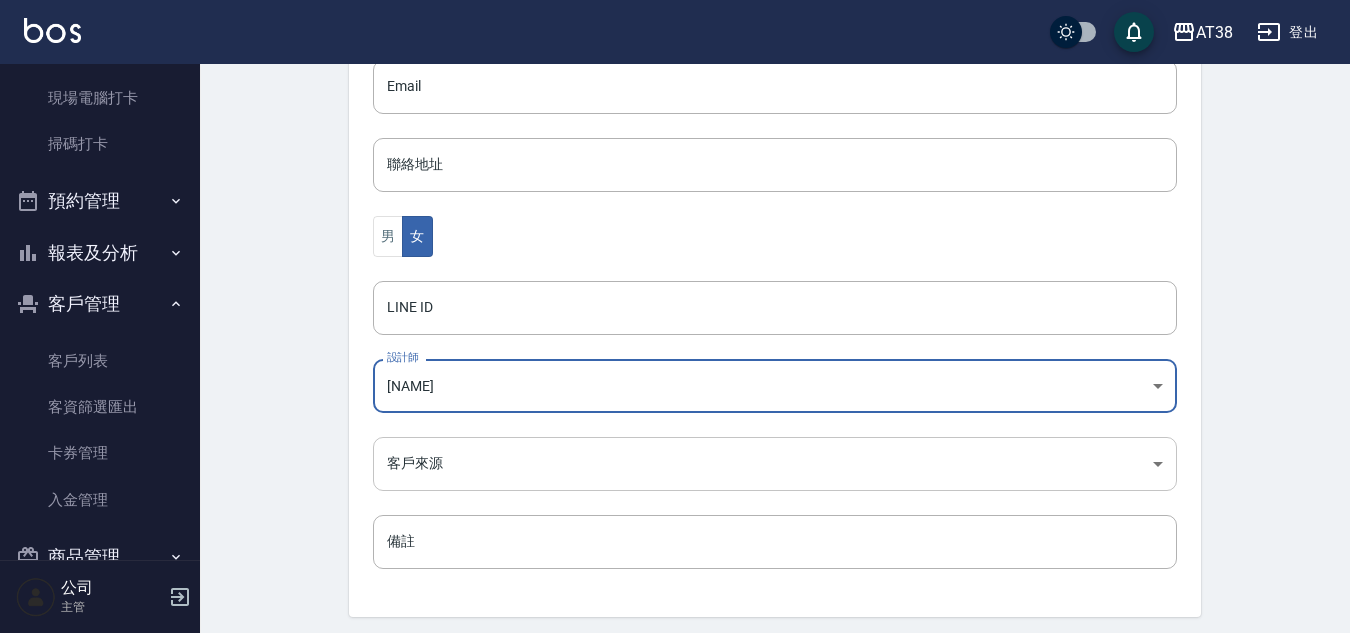 scroll, scrollTop: 669, scrollLeft: 0, axis: vertical 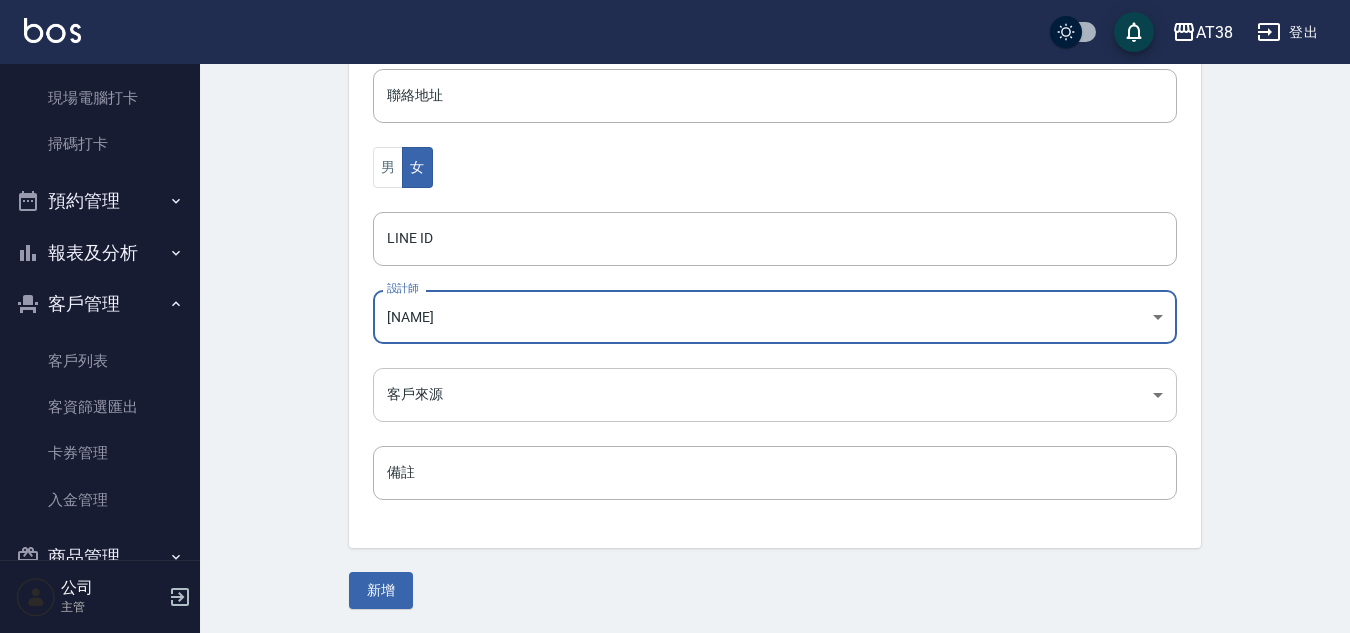 click on "GENERAL ACCOUNTING RECORDS 現金收支登錄 新增 本月 上個月 前天 昨天 今天 [YEAR]/[MONTH]/[DAY] [YEAR]/[MONTH]/[DAY] 關係人編號/姓名 關係人編號/姓名 選擇科目 選擇科目 [YEAR]-[MONTH]-[DAY] ~ [YEAR]/[MONTH]/[DAY] 合計 收入 支出 合計 0 [NUMBER] -[NUMBER] 共 2 筆, 1 / 1 現金收支登錄 報表匯出 操作 日期 科目名稱 收入 支出 登錄者 收付方式 關係人 備註 修改 [YEAR]-[MONTH]-[DAY] 店用耗材 [NUMBER] 現場現金 洗髮精6桶.防濕巾.保鮮膜 修改 [YEAR]-[MONTH]-[DAY] 其他(雜項)收支 [NUMBER] 現場現金 店章 每頁顯示數量 500 500 第 1–2 筆 共 2 筆" at bounding box center [675, -18] 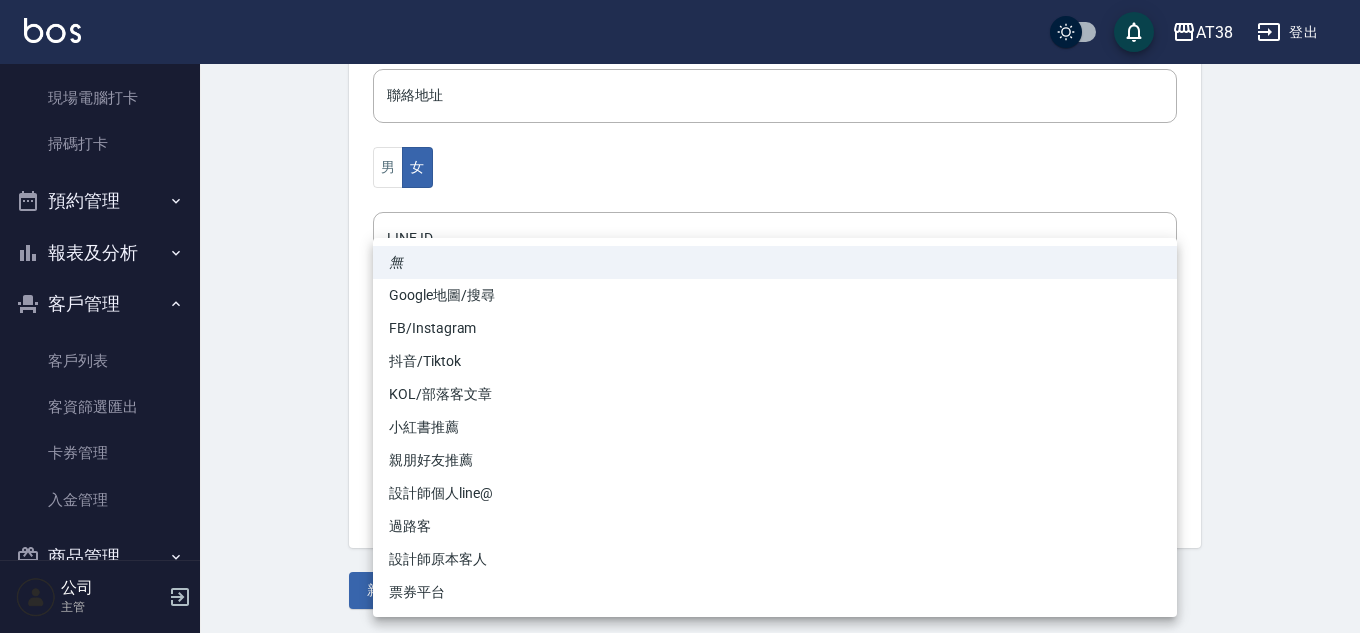 click on "設計師個人line@" at bounding box center [775, 493] 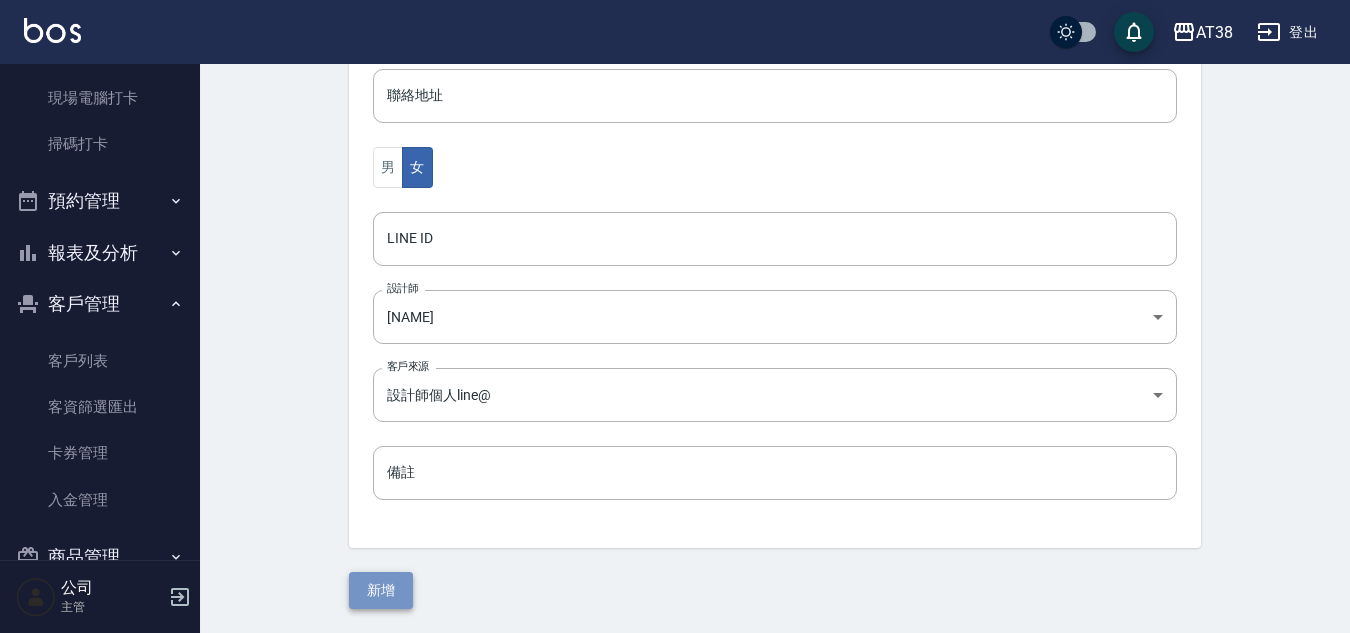 click on "新增" at bounding box center [381, 590] 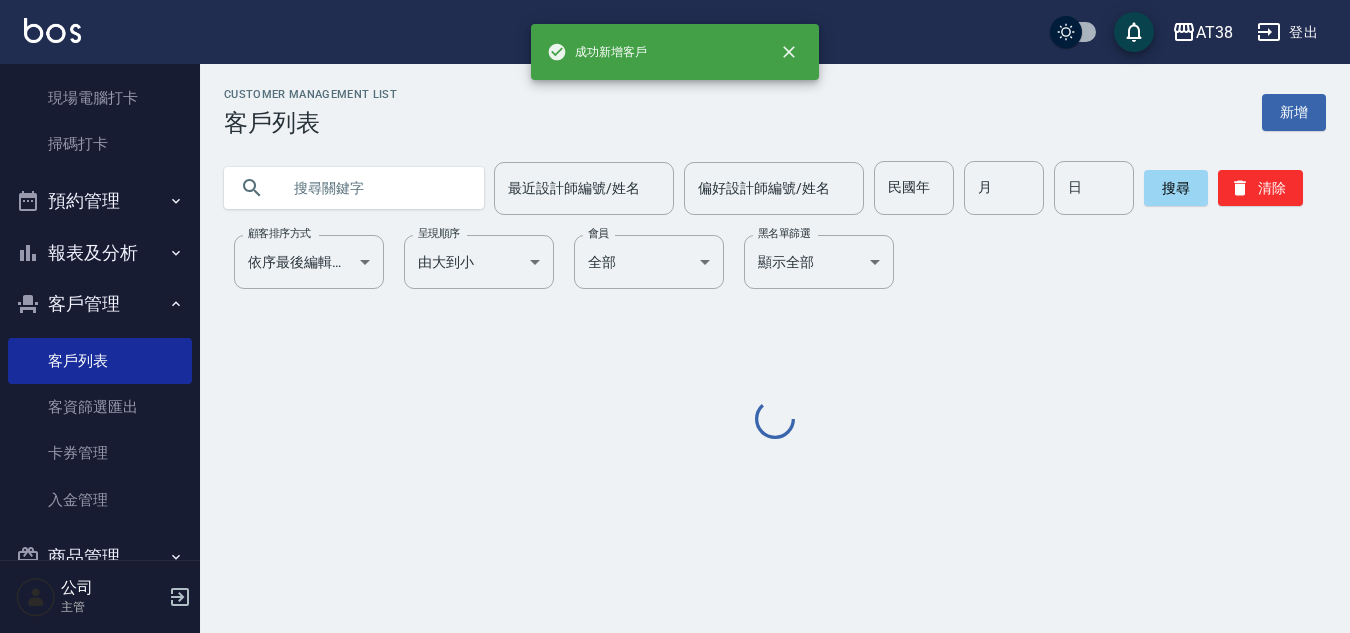 scroll, scrollTop: 0, scrollLeft: 0, axis: both 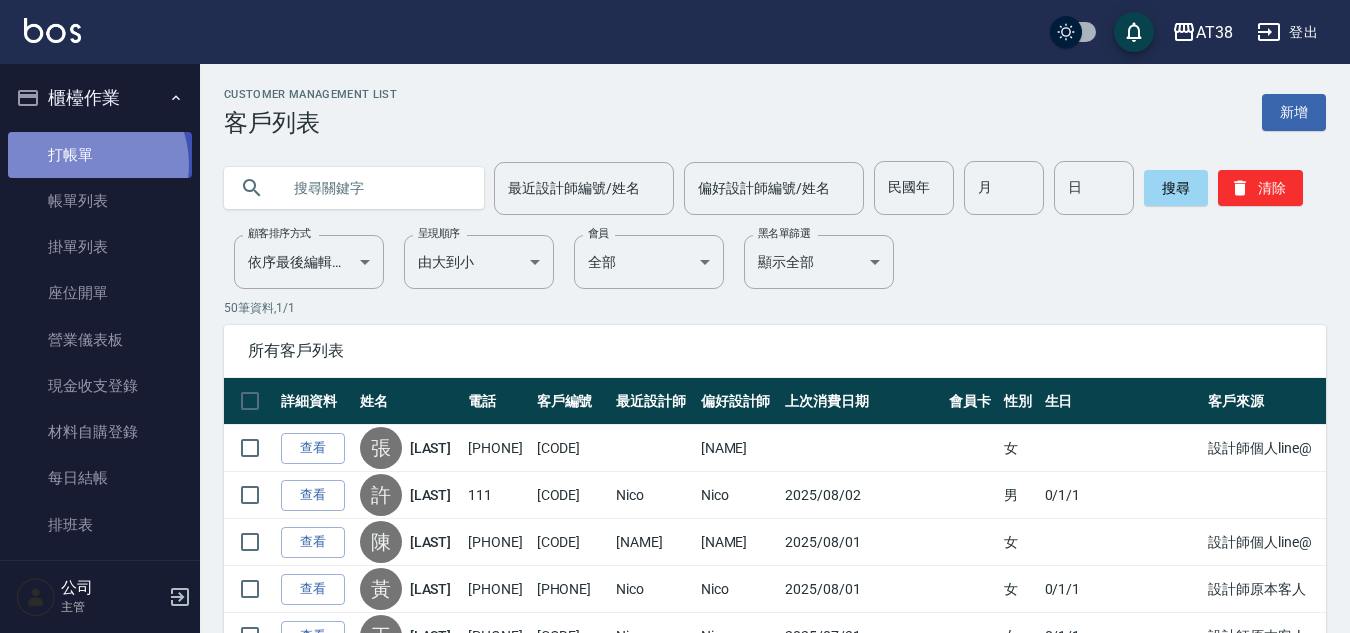 click on "打帳單" at bounding box center [100, 155] 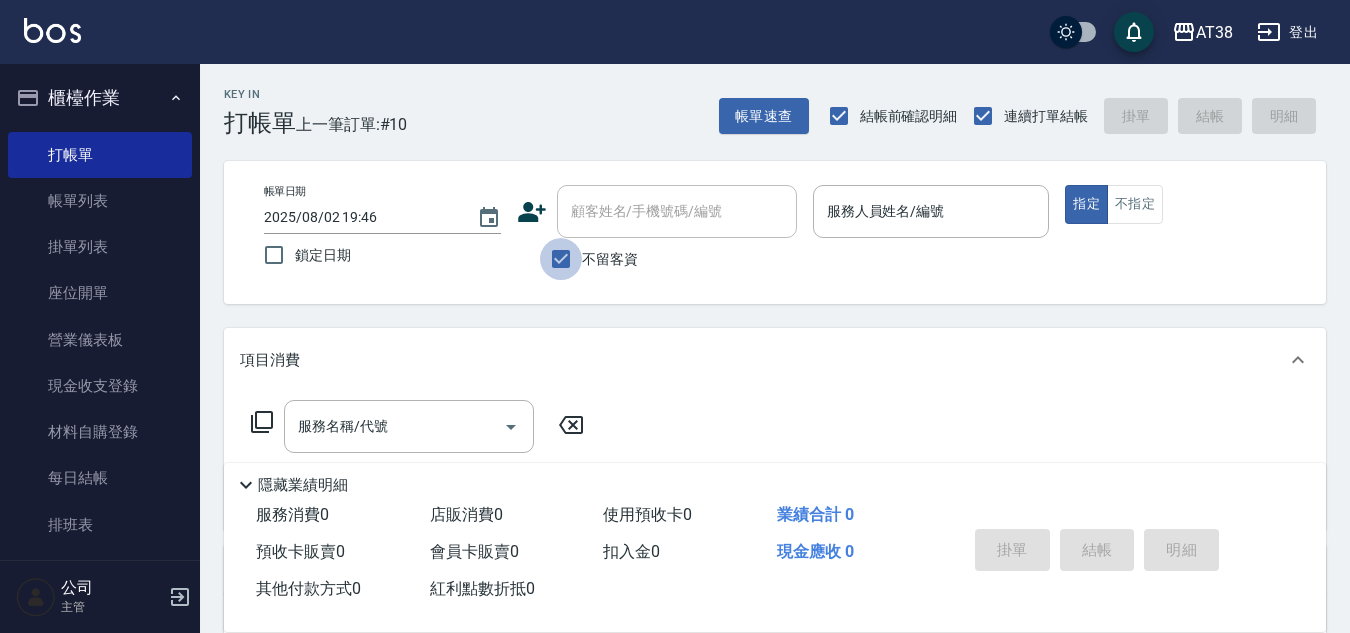 click on "不留客資" at bounding box center (561, 259) 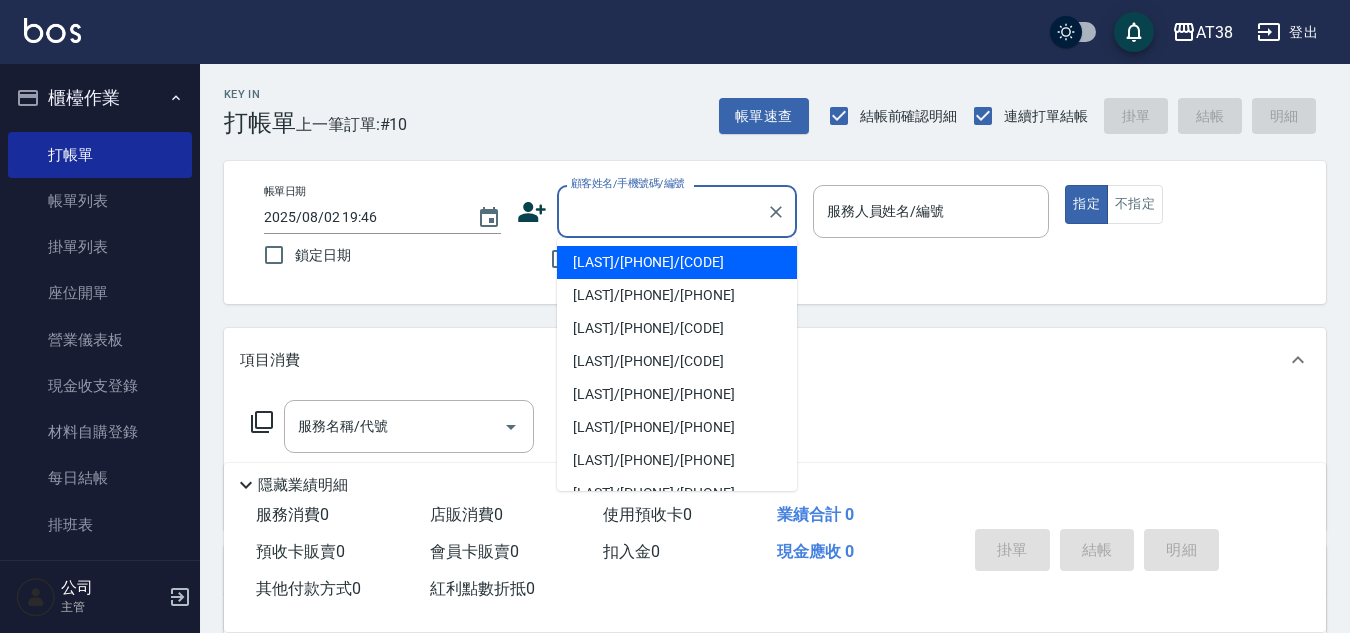 click on "顧客姓名/手機號碼/編號" at bounding box center [662, 211] 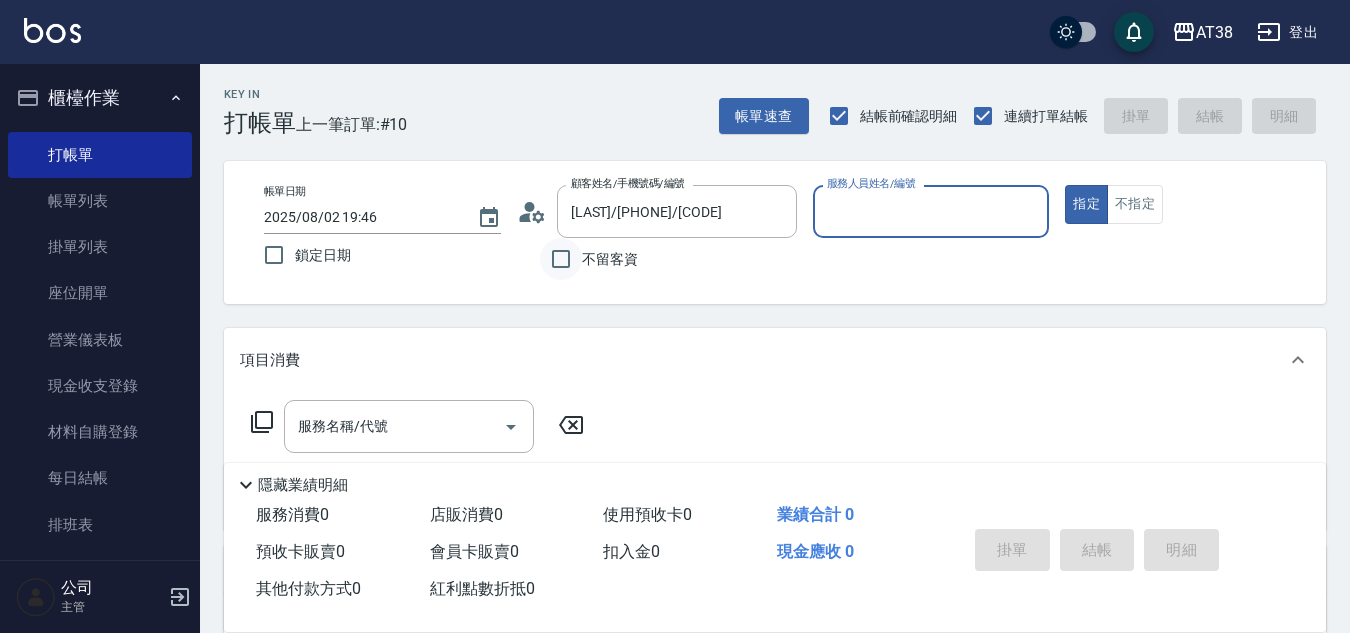 type on "[NAME]-[CODE]" 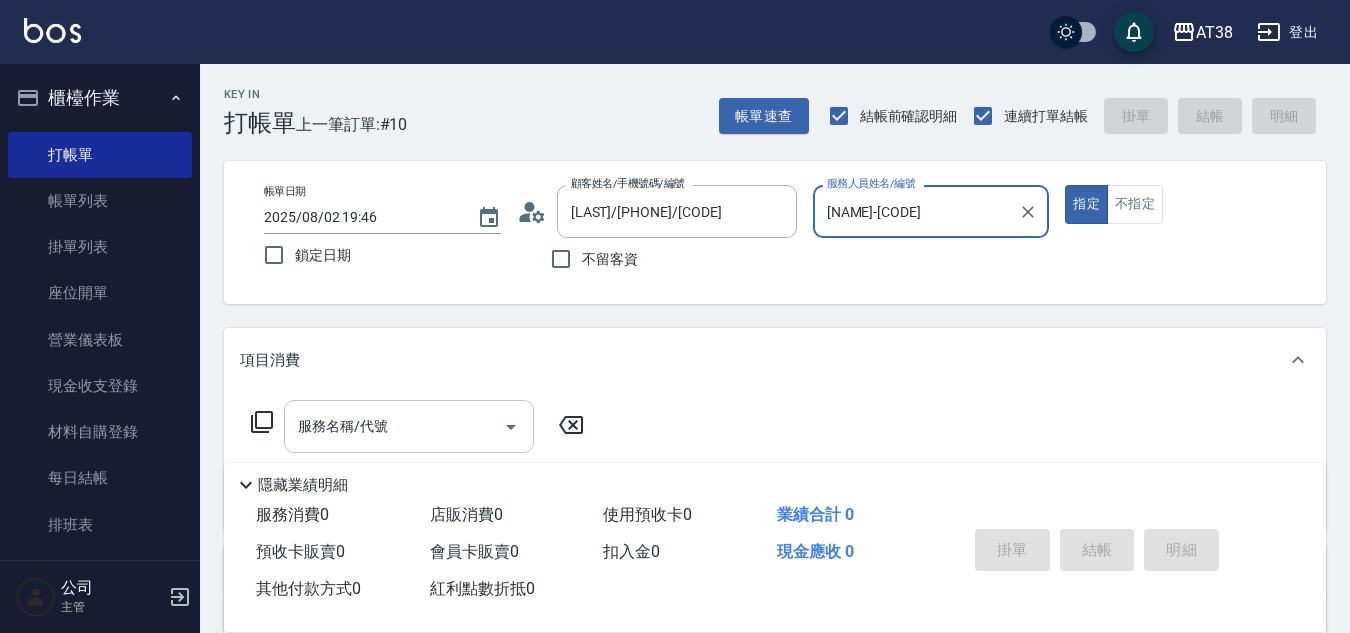 click on "服務名稱/代號" at bounding box center [394, 426] 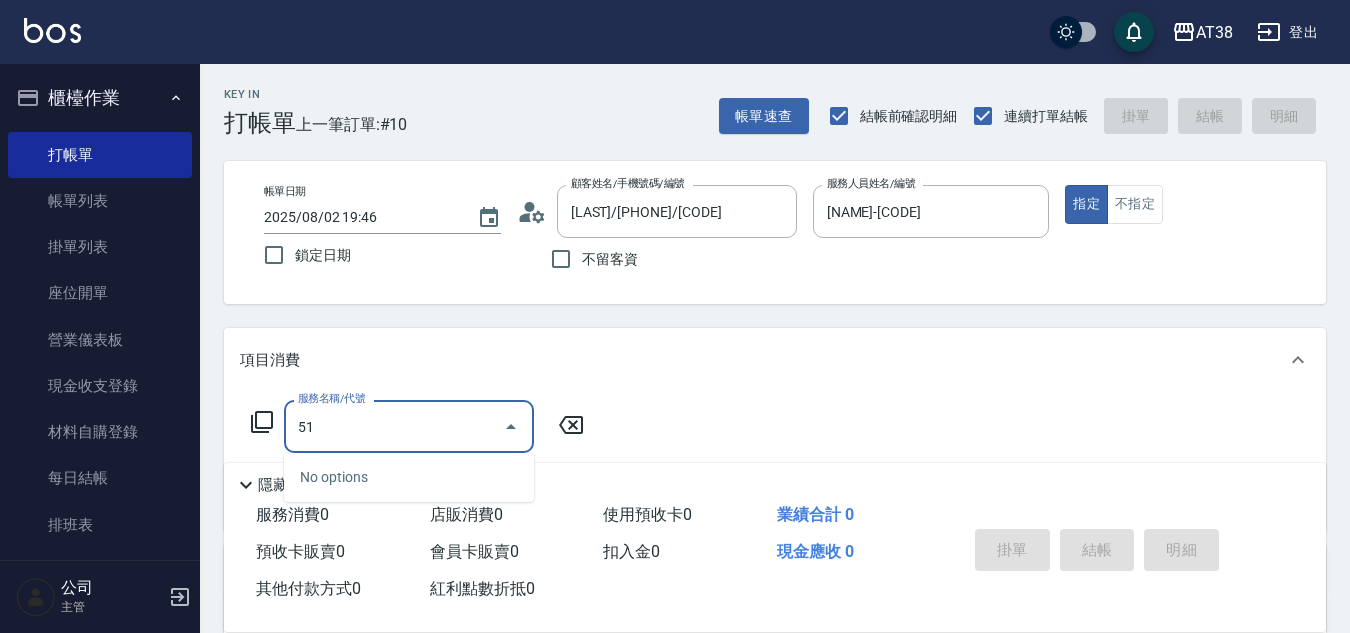 type on "514" 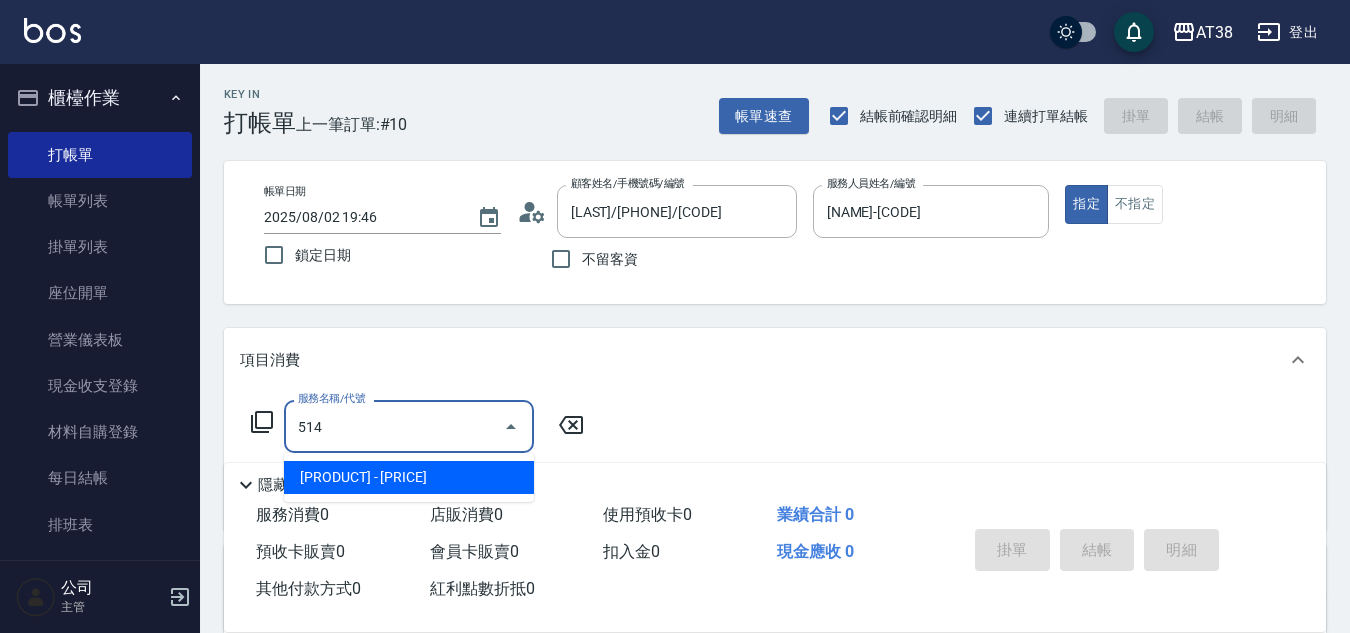 type on "140" 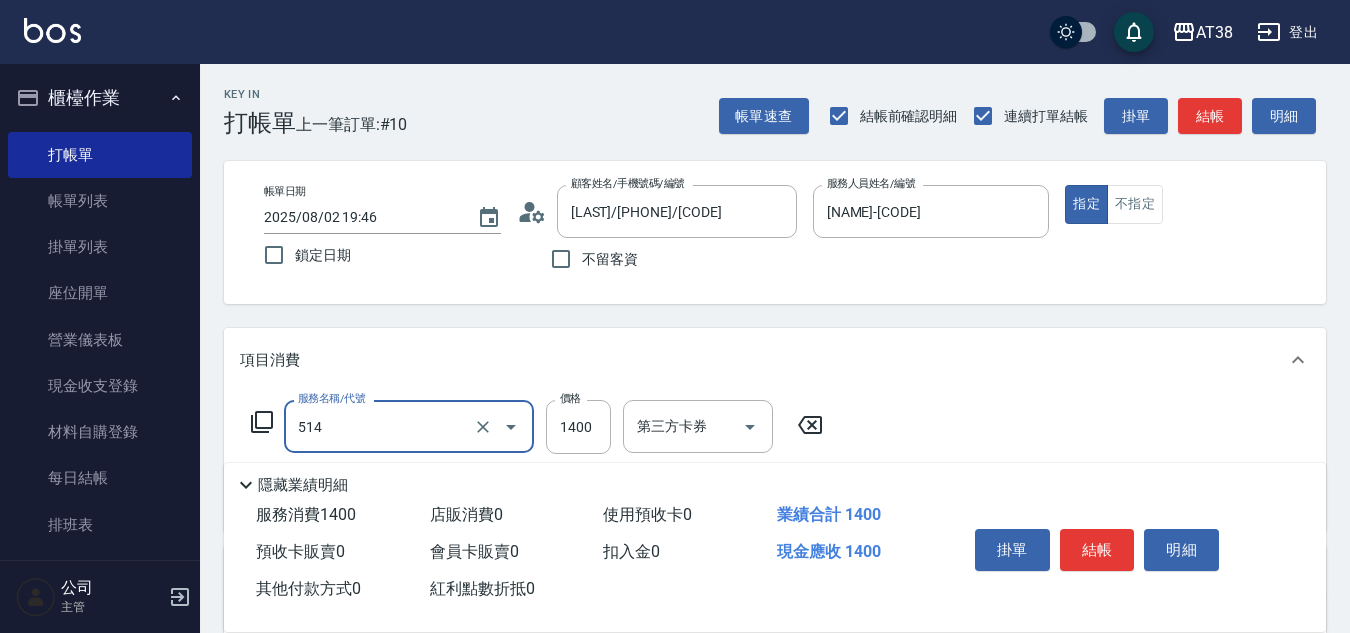 type on "染髮(長)(514)" 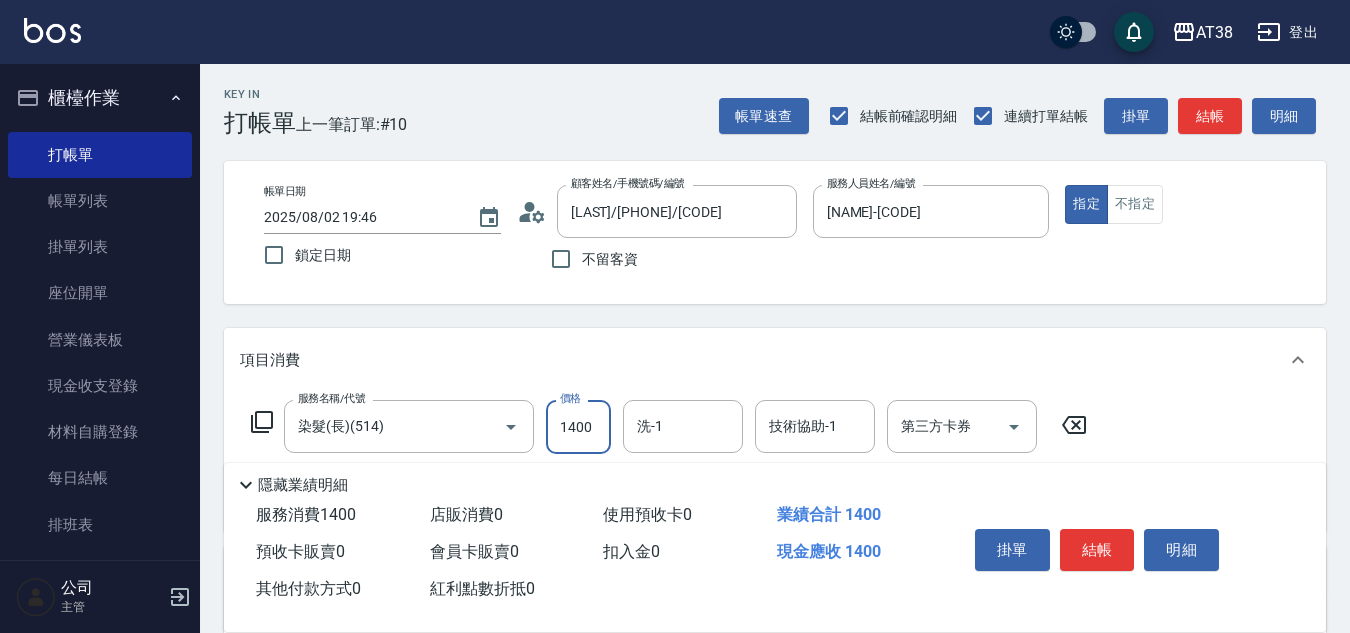 type on "0" 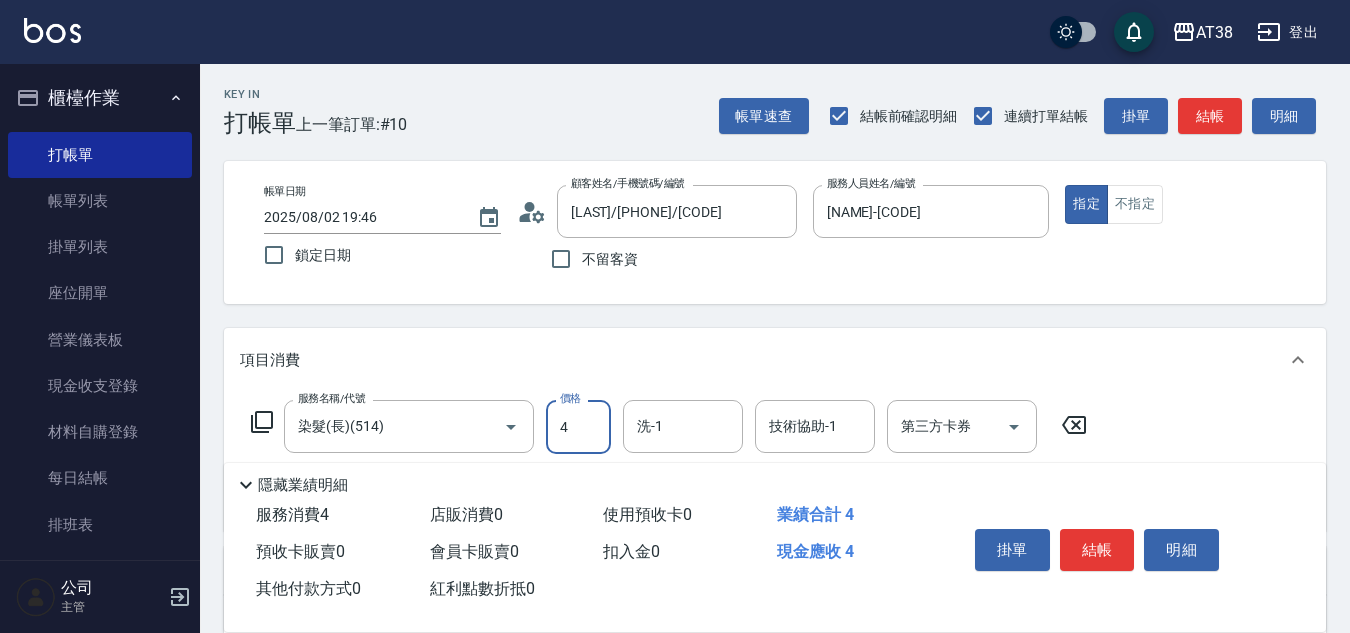 type on "41" 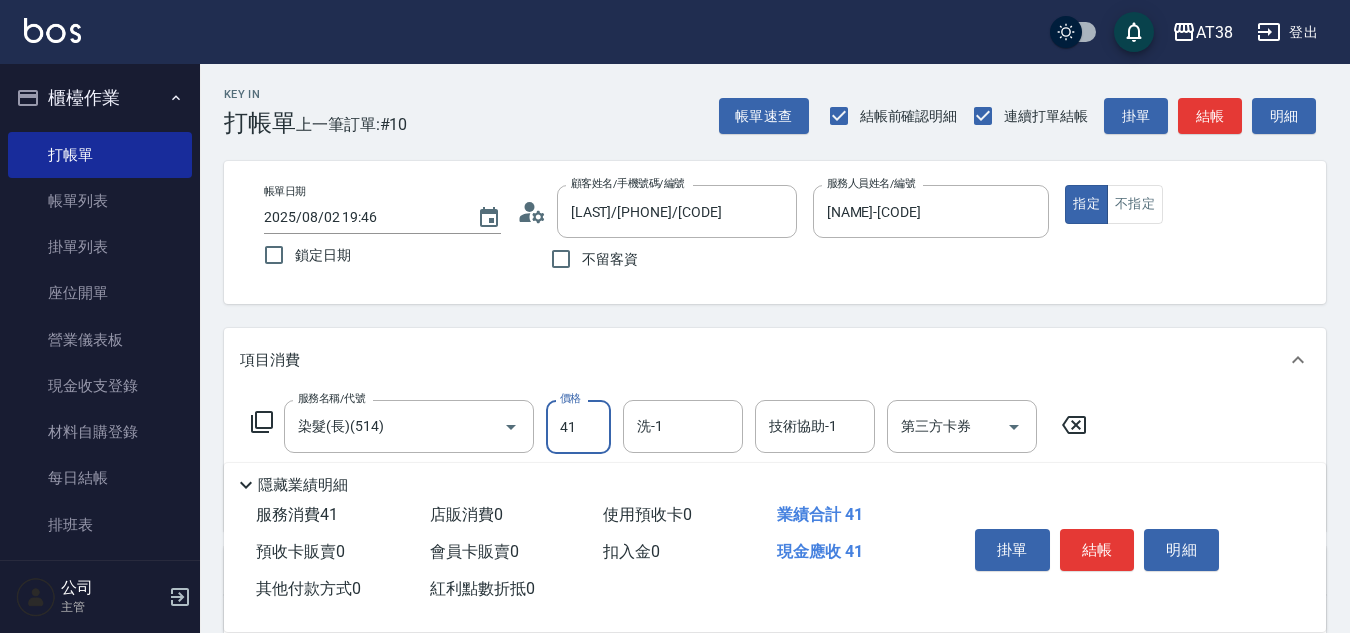 type on "40" 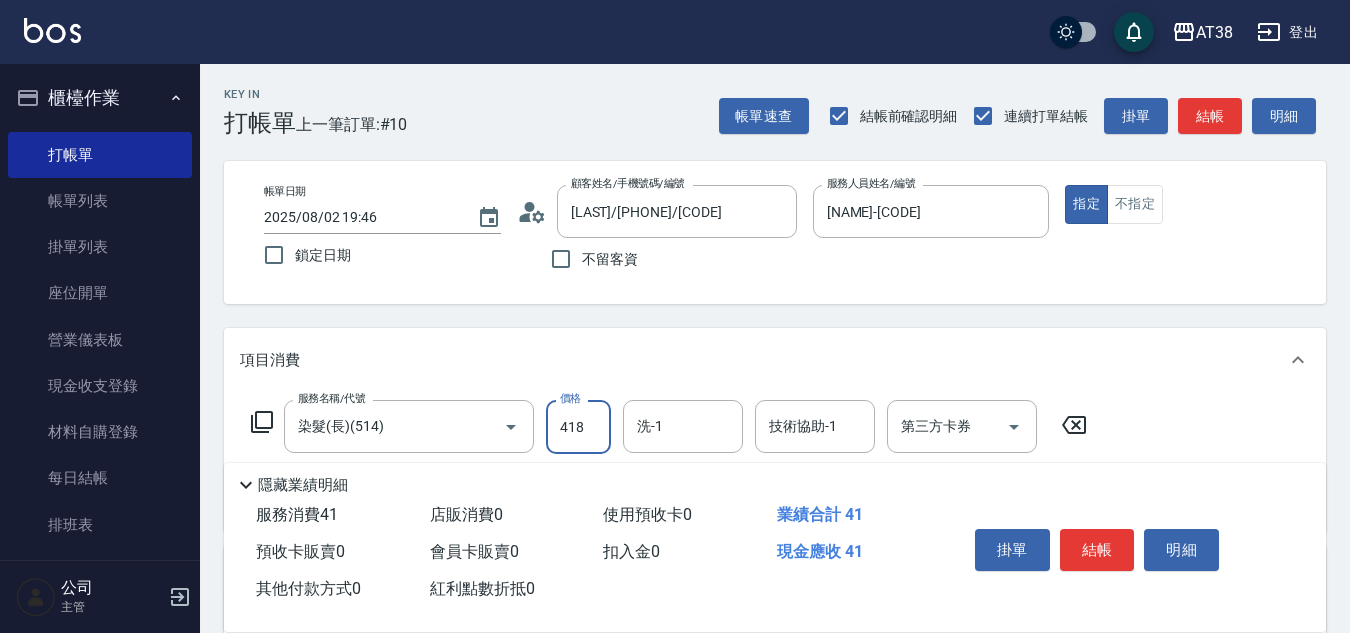 type on "410" 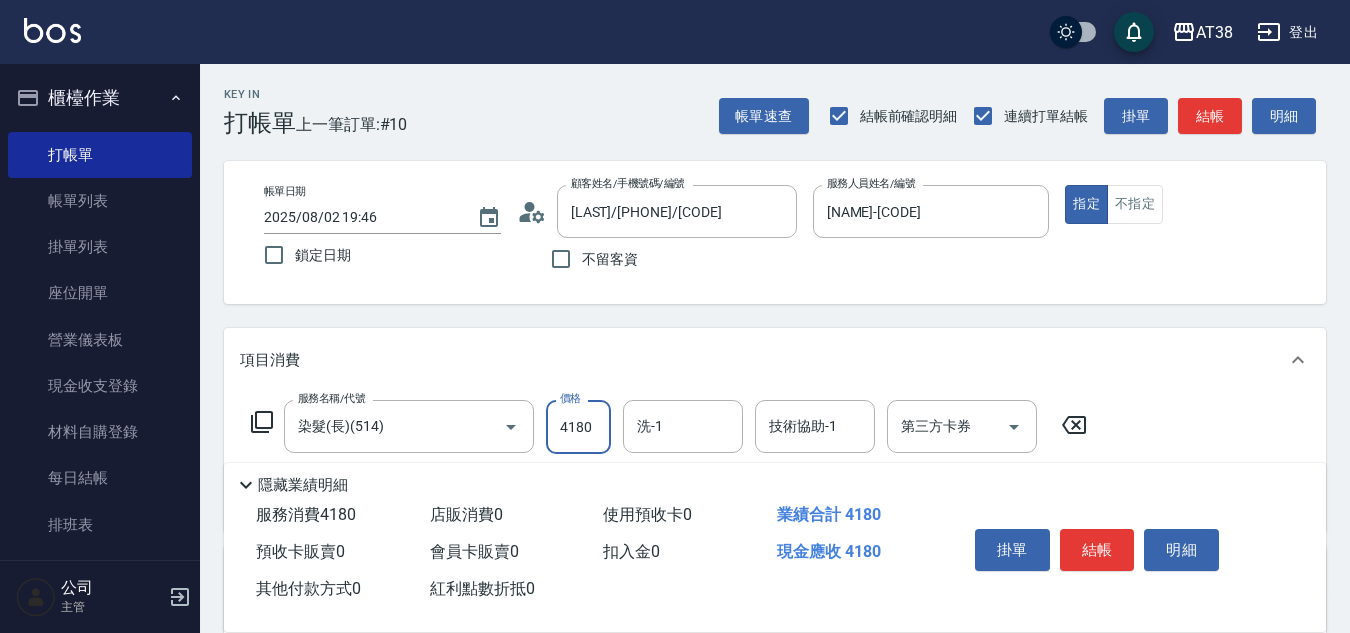 type on "4180" 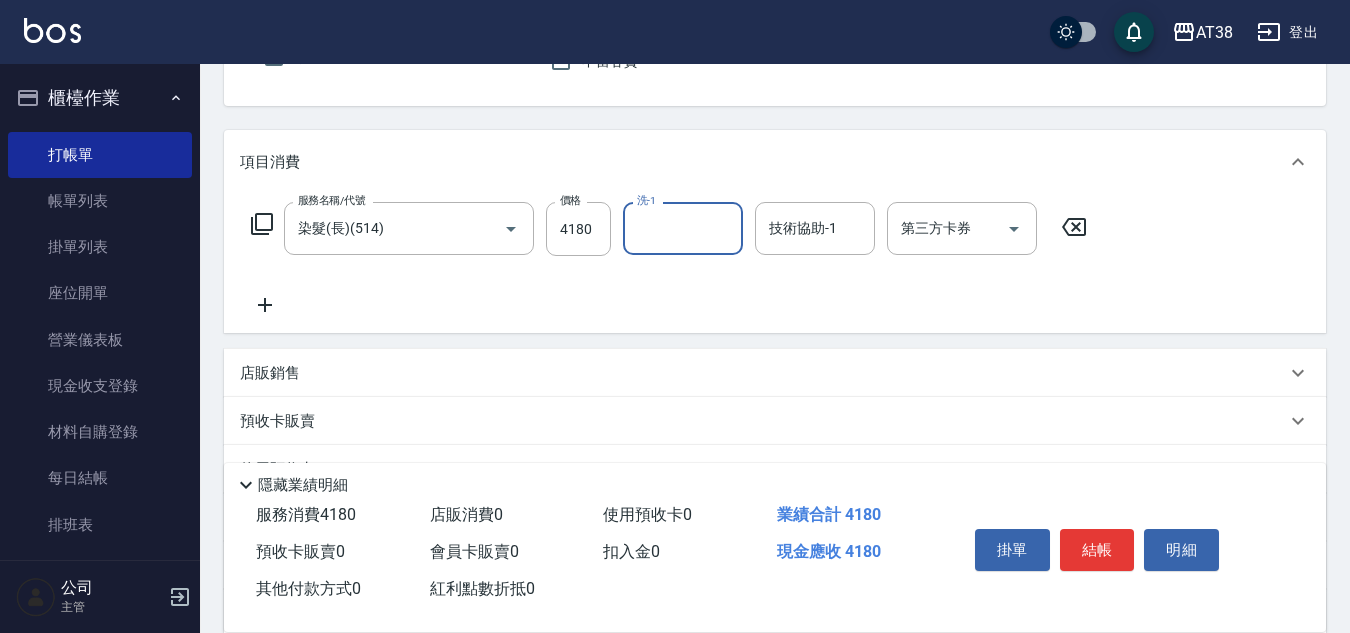scroll, scrollTop: 200, scrollLeft: 0, axis: vertical 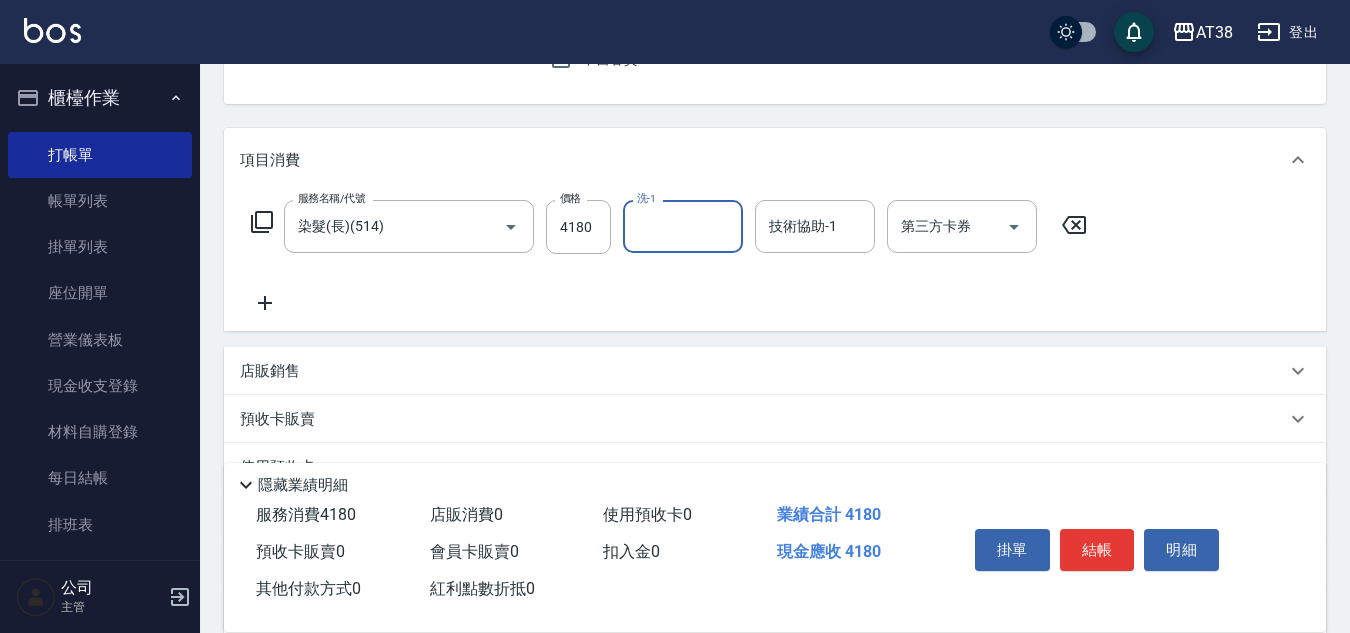 click on "店販銷售" at bounding box center [775, 371] 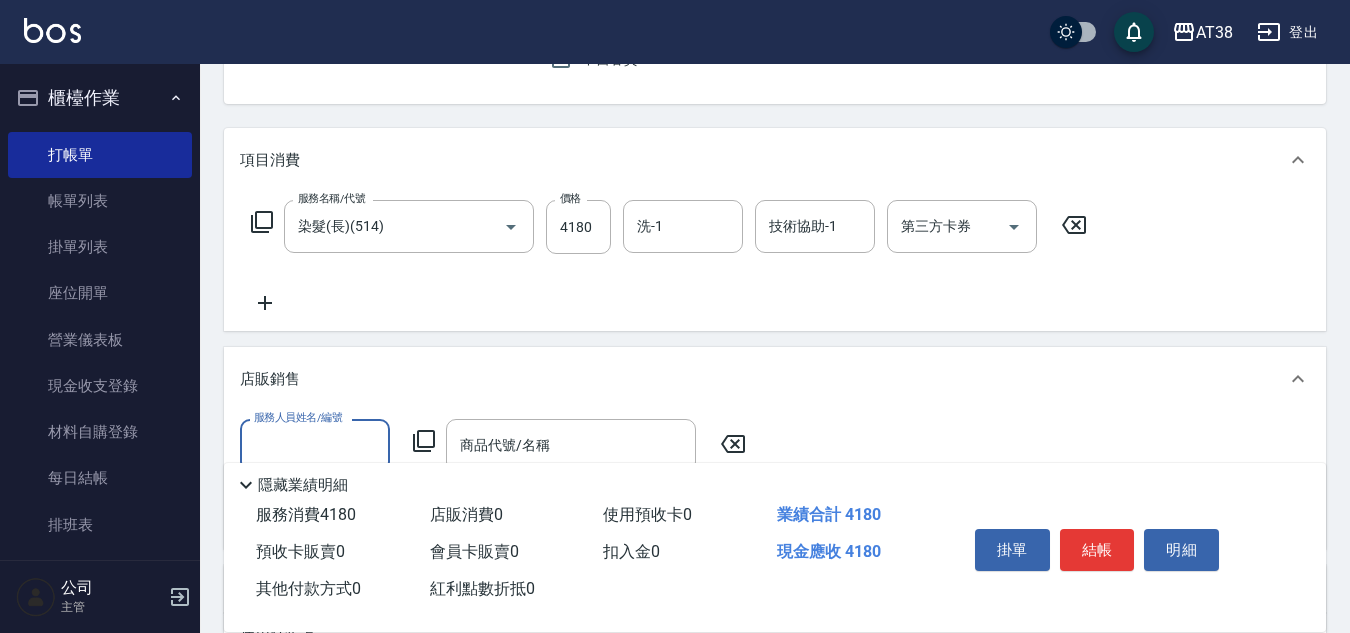 scroll, scrollTop: 0, scrollLeft: 0, axis: both 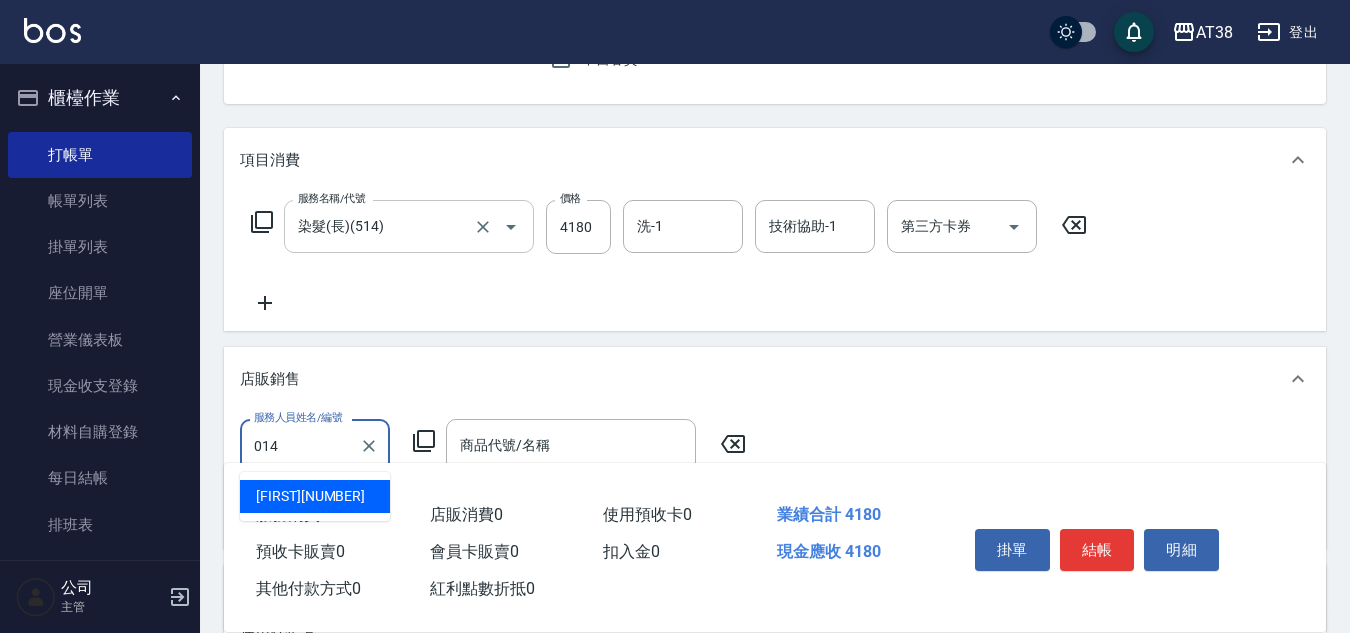 type on "[NAME]-[CODE]" 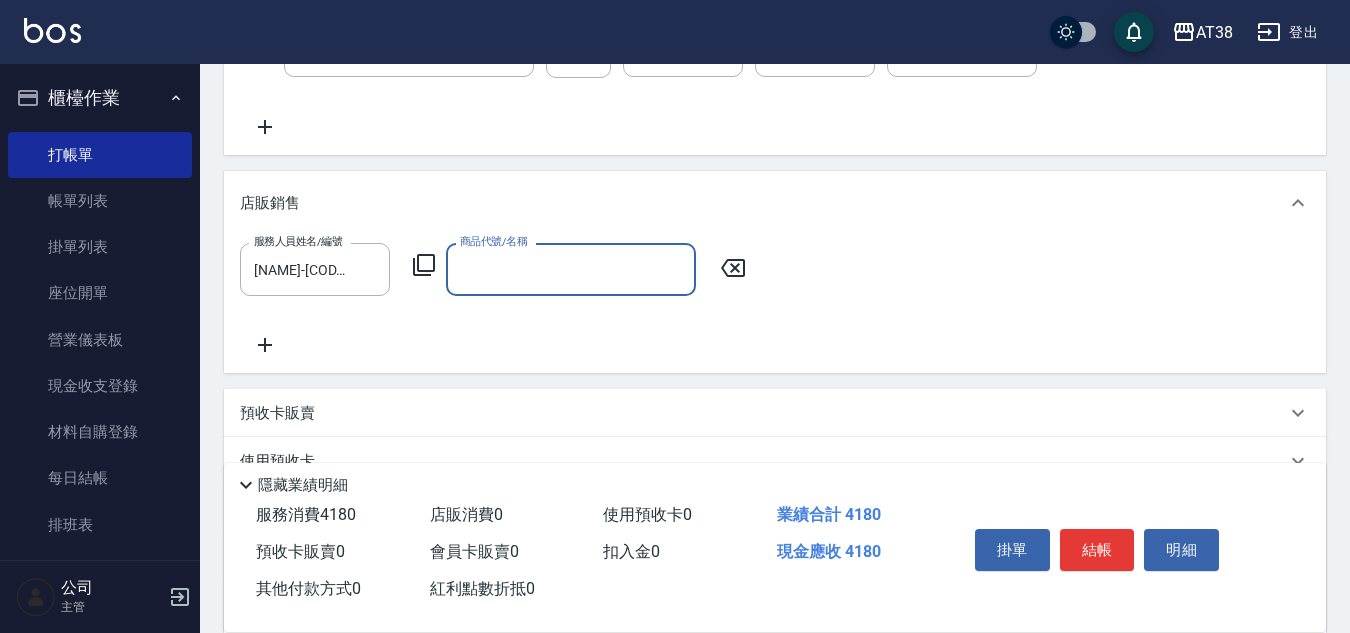scroll, scrollTop: 400, scrollLeft: 0, axis: vertical 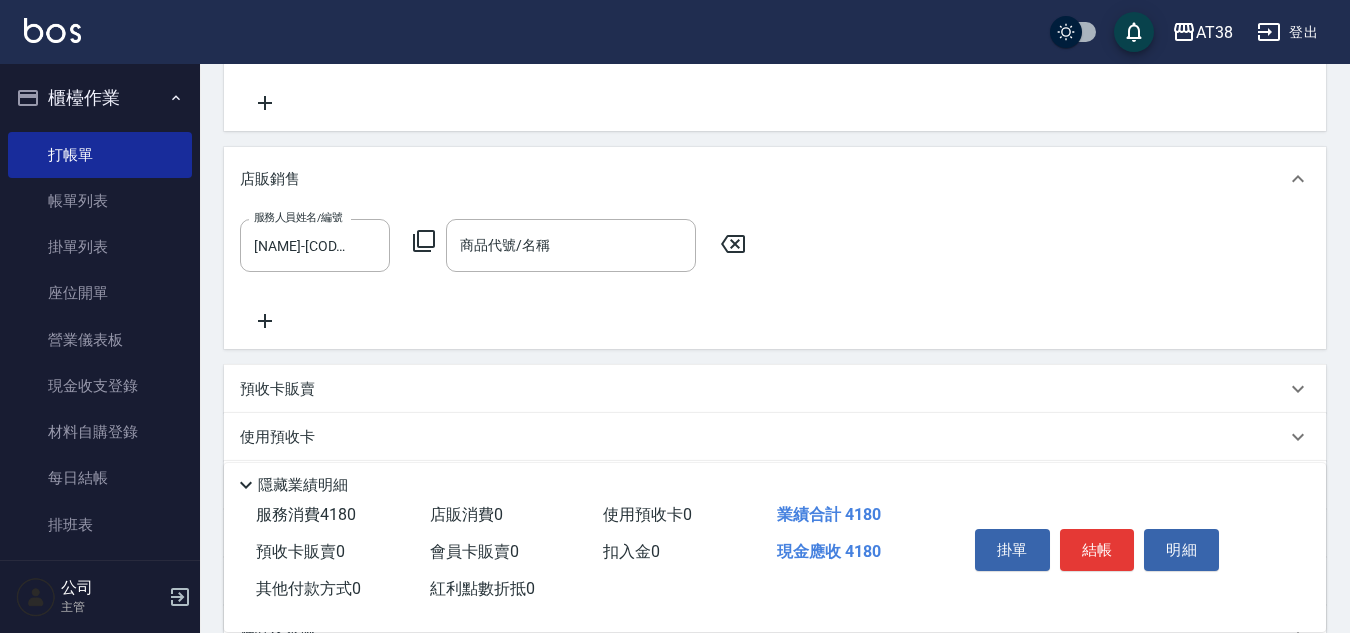 click 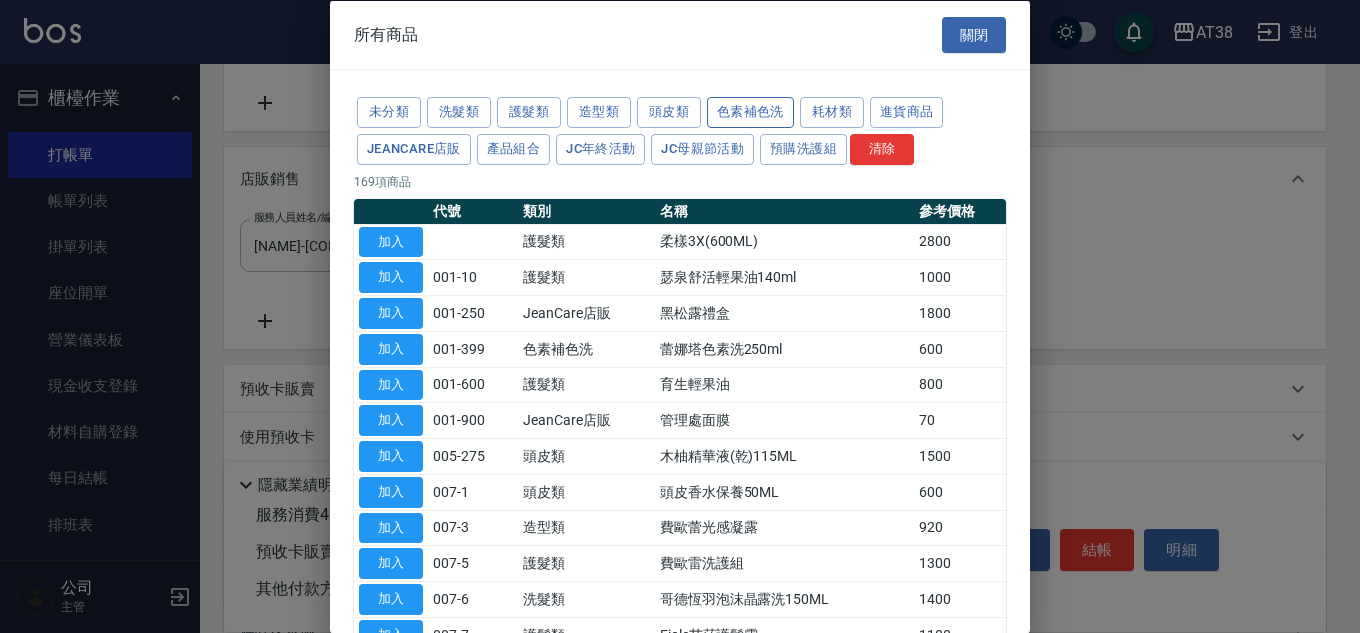 click on "色素補色洗" at bounding box center (750, 112) 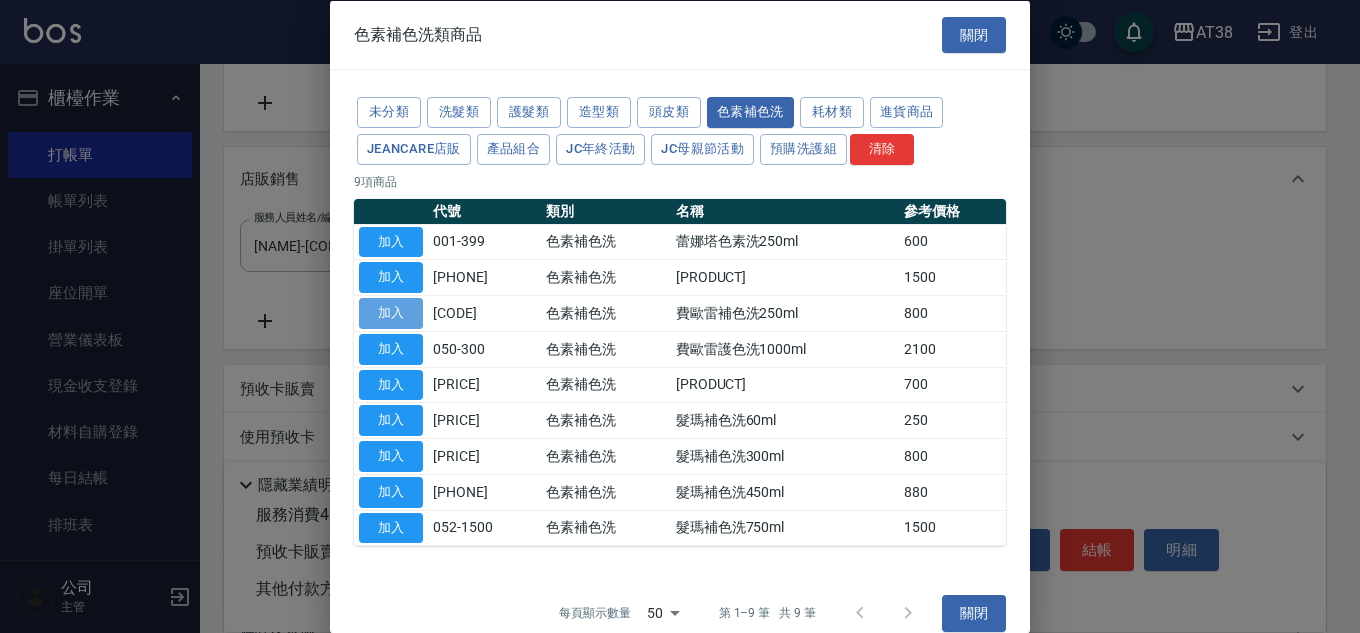 click on "加入" at bounding box center [391, 313] 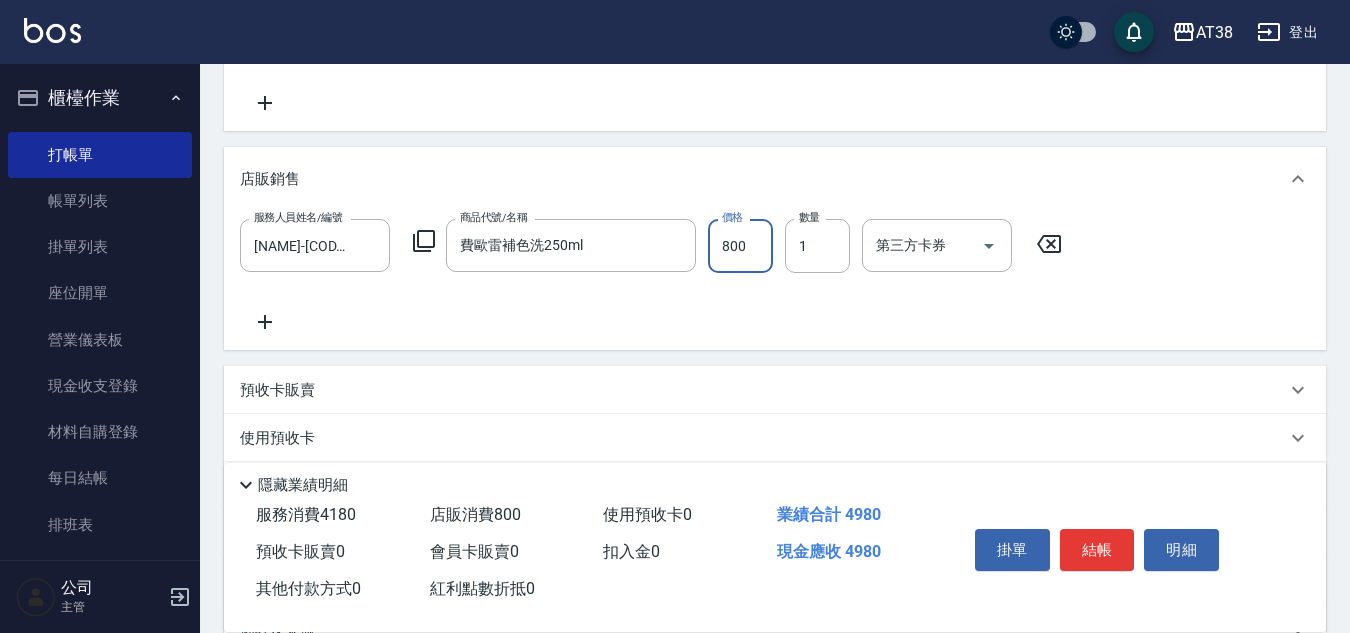 click on "800" at bounding box center [740, 246] 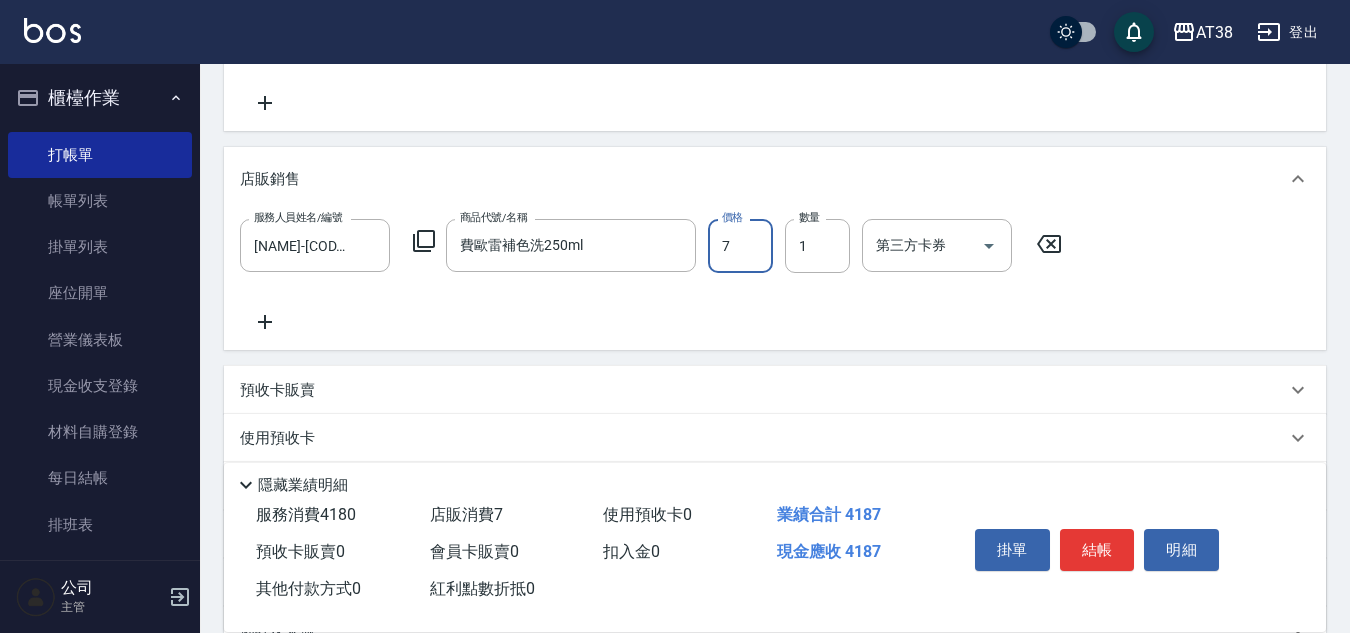 type on "72" 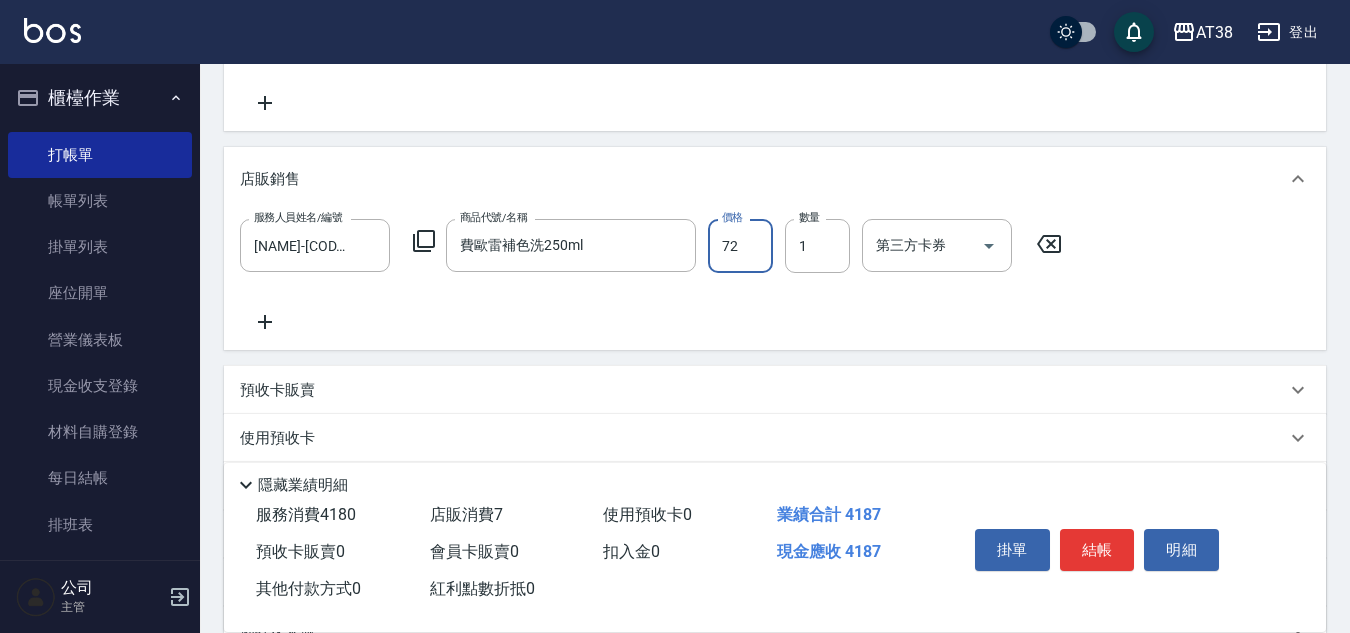 type on "420" 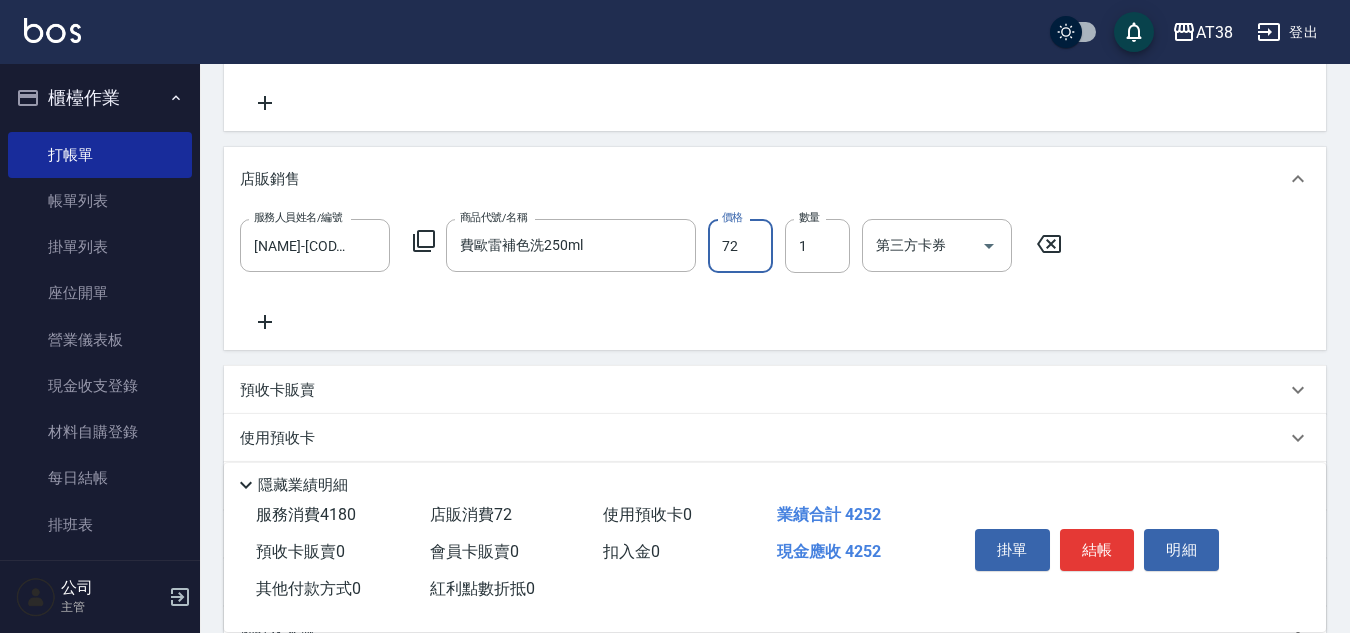 type on "720" 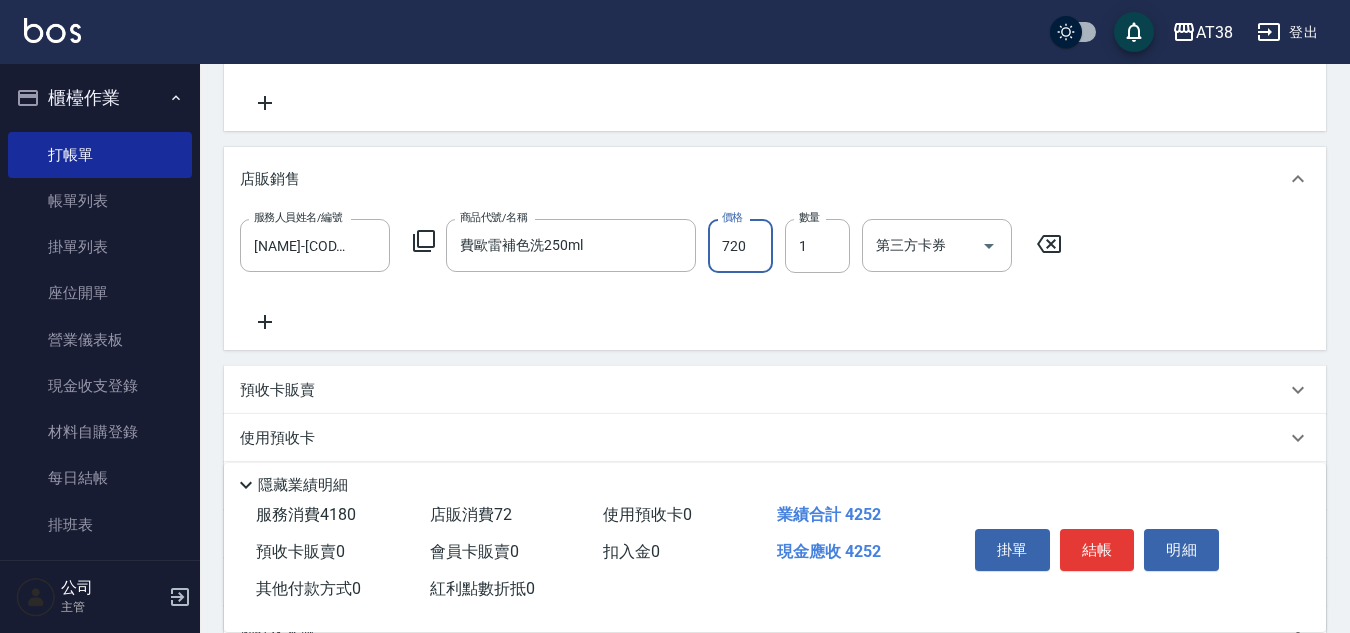 type on "490" 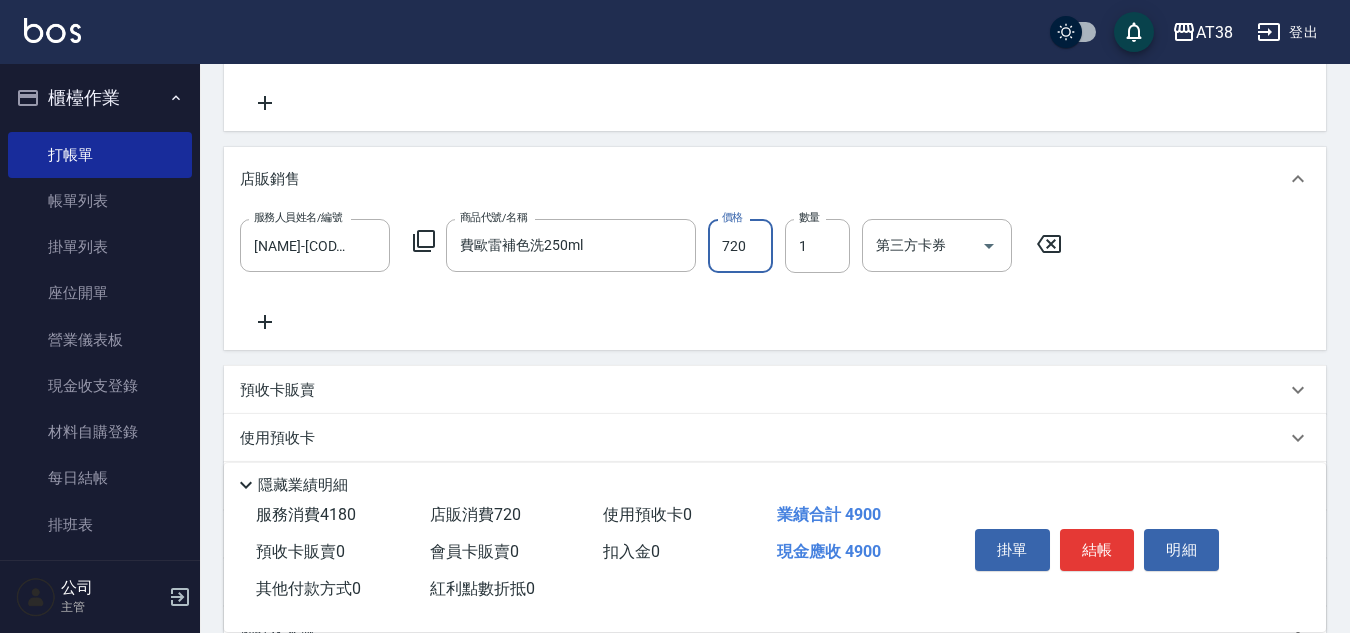 scroll, scrollTop: 613, scrollLeft: 0, axis: vertical 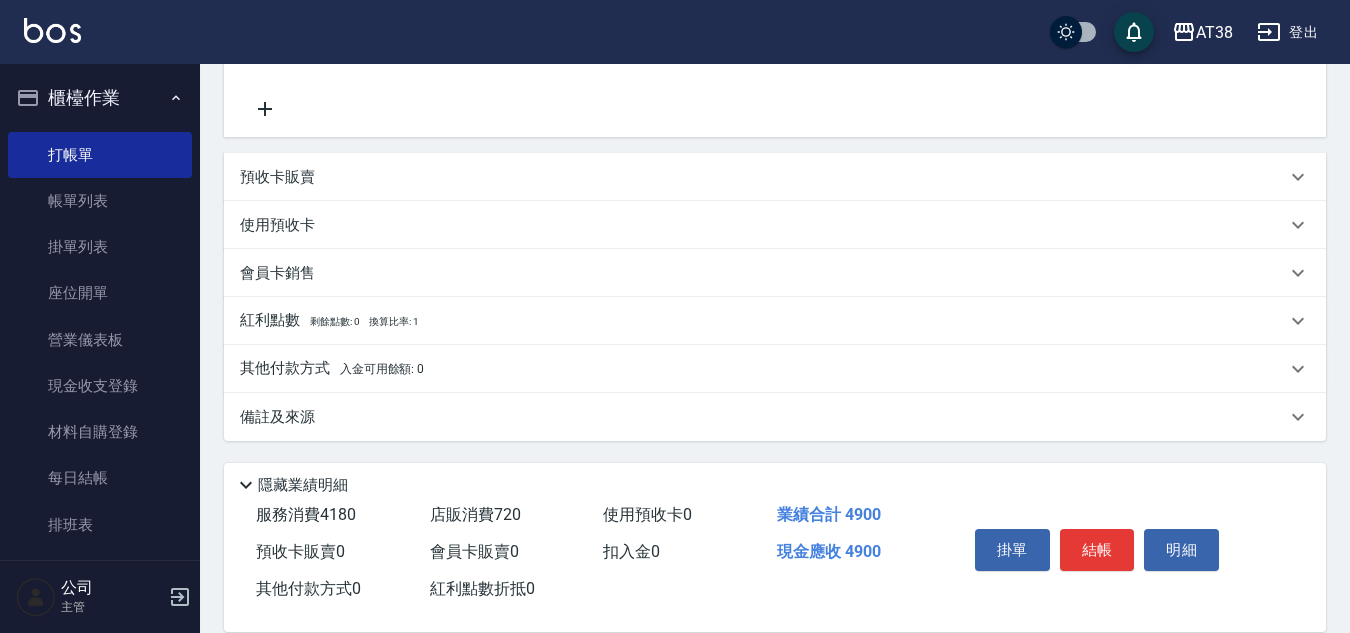 type on "720" 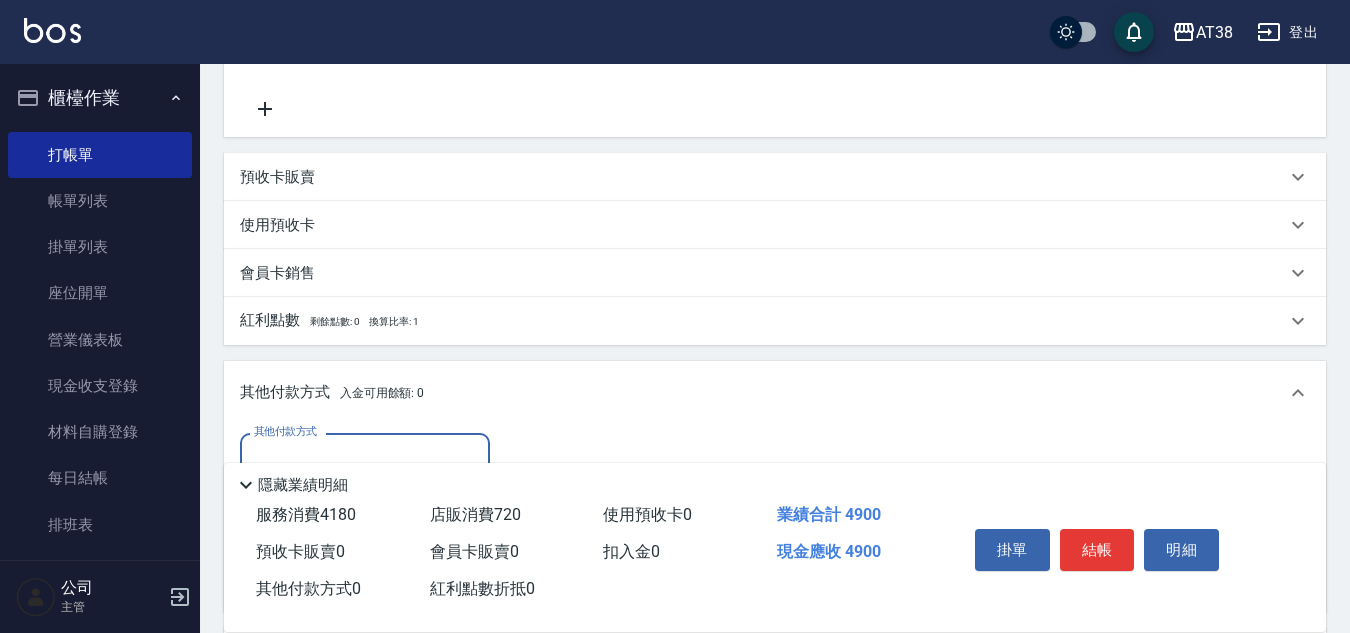 scroll, scrollTop: 1, scrollLeft: 0, axis: vertical 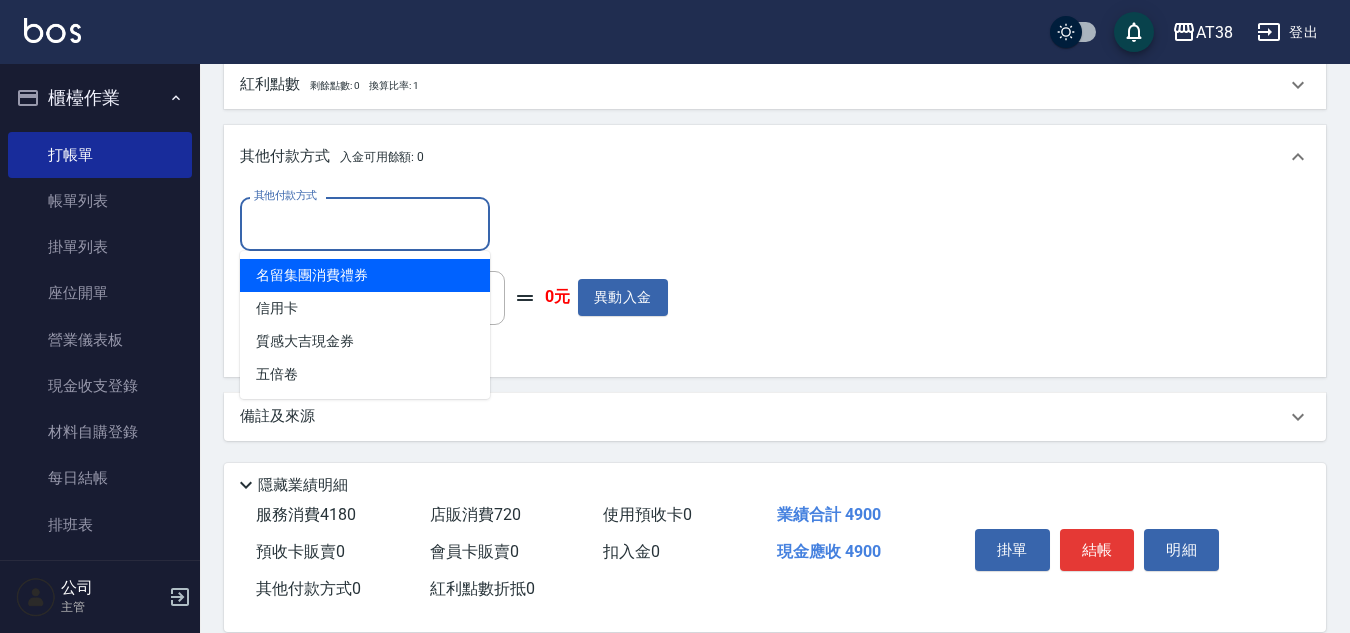 click on "其他付款方式" at bounding box center [365, 223] 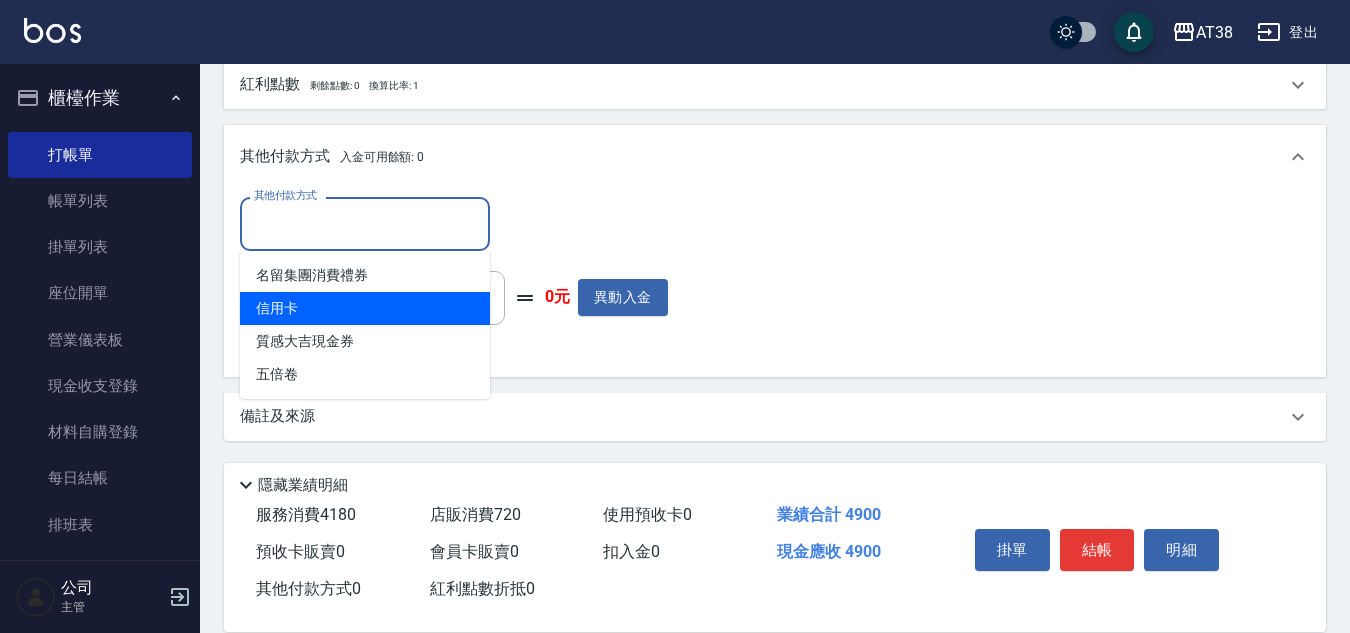 click on "信用卡" at bounding box center [365, 308] 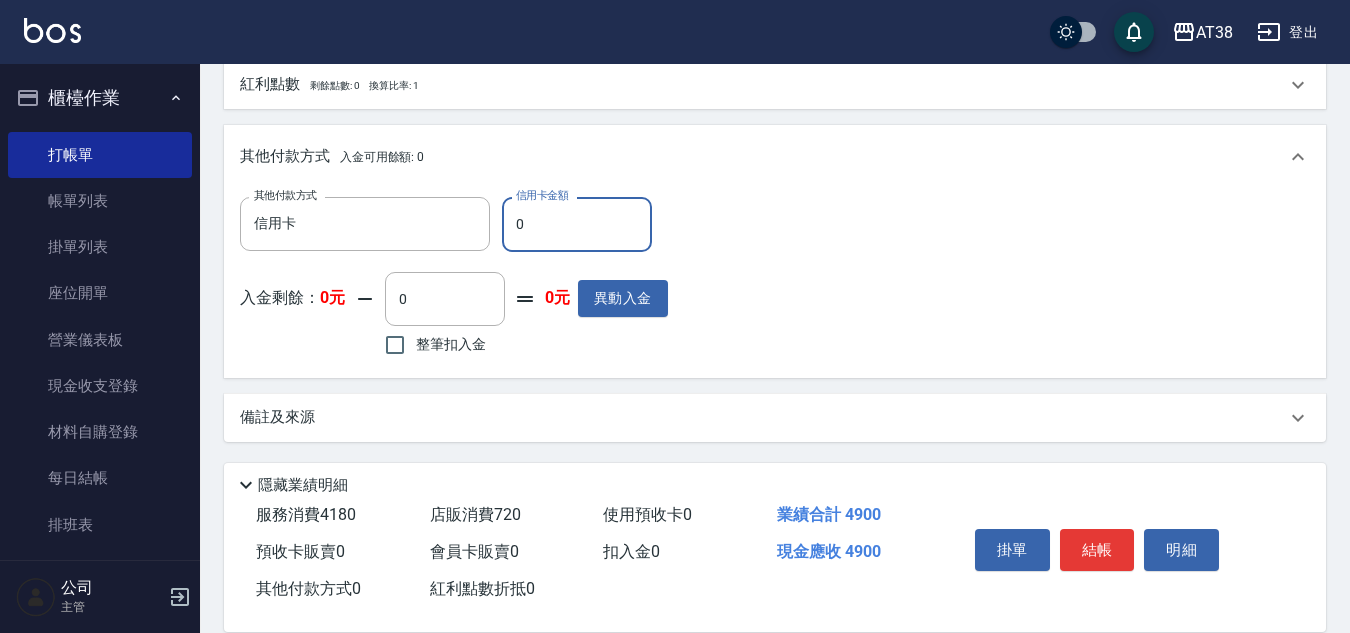 type on "480" 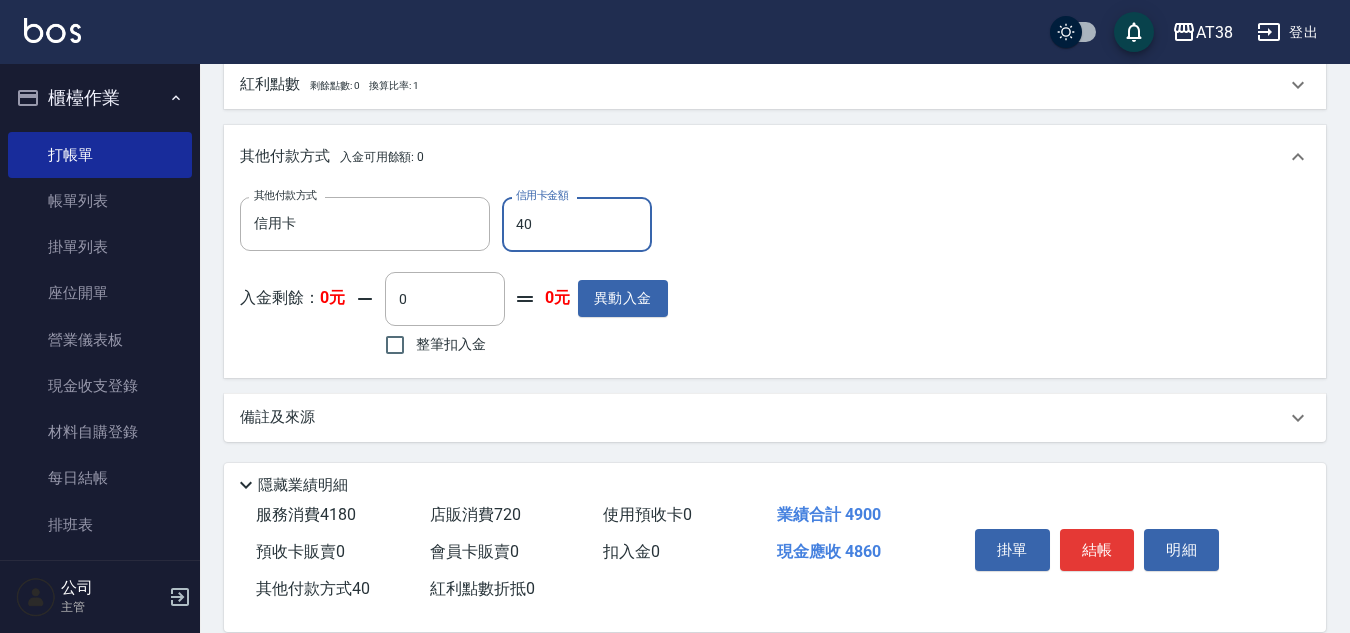 type on "490" 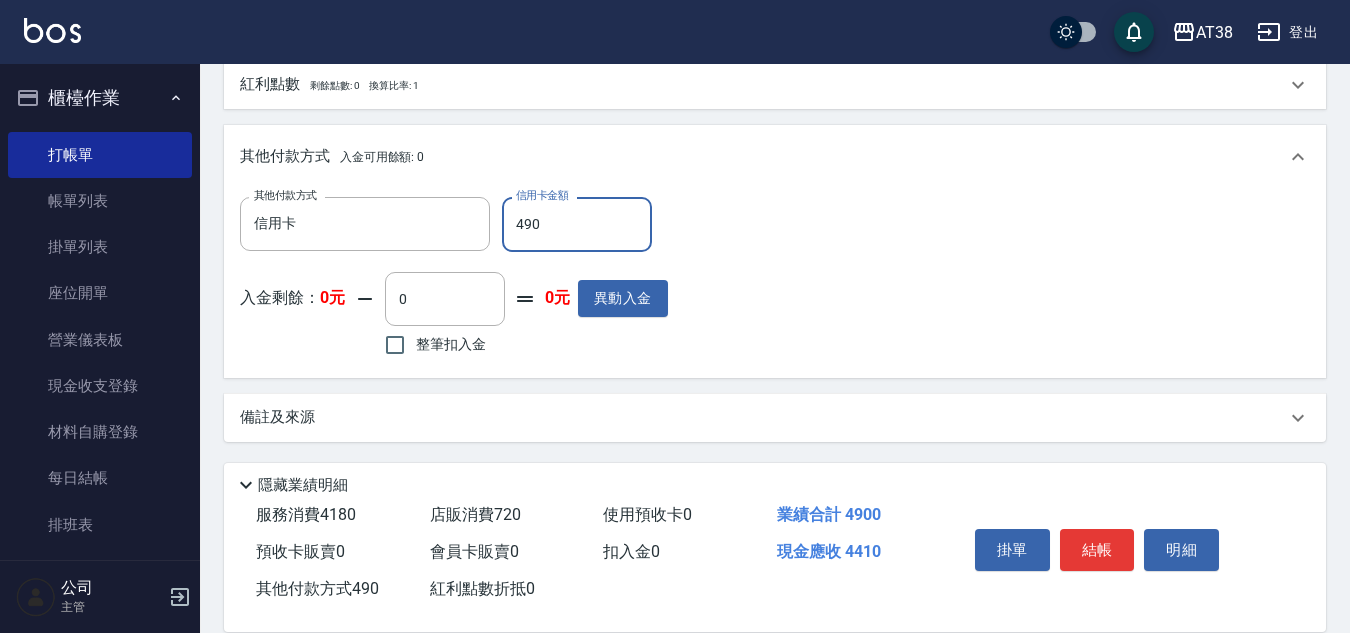 type on "0" 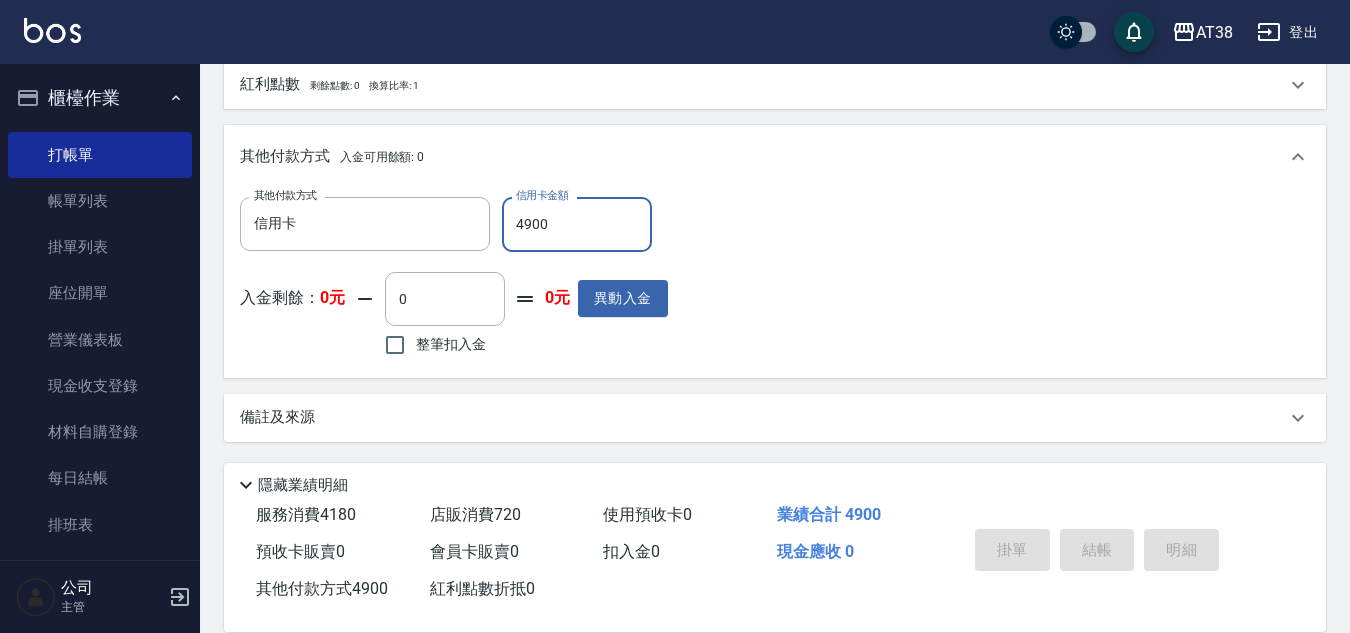 type on "2025/08/02 19:47" 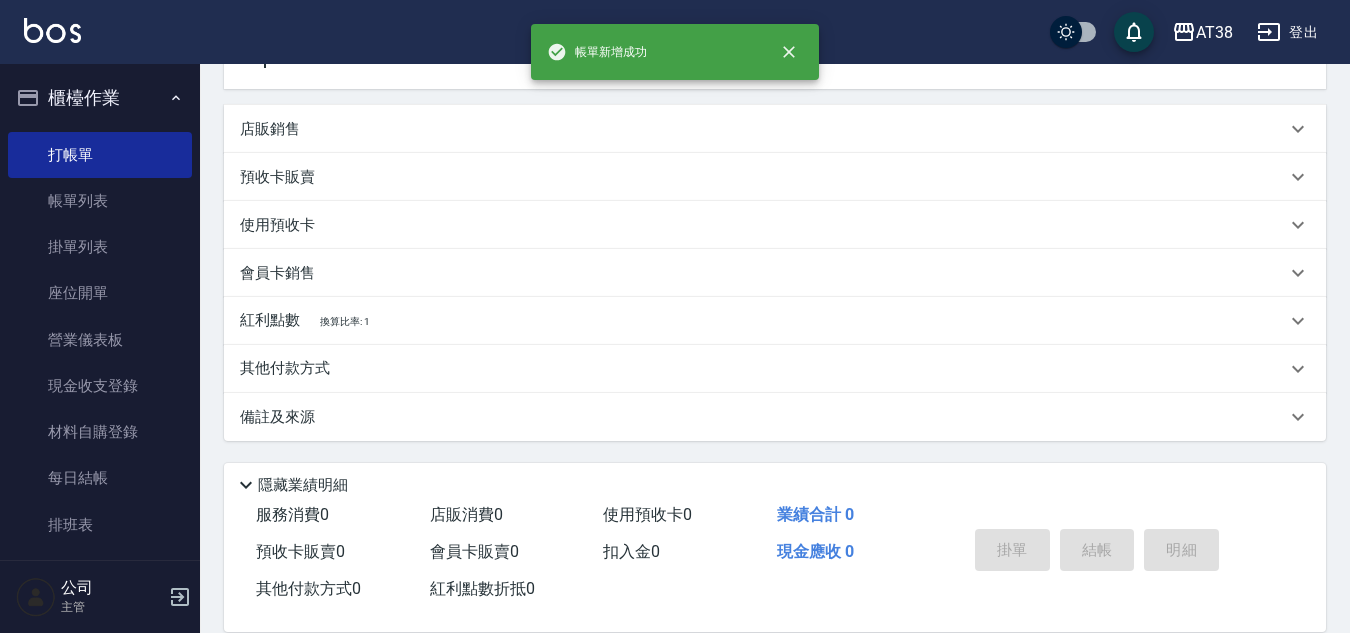 scroll, scrollTop: 0, scrollLeft: 0, axis: both 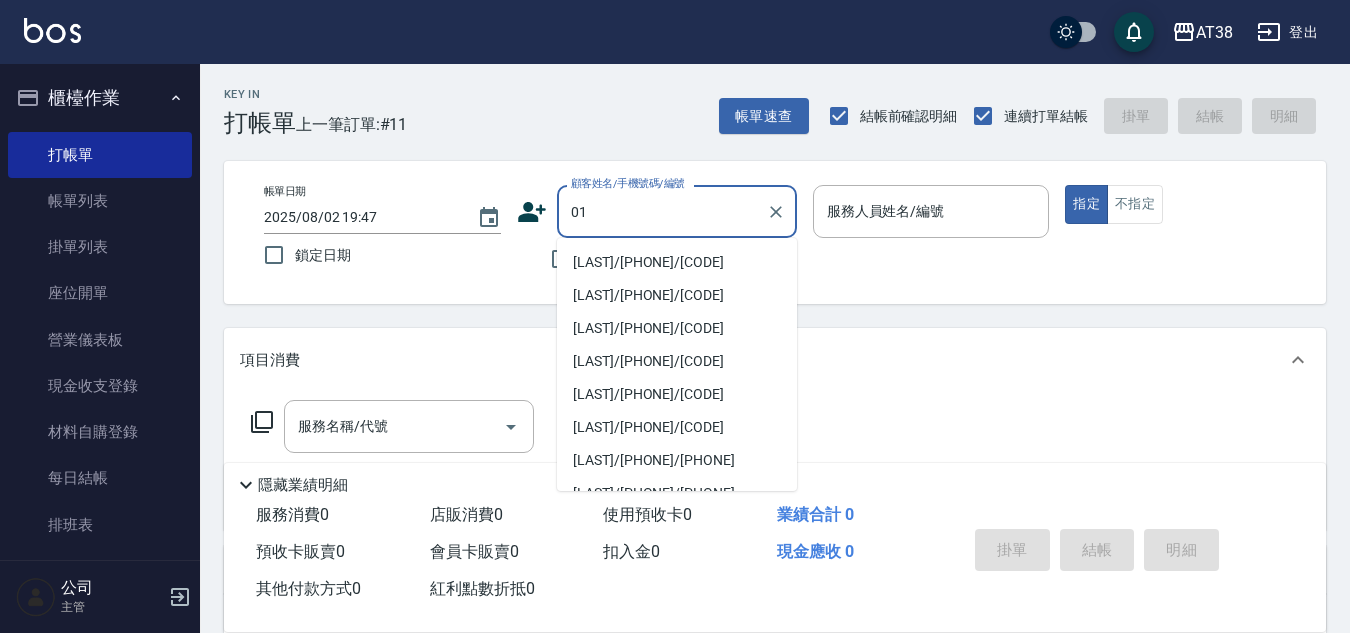 type on "0" 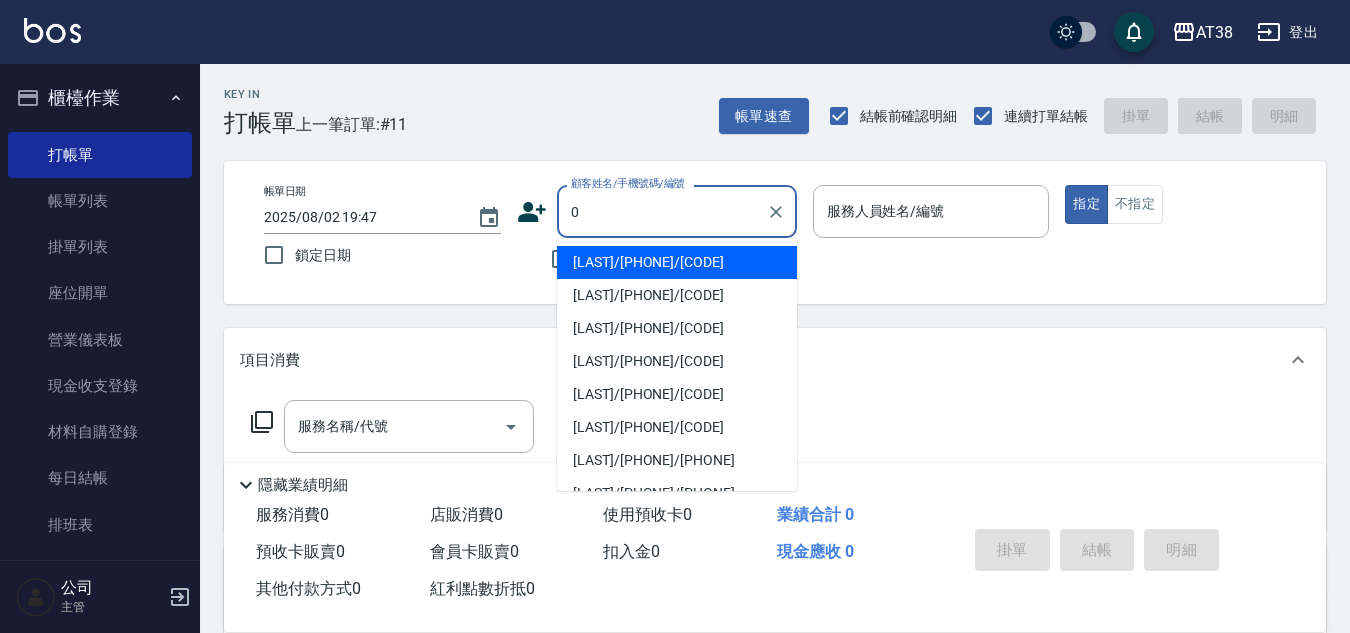 type 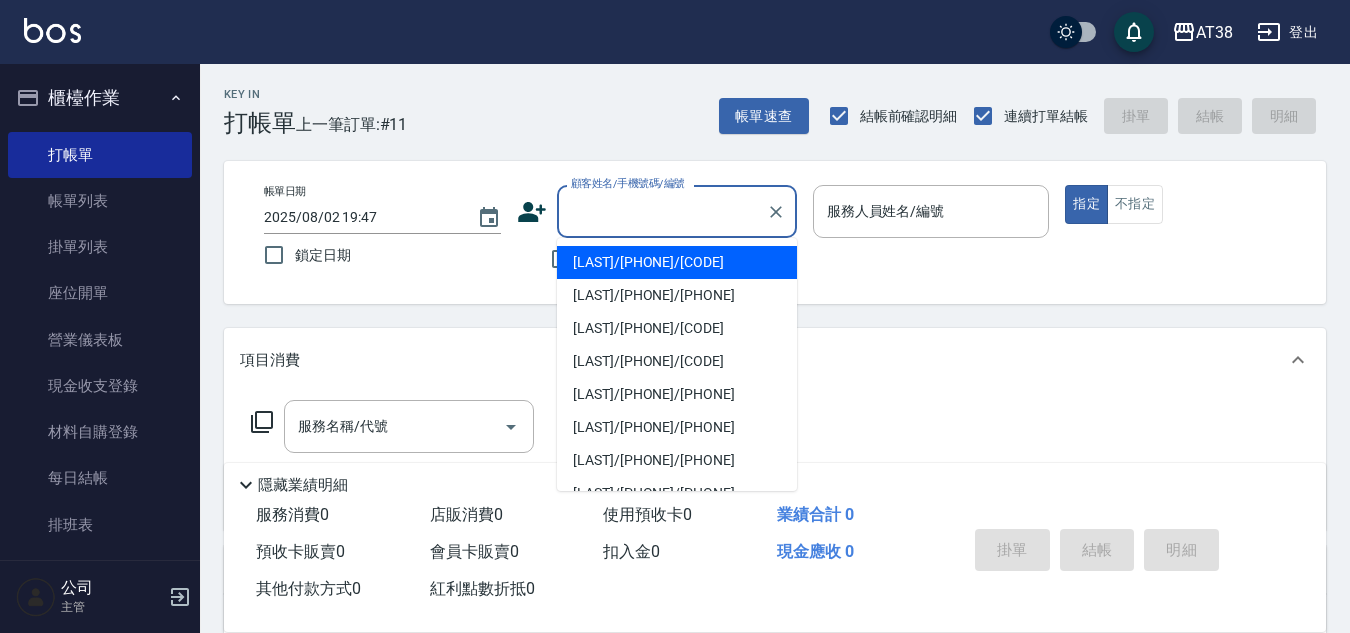 click on "帳單日期 [YEAR]/[MONTH]/[DAY] [HOUR]:[MINUTE] 鎖定日期 顧客姓名/手機號碼/編號 顧客姓名/手機號碼/編號 不留客資 服務人員姓名/編號 服務人員姓名/編號 指定 不指定" at bounding box center [775, 232] 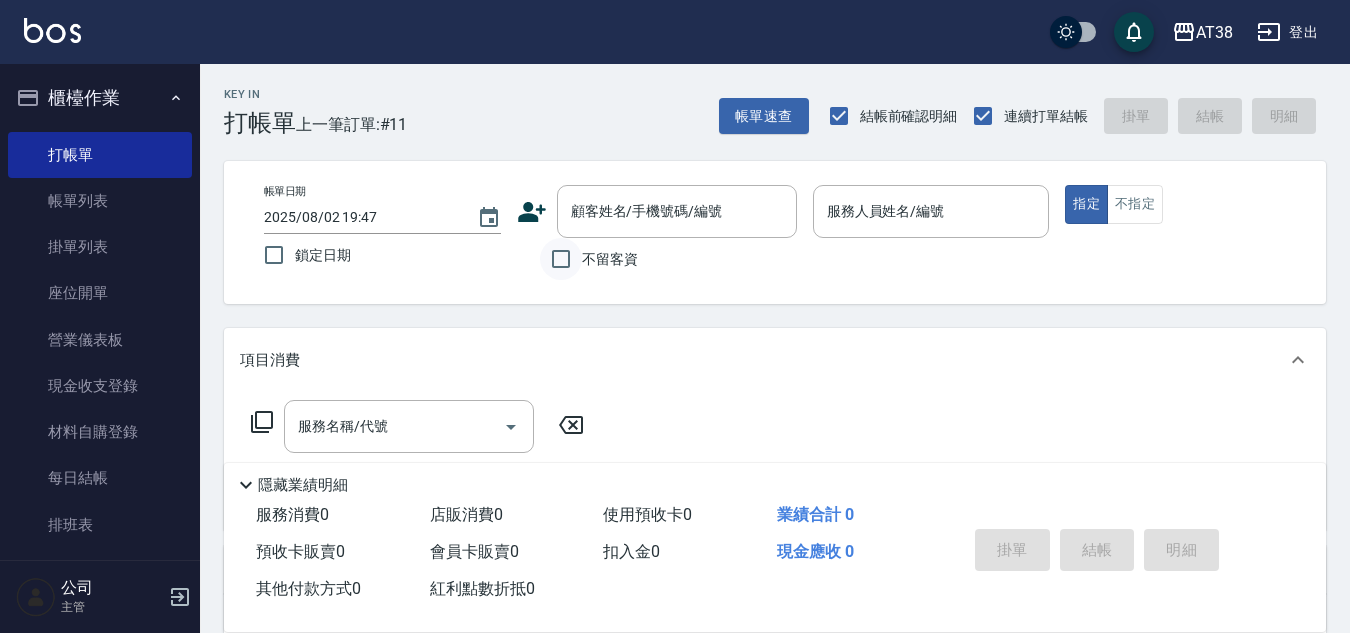click on "不留客資" at bounding box center (561, 259) 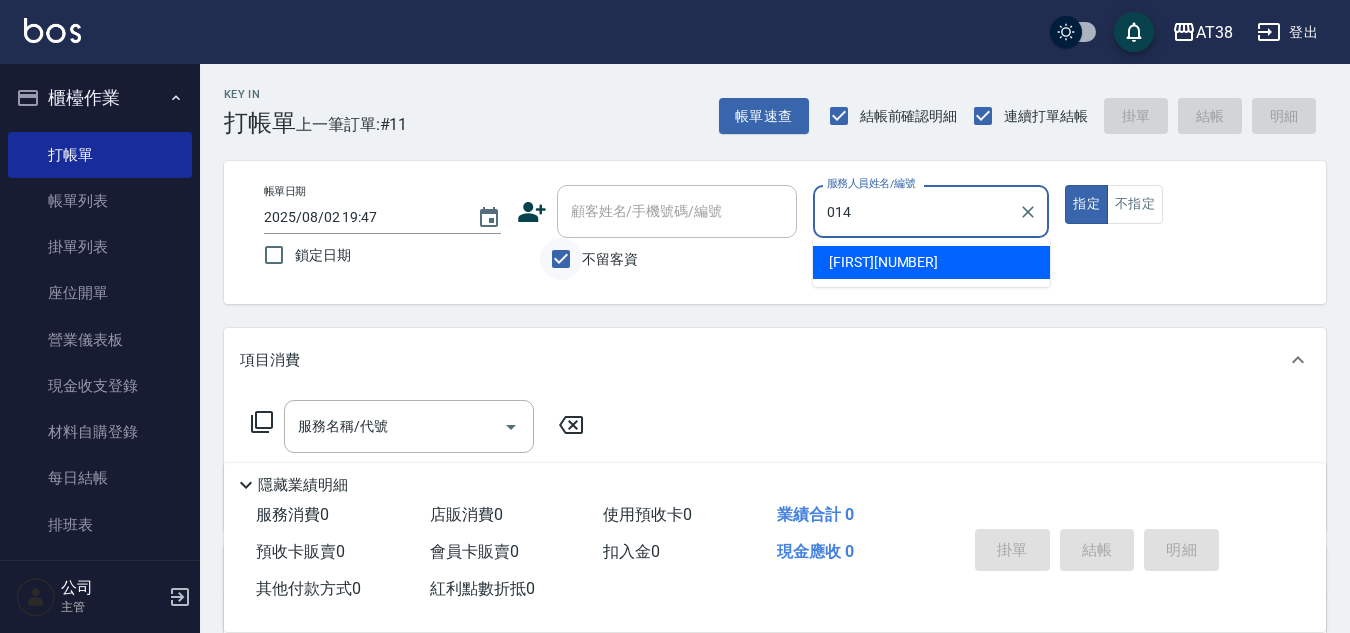 type on "[NAME]-[CODE]" 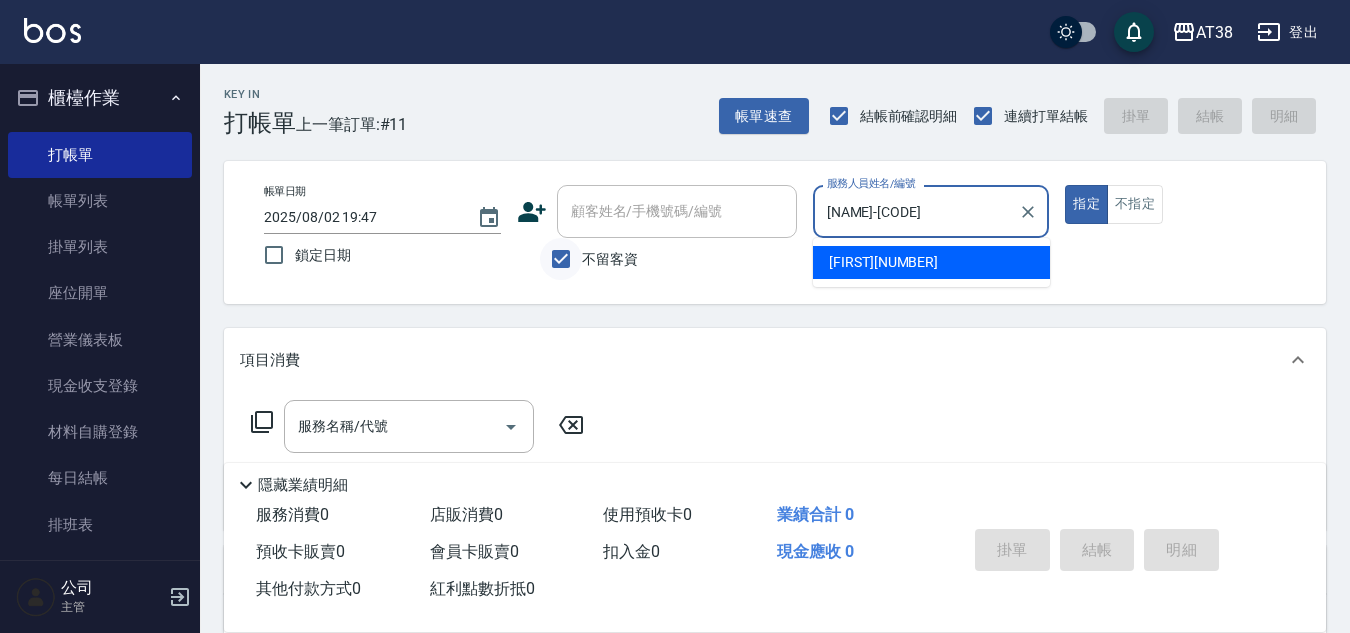 type on "true" 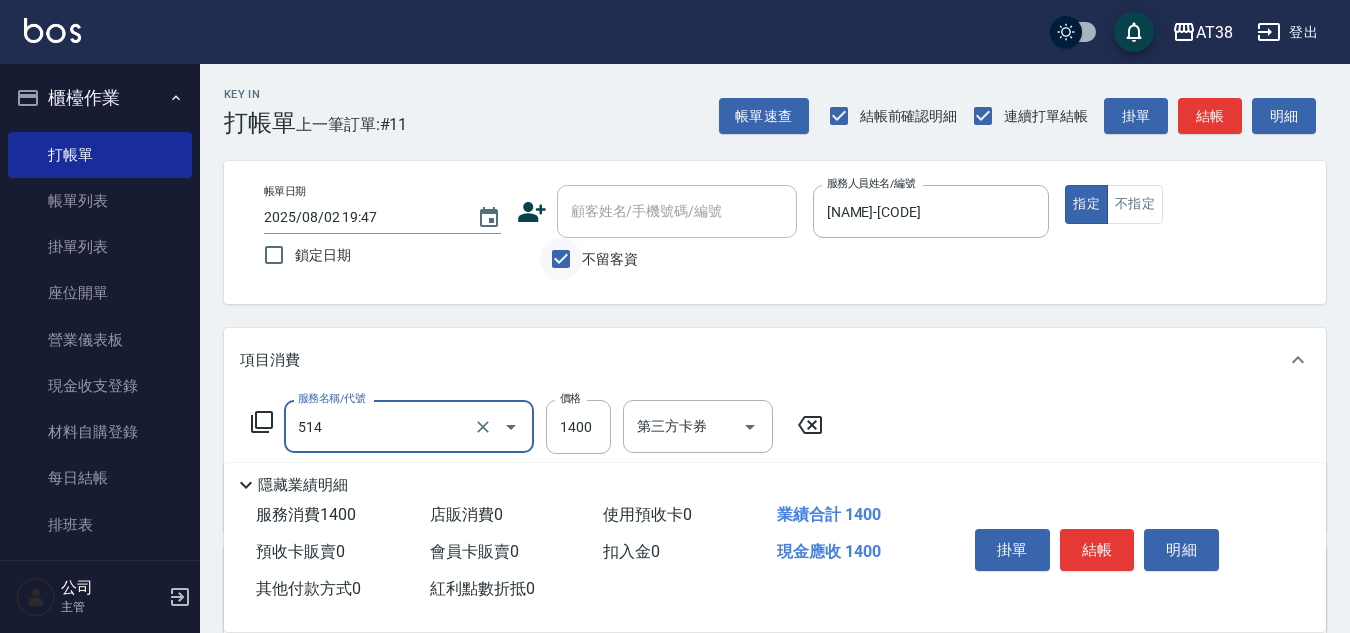 type on "染髮(長)(514)" 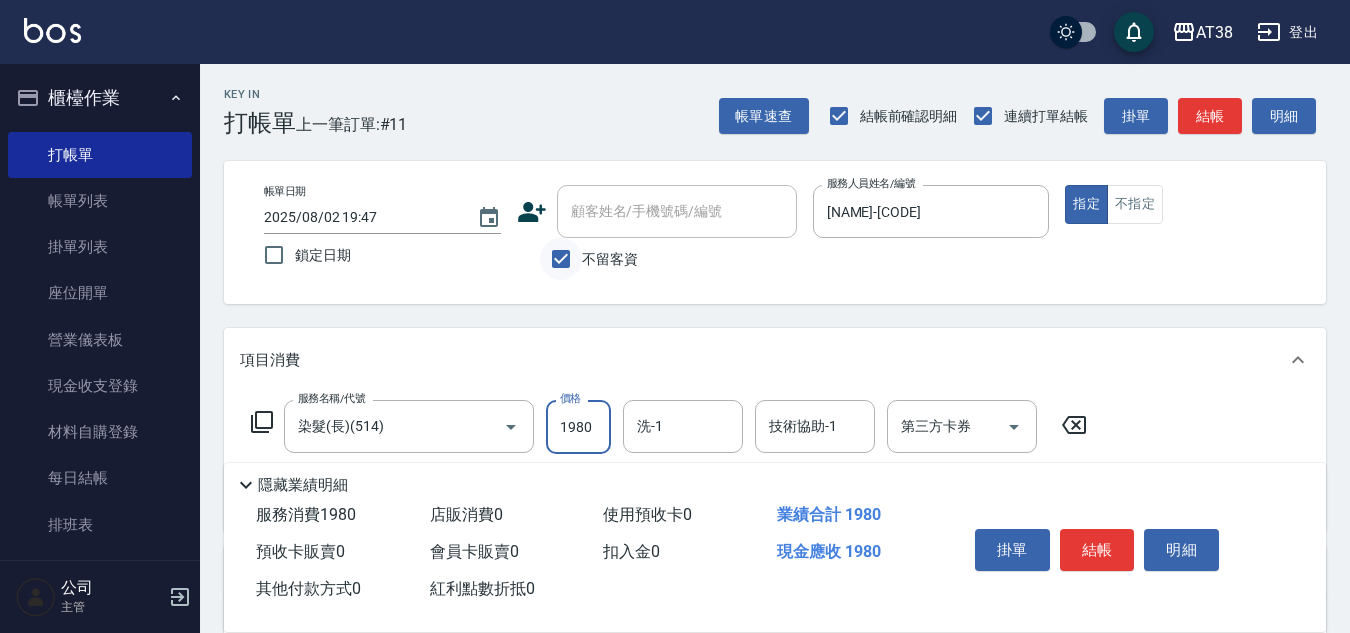 type on "1980" 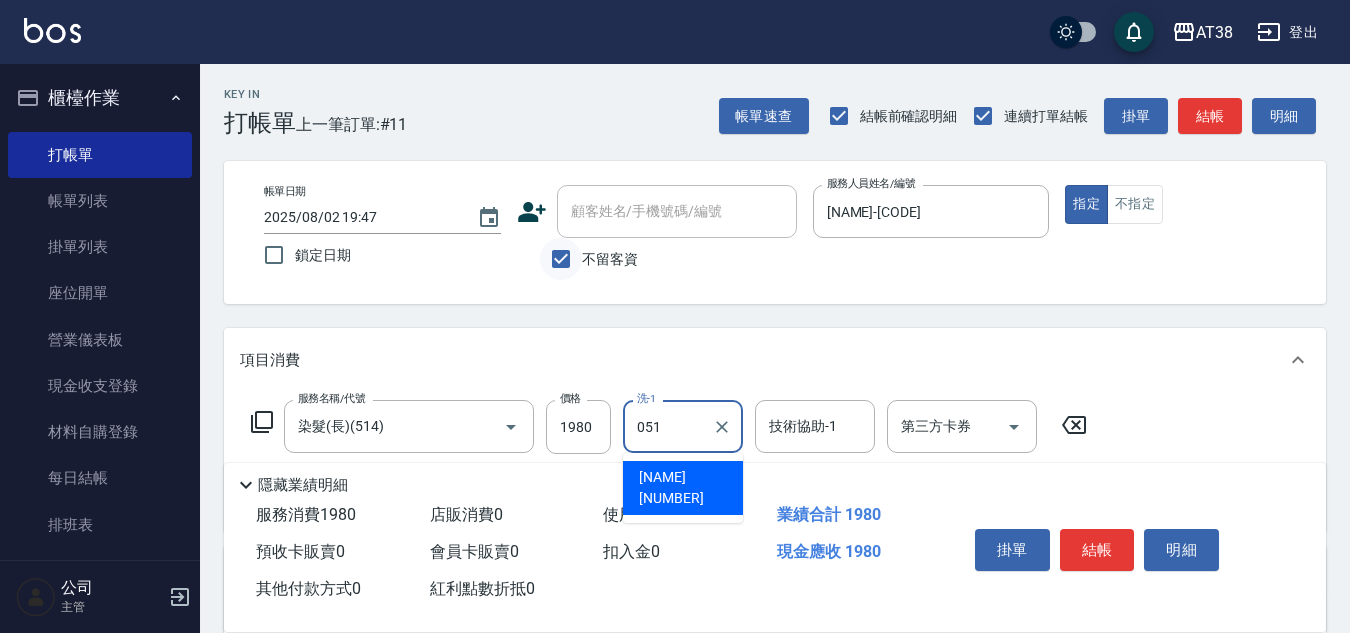 type on "[NAME]" 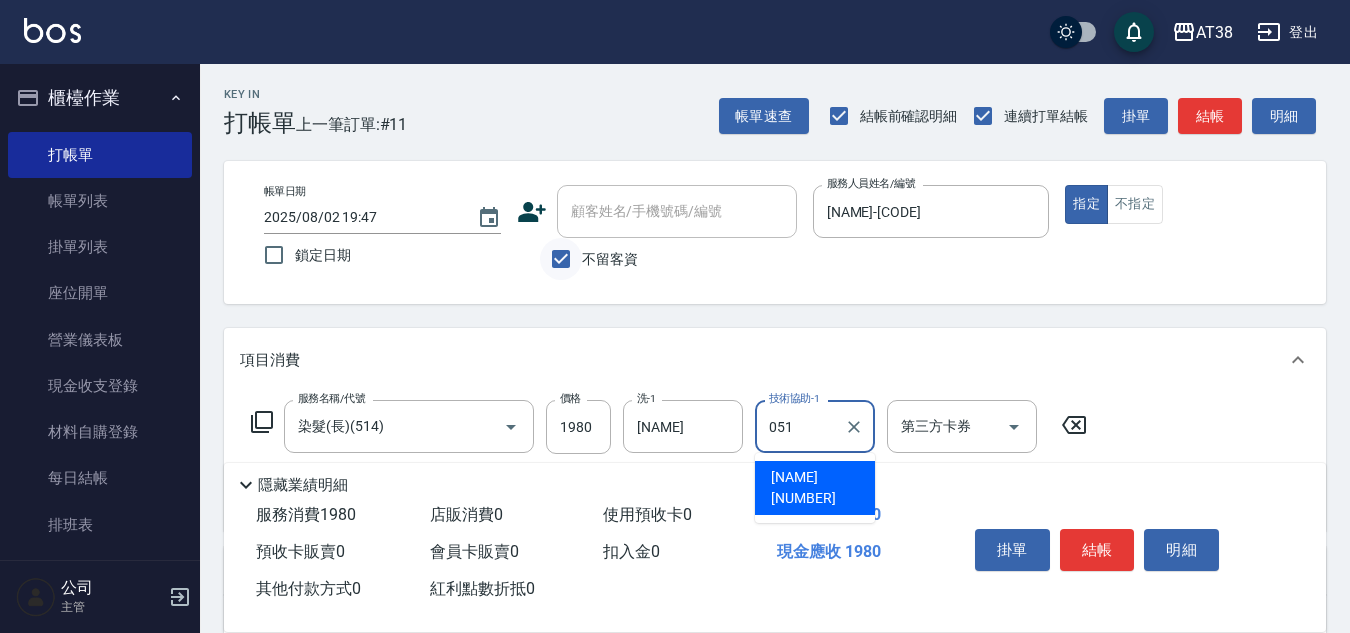 type on "[NAME]" 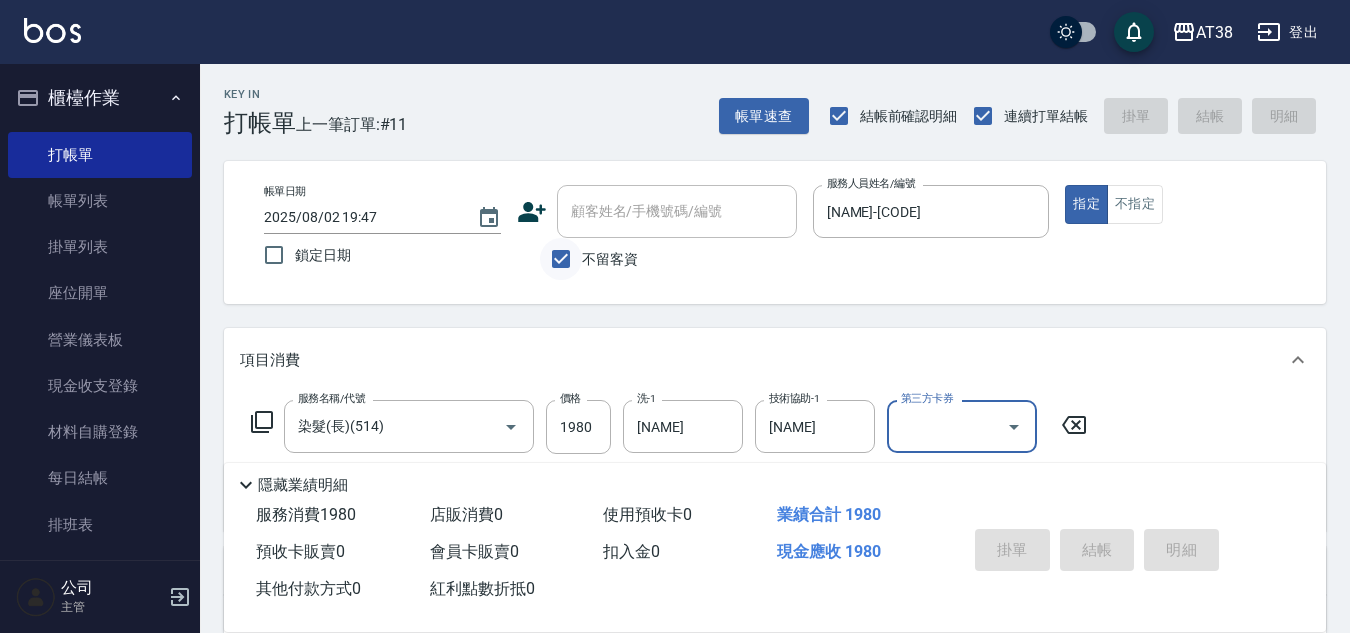 type 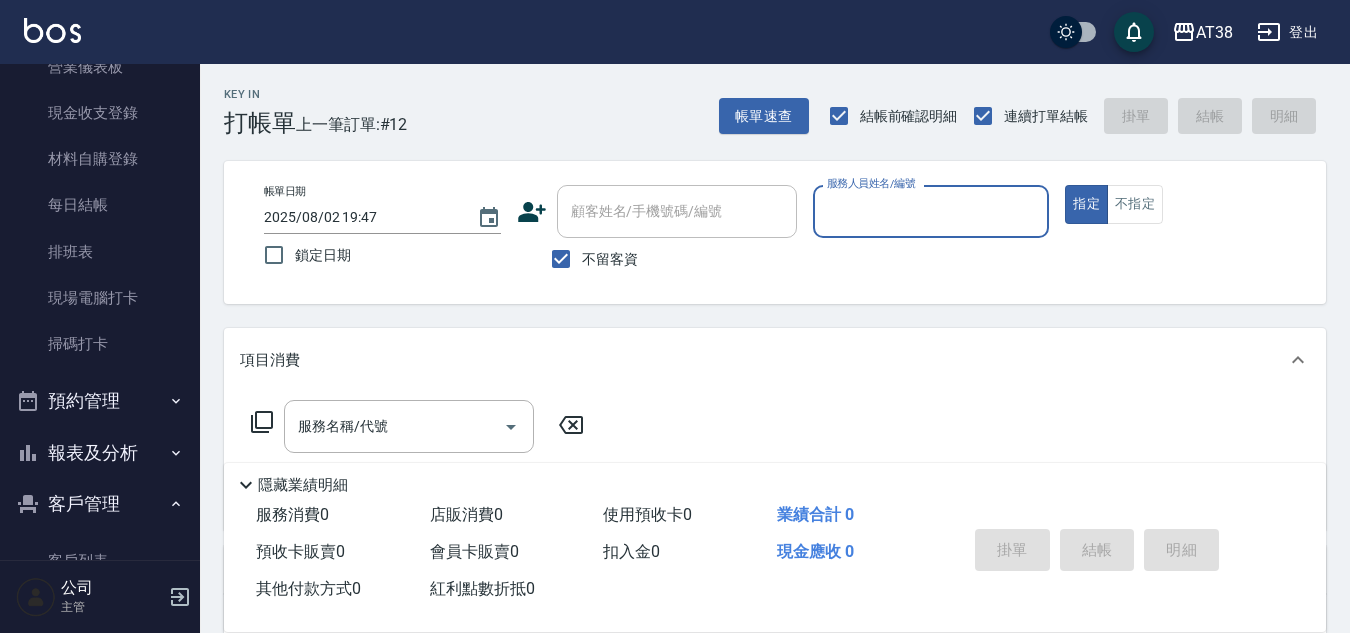 scroll, scrollTop: 400, scrollLeft: 0, axis: vertical 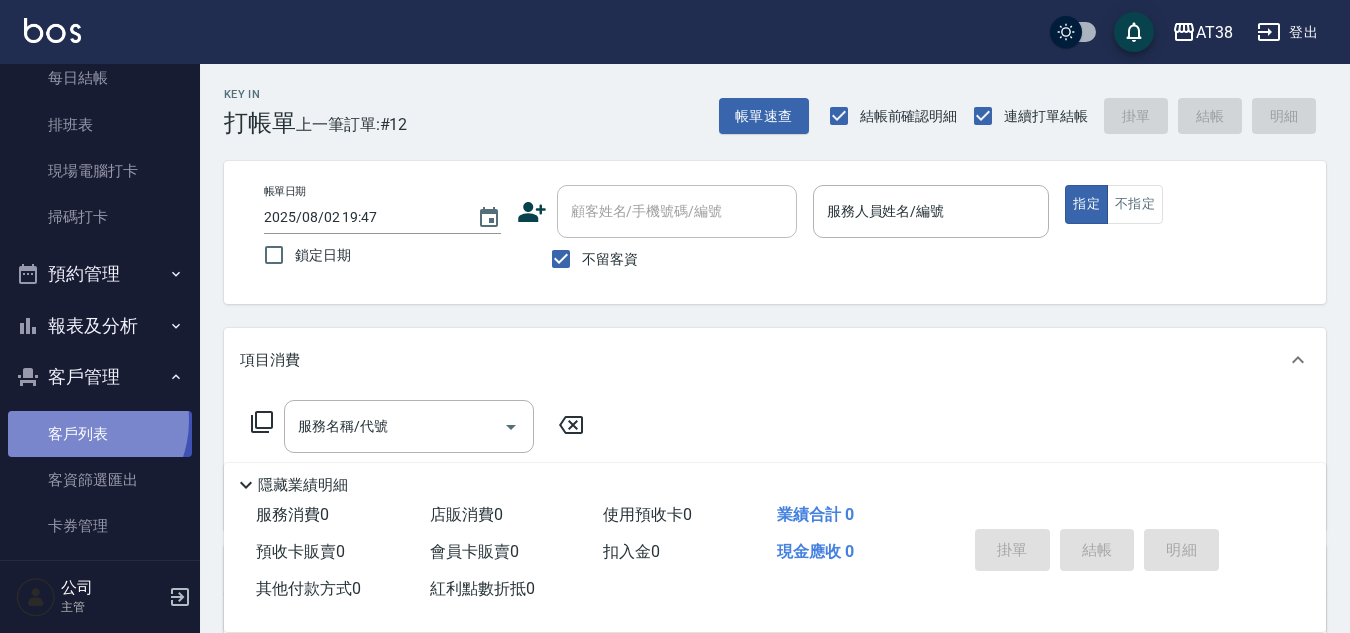 click on "客戶列表" at bounding box center [100, 434] 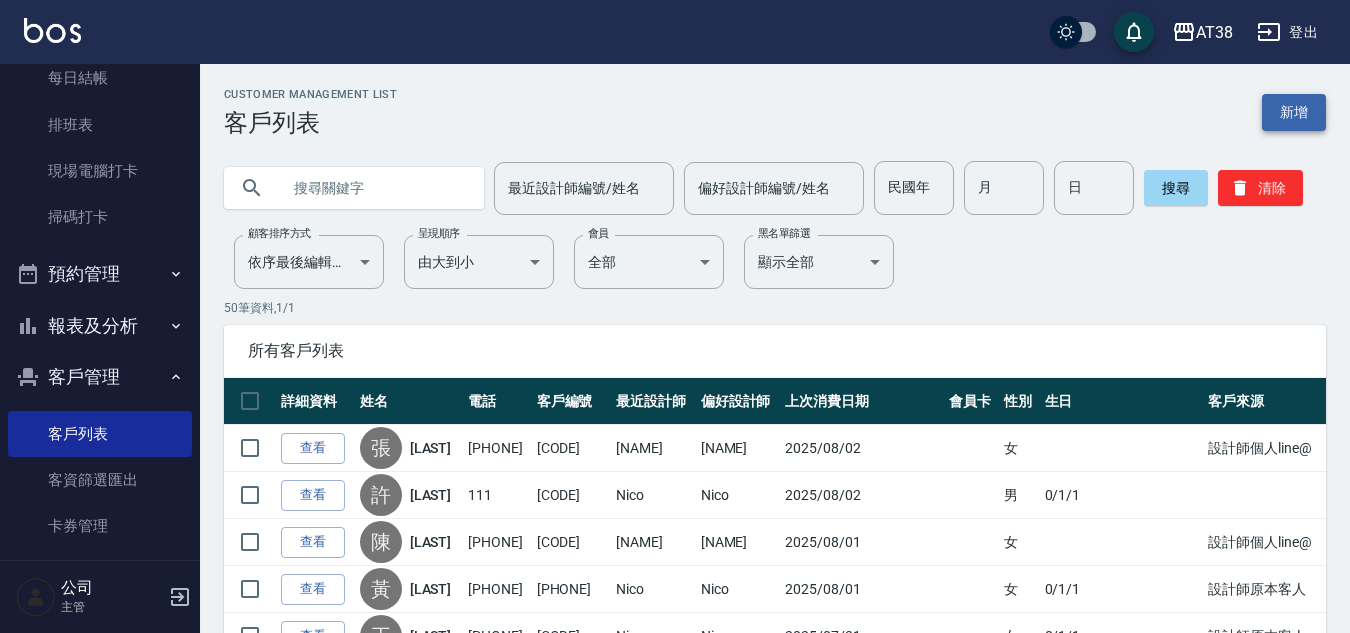click on "新增" at bounding box center (1294, 112) 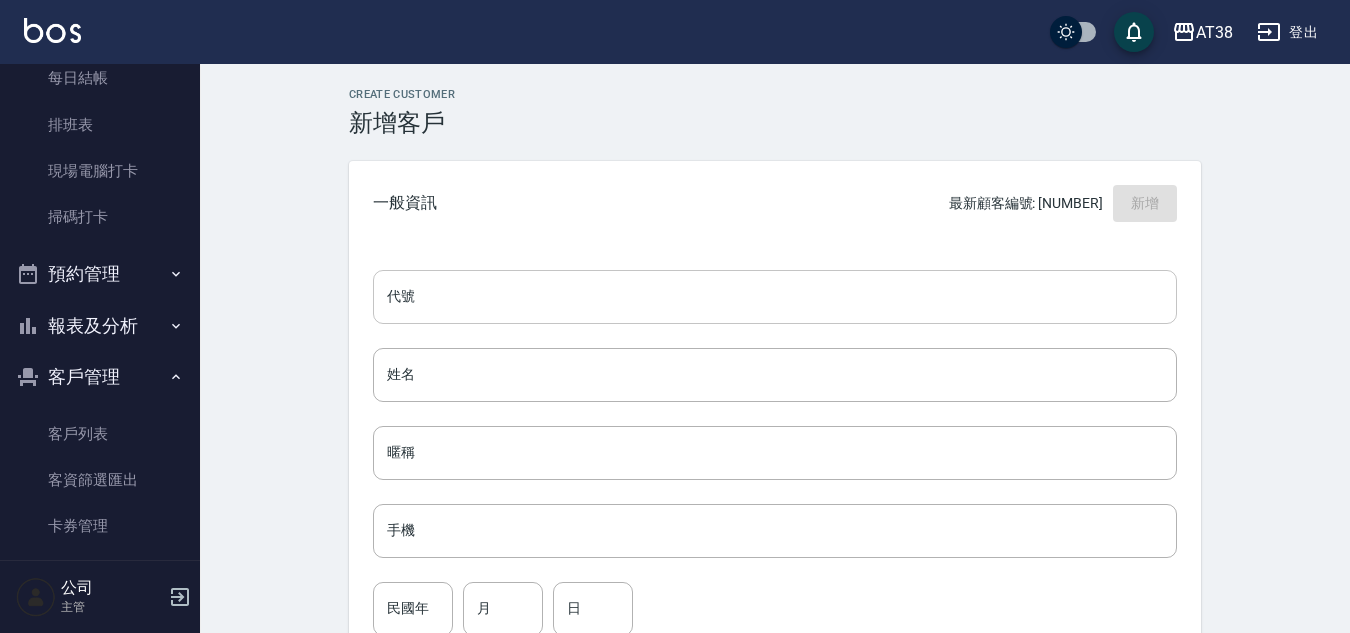 click on "代號" at bounding box center [775, 297] 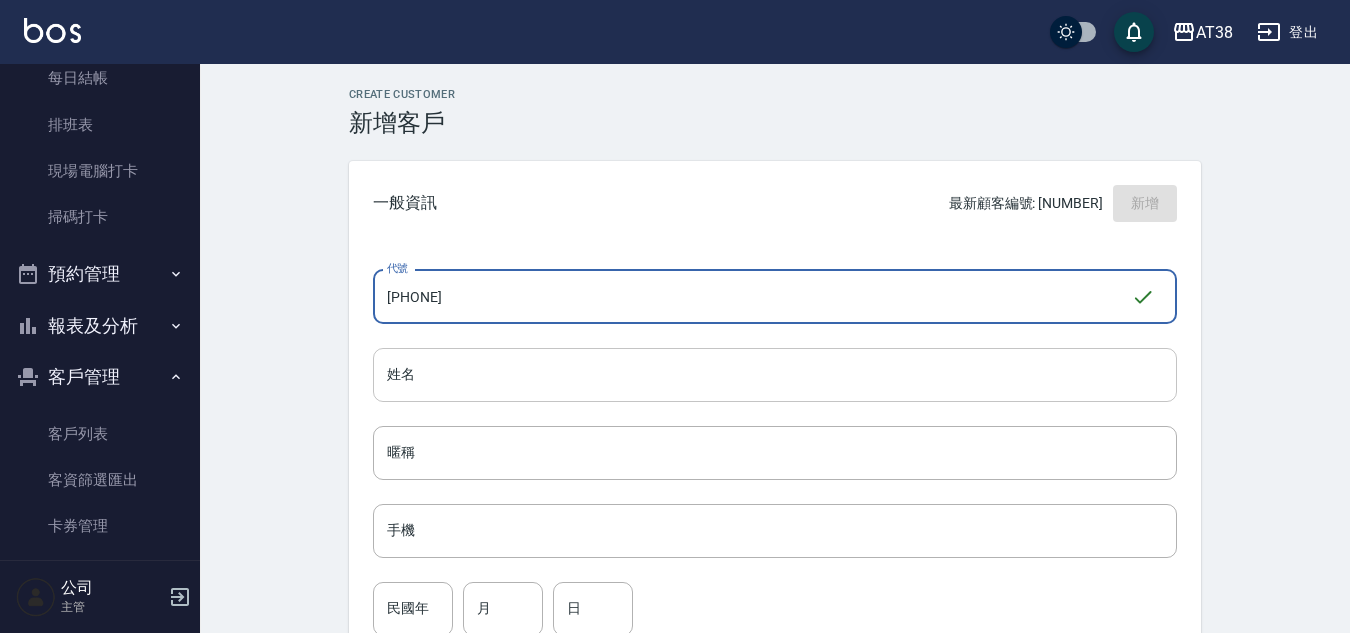 type on "[PHONE]" 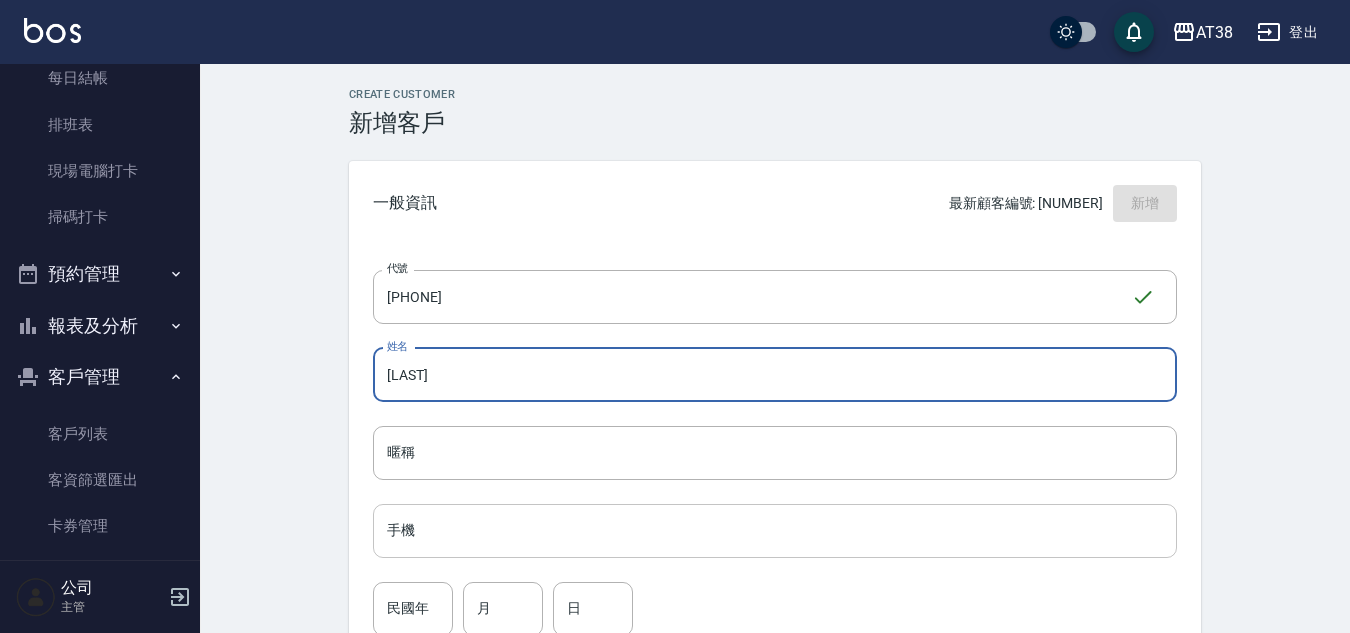type on "[LAST]" 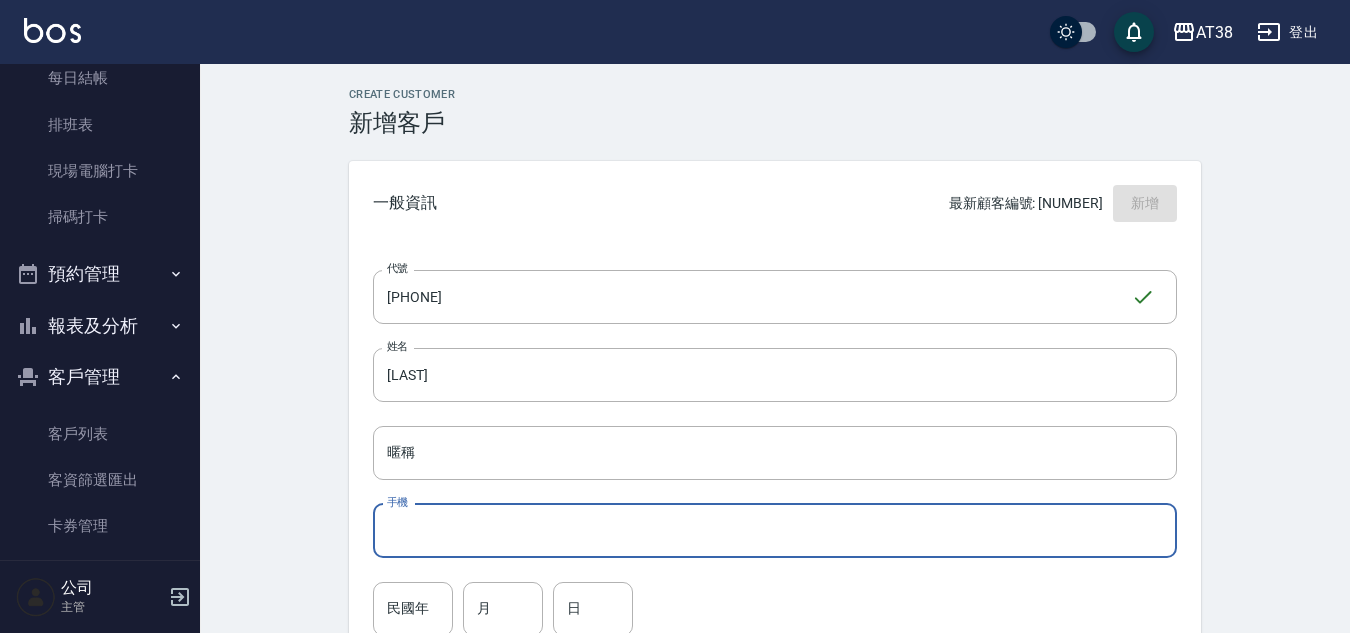 click on "手機" at bounding box center (775, 531) 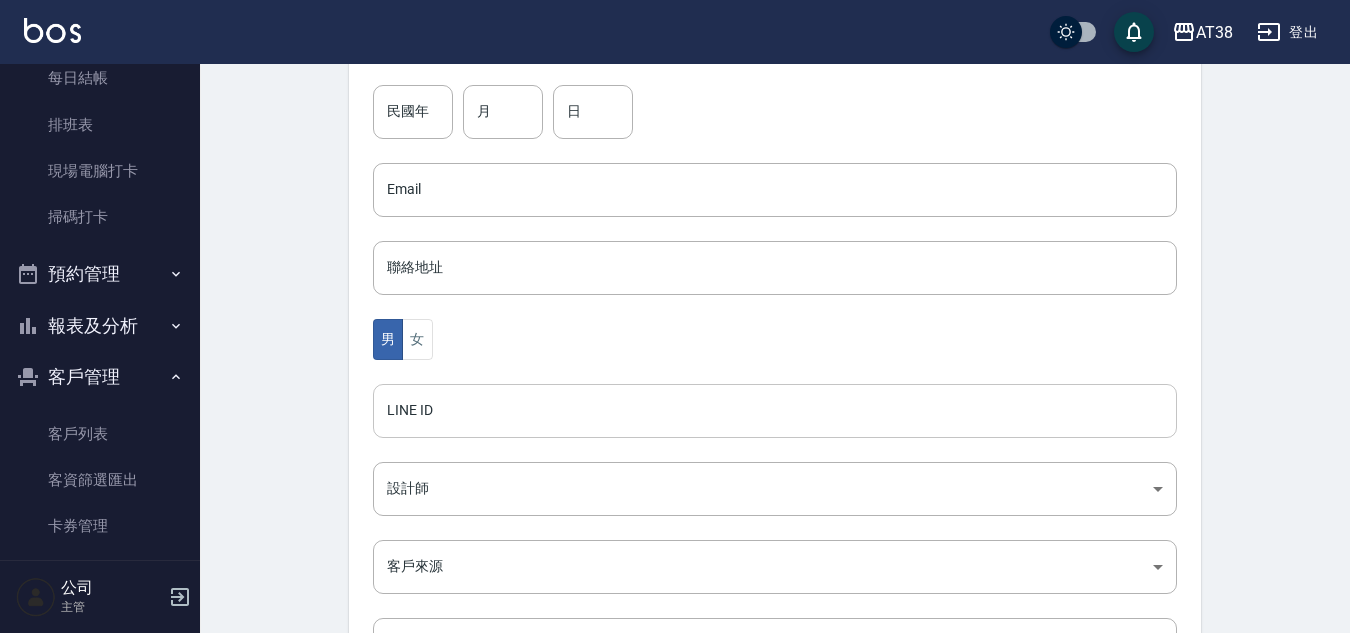 scroll, scrollTop: 600, scrollLeft: 0, axis: vertical 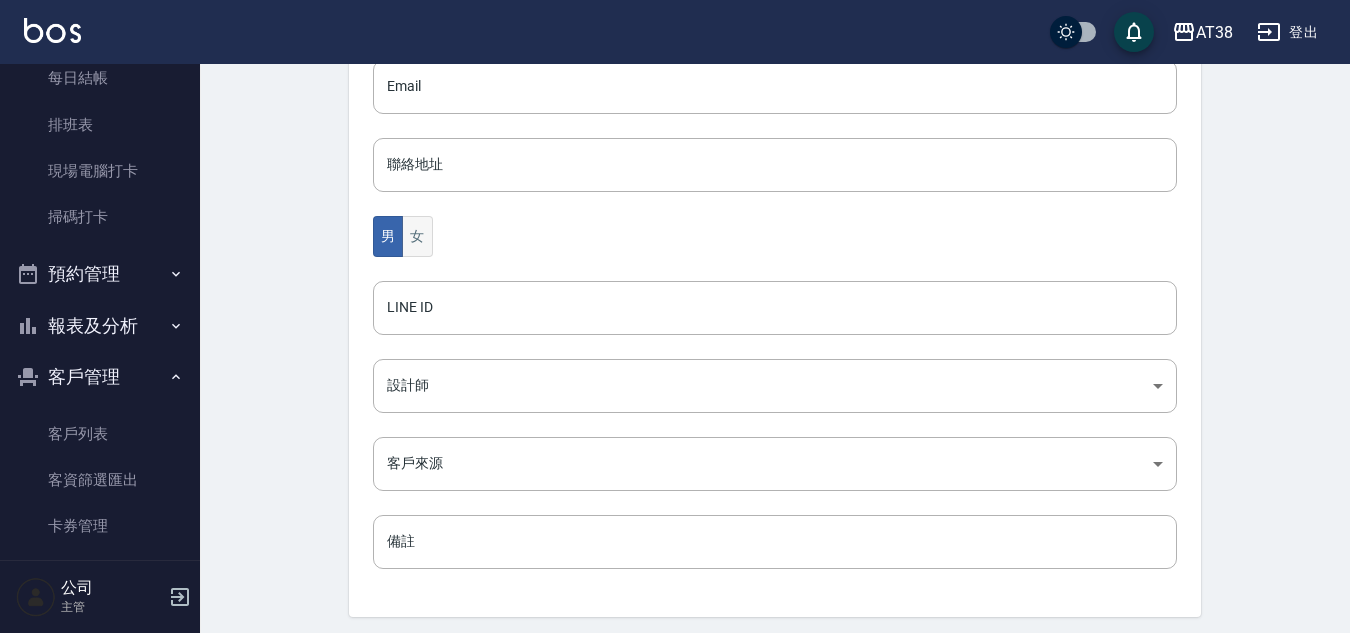 type on "[PHONE]" 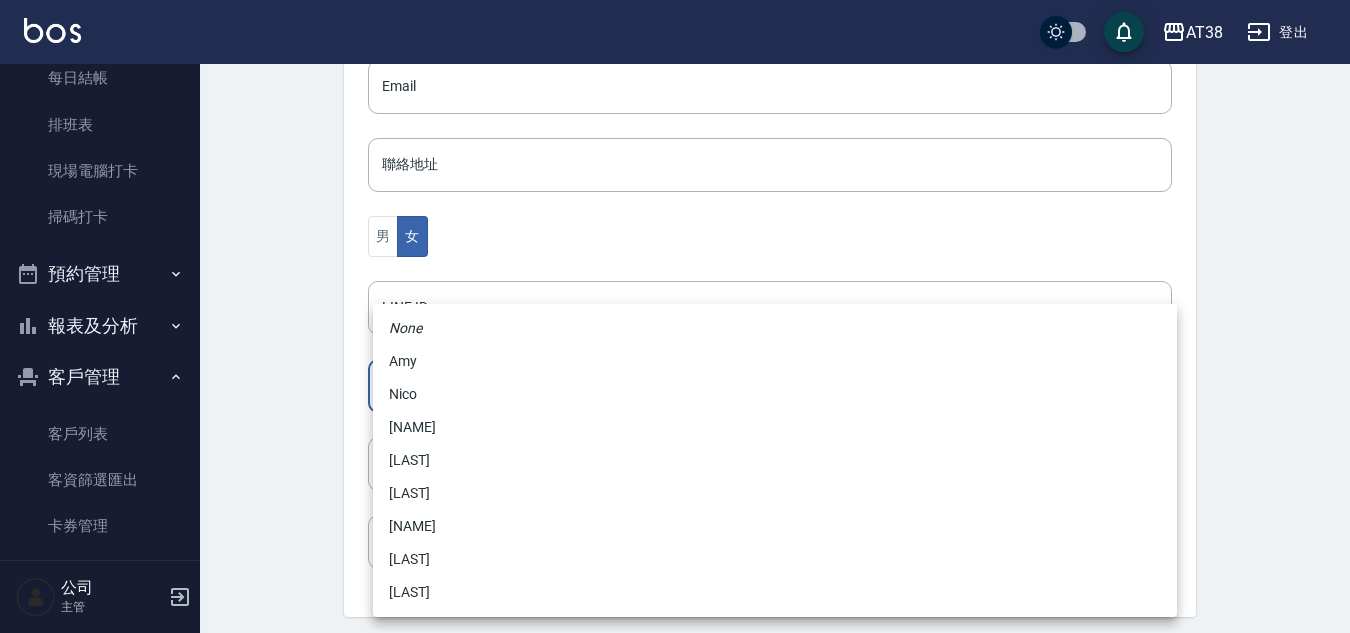 click on "GENERAL ACCOUNTING RECORDS 現金收支登錄 新增 本月 上個月 前天 昨天 今天 [YEAR]/[MONTH]/[DAY] [YEAR]/[MONTH]/[DAY] 關係人編號/姓名 關係人編號/姓名 選擇科目 選擇科目 [YEAR]-[MONTH]-[DAY] ~ [YEAR]/[MONTH]/[DAY] 合計 收入 支出 合計 0 [NUMBER] -[NUMBER] 共 2 筆, 1 / 1 現金收支登錄 報表匯出 操作 日期 科目名稱 收入 支出 登錄者 收付方式 關係人 備註 修改 [YEAR]-[MONTH]-[DAY] 店用耗材 [NUMBER] 現場現金 洗髮精6桶.防濕巾.保鮮膜 修改 [YEAR]-[MONTH]-[DAY] 其他(雜項)收支 [NUMBER] 現場現金 店章 每頁顯示數量 500 500 第 1–2 筆 共 2 筆" at bounding box center [675, 51] 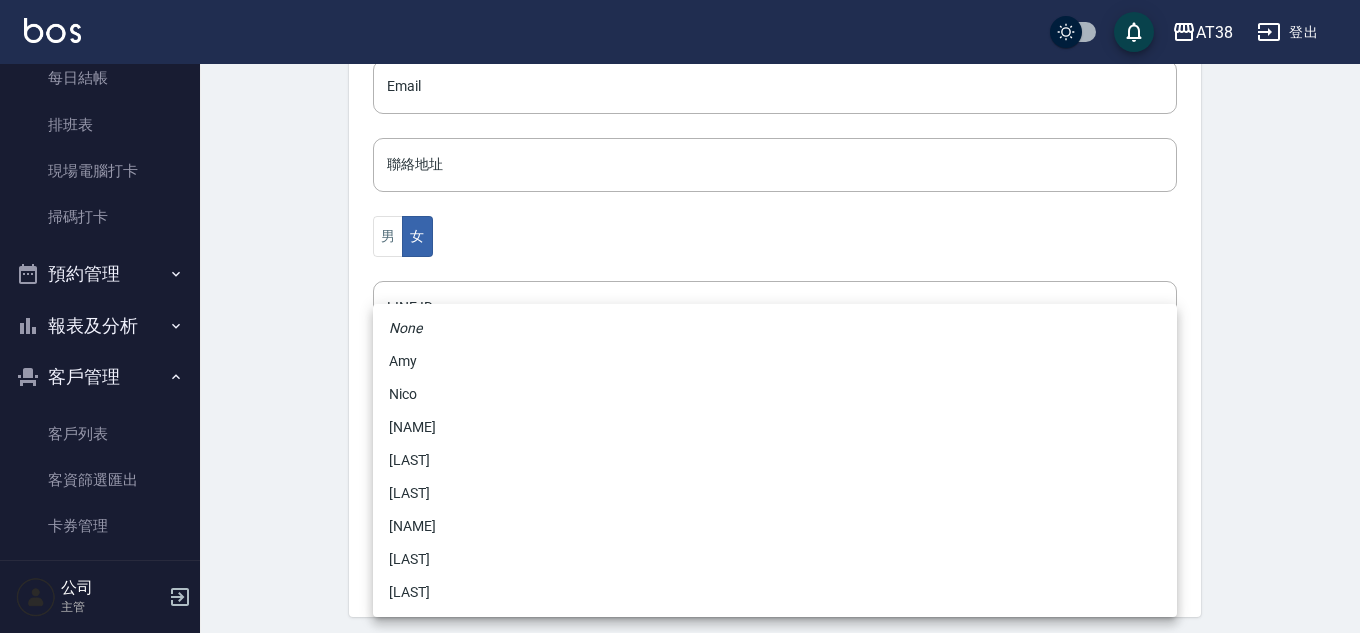click on "[NAME]" at bounding box center (775, 526) 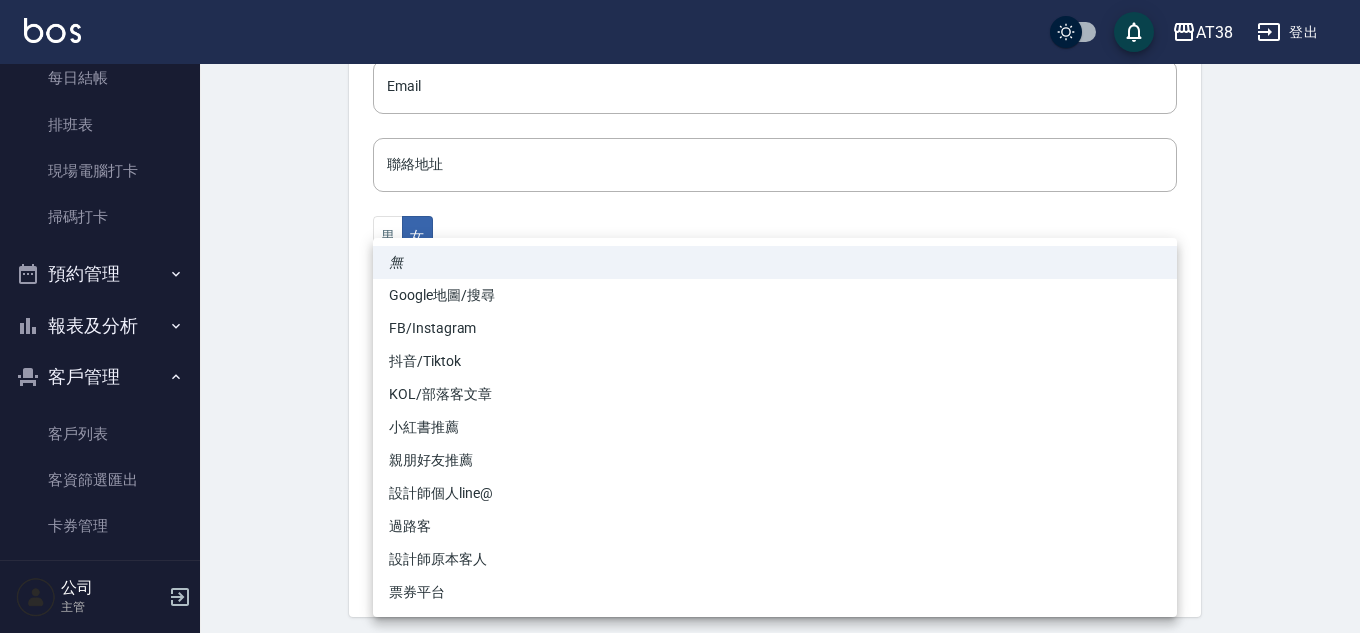 click on "GENERAL ACCOUNTING RECORDS 現金收支登錄 新增 本月 上個月 前天 昨天 今天 [YEAR]/[MONTH]/[DAY] [YEAR]/[MONTH]/[DAY] 關係人編號/姓名 關係人編號/姓名 選擇科目 選擇科目 [YEAR]-[MONTH]-[DAY] ~ [YEAR]/[MONTH]/[DAY] 合計 收入 支出 合計 0 [NUMBER] -[NUMBER] 共 2 筆, 1 / 1 現金收支登錄 報表匯出 操作 日期 科目名稱 收入 支出 登錄者 收付方式 關係人 備註 修改 [YEAR]-[MONTH]-[DAY] 店用耗材 [NUMBER] 現場現金 洗髮精6桶.防濕巾.保鮮膜 修改 [YEAR]-[MONTH]-[DAY] 其他(雜項)收支 [NUMBER] 現場現金 店章 每頁顯示數量 500 500 第 1–2 筆 共 2 筆" at bounding box center (680, 51) 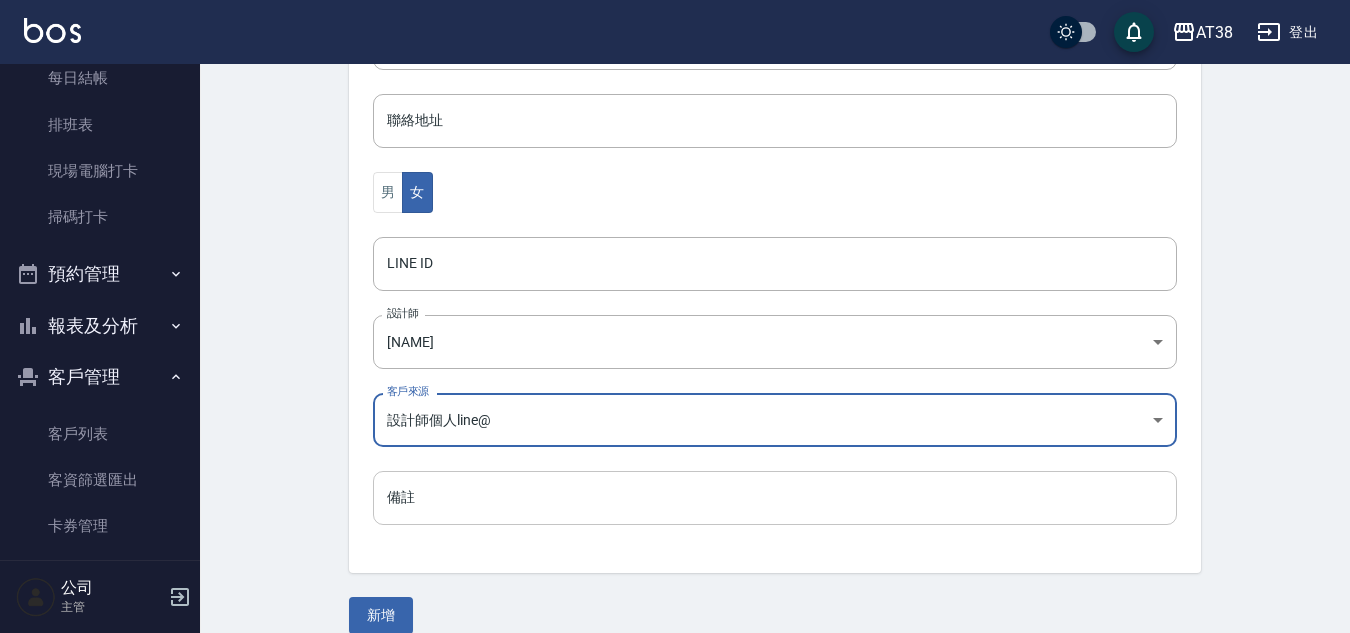scroll, scrollTop: 669, scrollLeft: 0, axis: vertical 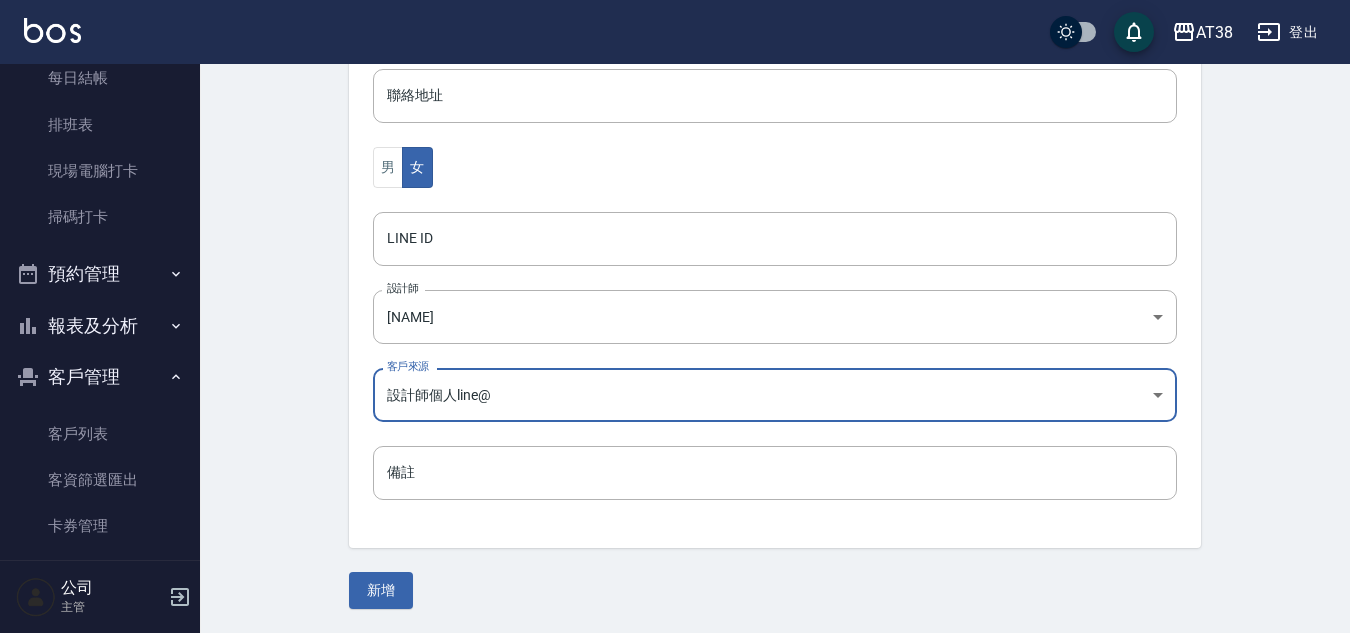 click on "新增" at bounding box center (381, 590) 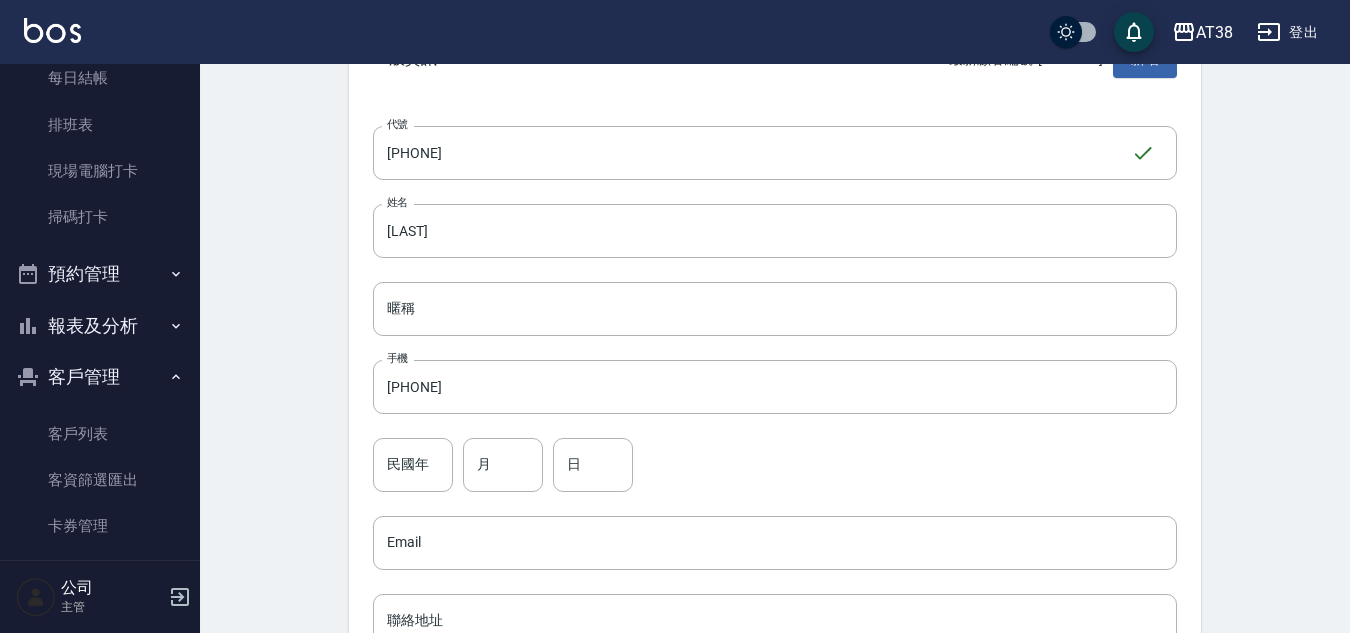 scroll, scrollTop: 0, scrollLeft: 0, axis: both 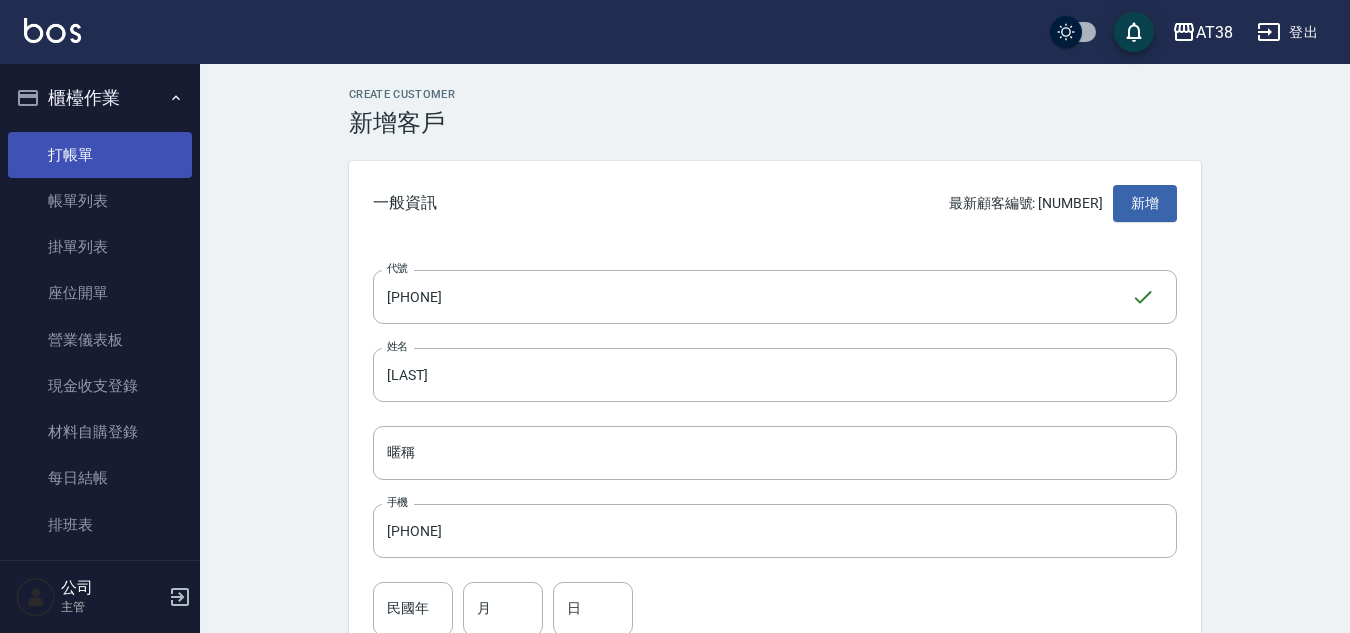 click on "打帳單" at bounding box center (100, 155) 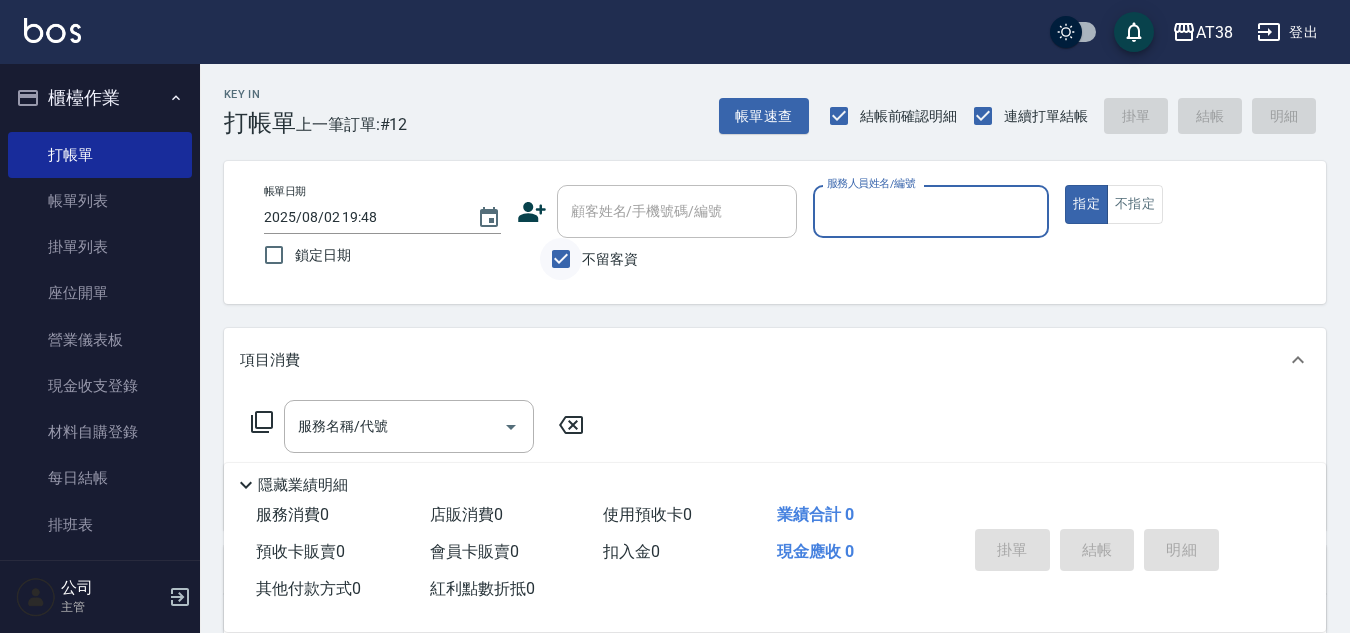drag, startPoint x: 554, startPoint y: 261, endPoint x: 564, endPoint y: 248, distance: 16.40122 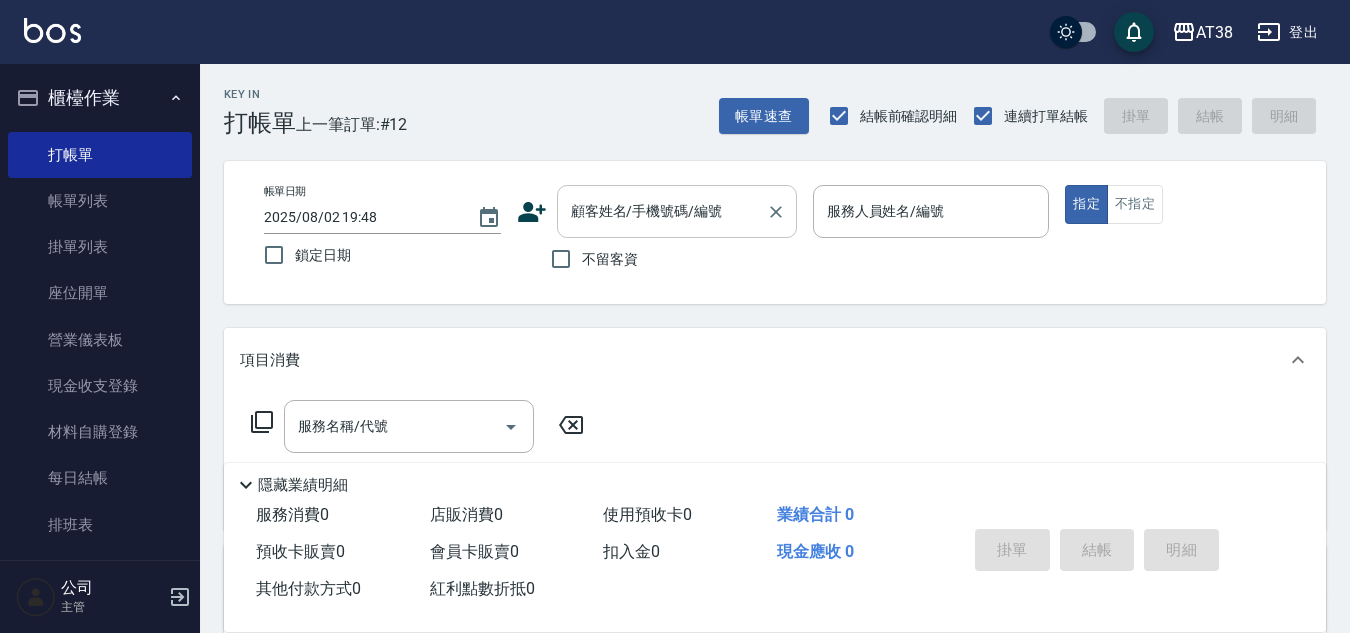 click on "顧客姓名/手機號碼/編號 顧客姓名/手機號碼/編號" at bounding box center (677, 211) 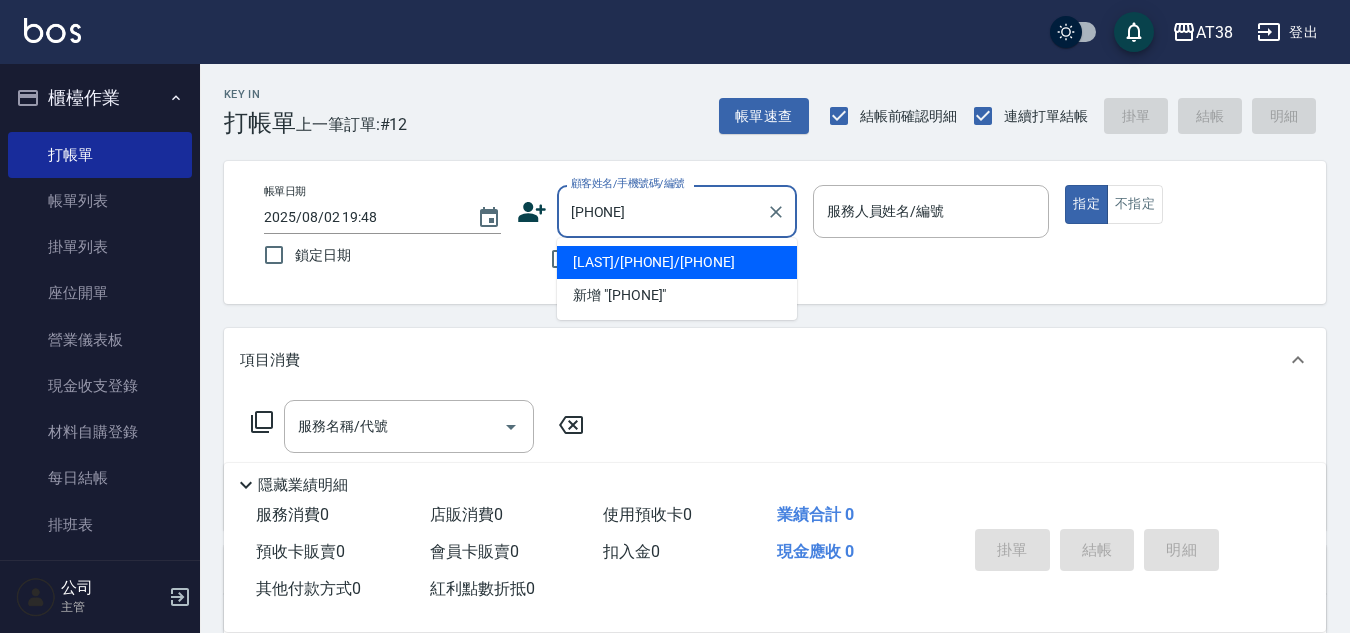 click on "[LAST]/[PHONE]/[PHONE]" at bounding box center [677, 262] 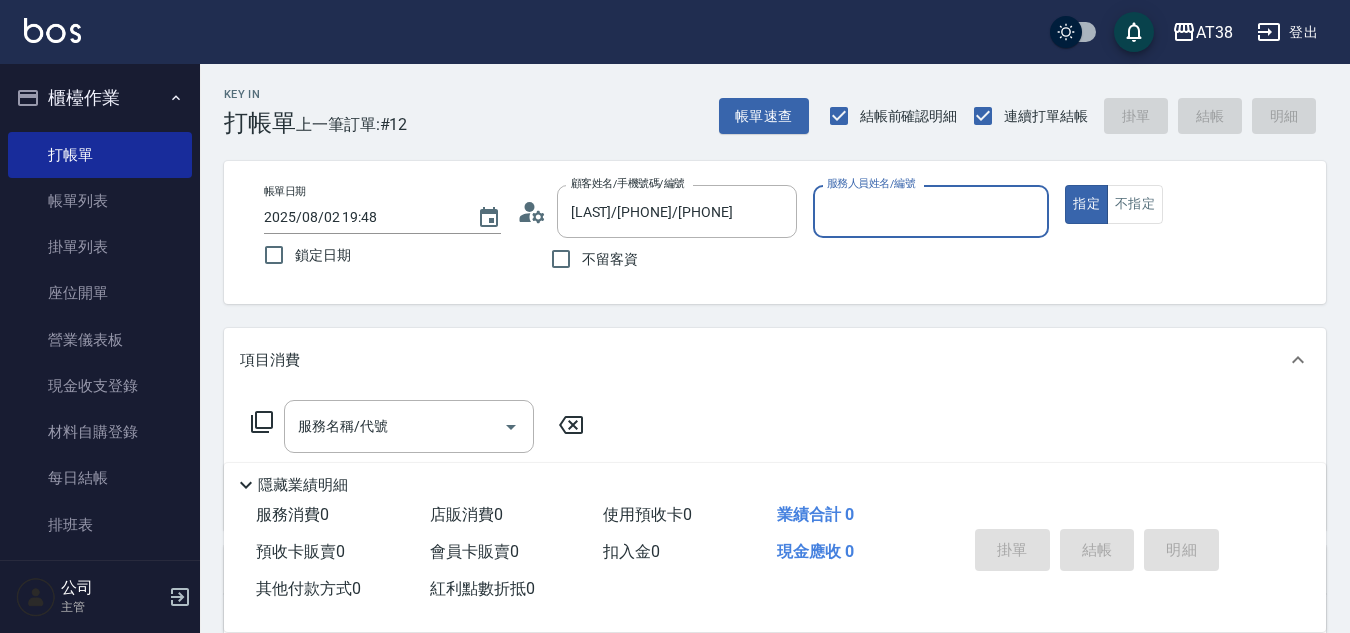type on "[NAME]-[CODE]" 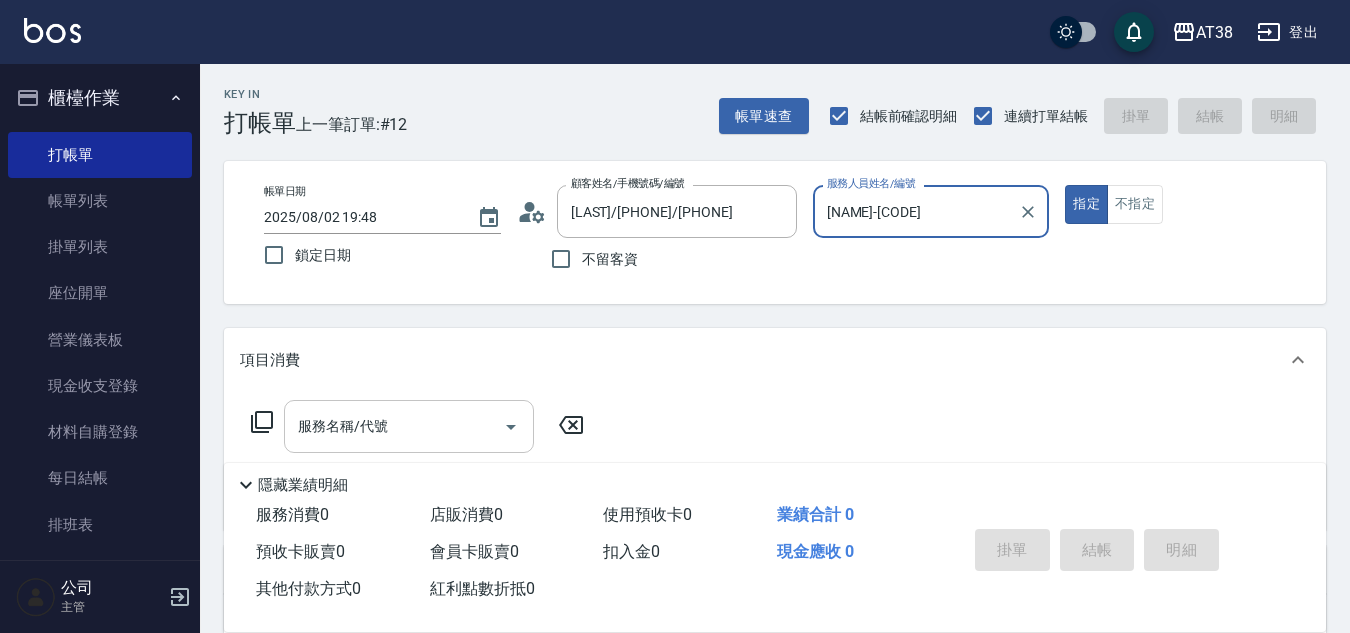 click on "服務名稱/代號" at bounding box center [394, 426] 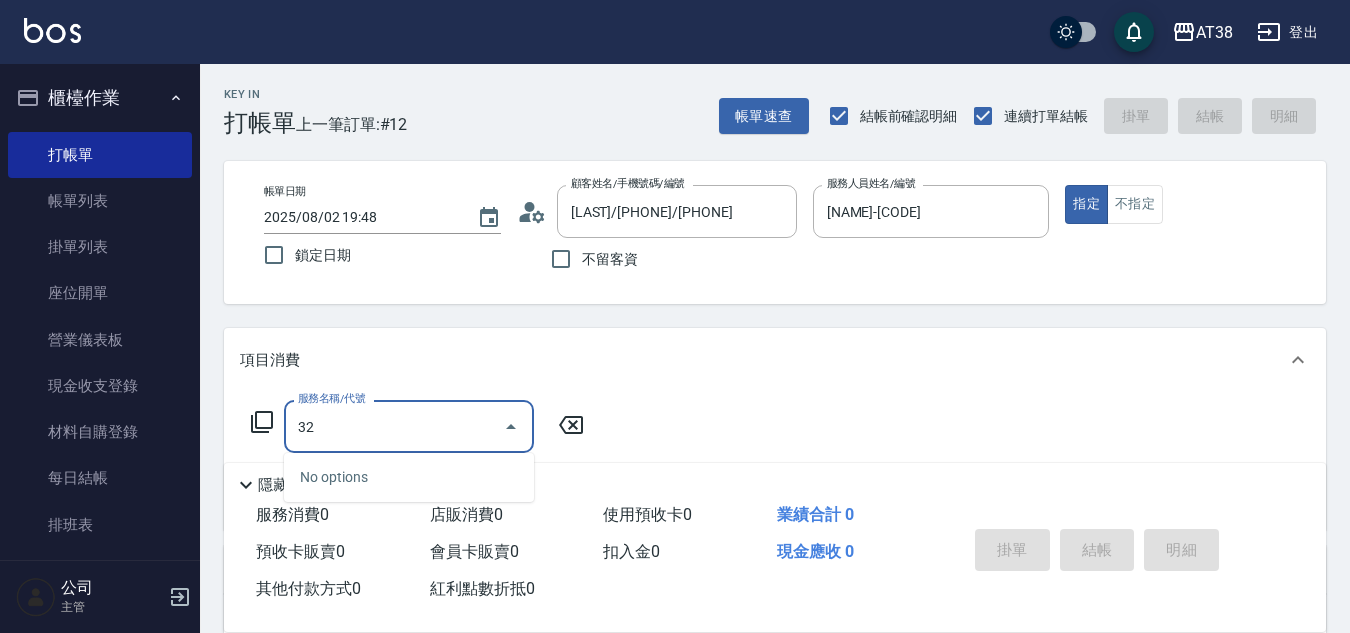 type on "327" 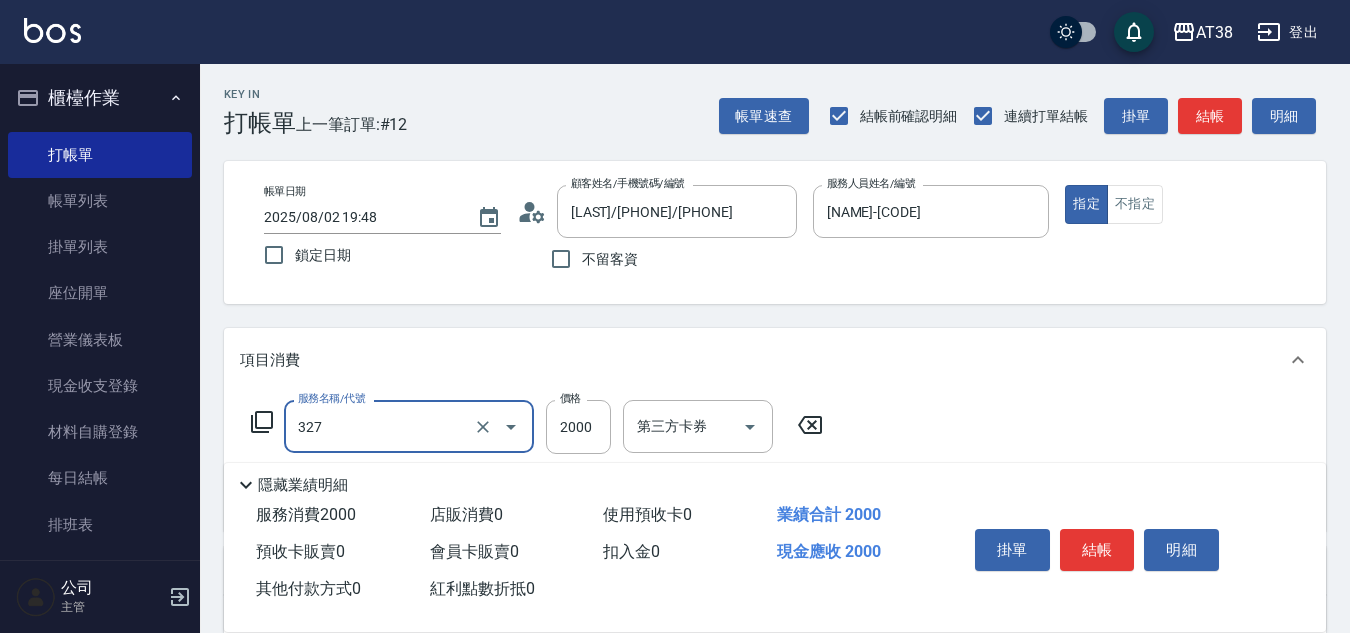 type on "200" 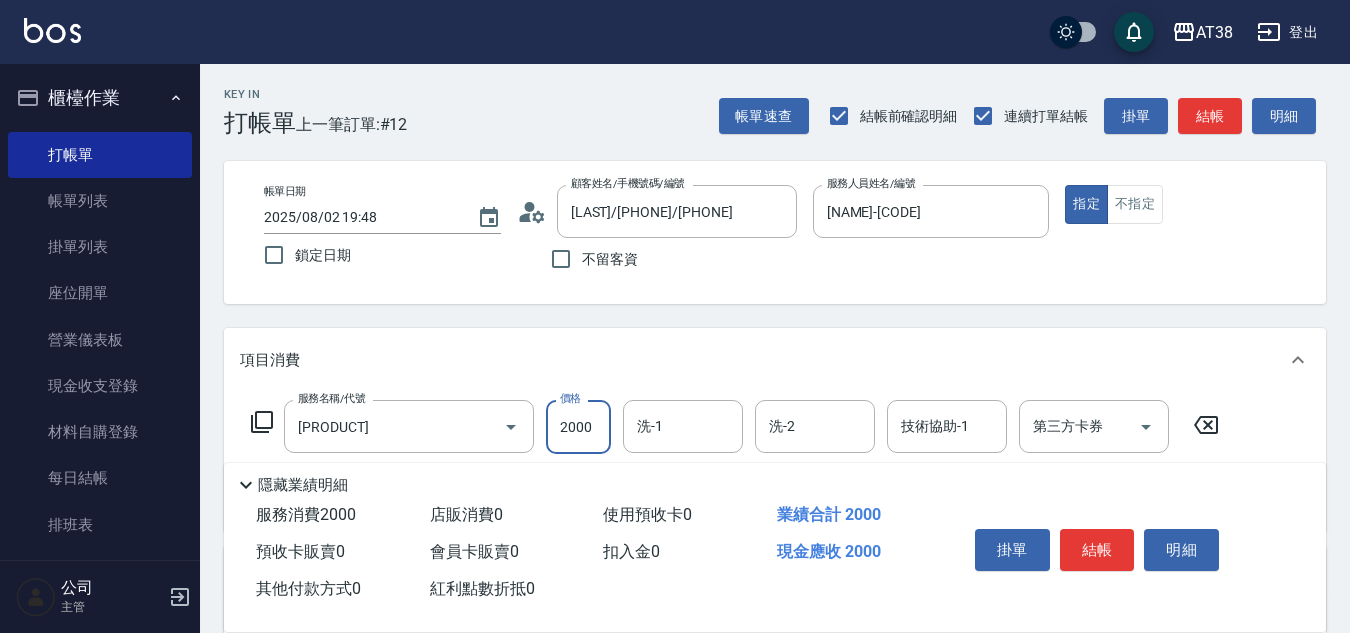 type on "0" 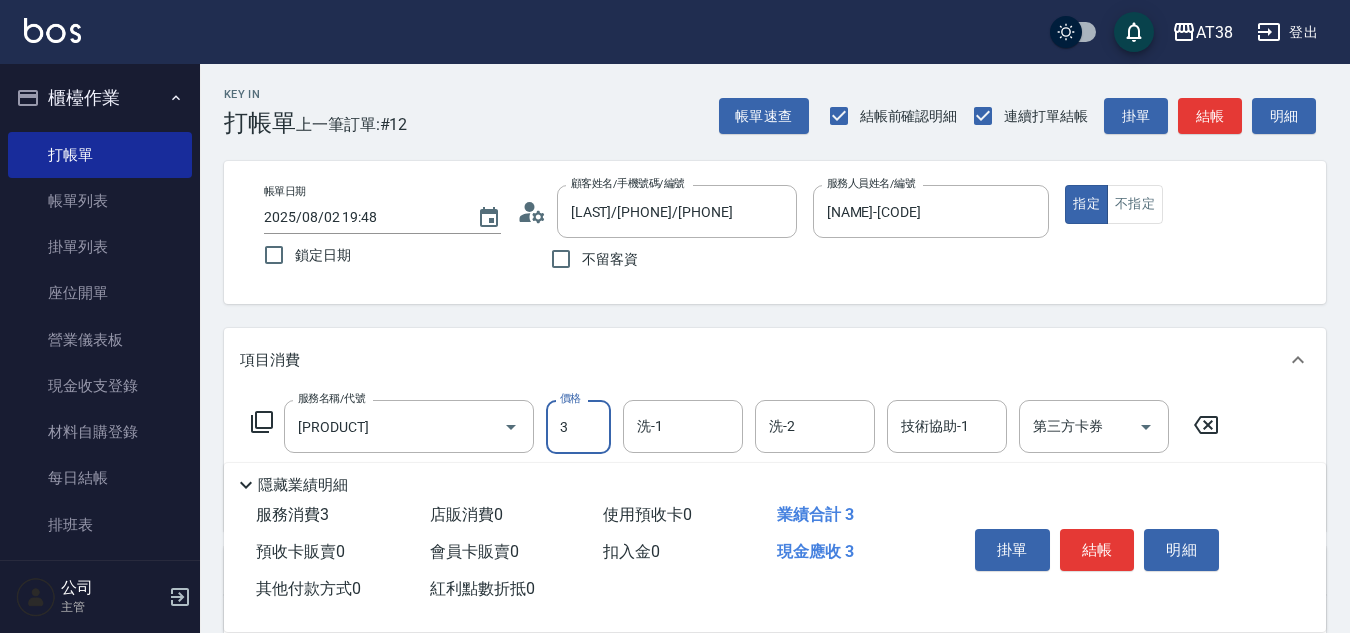 type on "32" 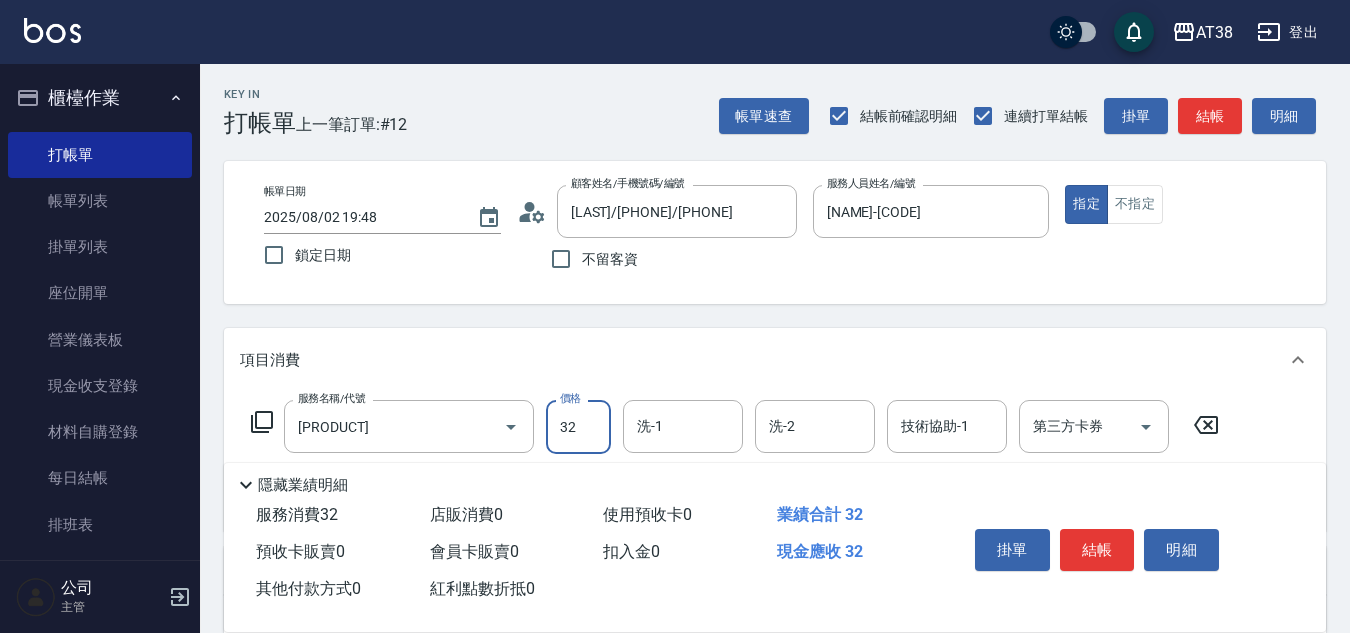 type on "30" 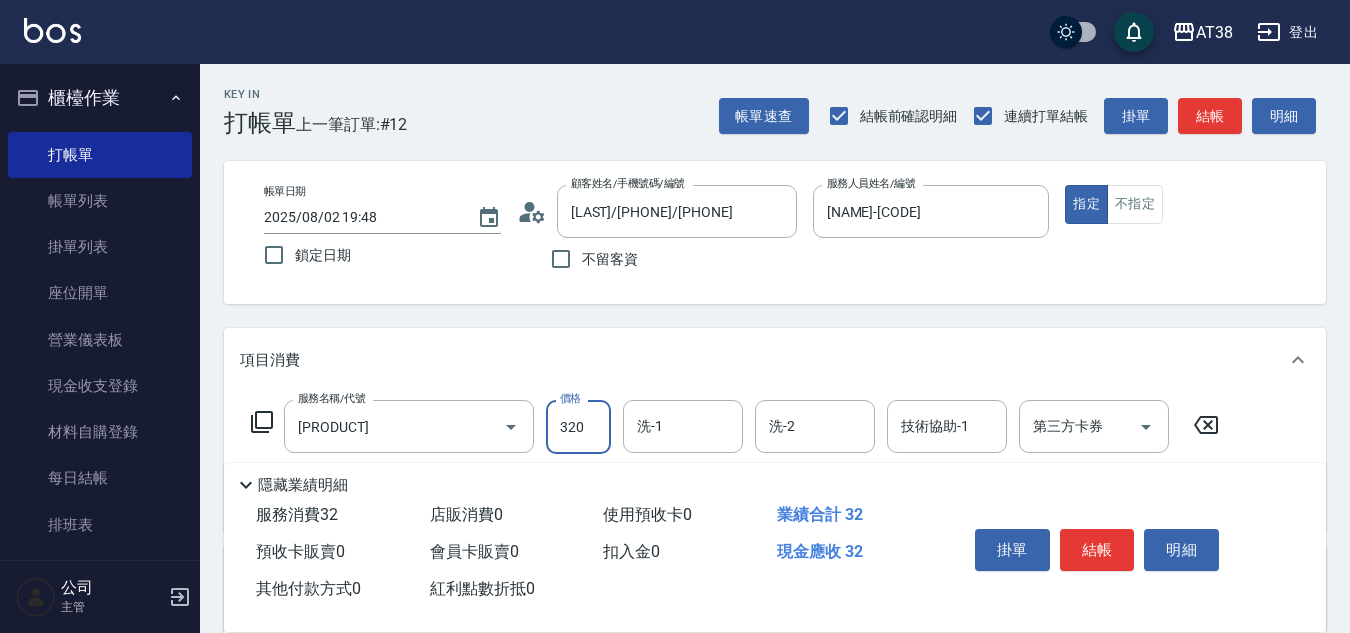 type on "320" 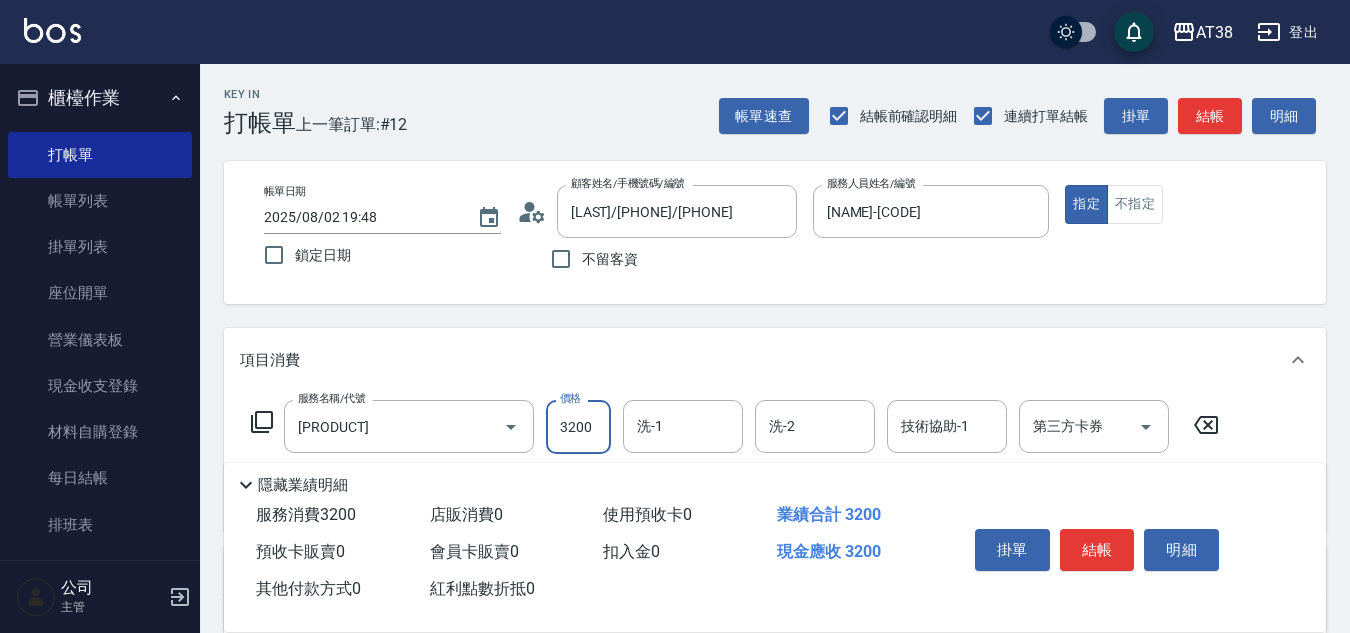 type on "3200" 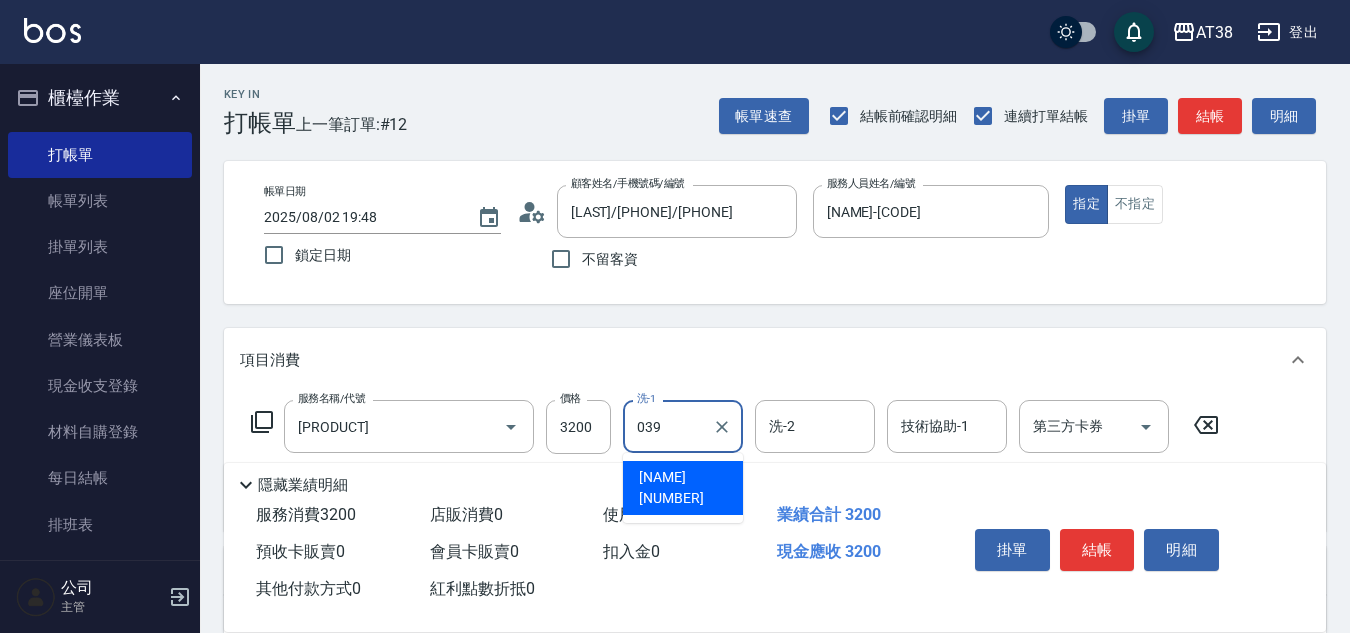 type on "[NAME]" 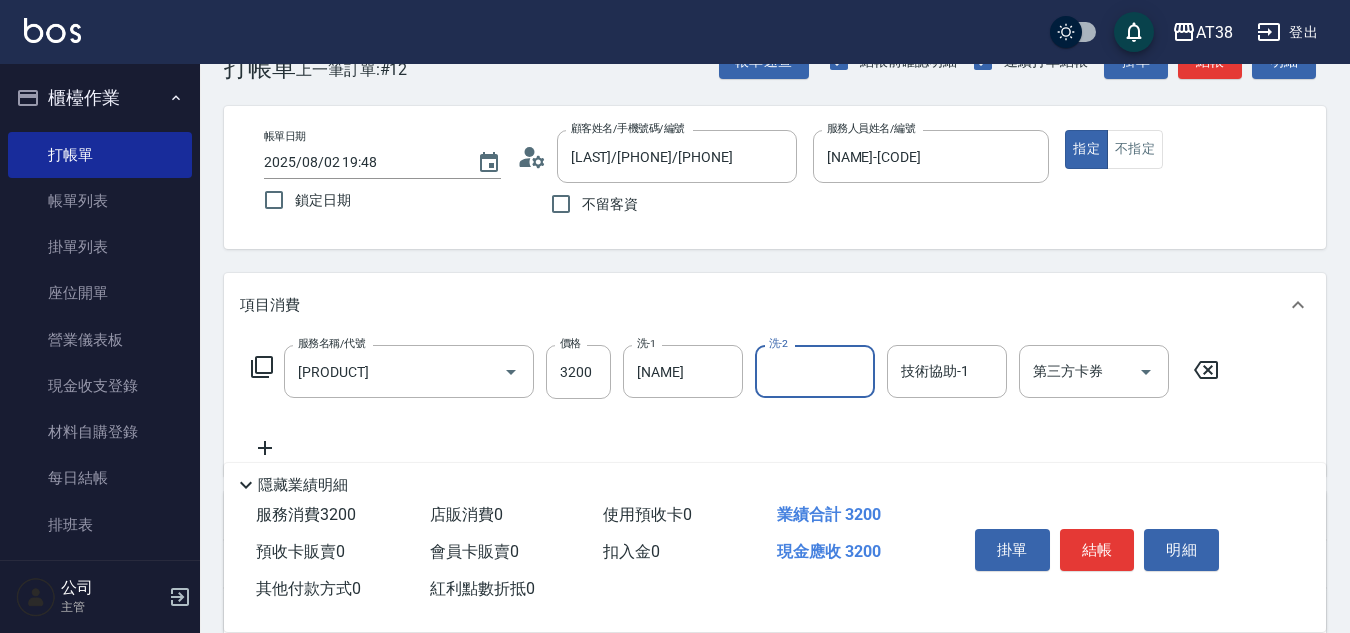 scroll, scrollTop: 100, scrollLeft: 0, axis: vertical 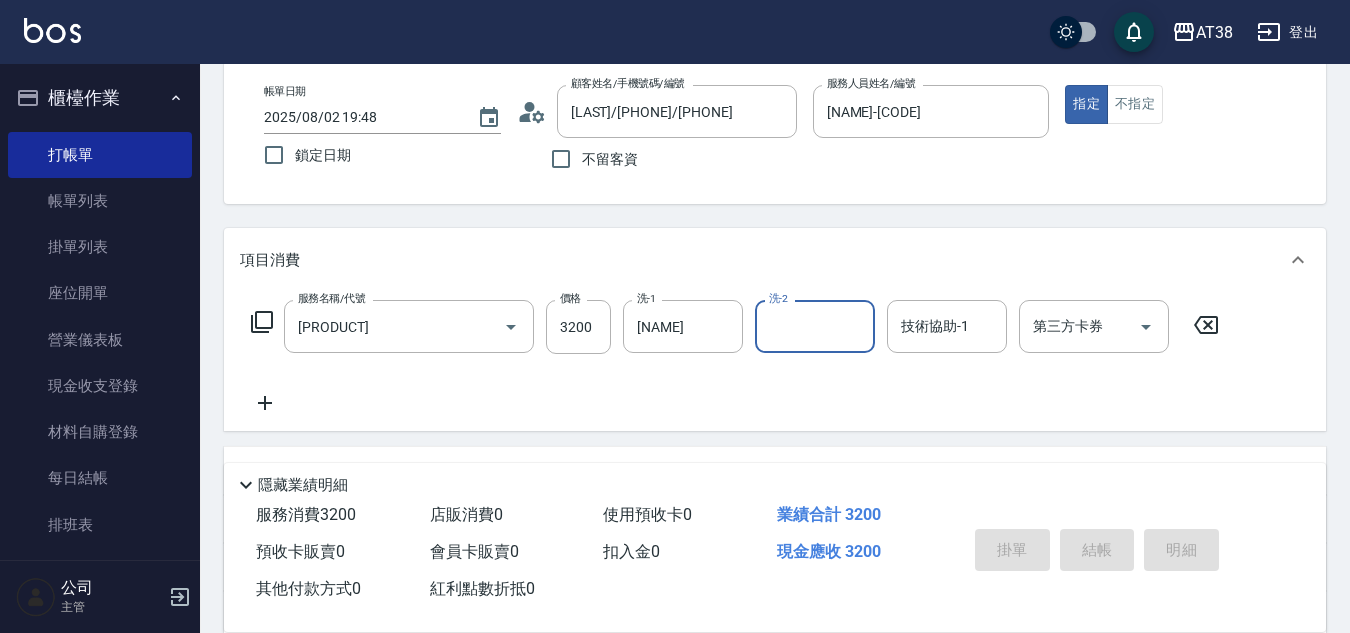 type on "2025/08/02 19:49" 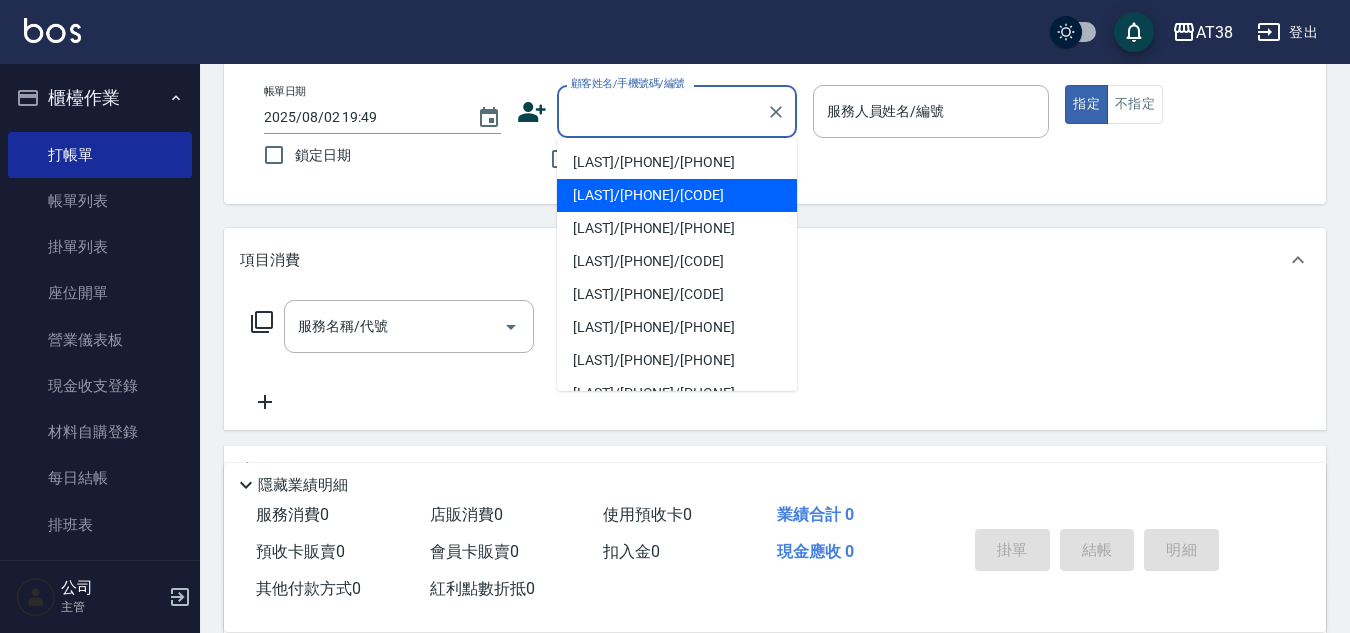 click on "帳單日期 [DATE] 鎖定日期 顧客姓名/手機號碼/編號 顧客姓名/手機號碼/編號 不留客資 服務人員姓名/編號 服務人員姓名/編號 指定 不指定" at bounding box center (775, 132) 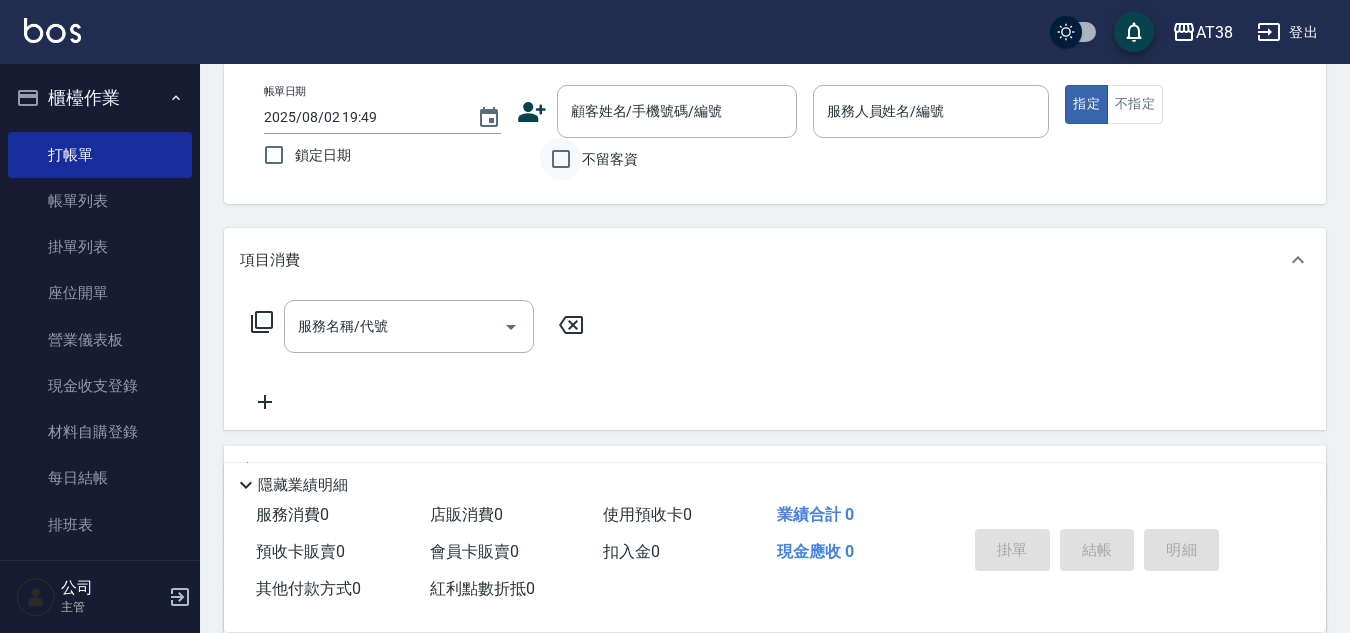 click on "不留客資" at bounding box center [561, 159] 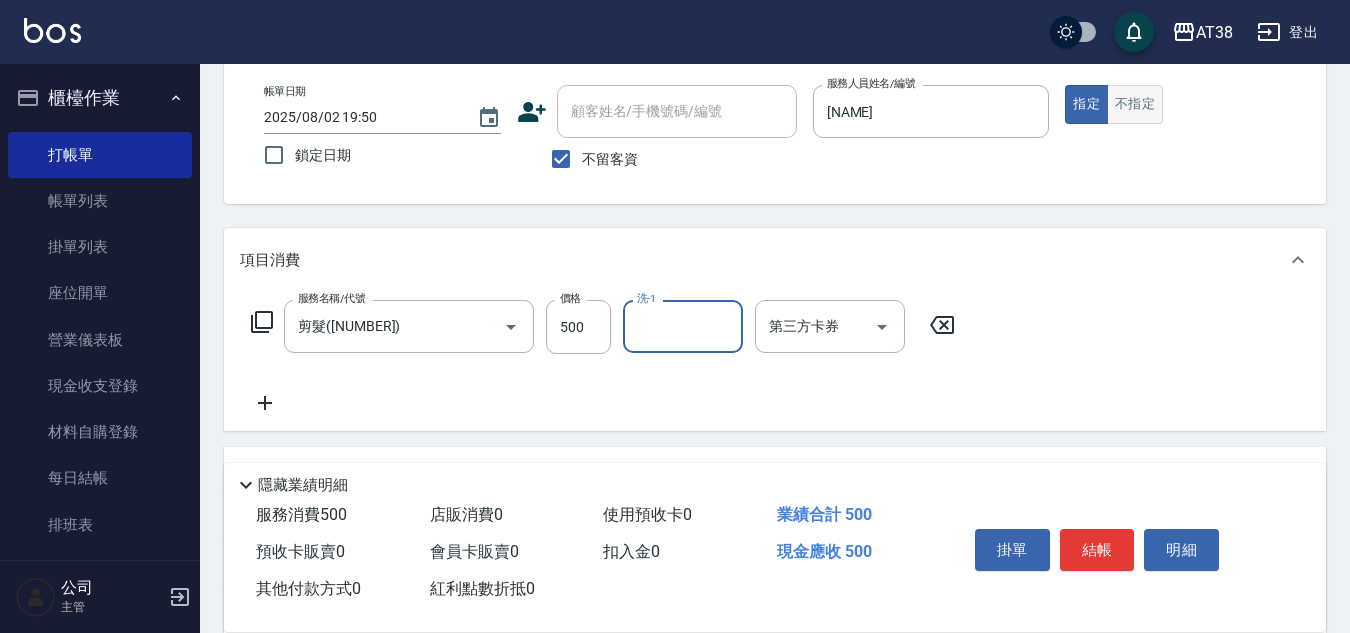 click on "不指定" at bounding box center [1135, 104] 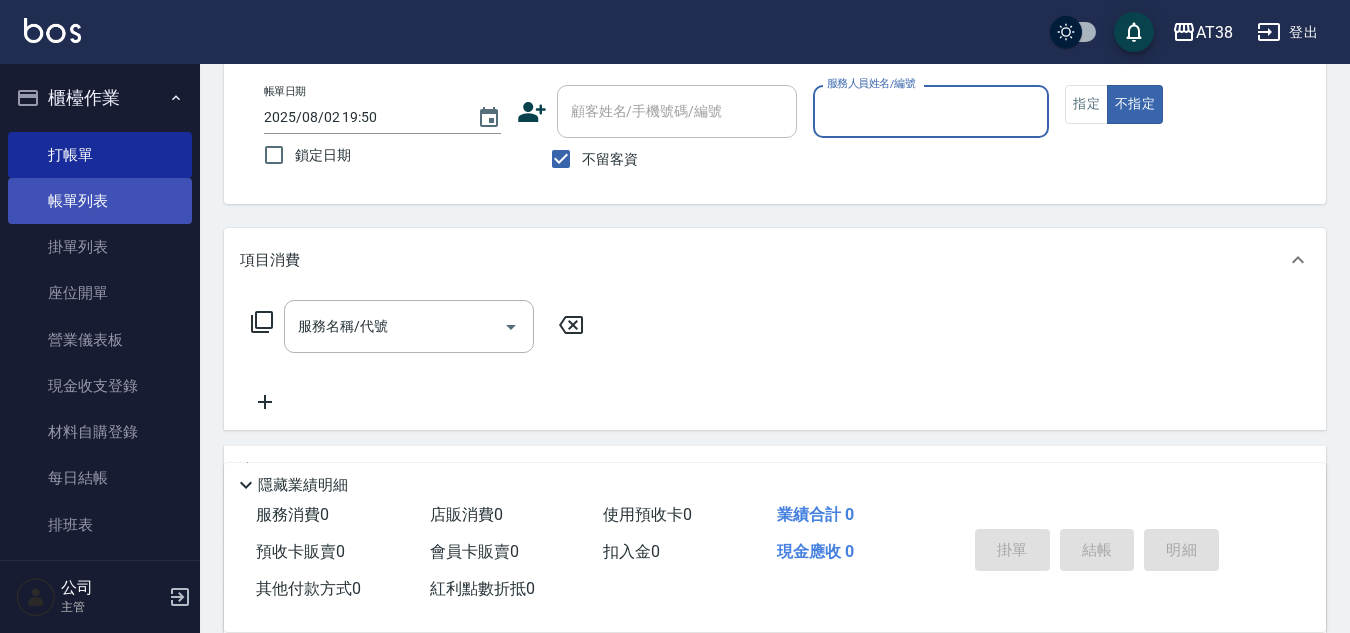 click on "帳單列表" at bounding box center (100, 201) 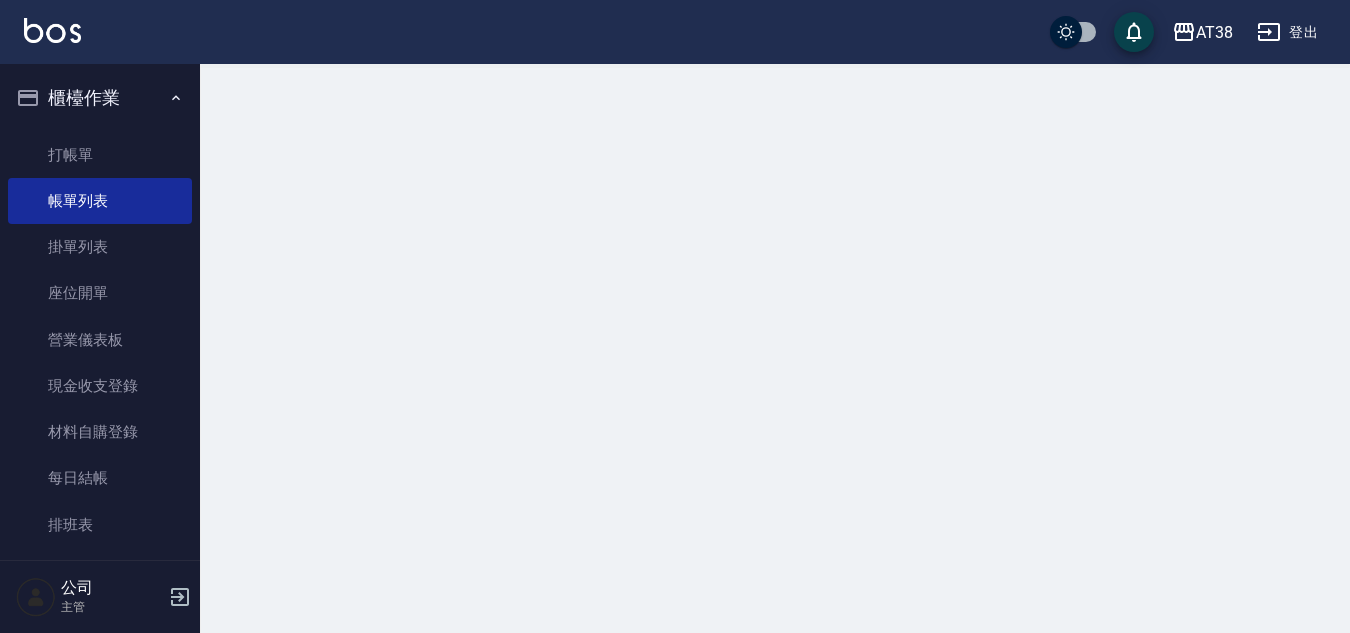 scroll, scrollTop: 0, scrollLeft: 0, axis: both 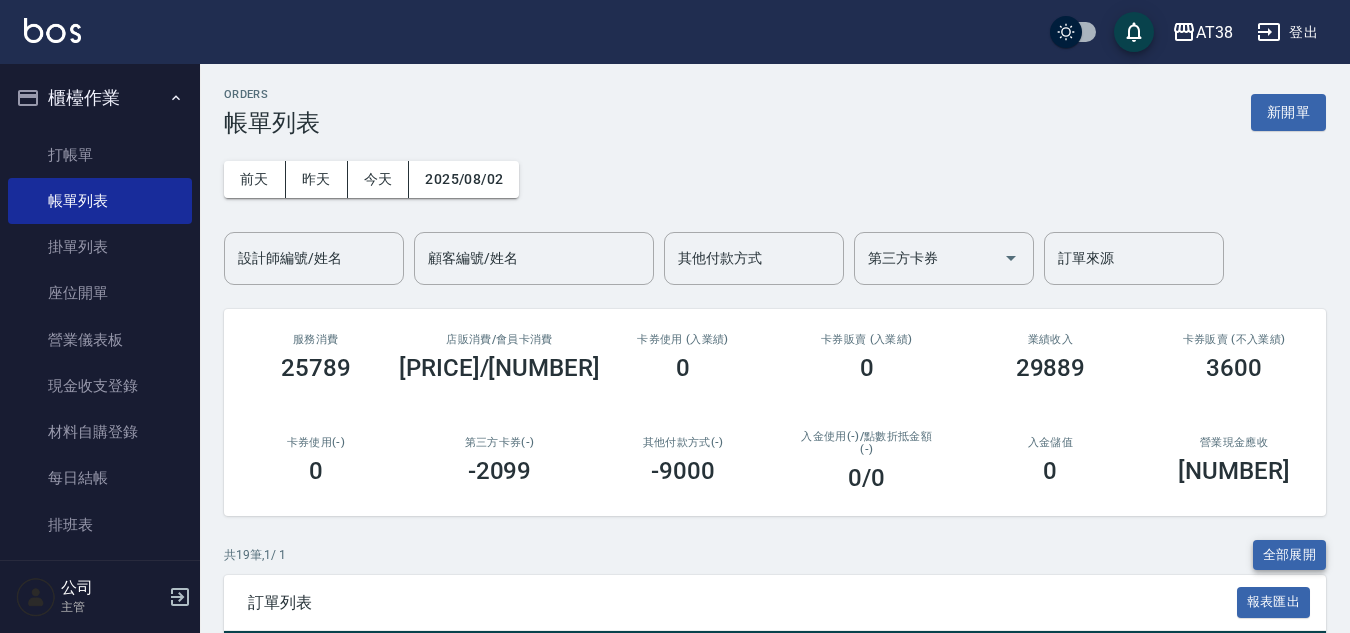 click on "全部展開" at bounding box center [1290, 555] 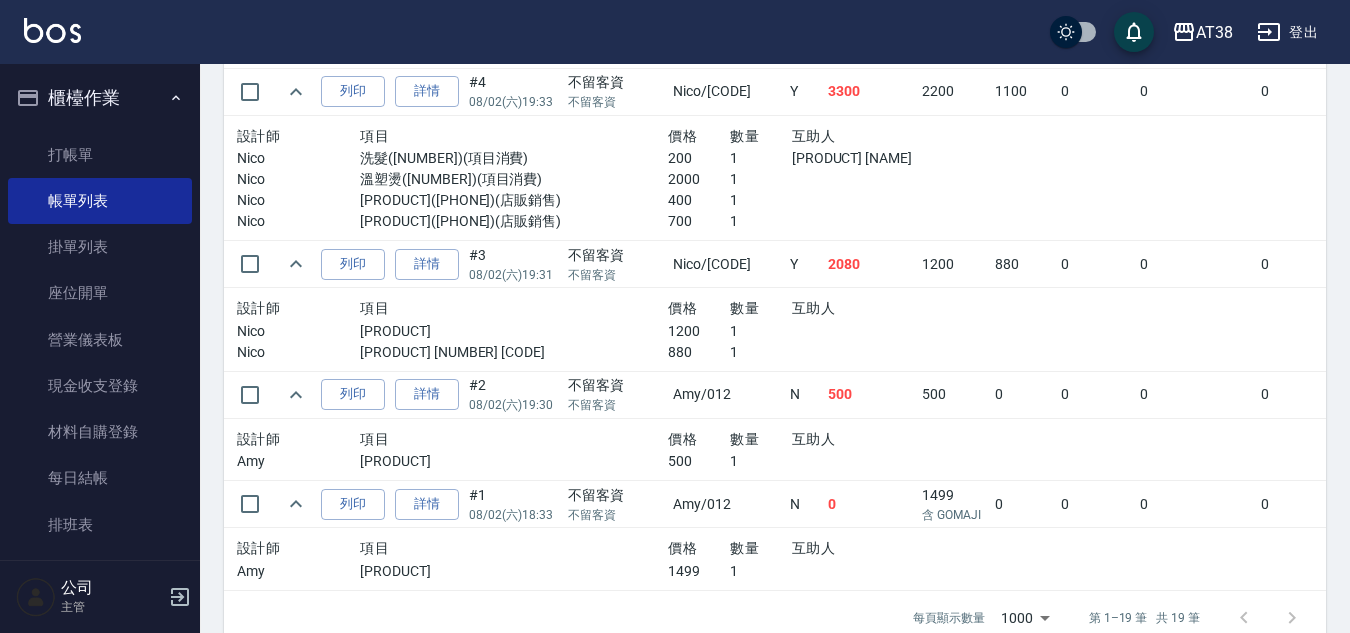scroll, scrollTop: 2400, scrollLeft: 0, axis: vertical 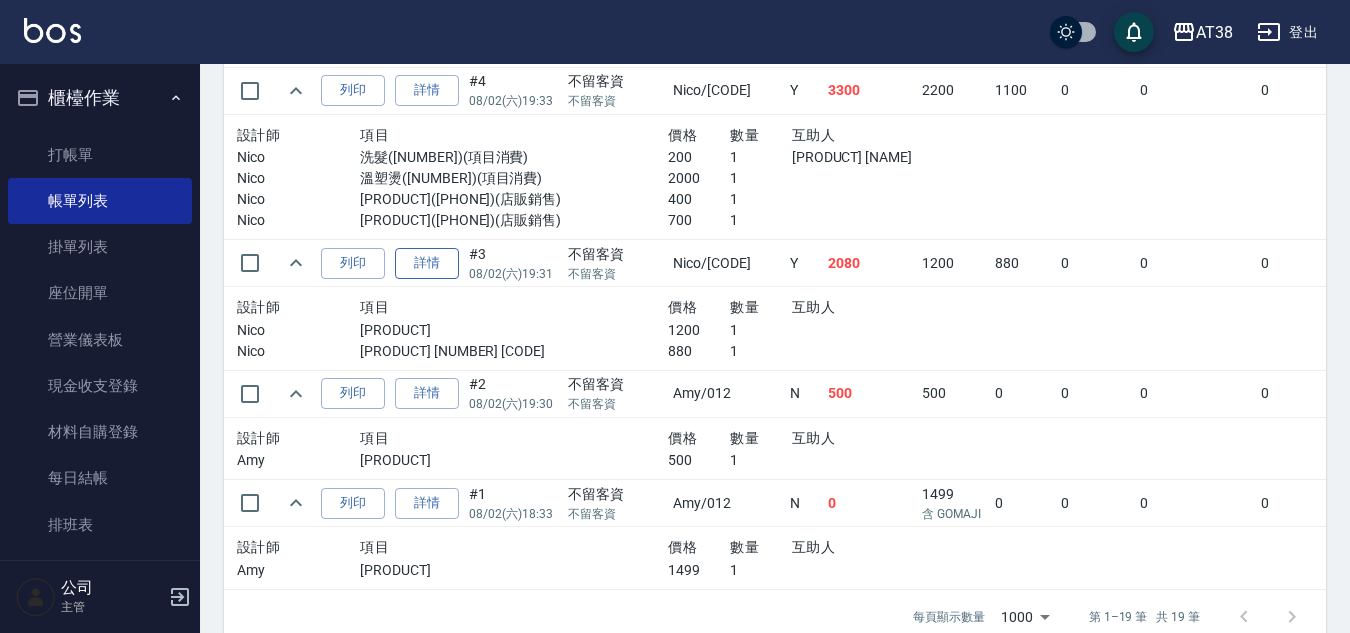 click on "詳情" at bounding box center [427, 263] 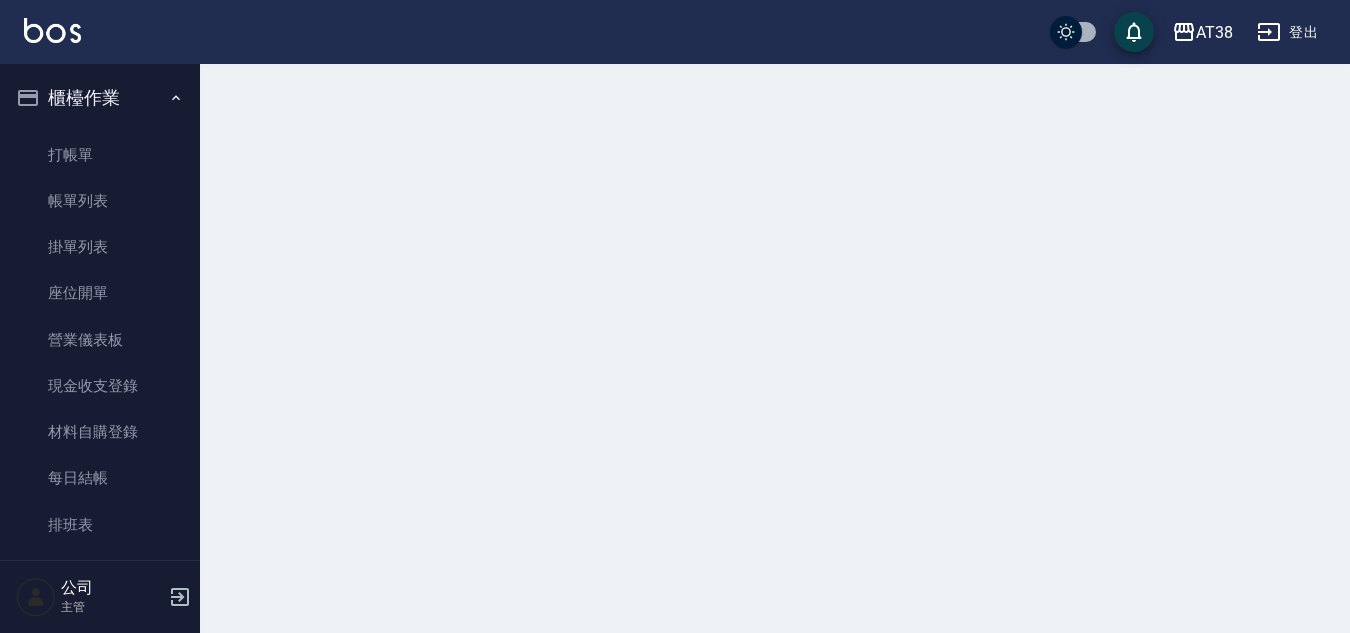 scroll, scrollTop: 0, scrollLeft: 0, axis: both 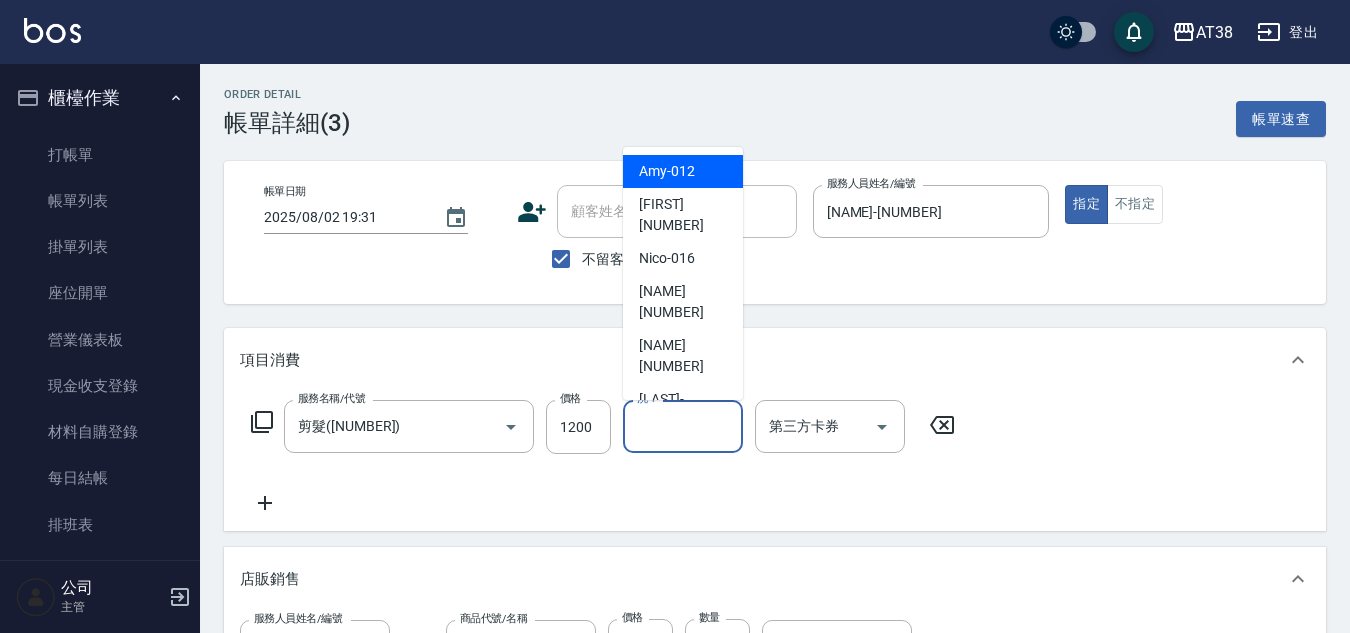 click on "洗-1" at bounding box center [683, 426] 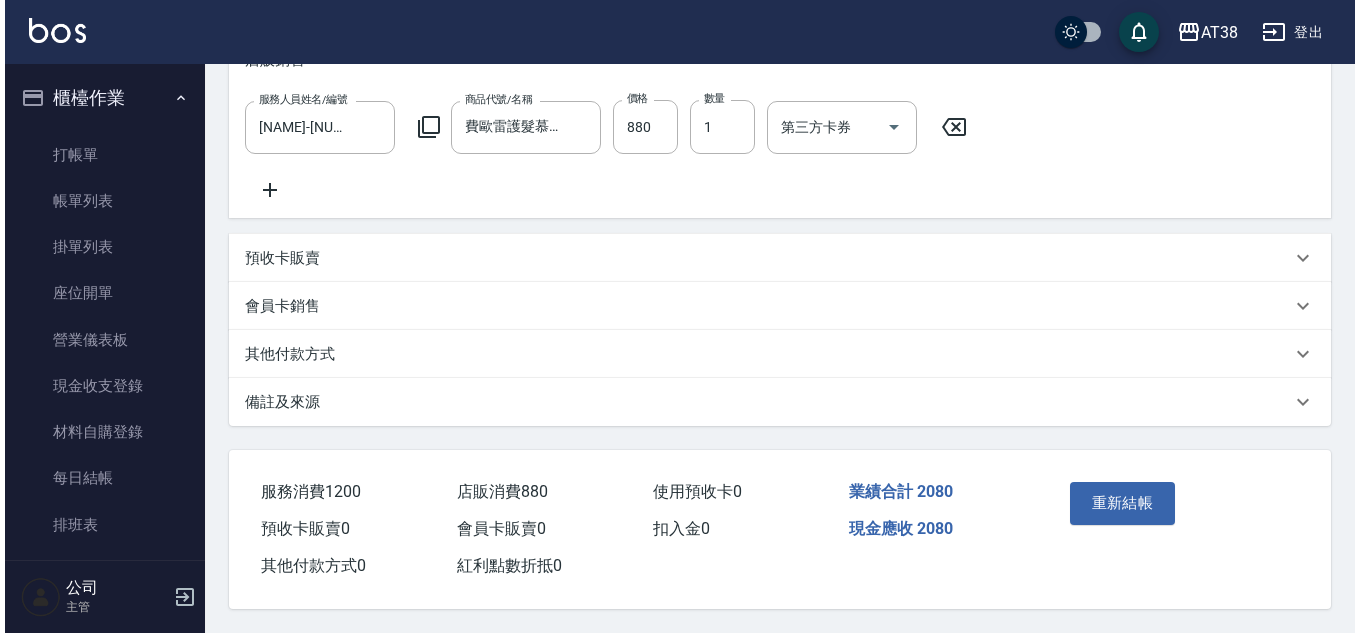 scroll, scrollTop: 543, scrollLeft: 0, axis: vertical 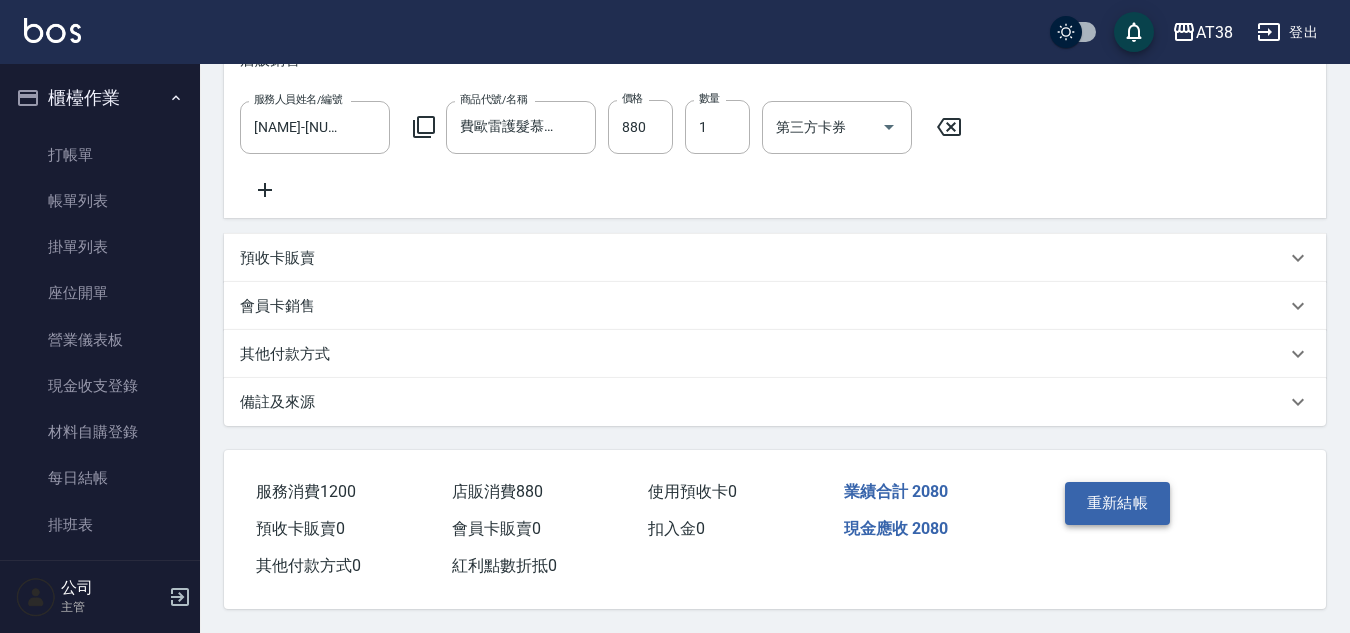 click on "重新結帳" at bounding box center (1118, 503) 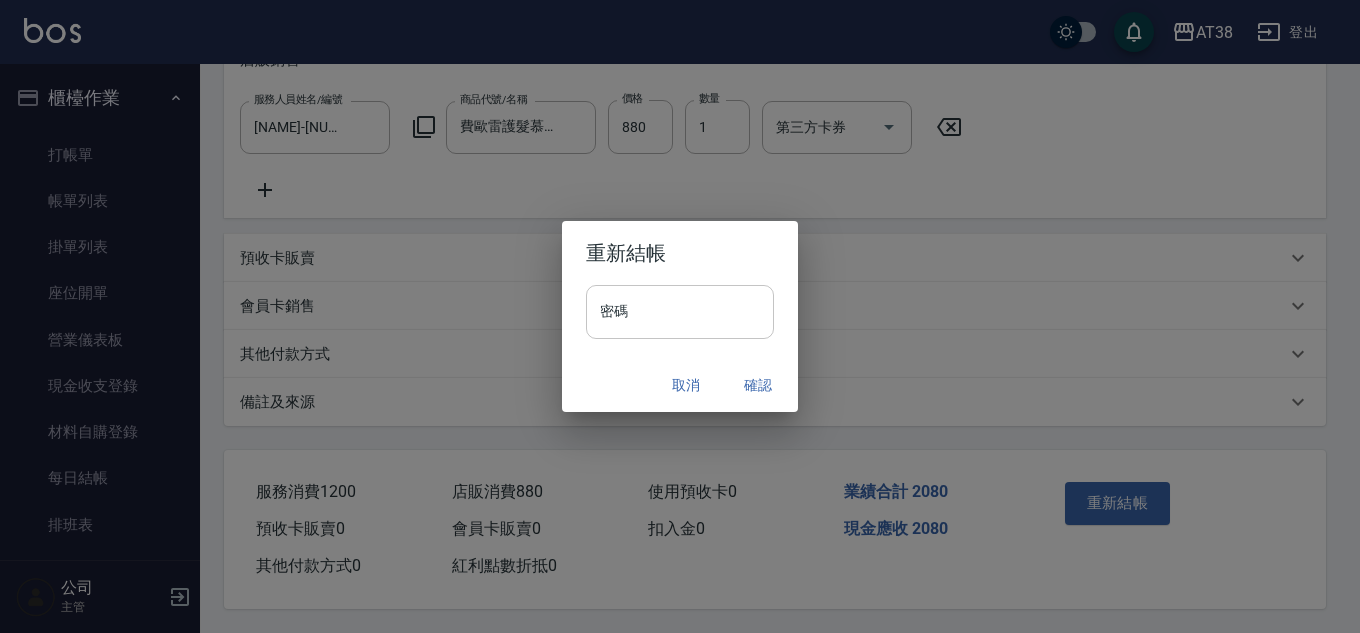 click on "密碼" at bounding box center (680, 312) 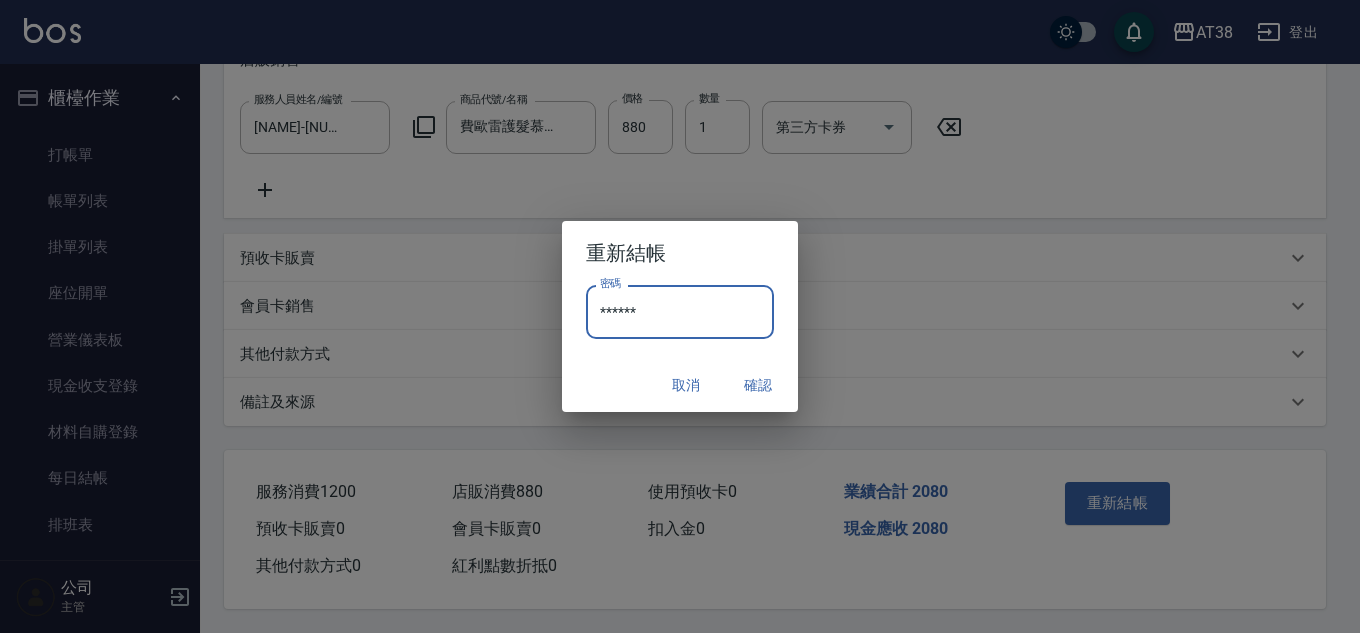 click on "確認" at bounding box center (758, 385) 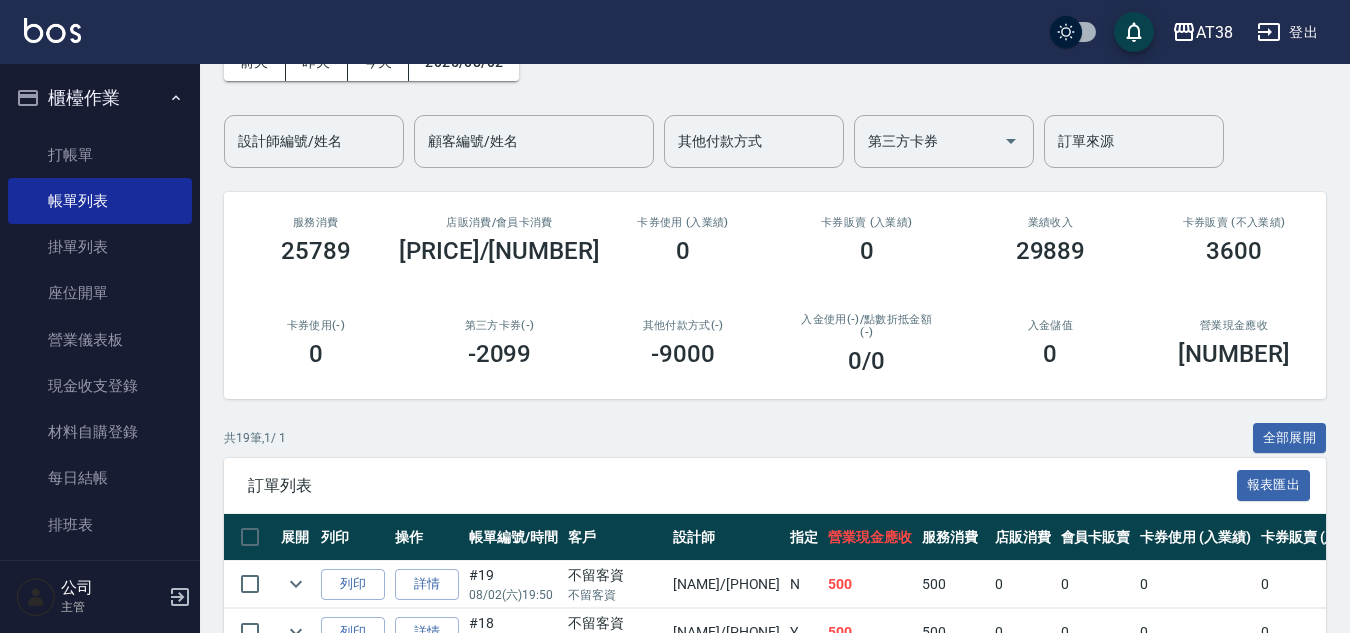 scroll, scrollTop: 100, scrollLeft: 0, axis: vertical 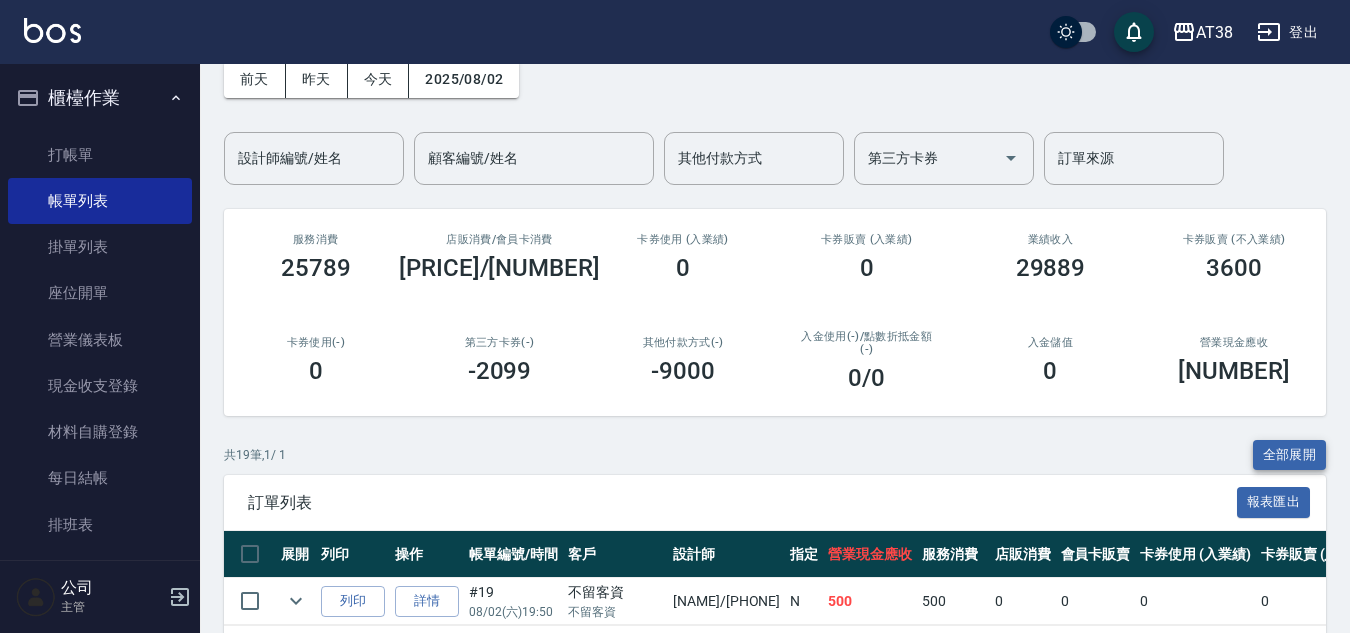 click on "全部展開" at bounding box center (1290, 455) 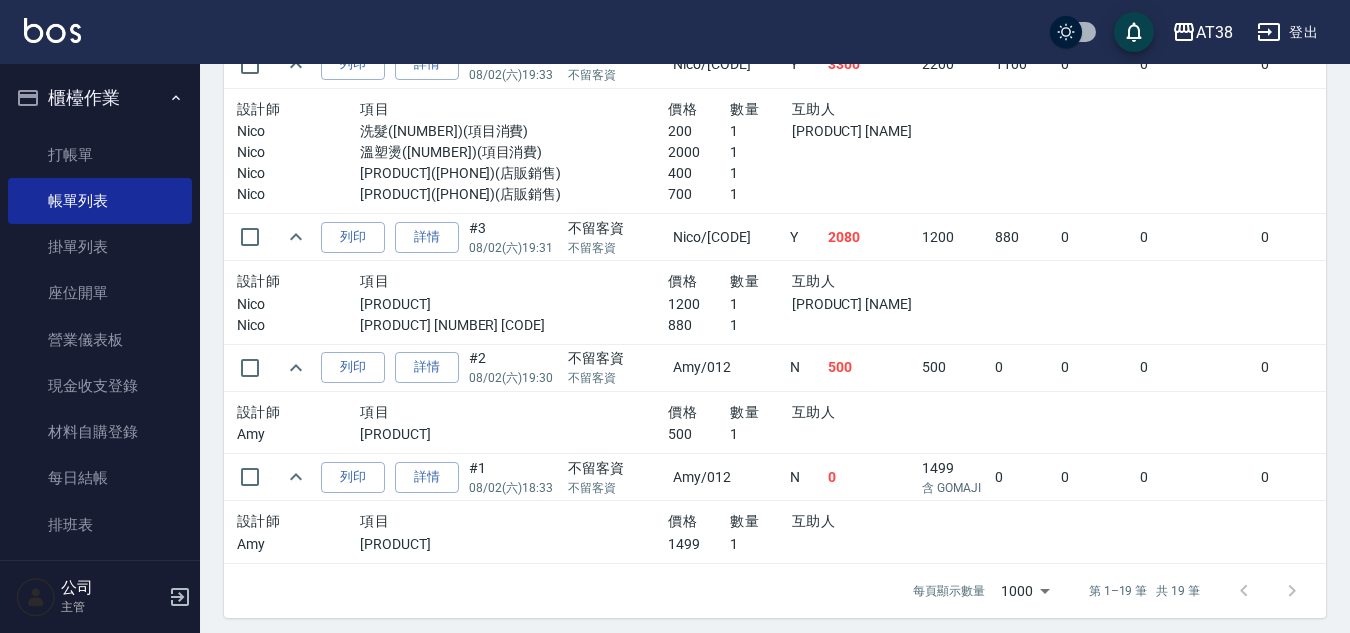 scroll, scrollTop: 2450, scrollLeft: 0, axis: vertical 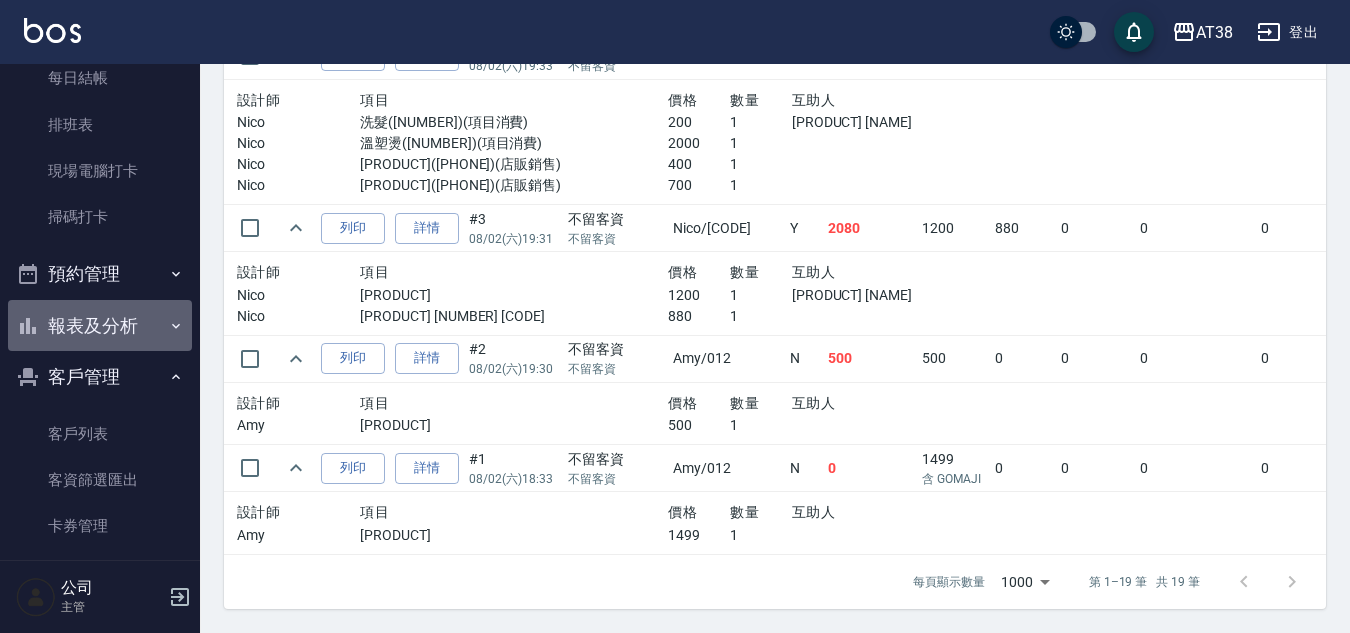click on "報表及分析" at bounding box center (100, 326) 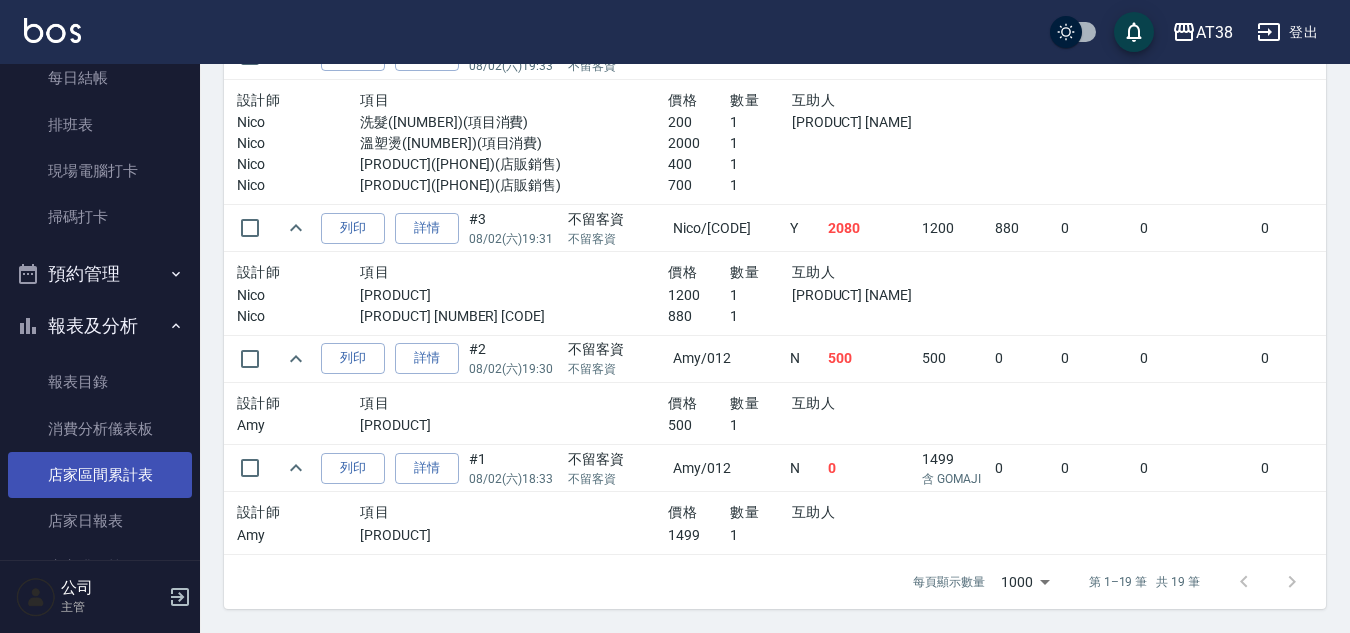 click on "店家區間累計表" at bounding box center (100, 475) 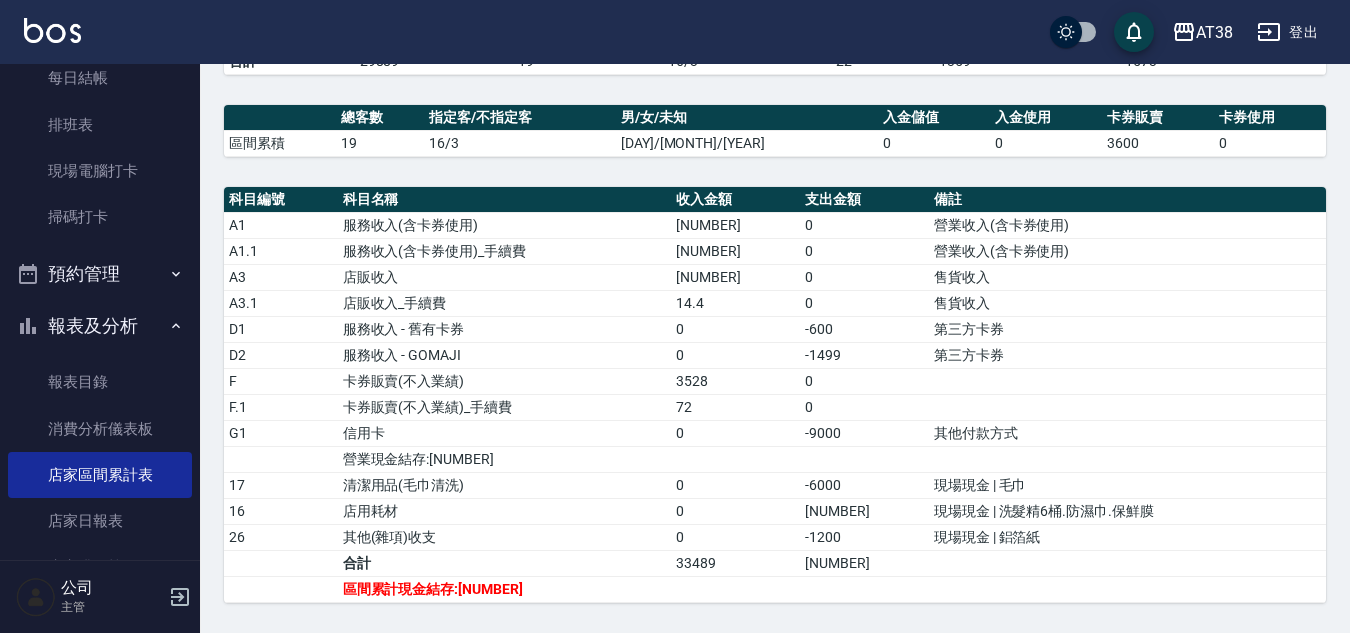scroll, scrollTop: 456, scrollLeft: 0, axis: vertical 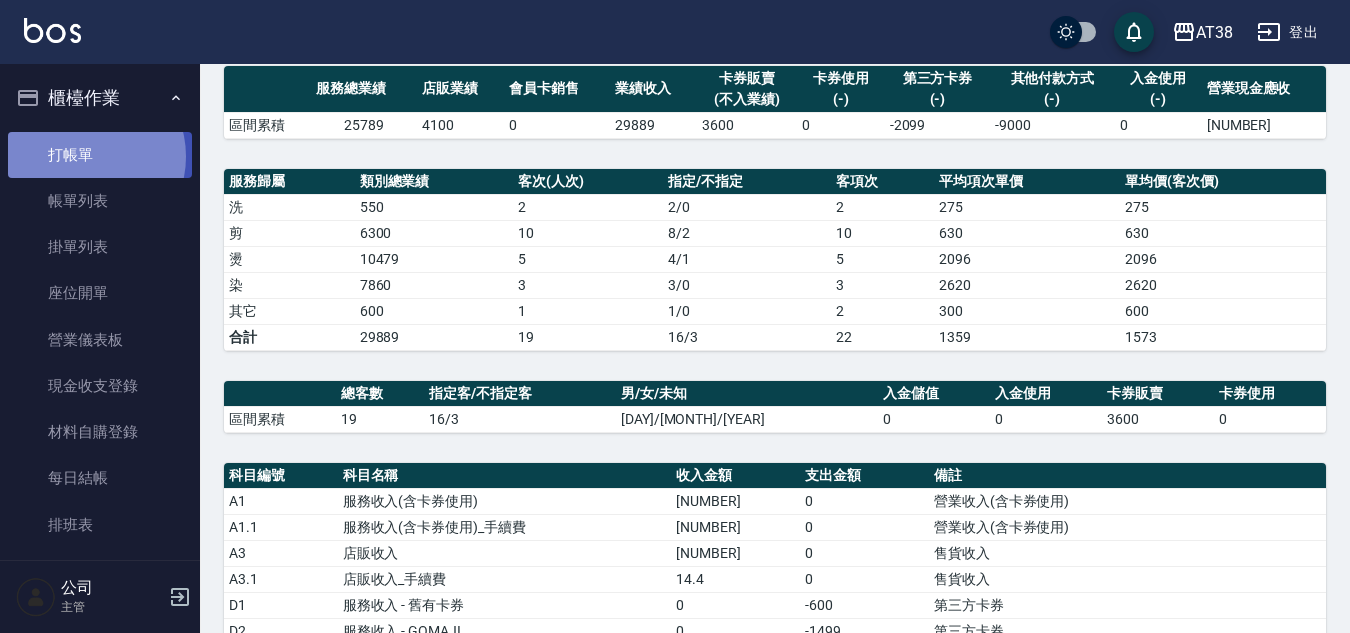 click on "打帳單" at bounding box center [100, 155] 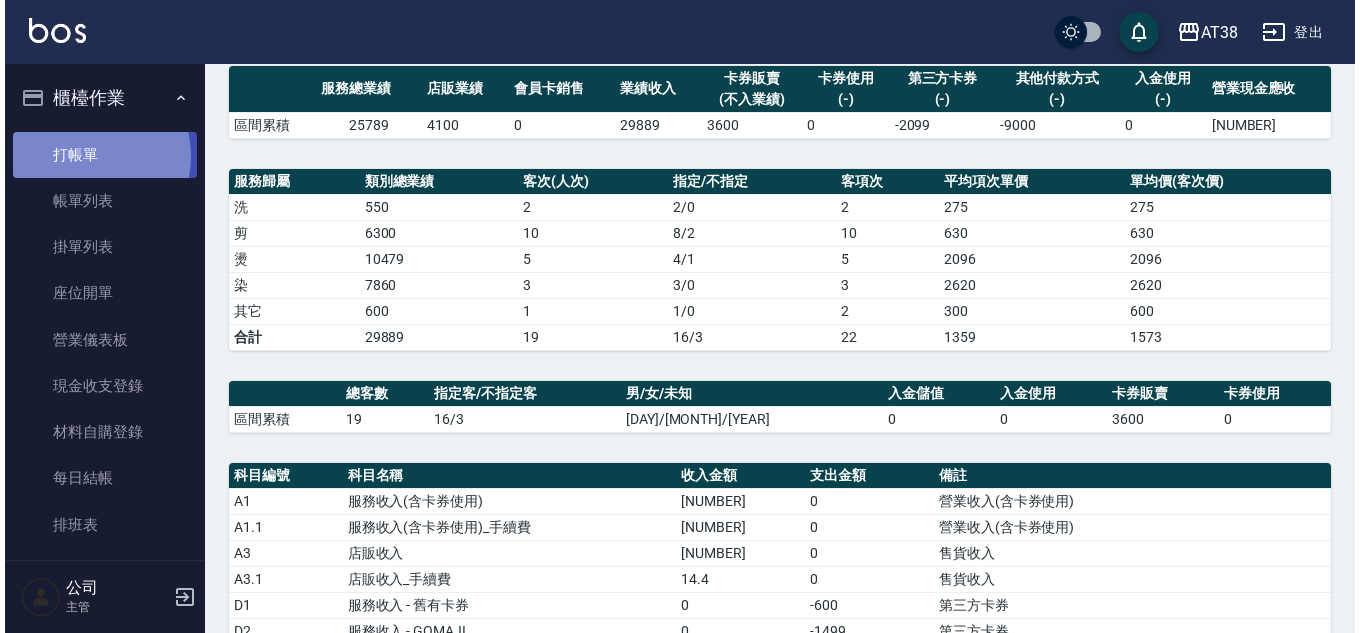 scroll, scrollTop: 0, scrollLeft: 0, axis: both 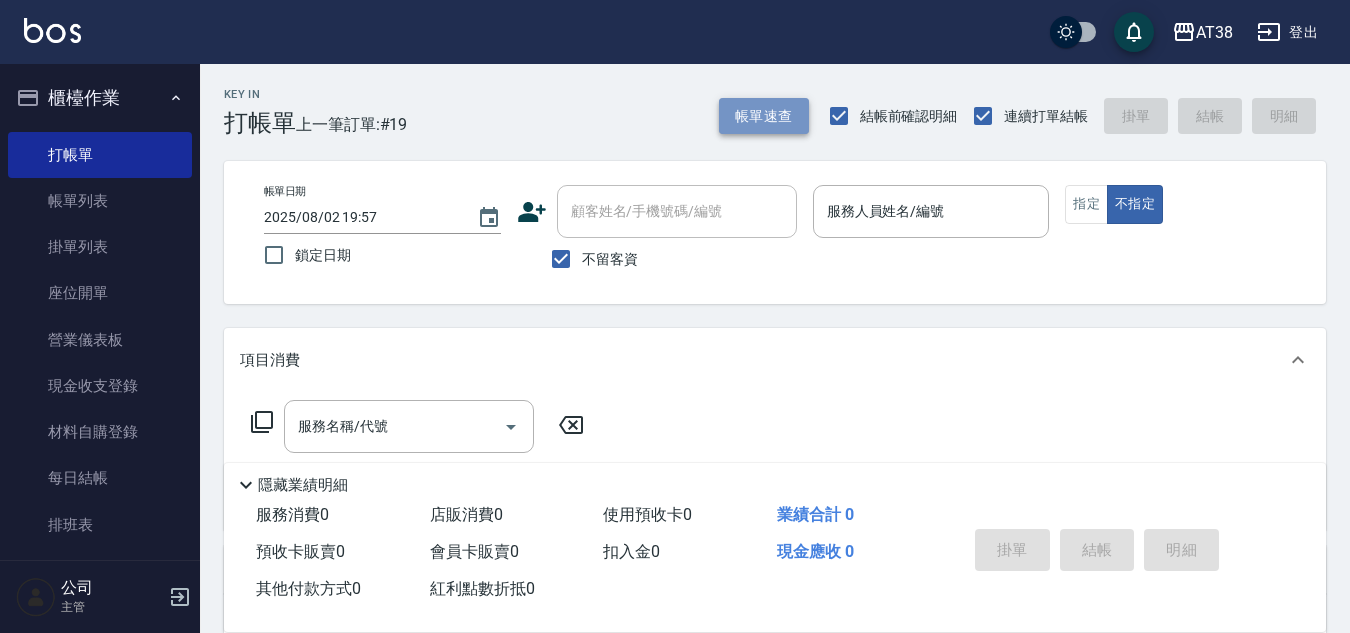 click on "帳單速查" at bounding box center [764, 116] 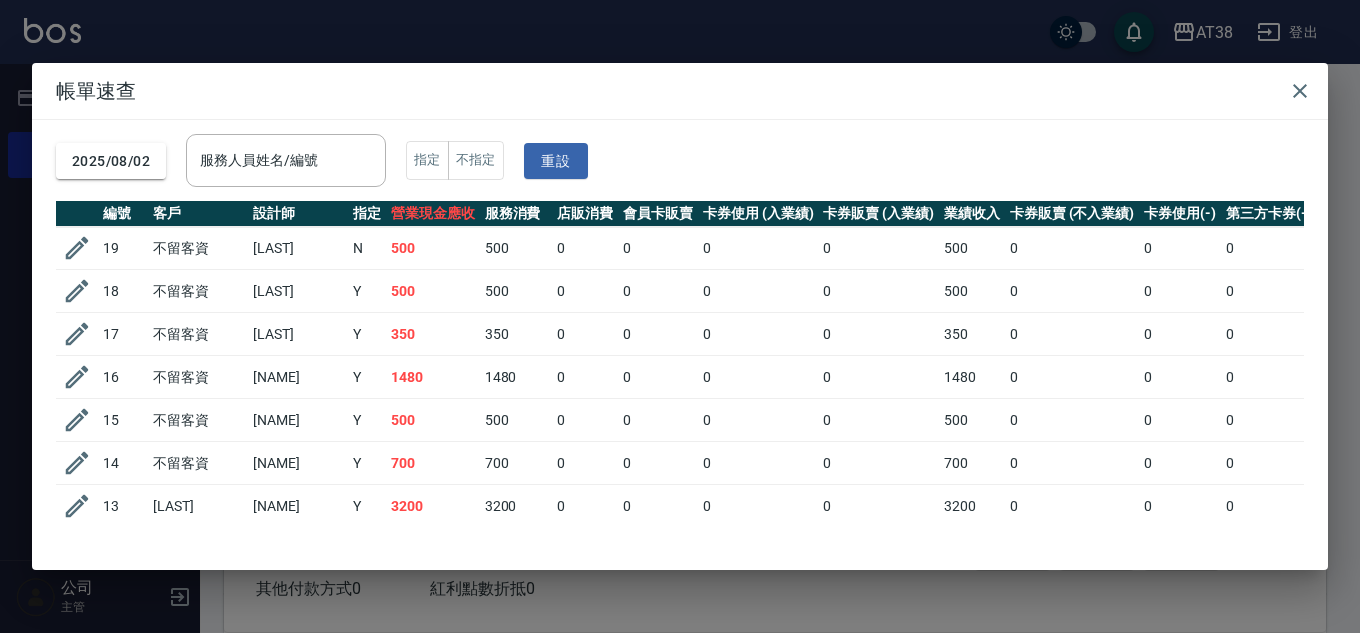 scroll, scrollTop: 100, scrollLeft: 0, axis: vertical 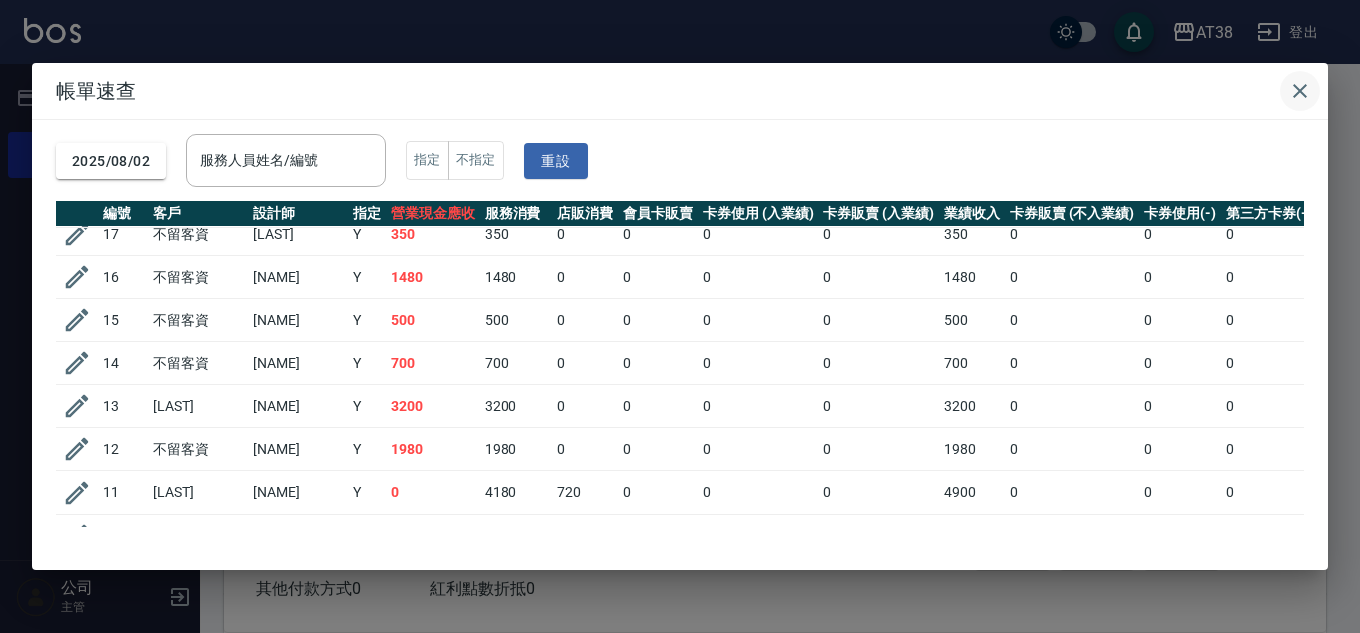click 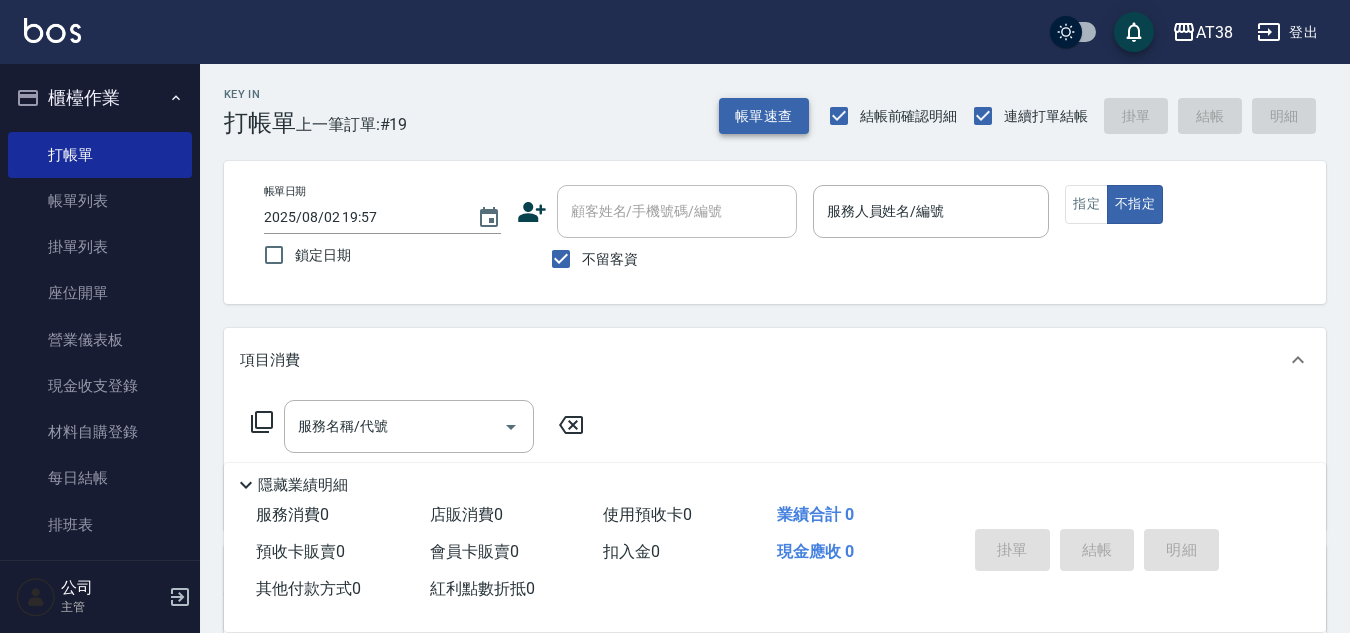 click on "帳單速查" at bounding box center (764, 116) 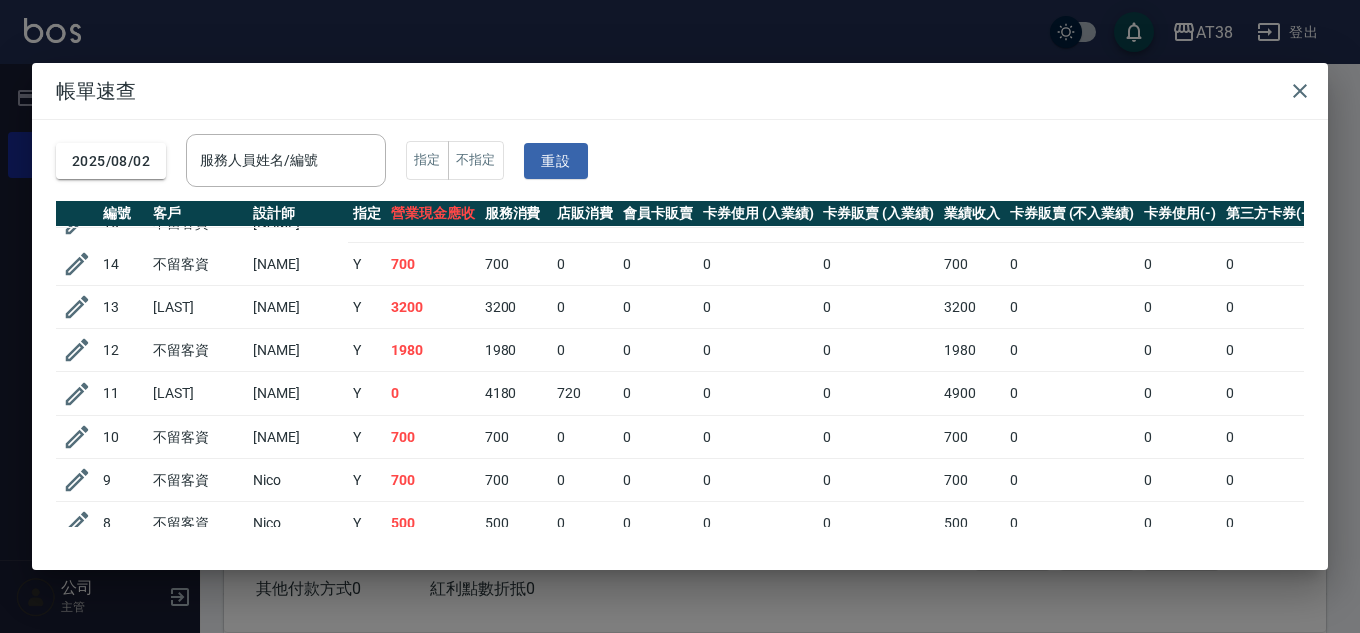 scroll, scrollTop: 200, scrollLeft: 0, axis: vertical 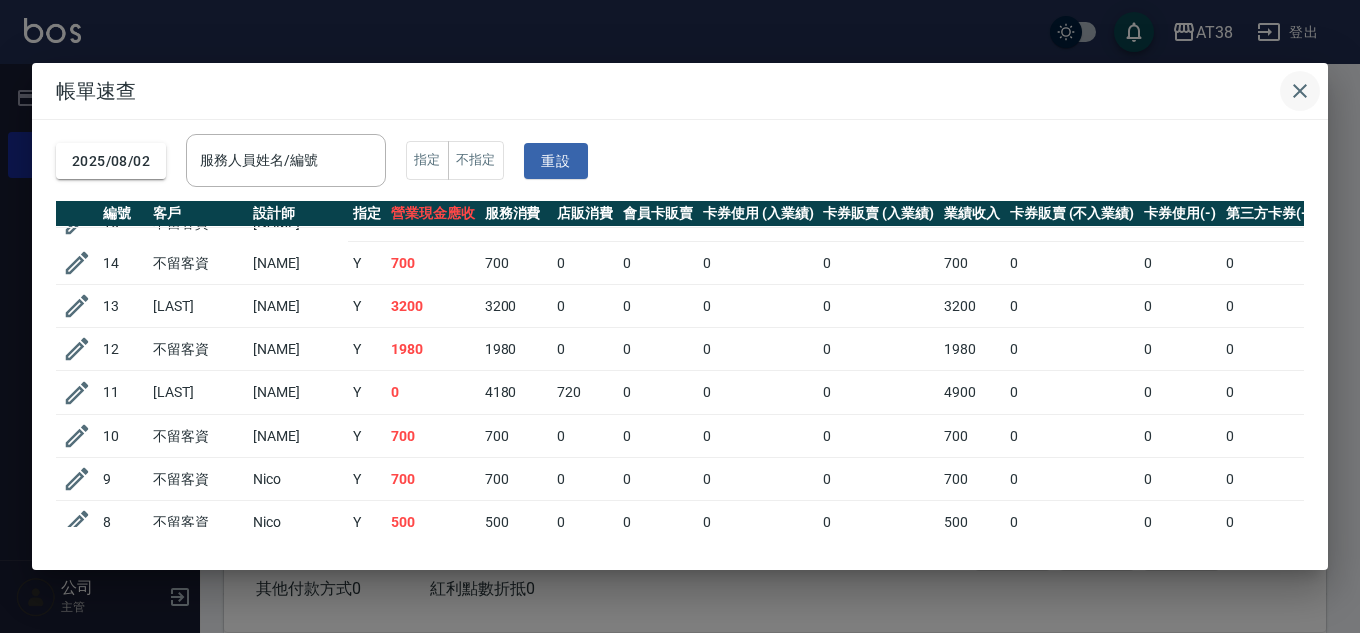 click 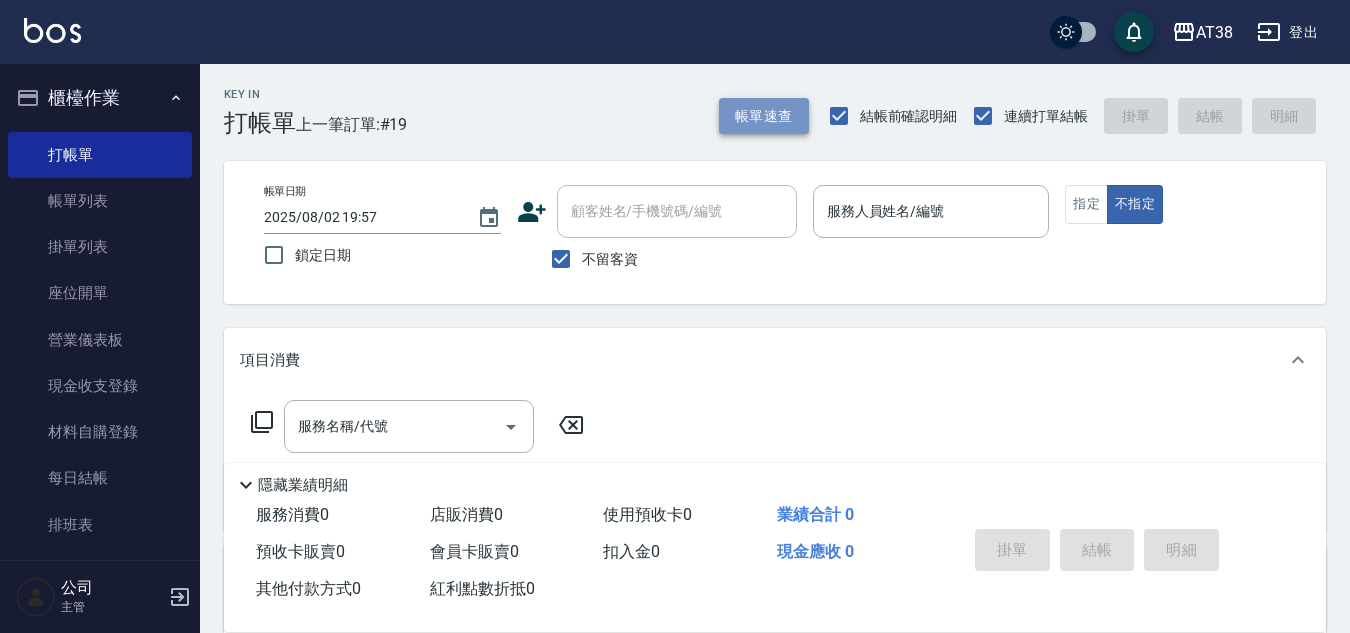 click on "帳單速查" at bounding box center [764, 116] 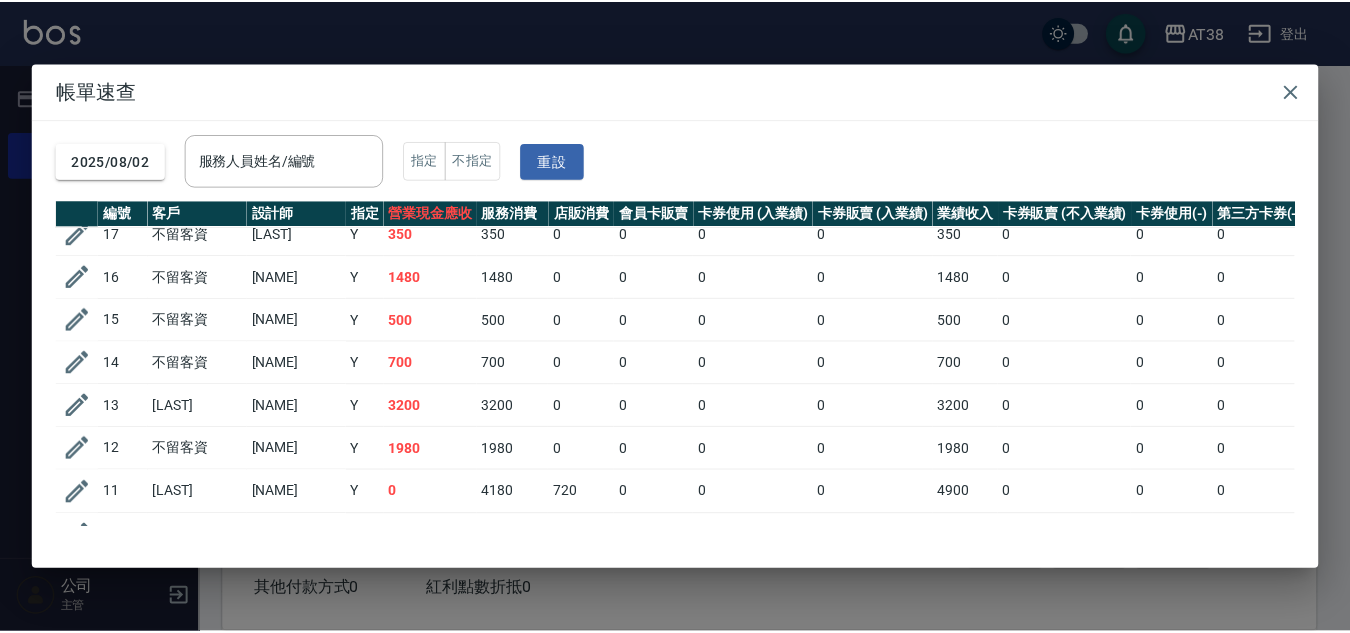 scroll, scrollTop: 200, scrollLeft: 0, axis: vertical 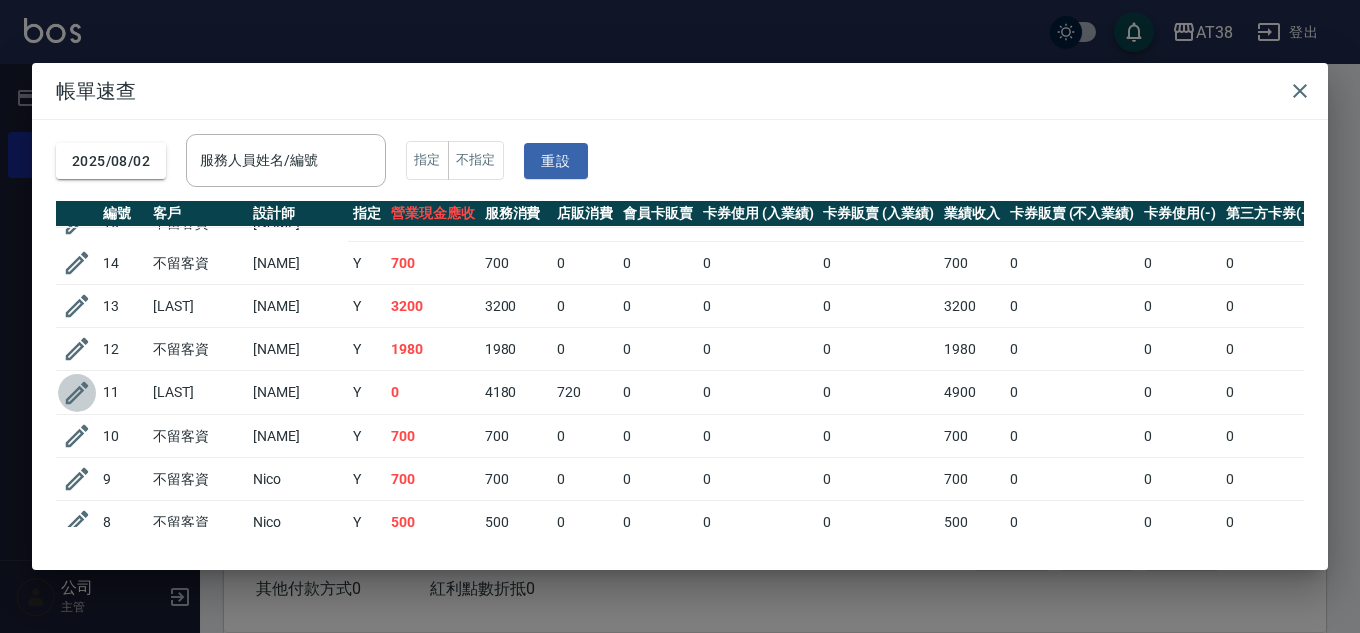 click 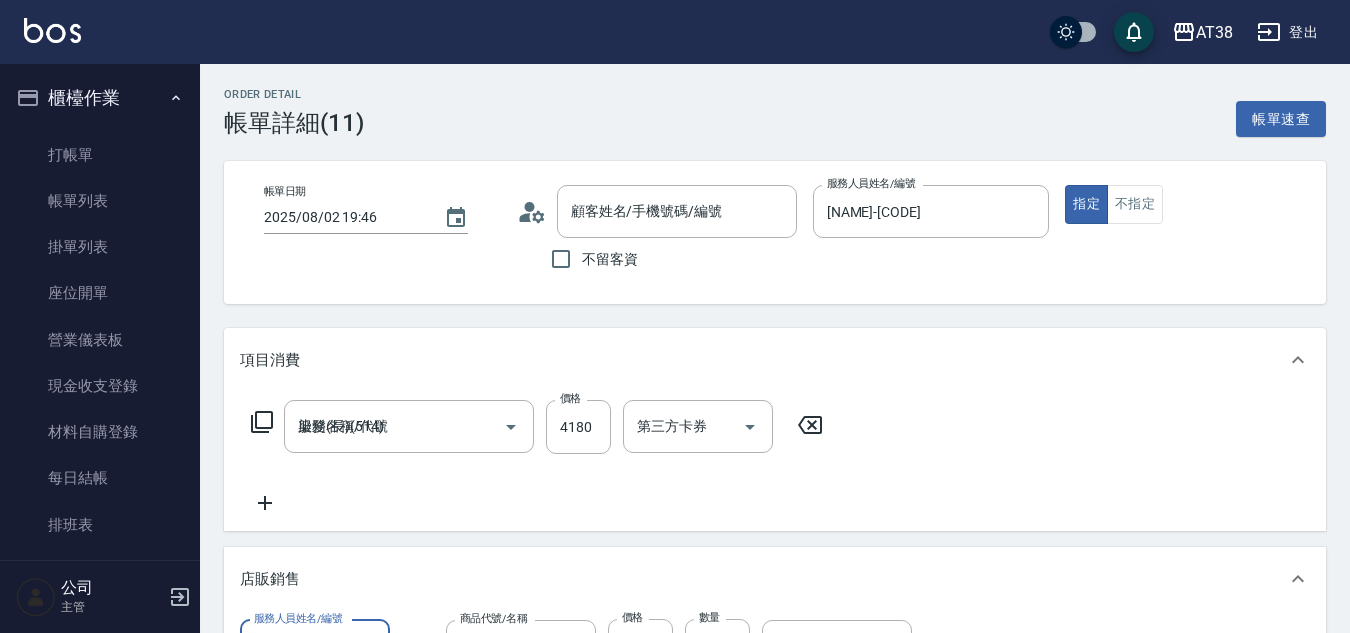 scroll, scrollTop: 0, scrollLeft: 0, axis: both 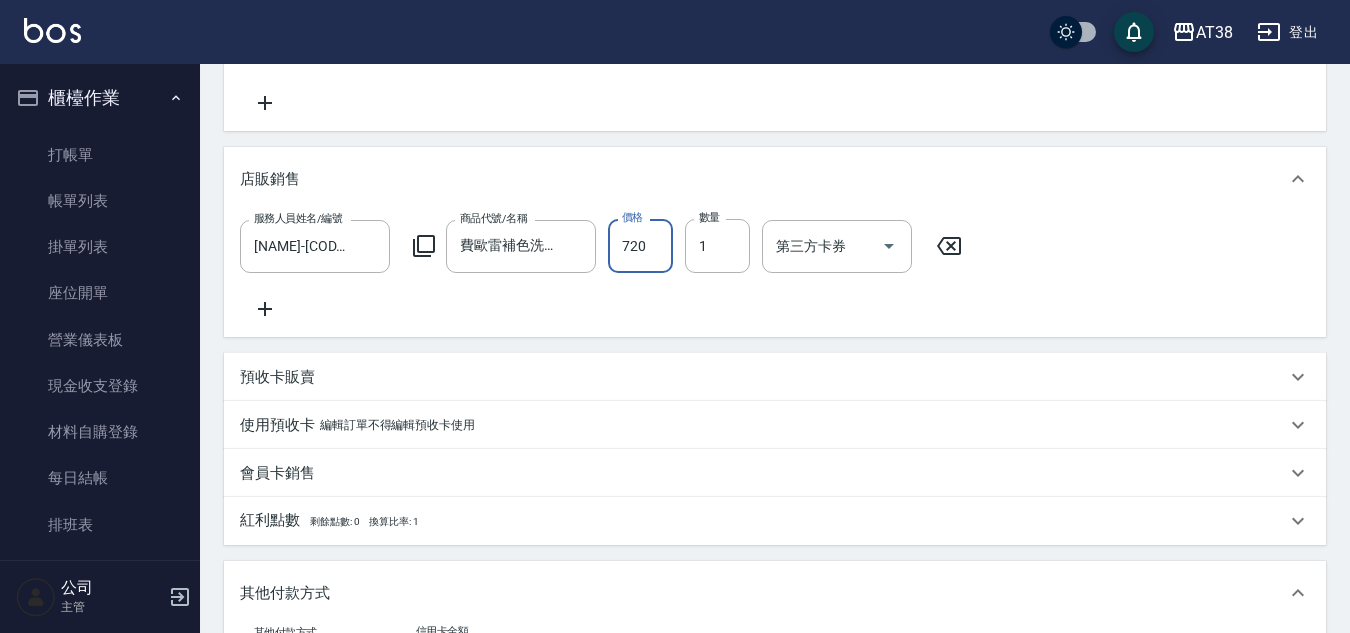 click on "720" at bounding box center [640, 246] 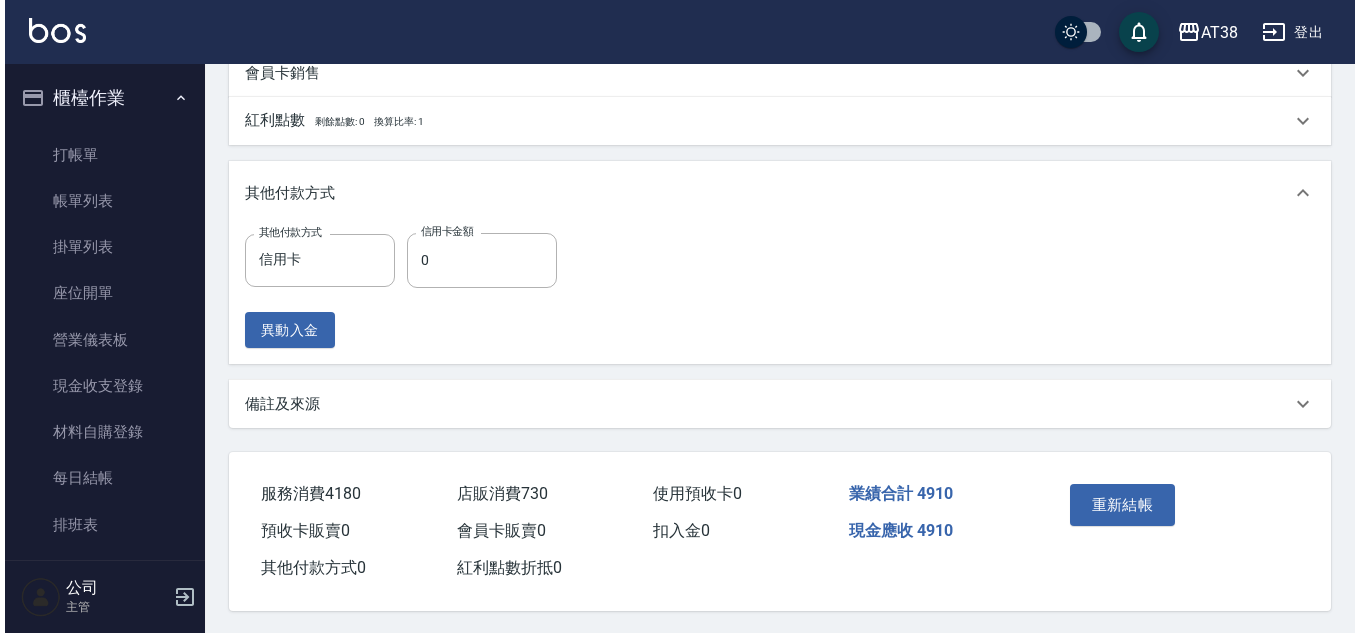 scroll, scrollTop: 826, scrollLeft: 0, axis: vertical 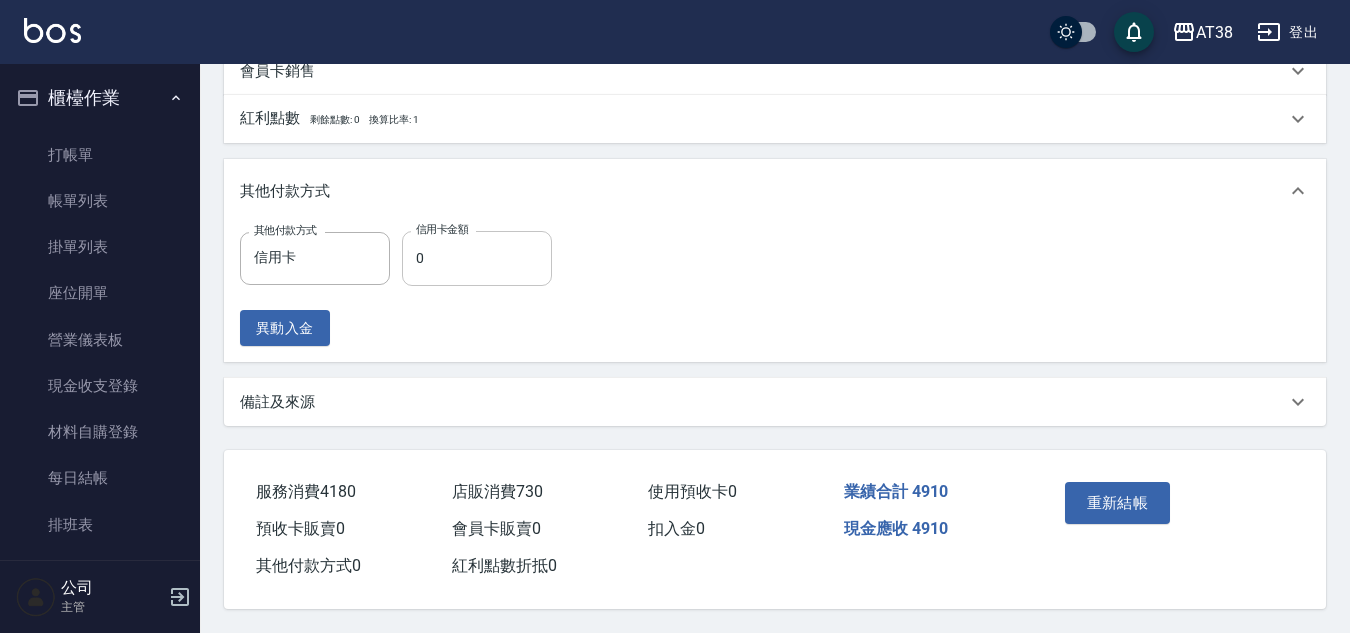 click on "0" at bounding box center (477, 258) 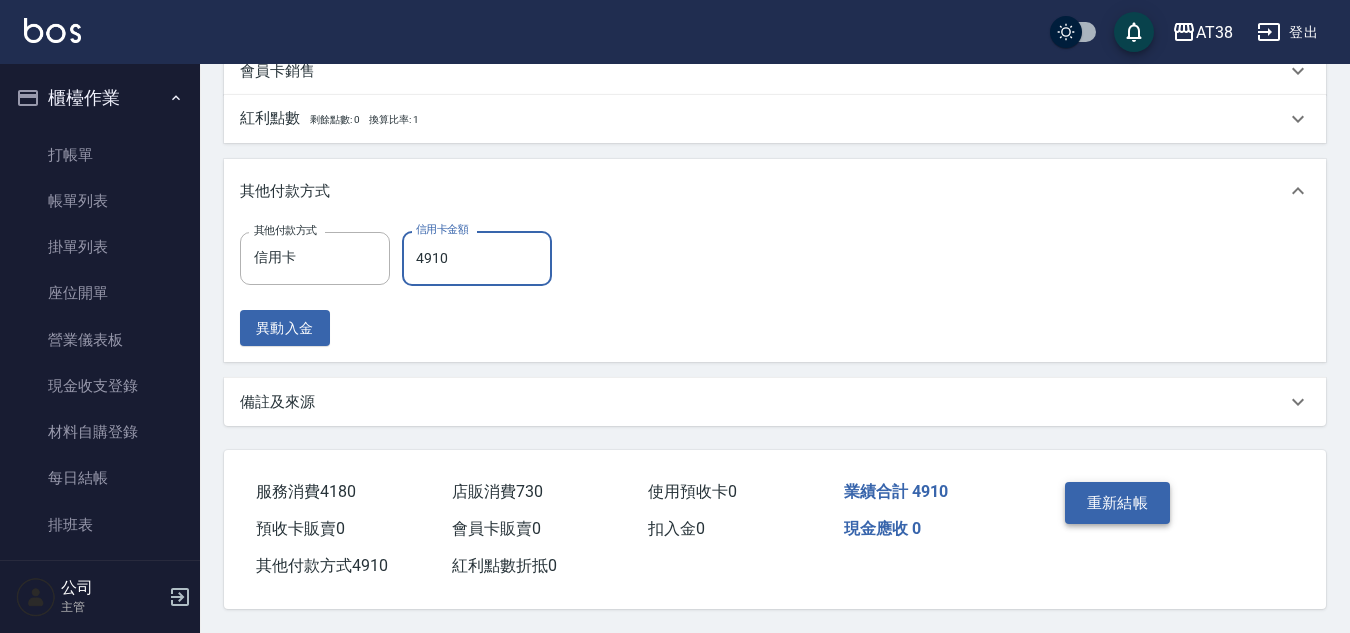 click on "重新結帳" at bounding box center [1118, 503] 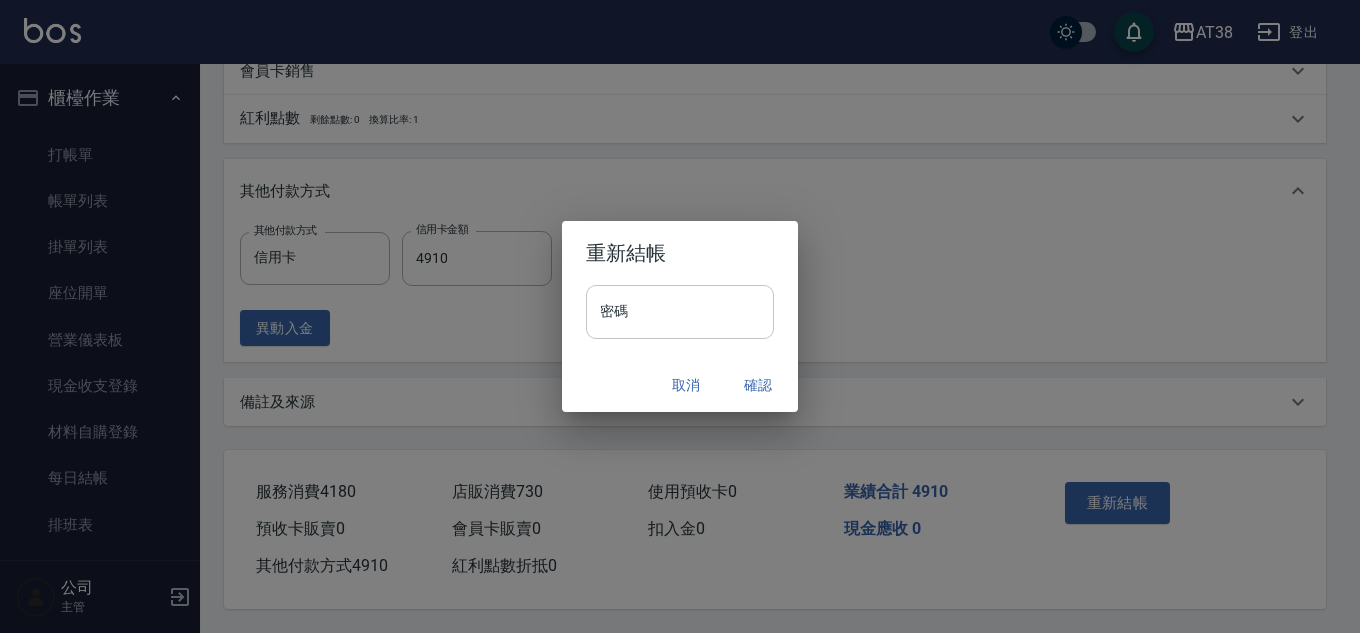 click on "密碼" at bounding box center [680, 312] 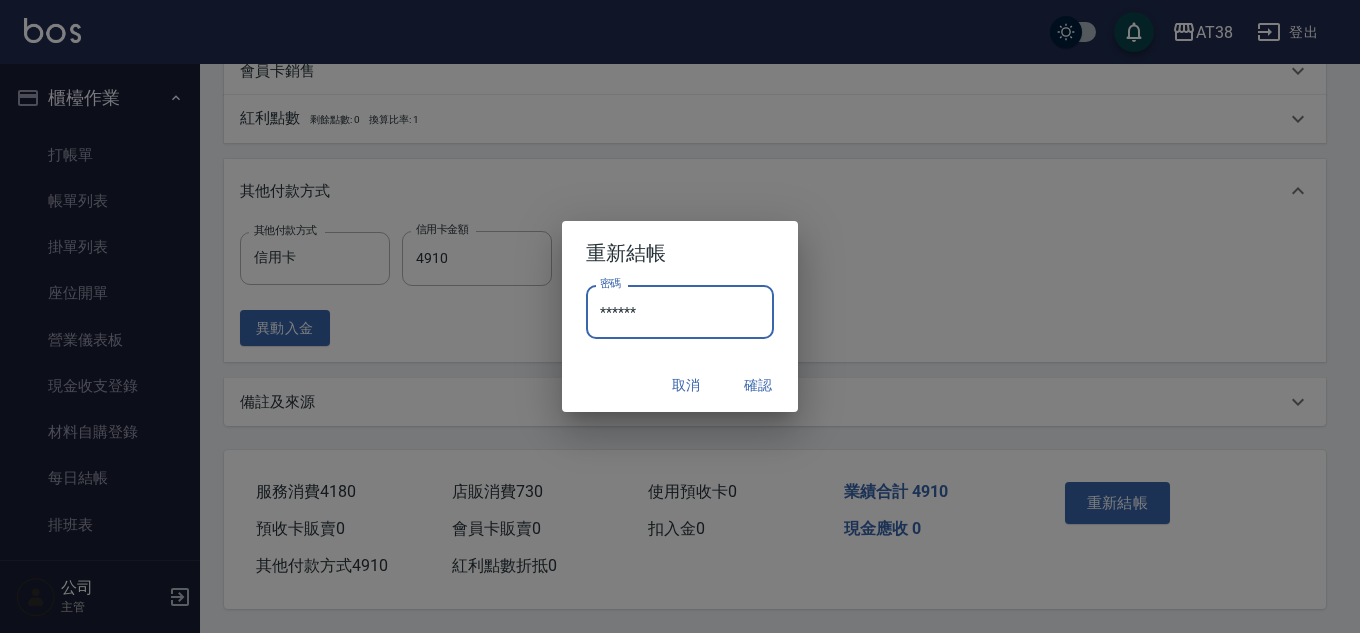 click on "確認" at bounding box center (758, 385) 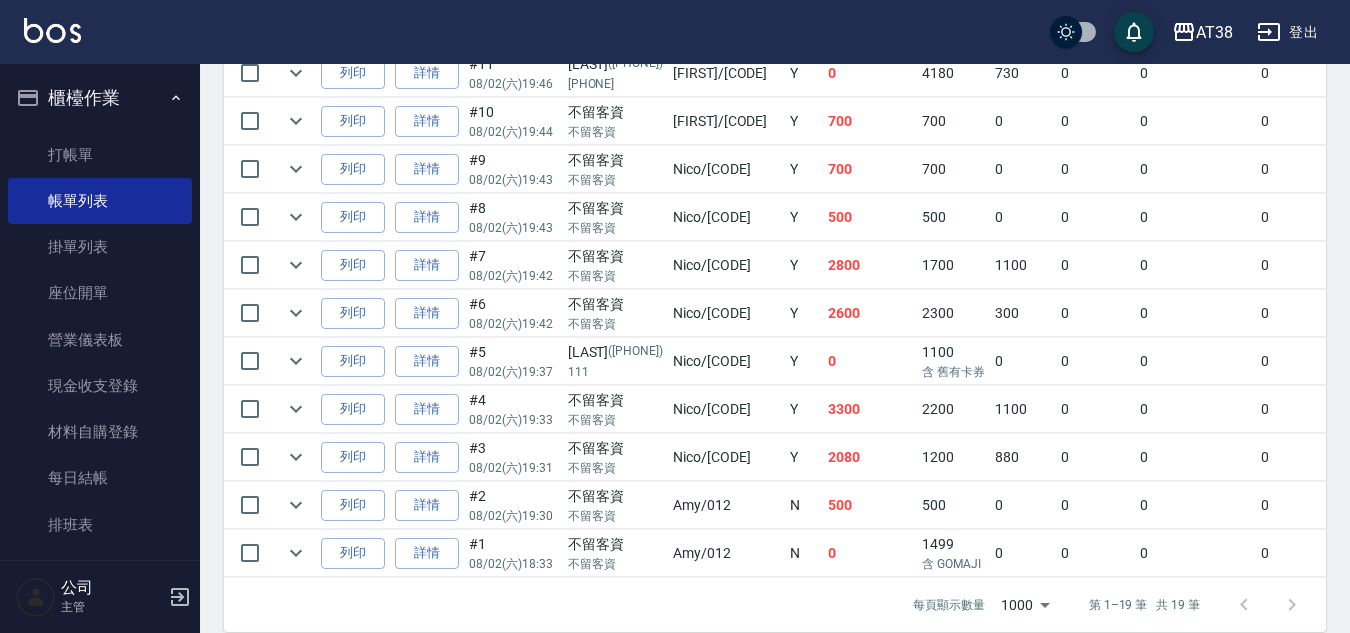 scroll, scrollTop: 1050, scrollLeft: 0, axis: vertical 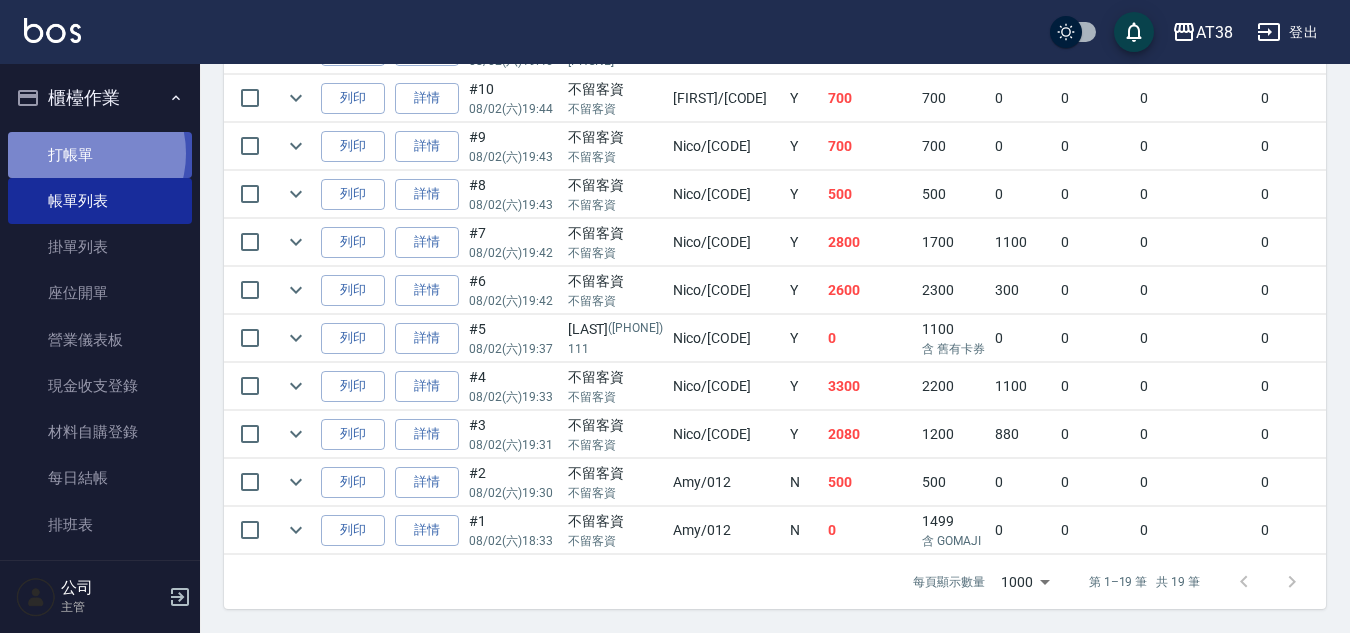 click on "打帳單" at bounding box center (100, 155) 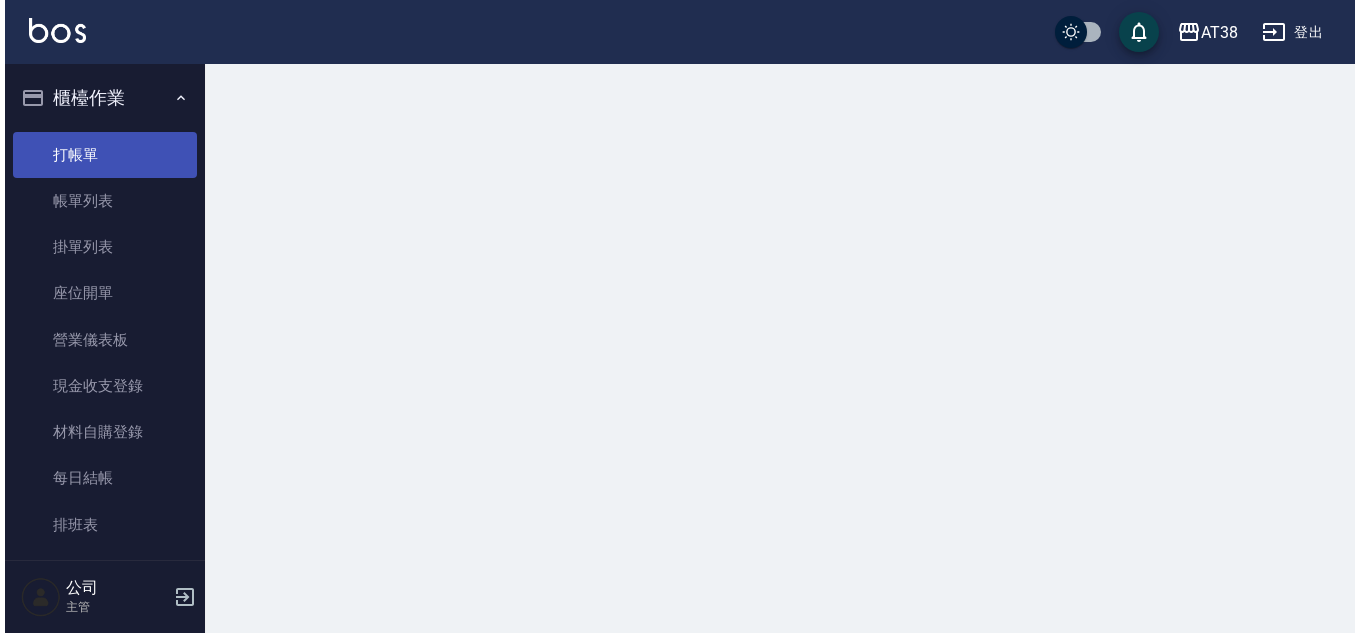 scroll, scrollTop: 0, scrollLeft: 0, axis: both 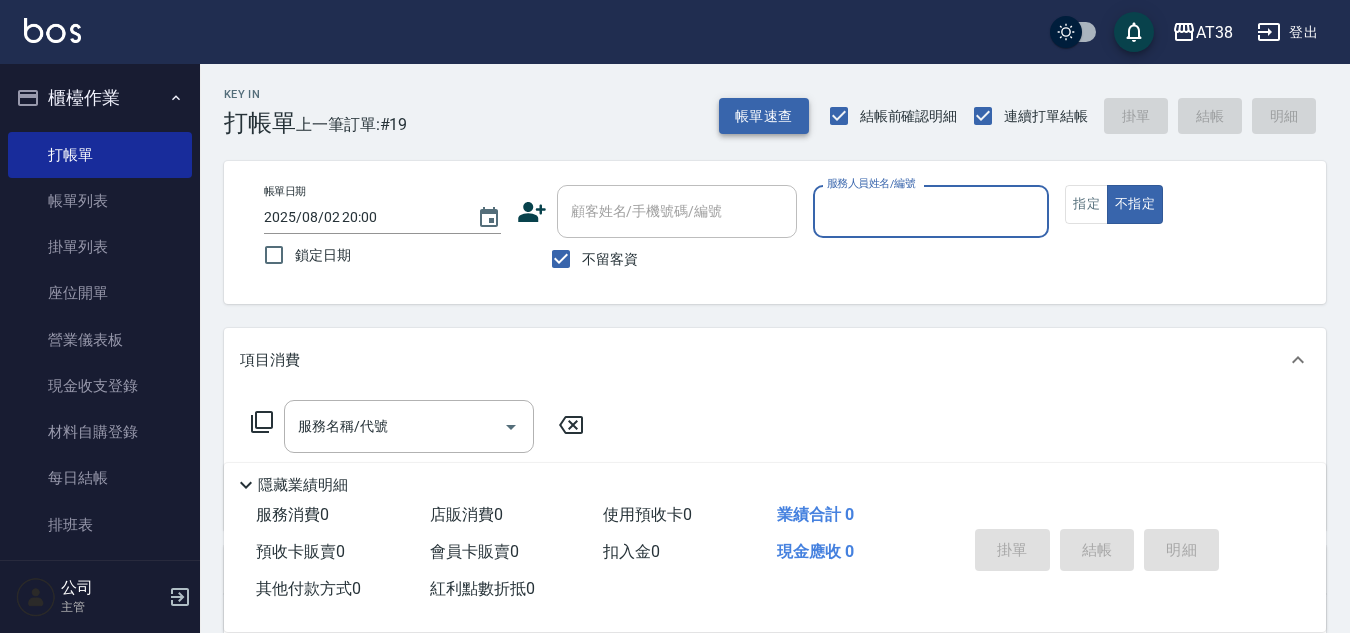 click on "帳單速查" at bounding box center (764, 116) 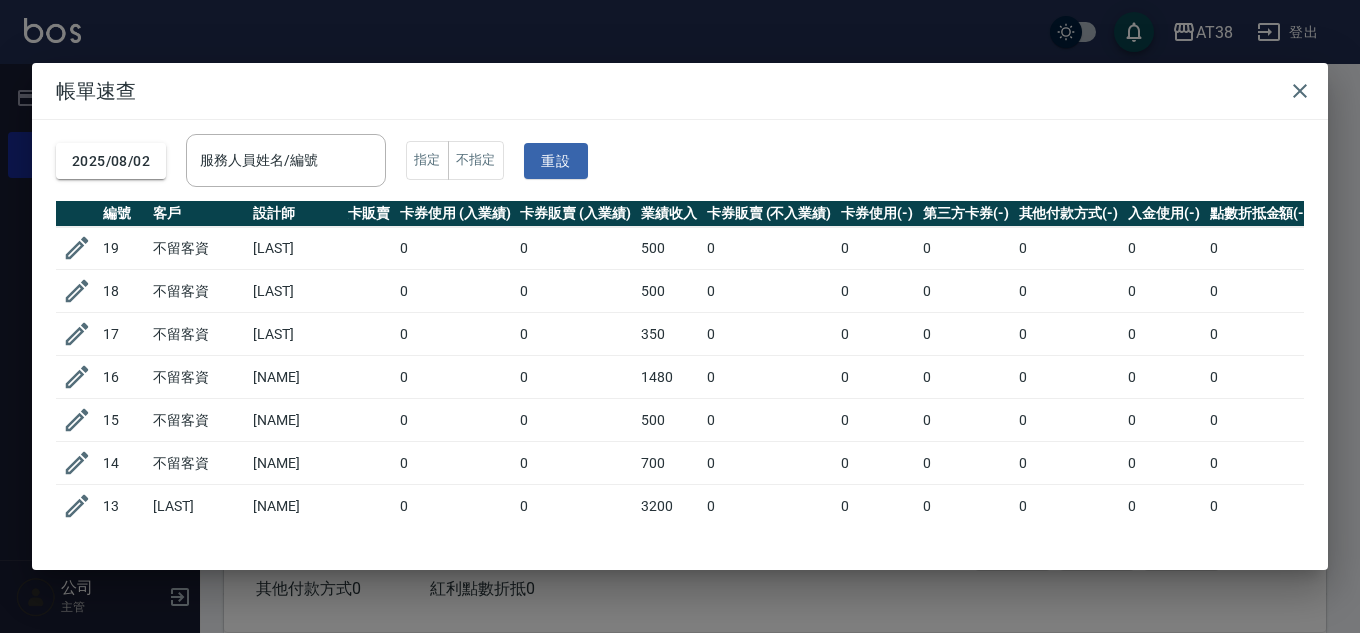 scroll, scrollTop: 0, scrollLeft: 425, axis: horizontal 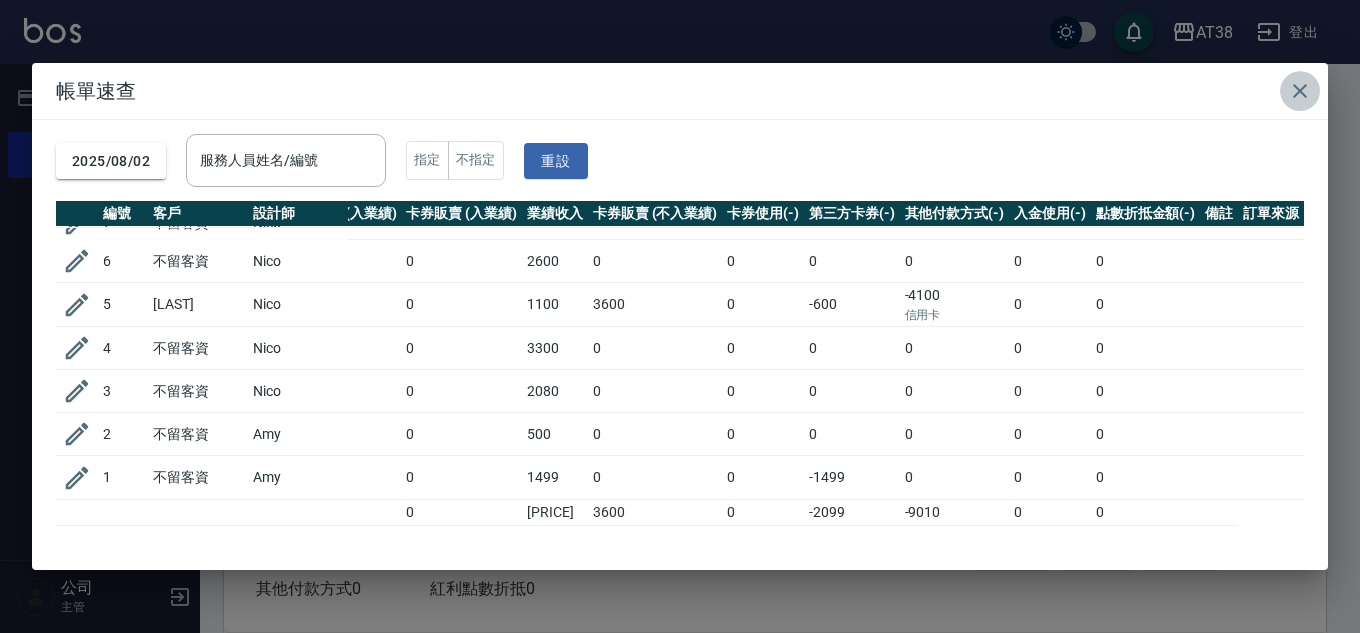 click 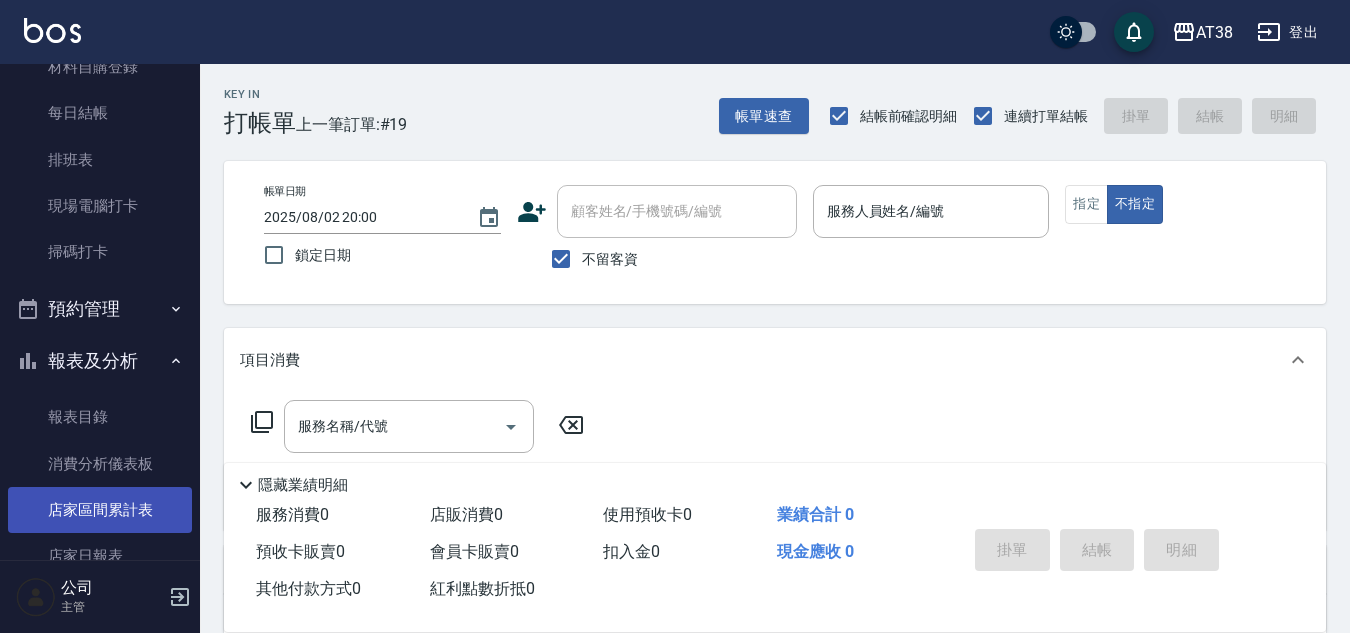 scroll, scrollTop: 400, scrollLeft: 0, axis: vertical 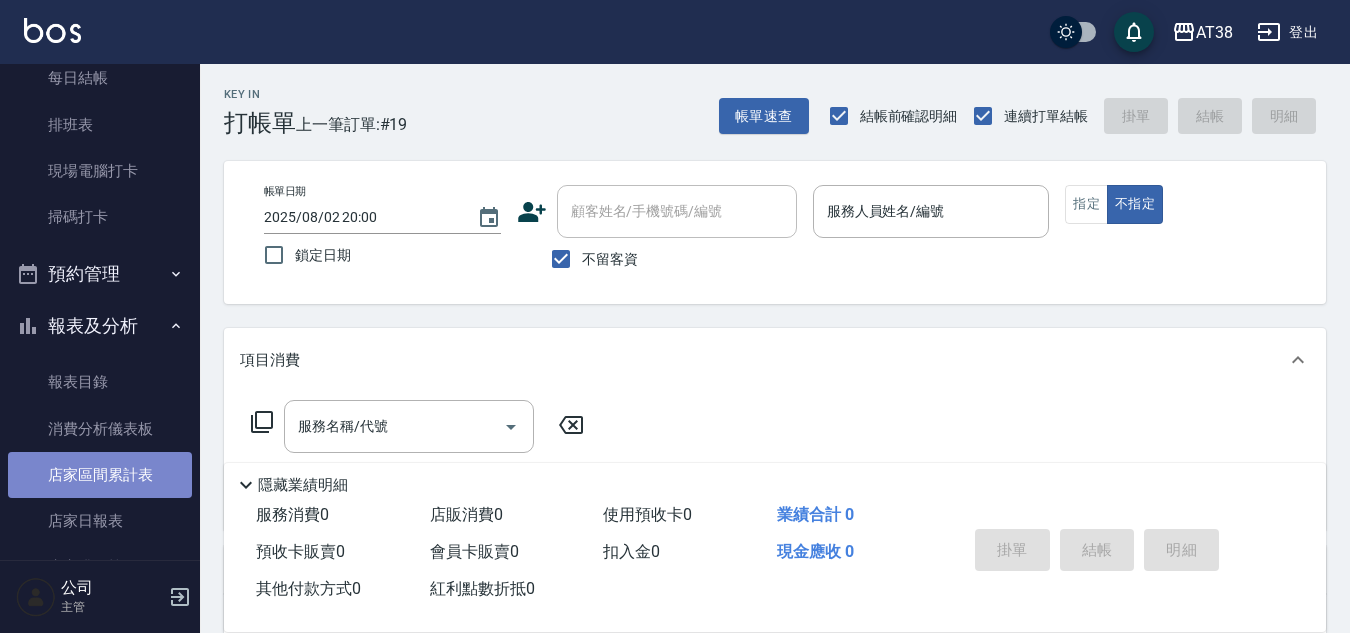 click on "店家區間累計表" at bounding box center [100, 475] 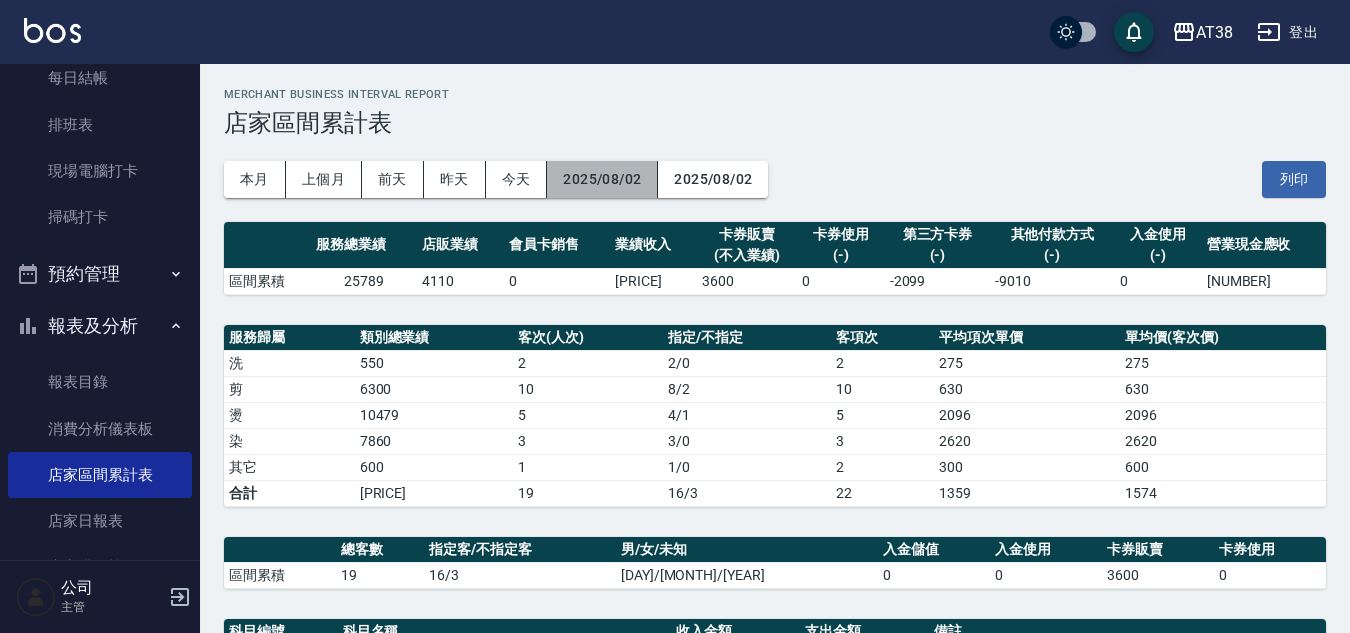 click on "2025/08/02" at bounding box center [602, 179] 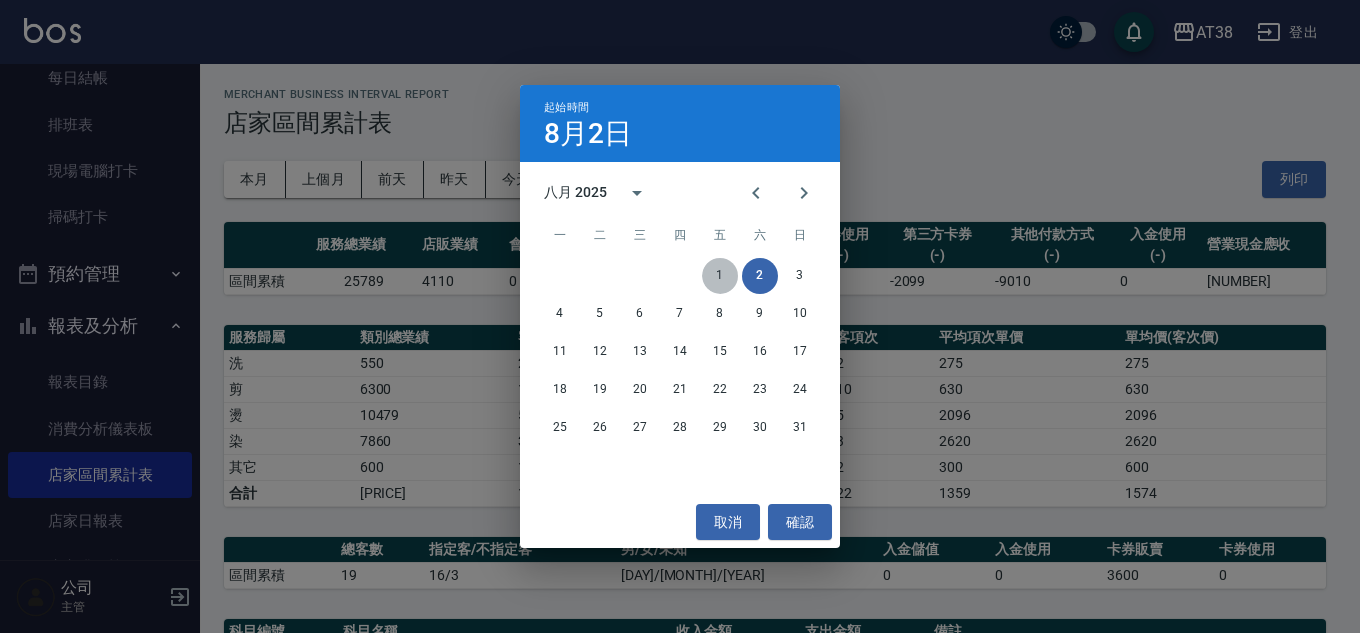 click on "1" at bounding box center (720, 276) 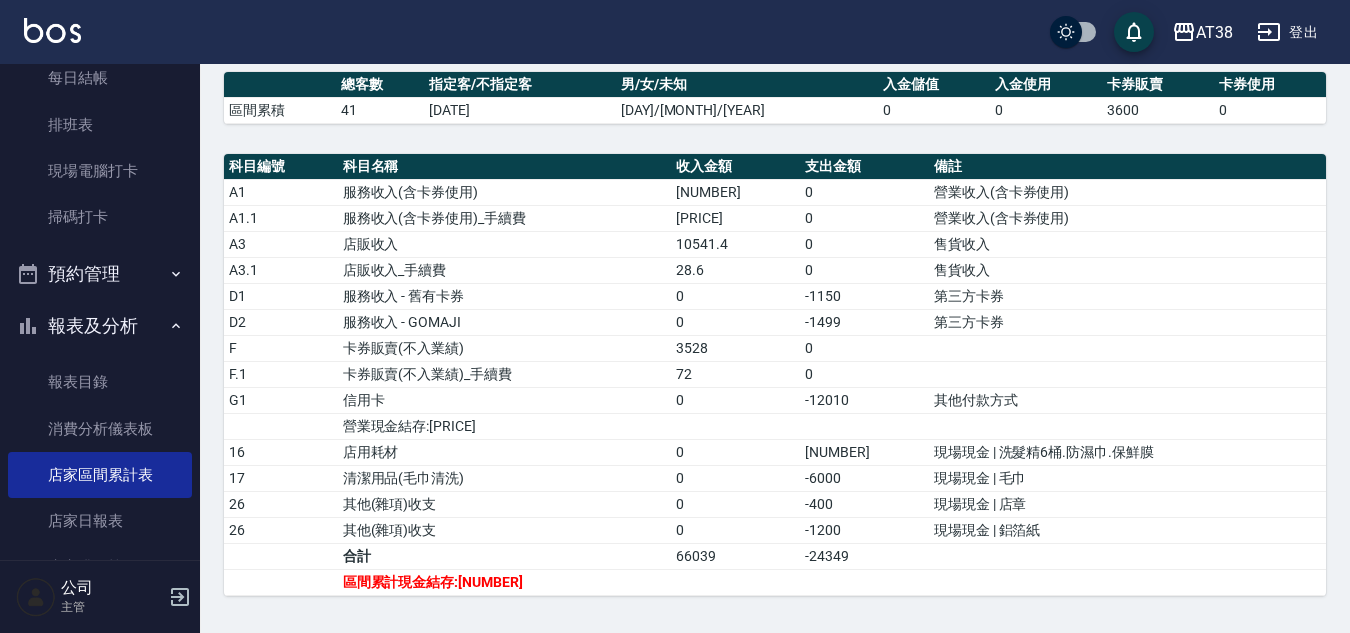 scroll, scrollTop: 508, scrollLeft: 0, axis: vertical 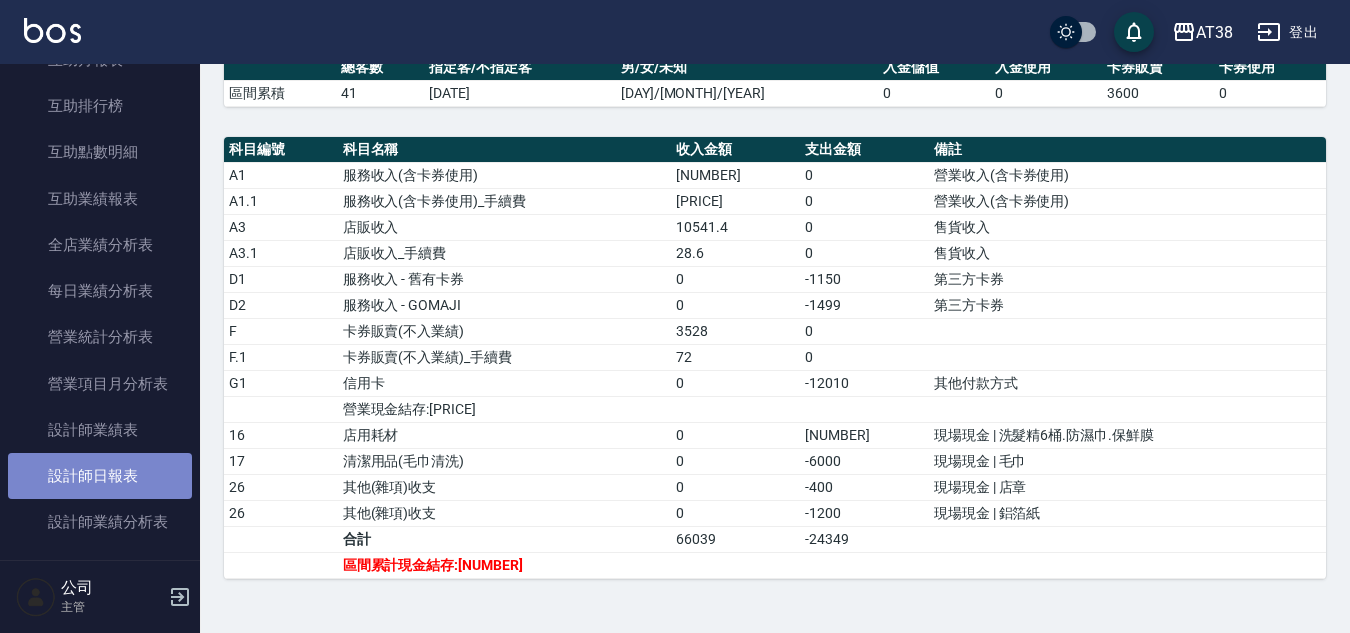 click on "設計師日報表" at bounding box center [100, 476] 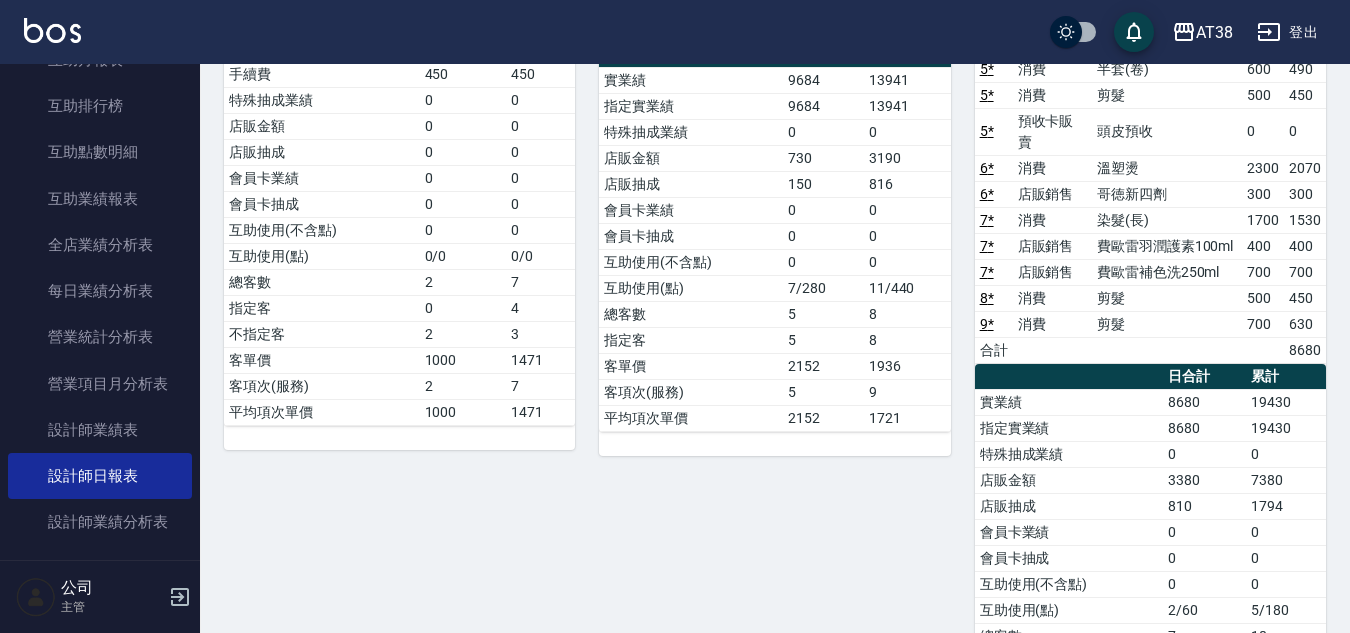 scroll, scrollTop: 400, scrollLeft: 0, axis: vertical 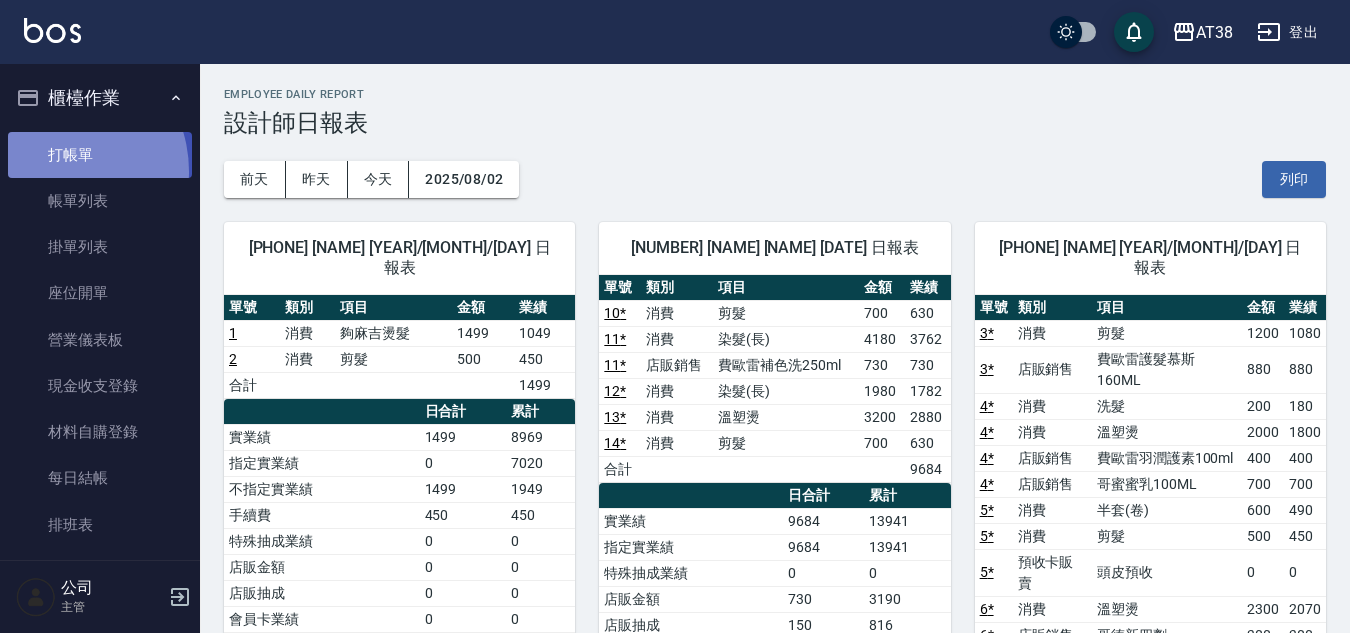 click on "打帳單" at bounding box center [100, 155] 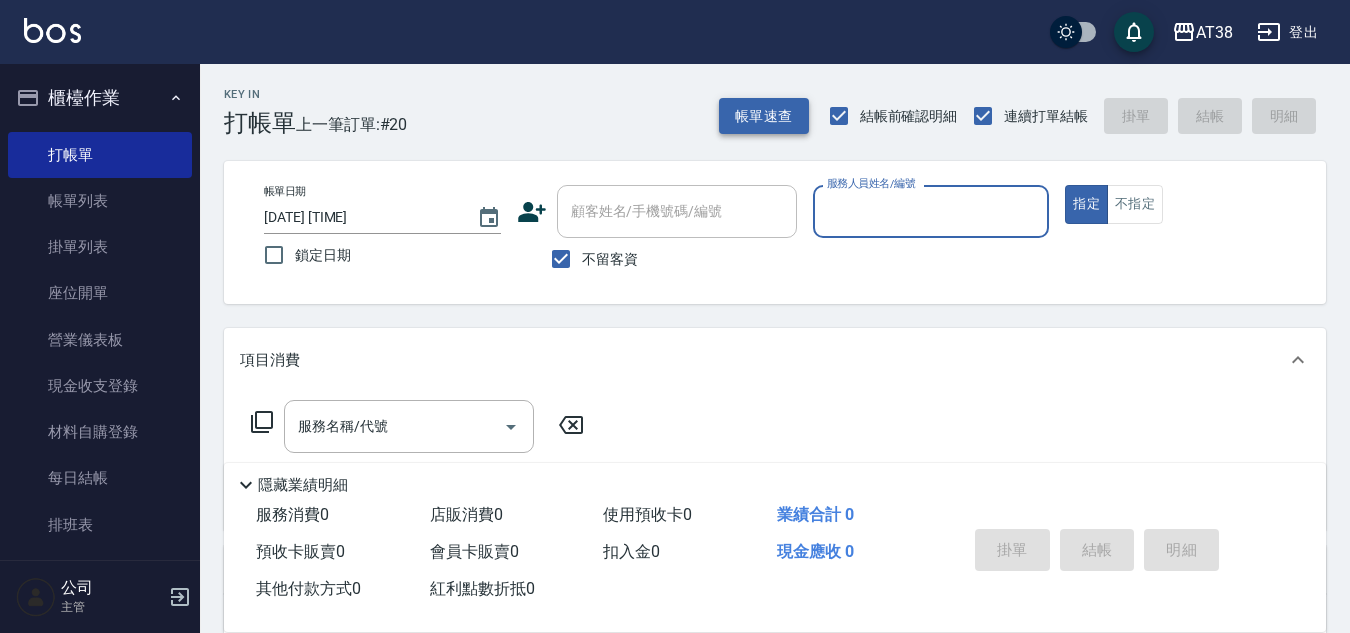 click on "帳單速查" at bounding box center [764, 116] 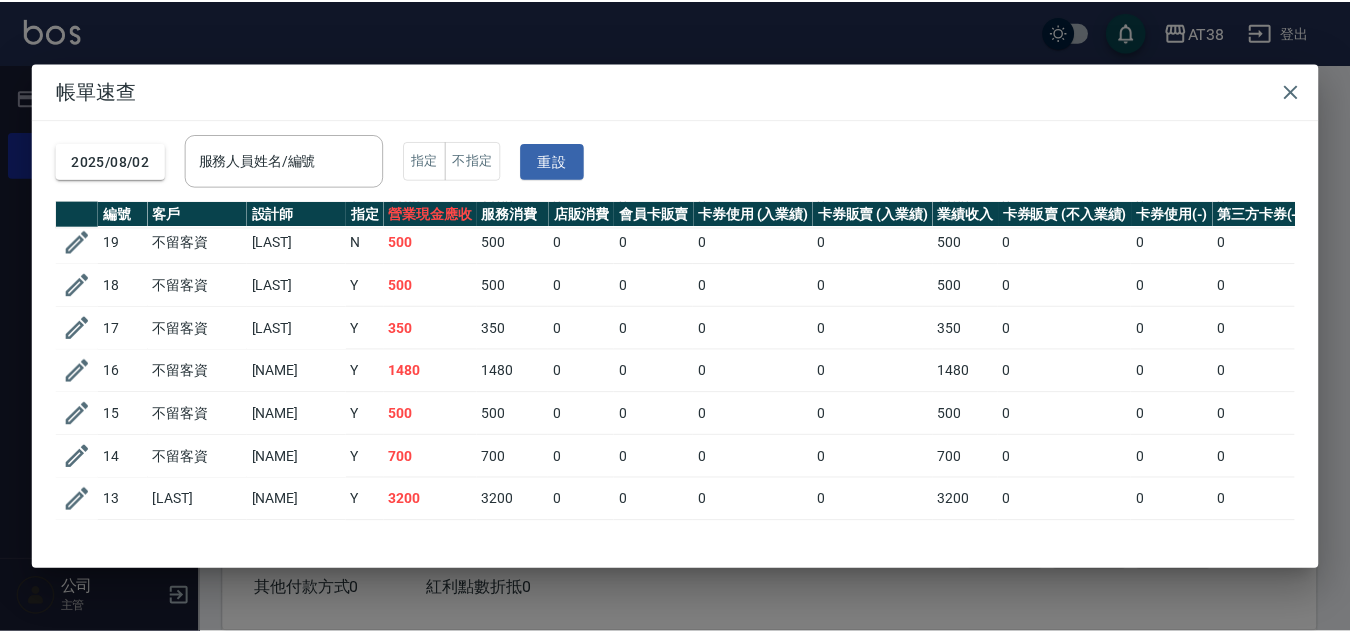 scroll, scrollTop: 0, scrollLeft: 0, axis: both 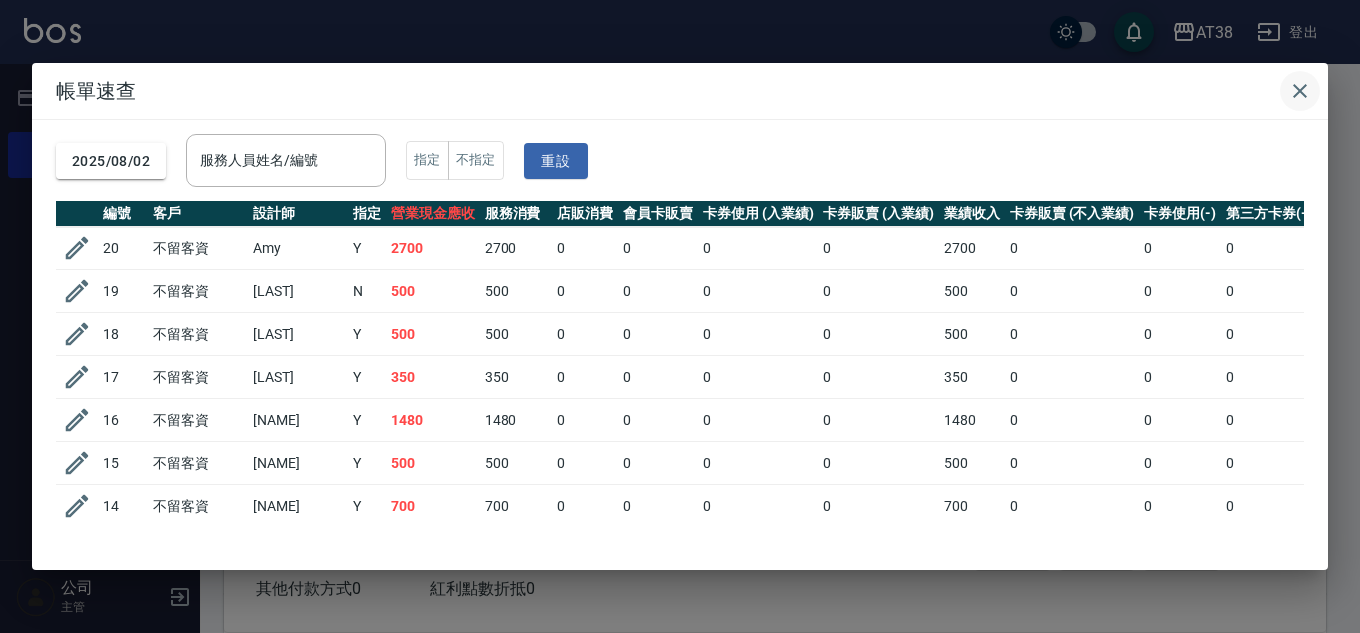 click 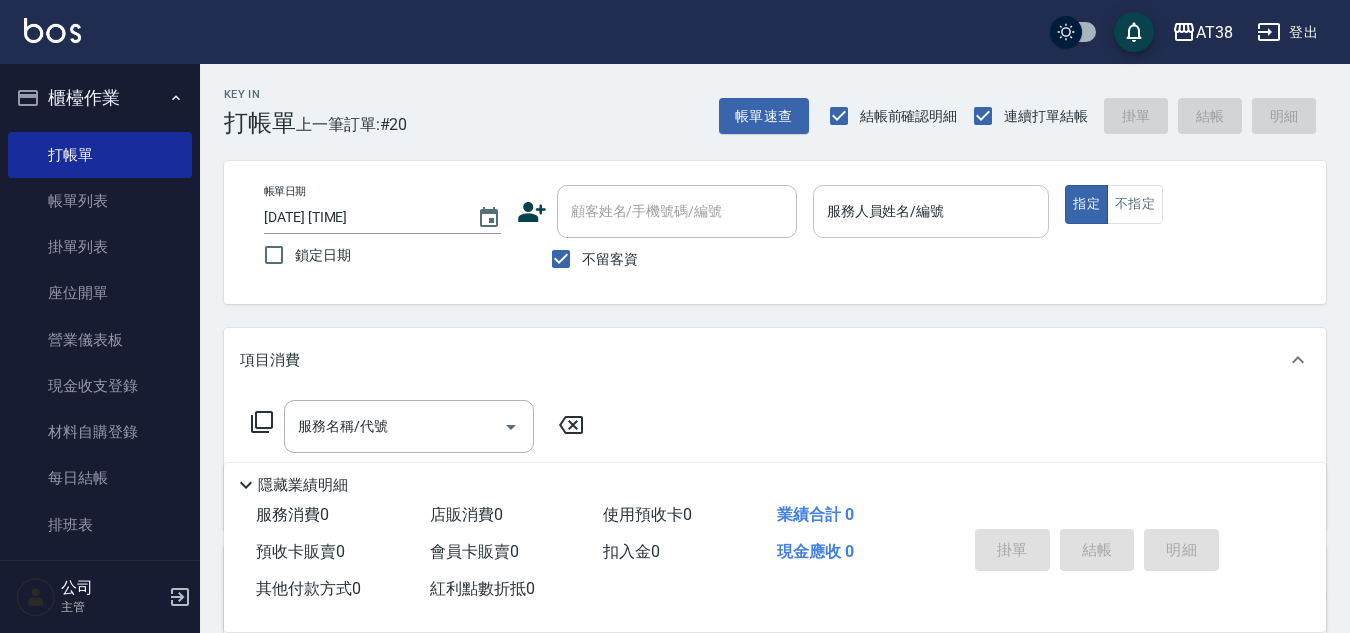 click on "服務人員姓名/編號" at bounding box center [931, 211] 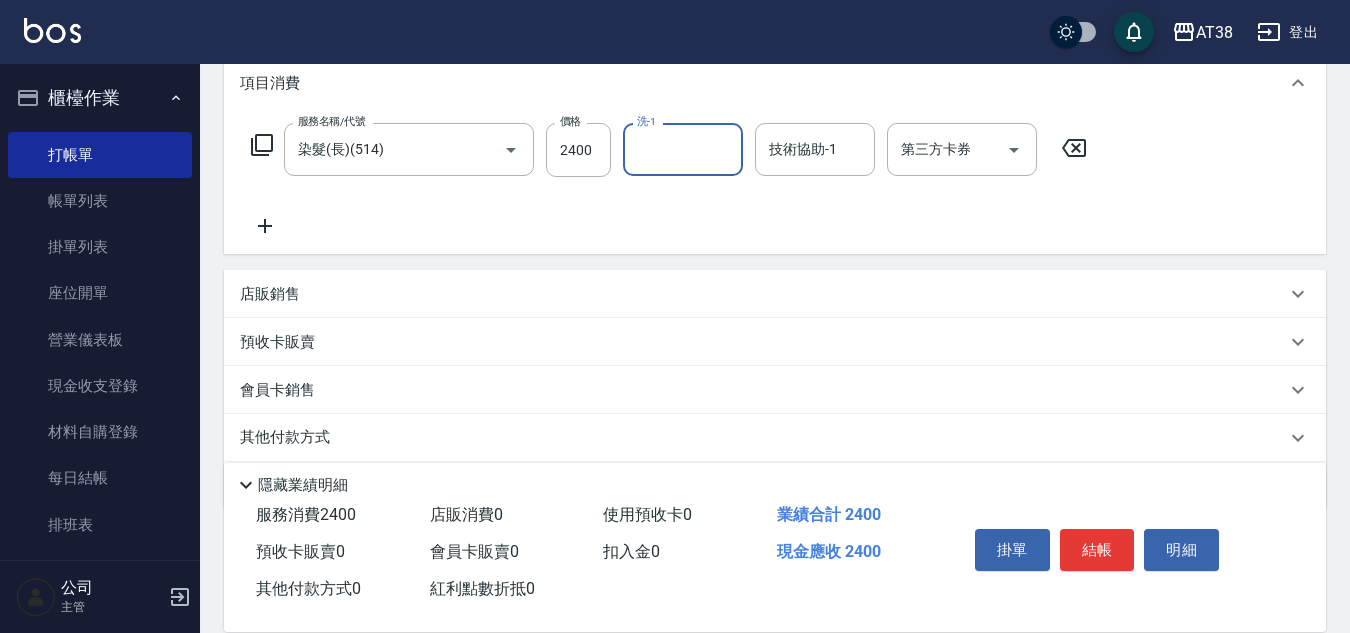 scroll, scrollTop: 346, scrollLeft: 0, axis: vertical 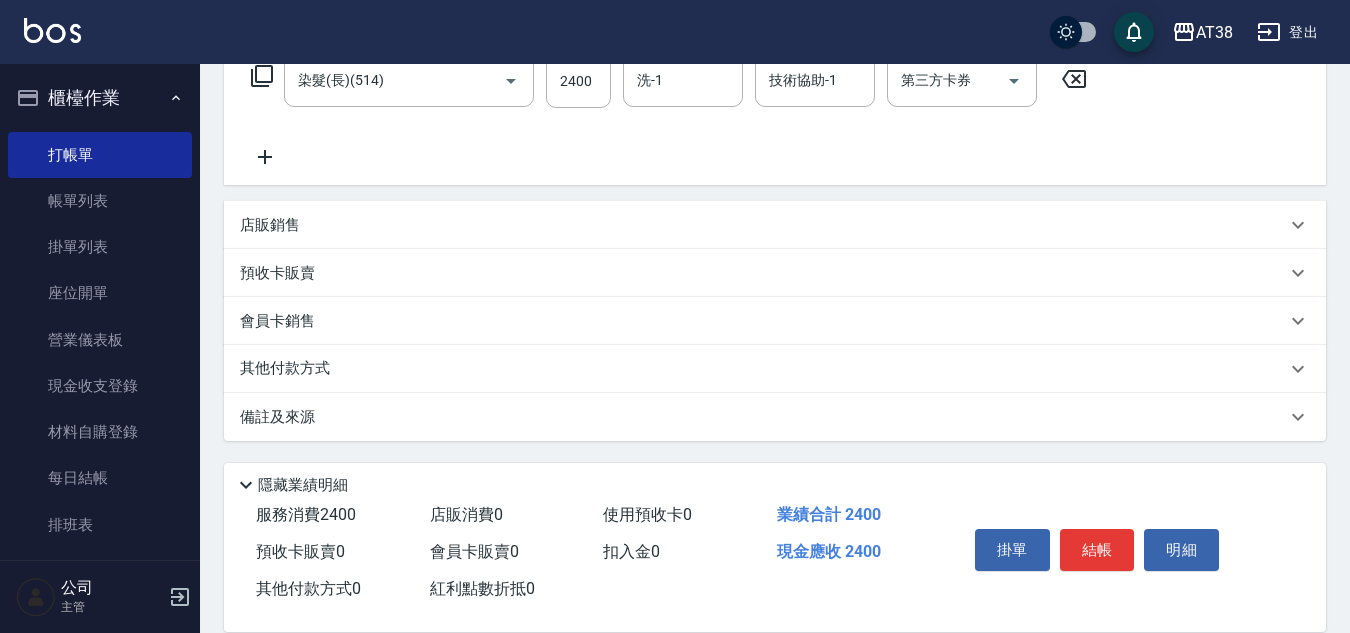 click on "店販銷售" at bounding box center [763, 225] 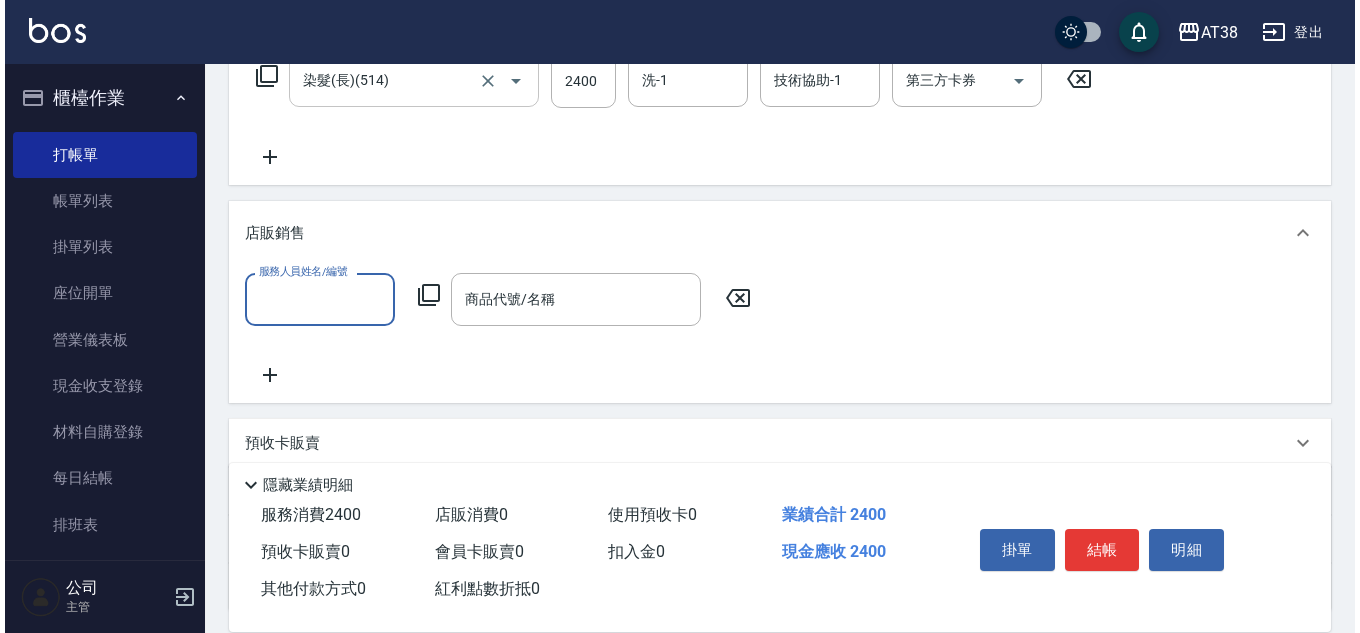 scroll, scrollTop: 0, scrollLeft: 0, axis: both 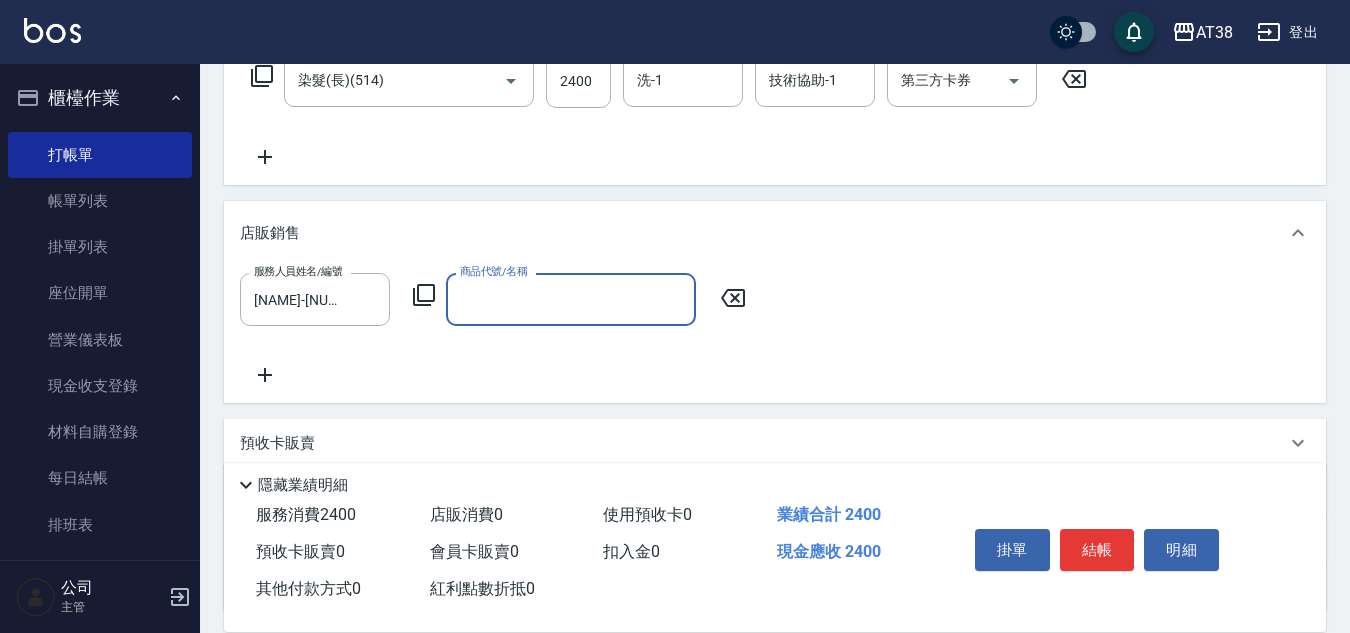 click 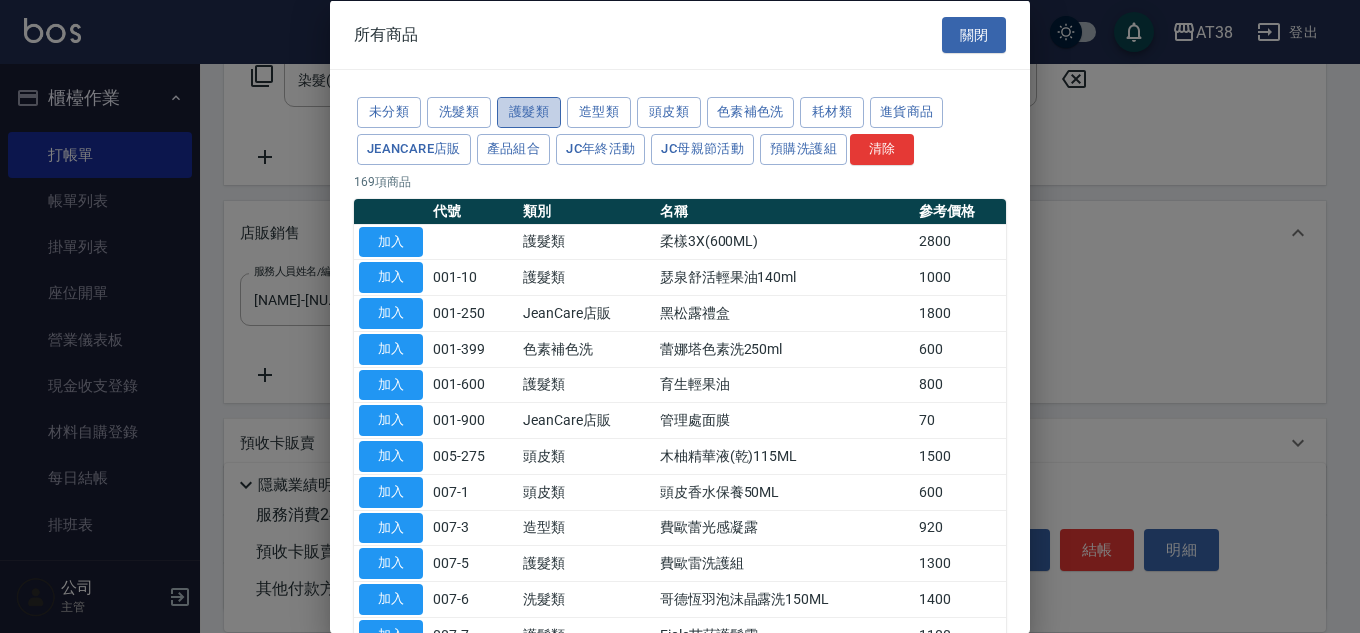 click on "護髮類" at bounding box center [529, 112] 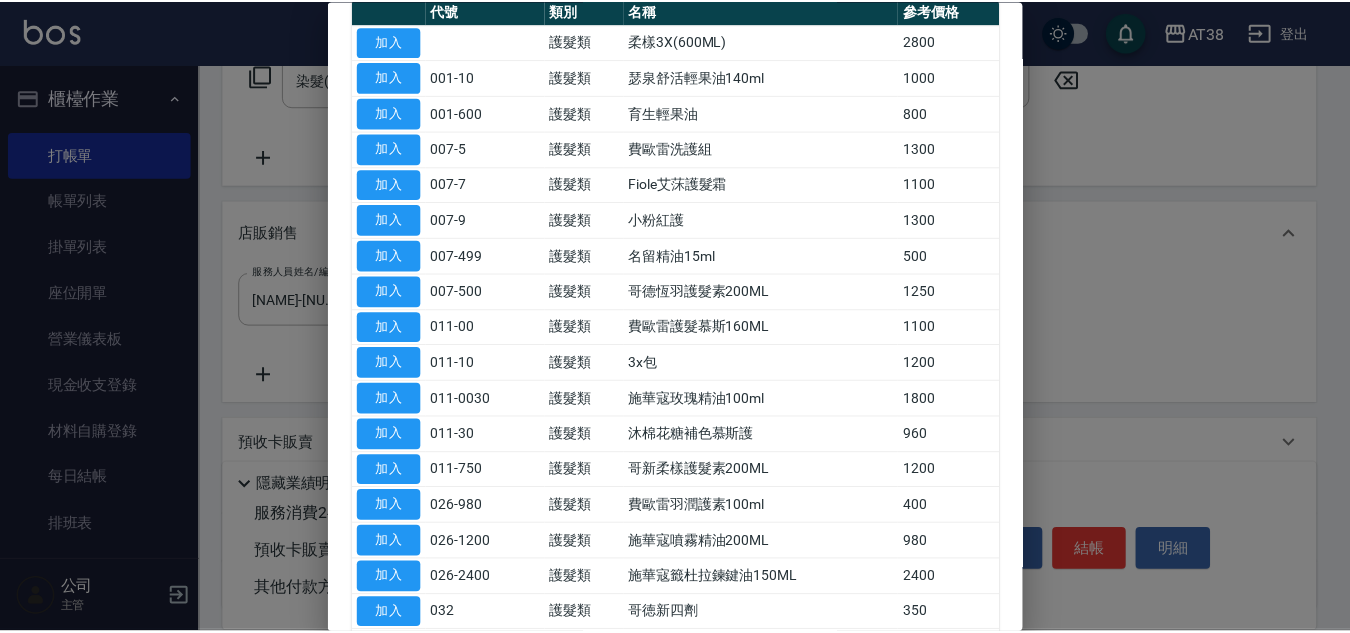 scroll, scrollTop: 400, scrollLeft: 0, axis: vertical 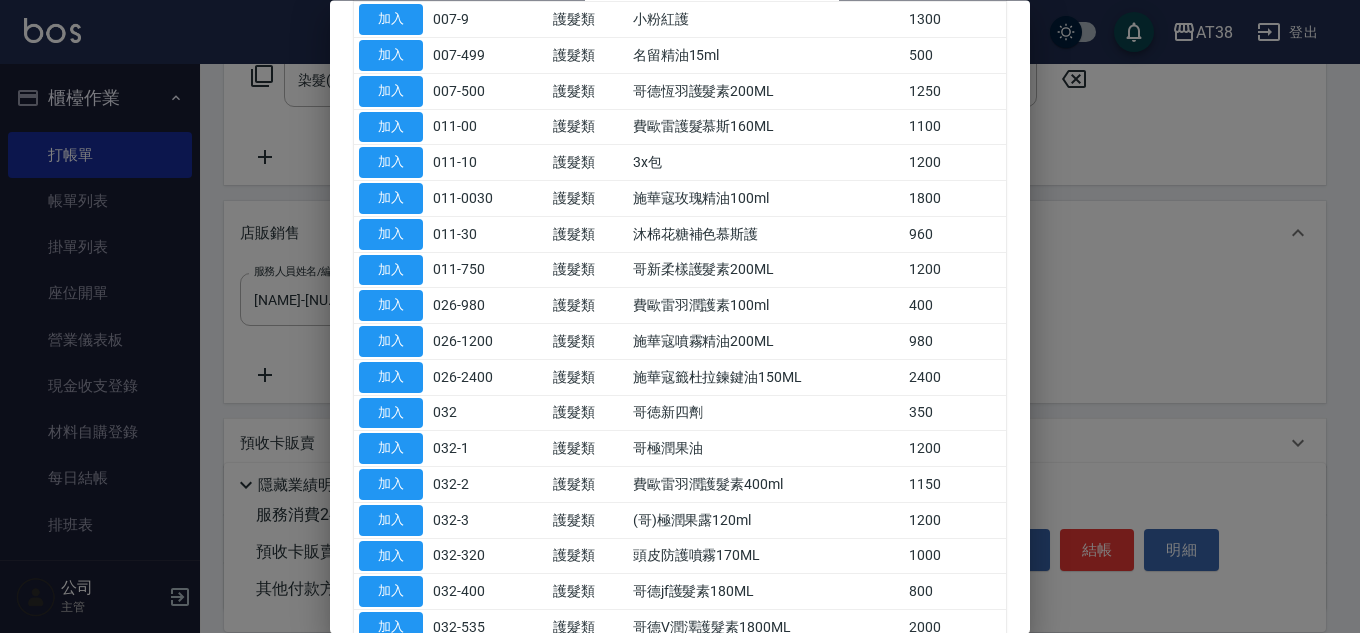 click on "加入" at bounding box center [391, 413] 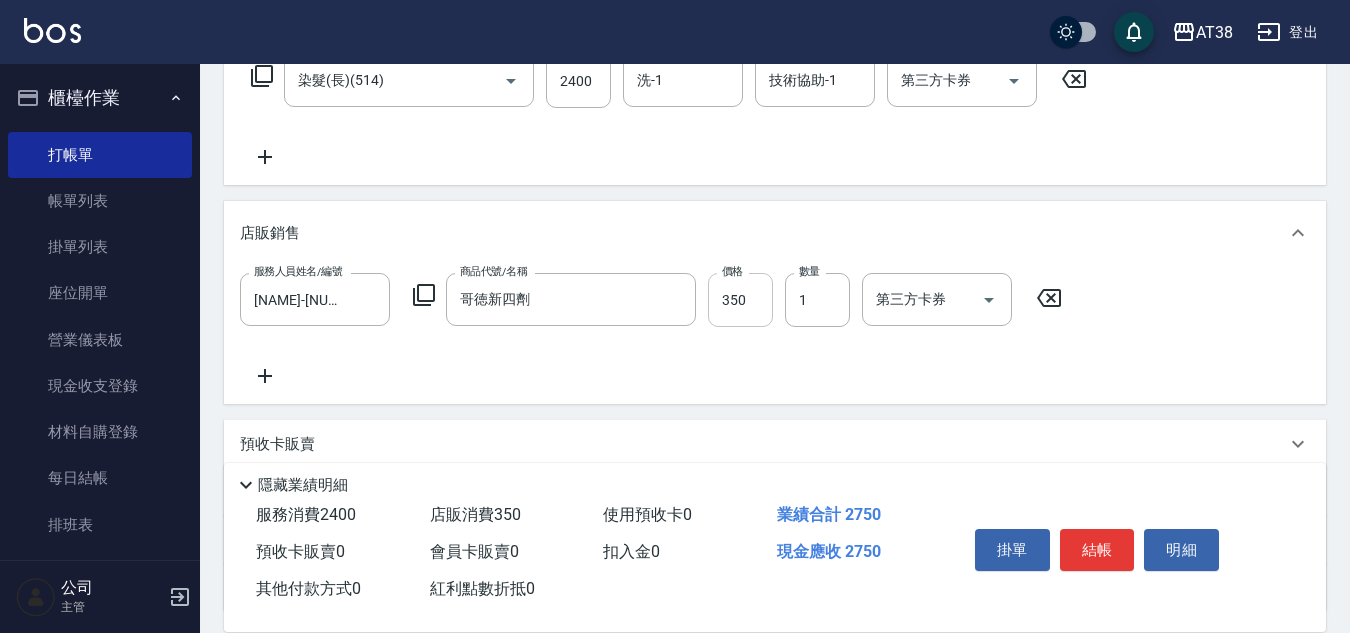 click on "350" at bounding box center [740, 300] 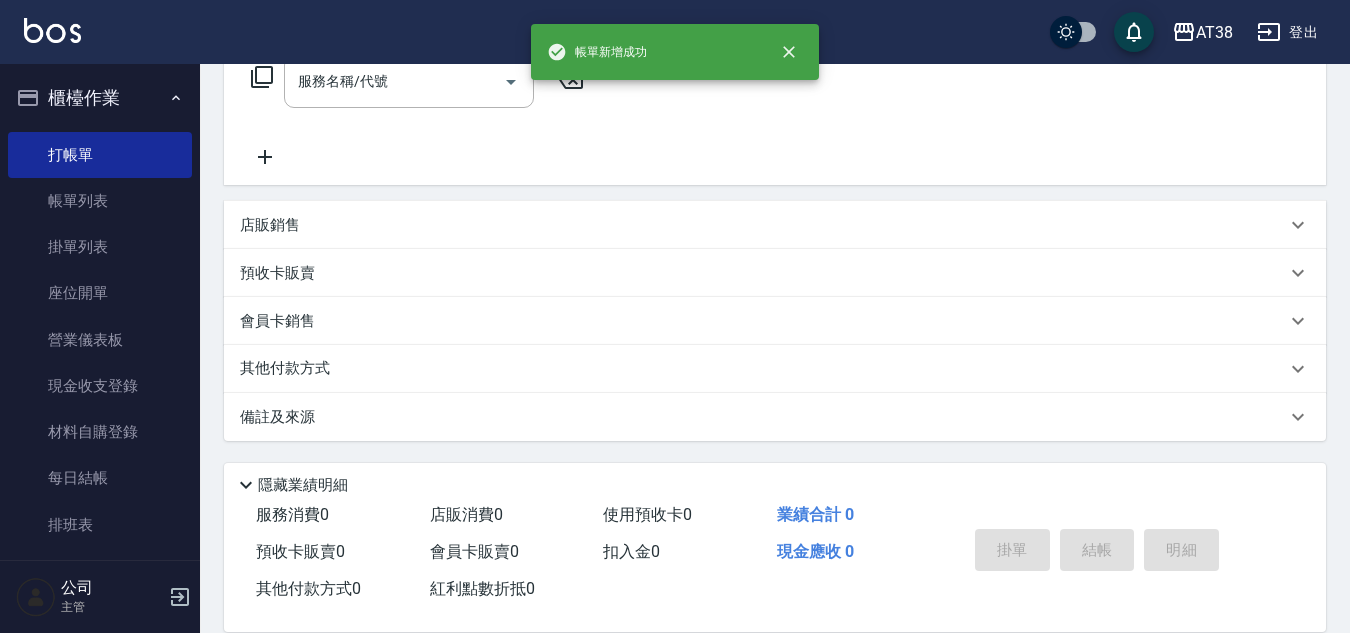 scroll, scrollTop: 0, scrollLeft: 0, axis: both 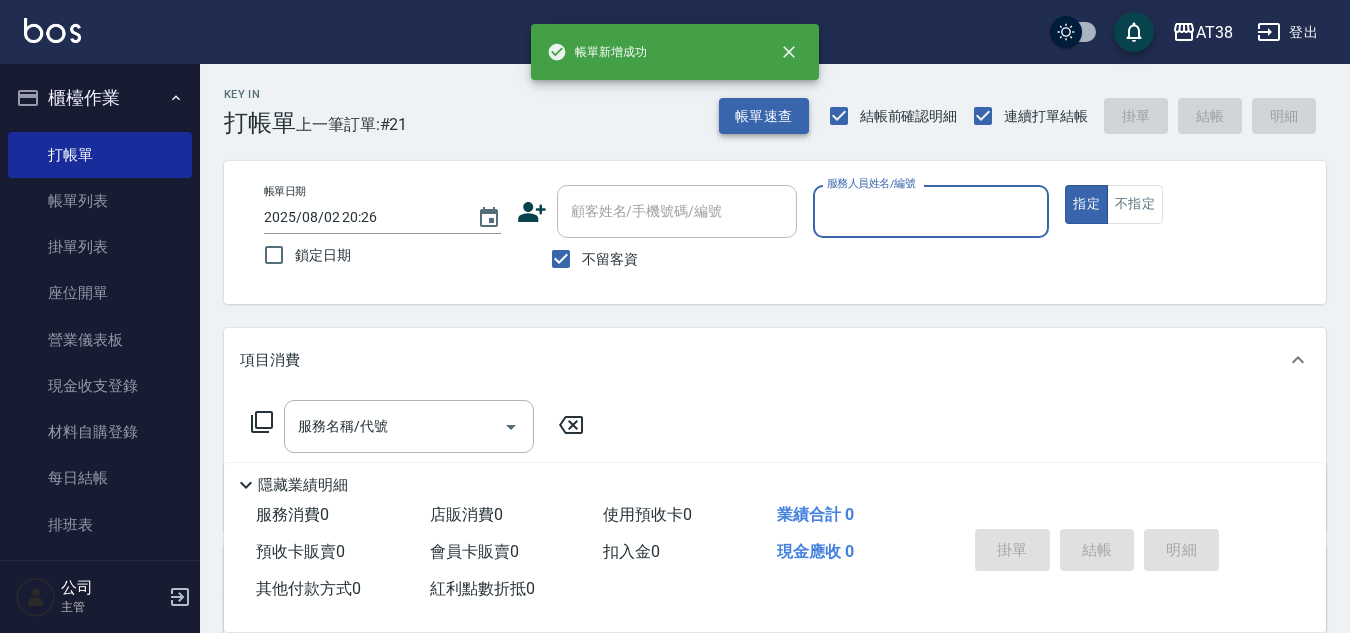 click on "帳單速查" at bounding box center (764, 116) 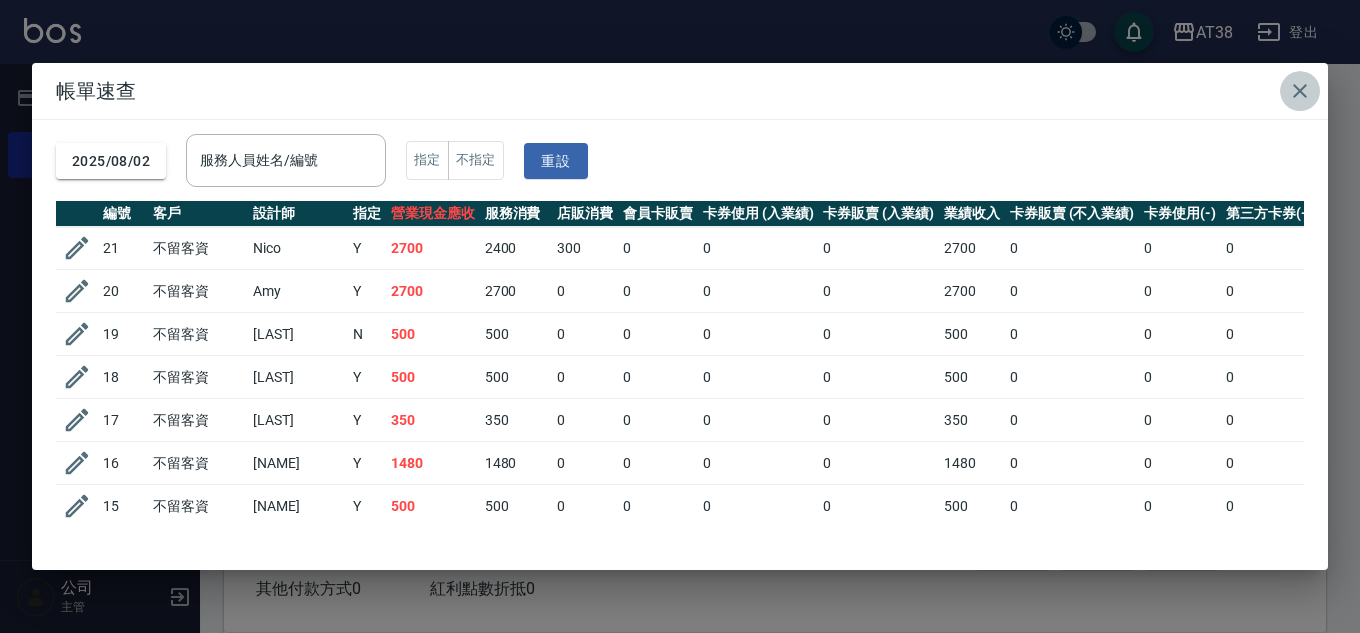 click 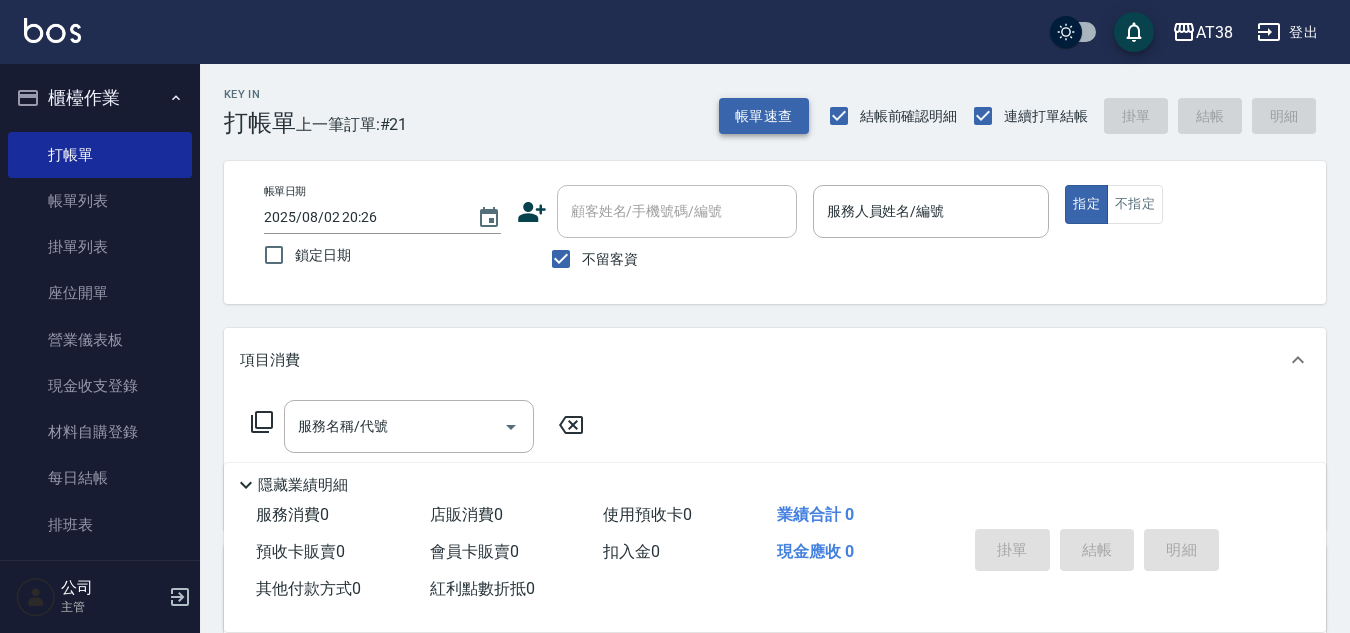 click on "帳單速查" at bounding box center [764, 116] 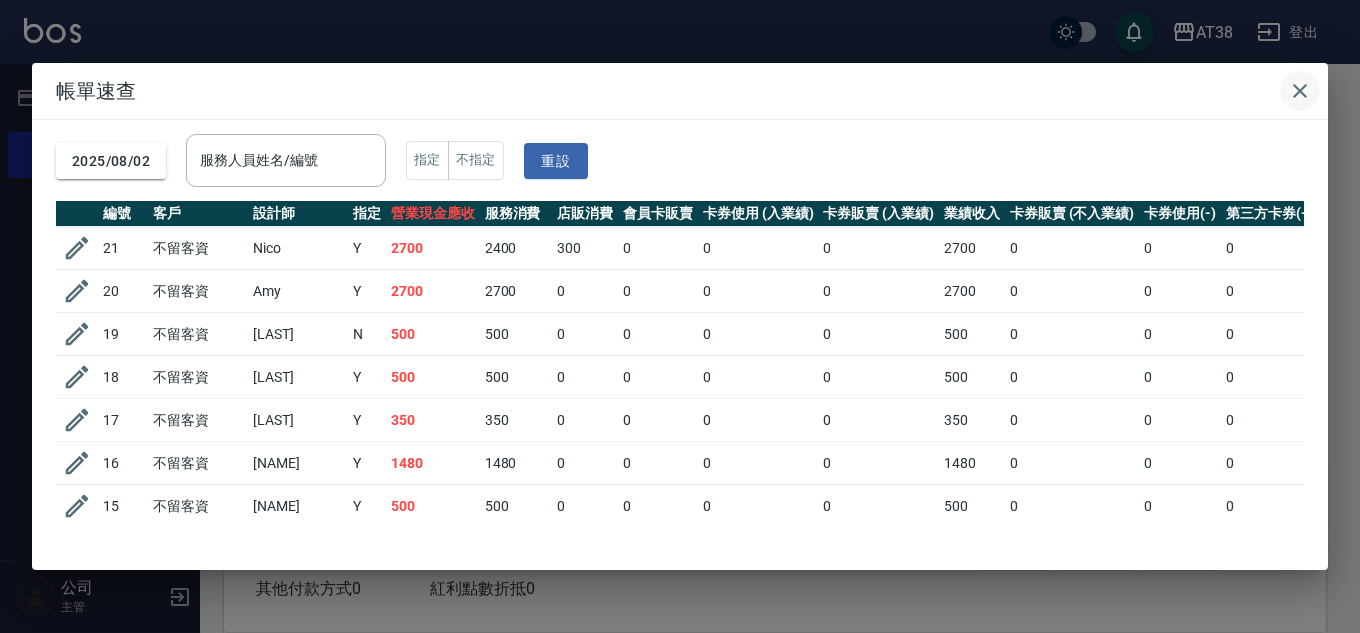 click 